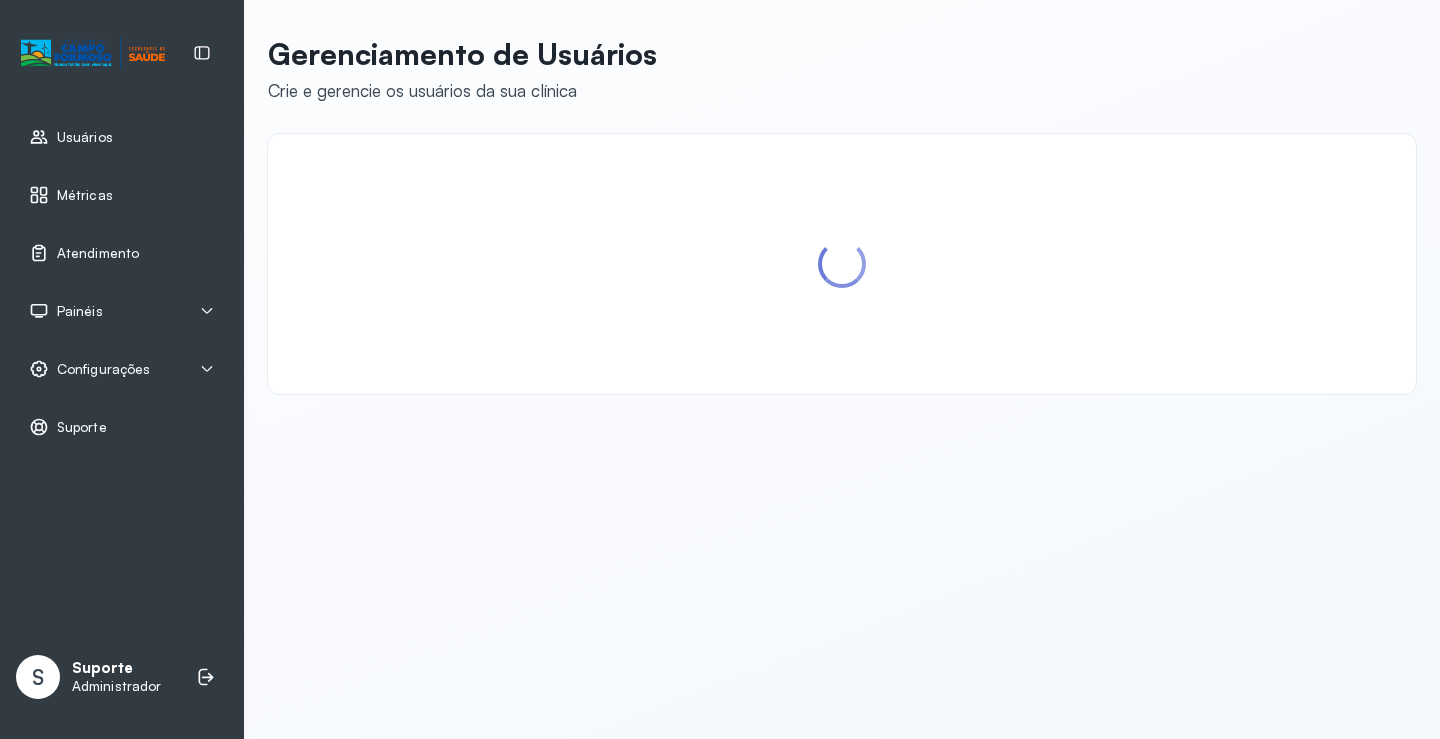 scroll, scrollTop: 0, scrollLeft: 0, axis: both 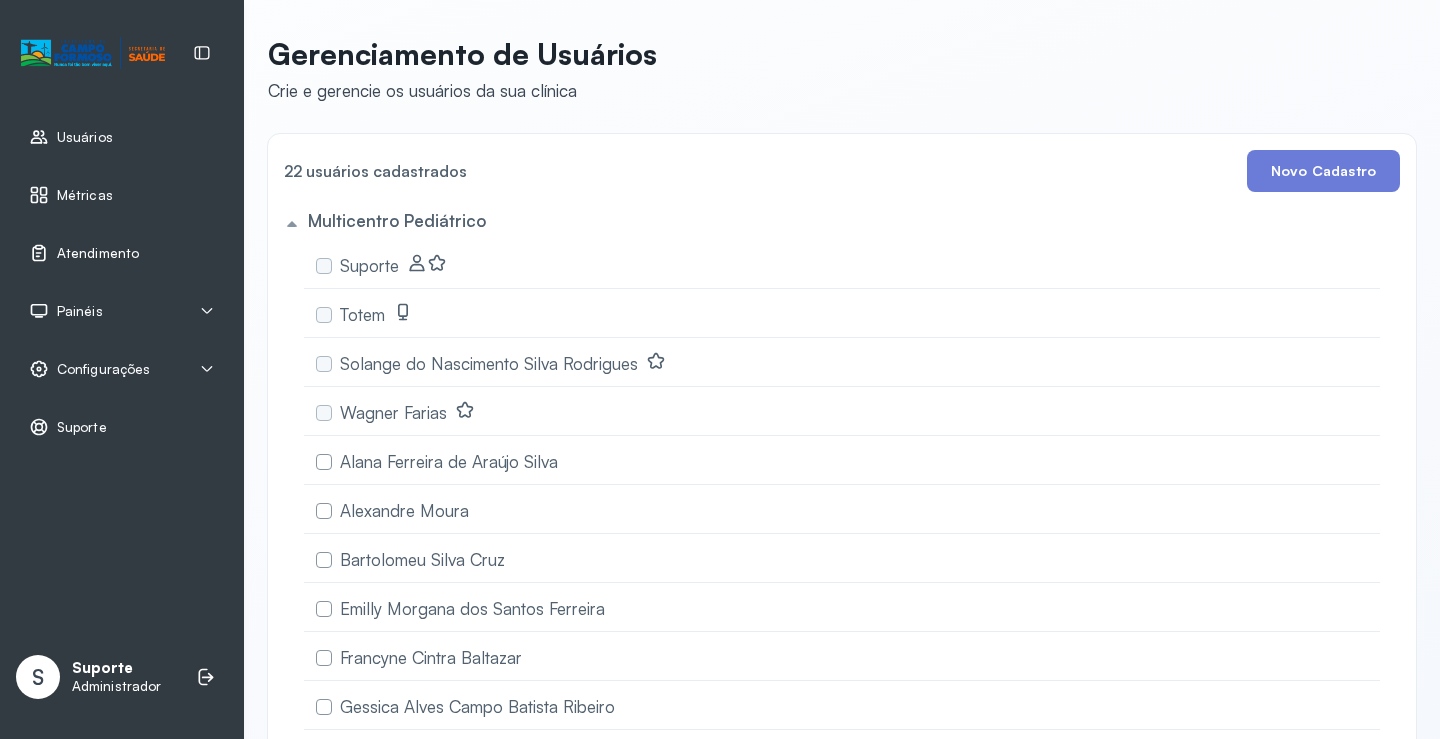 click on "Atendimento" at bounding box center [98, 253] 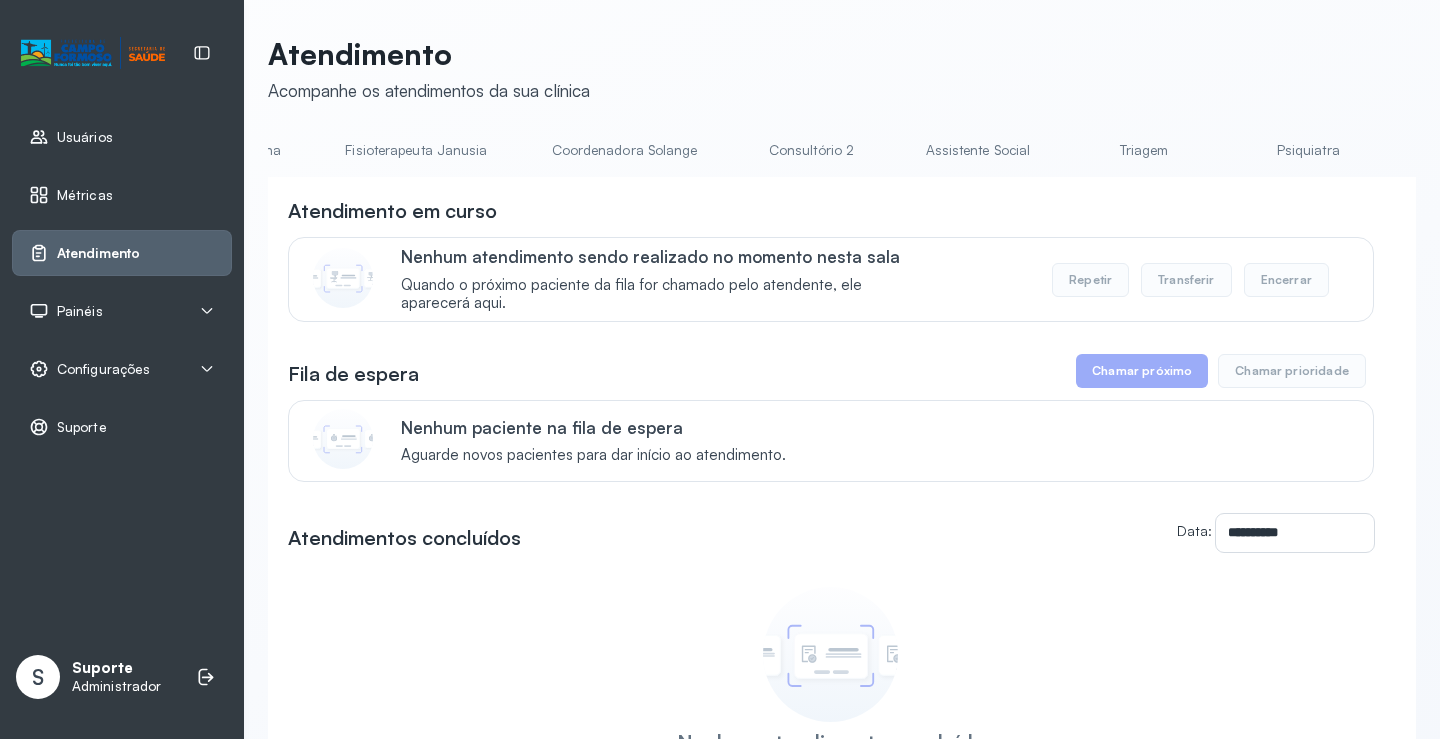 scroll, scrollTop: 0, scrollLeft: 1053, axis: horizontal 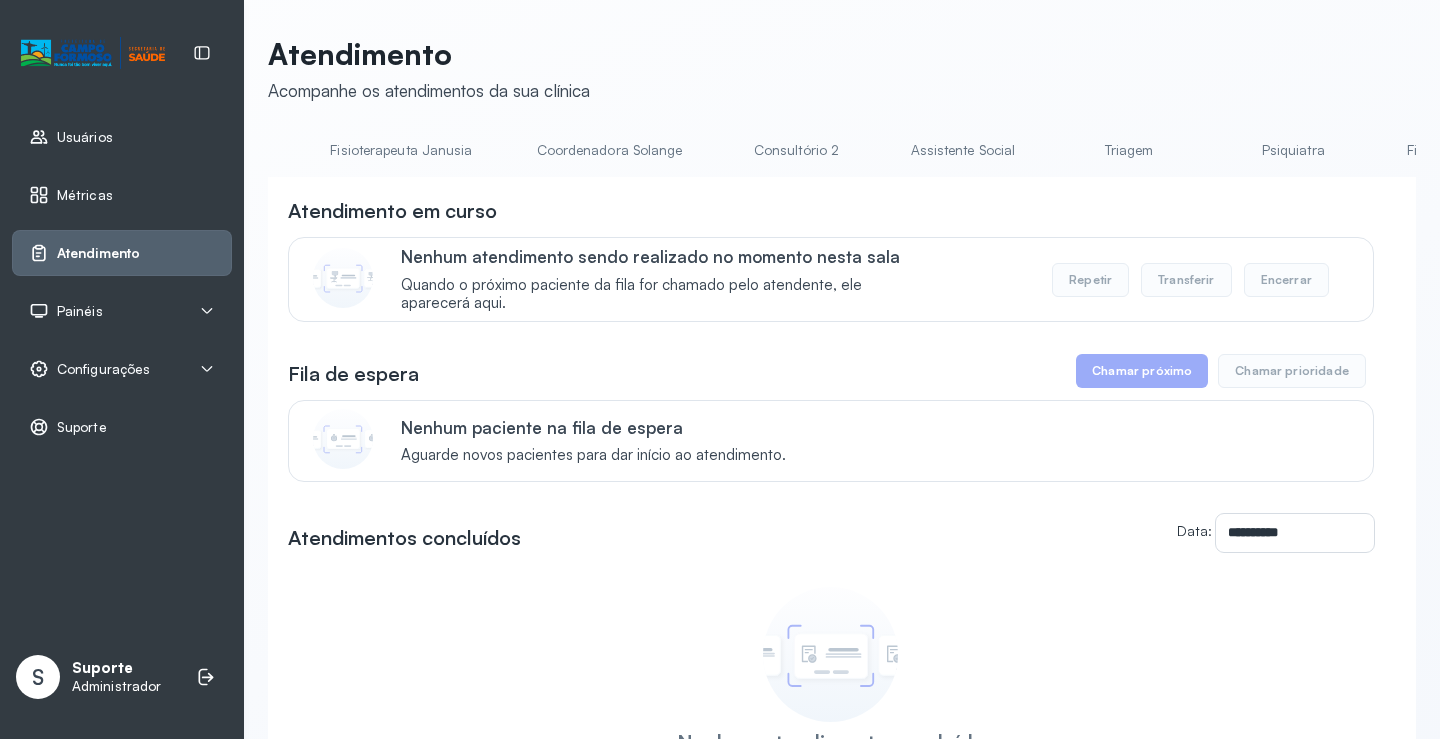 click on "Triagem" at bounding box center (1129, 150) 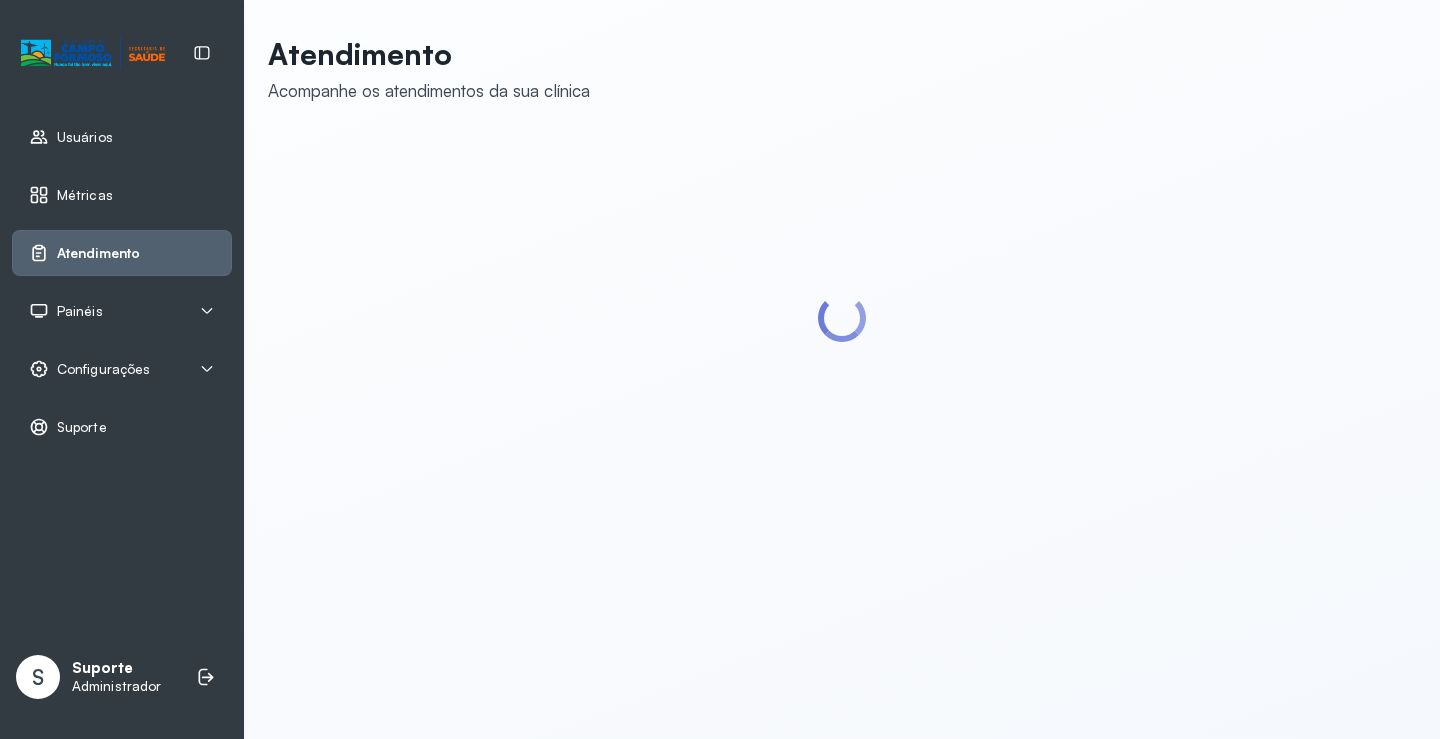 scroll, scrollTop: 0, scrollLeft: 0, axis: both 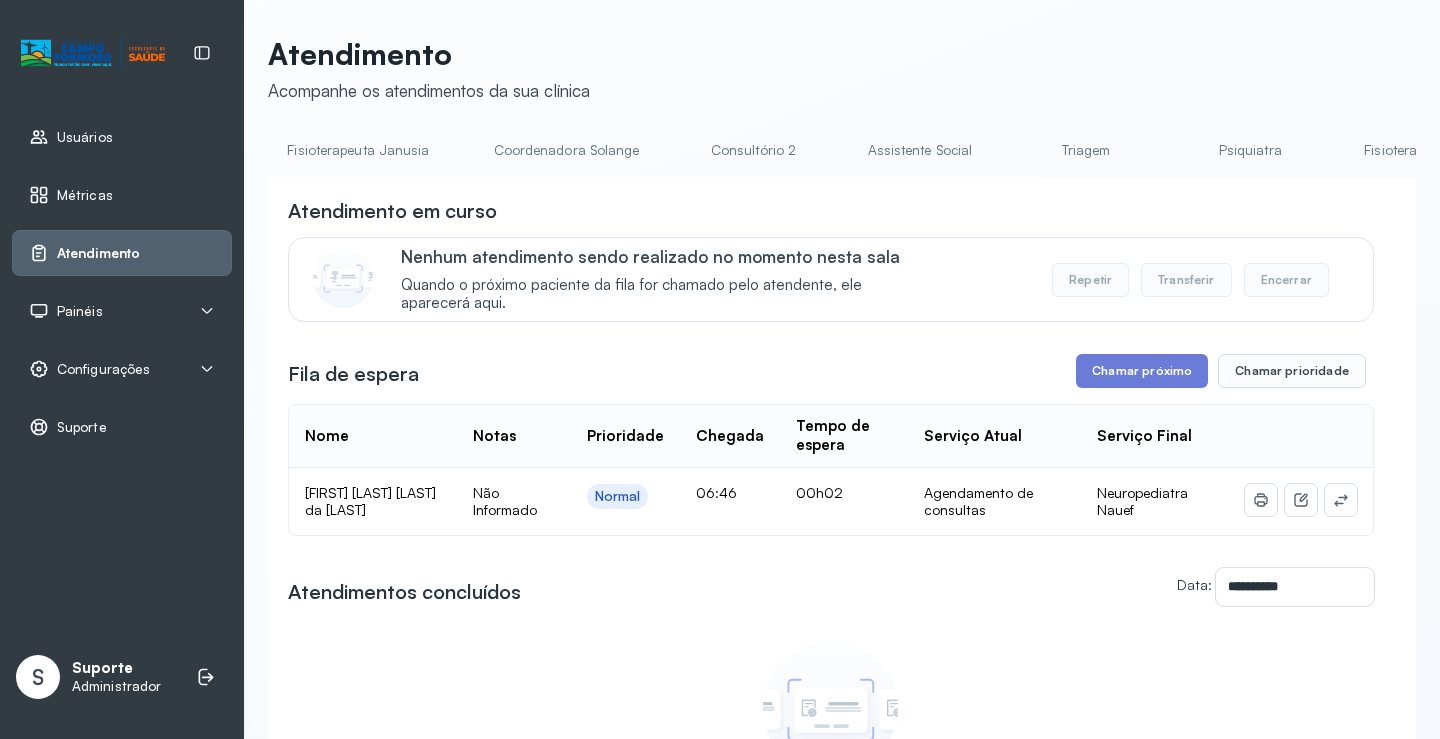 click on "Triagem" at bounding box center [1086, 150] 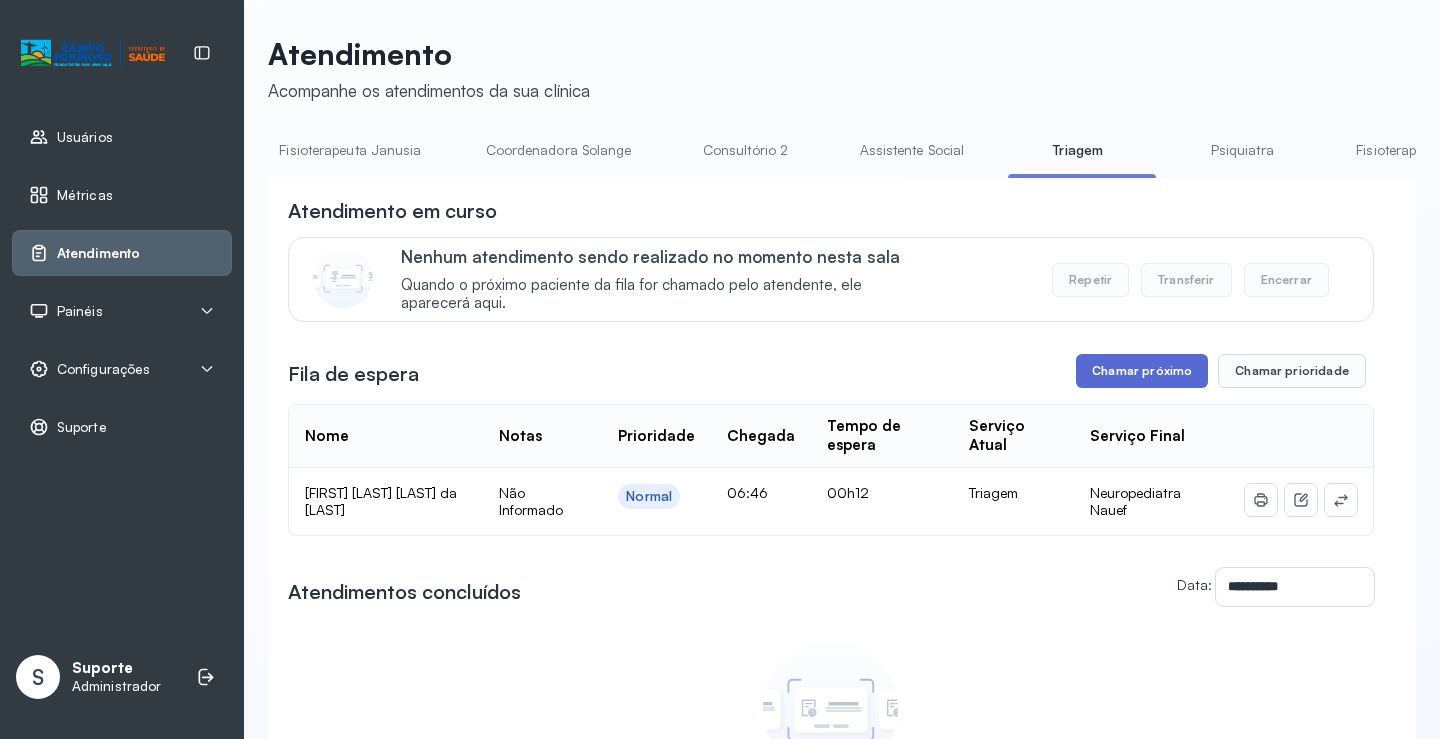 click on "Chamar próximo" at bounding box center (1142, 371) 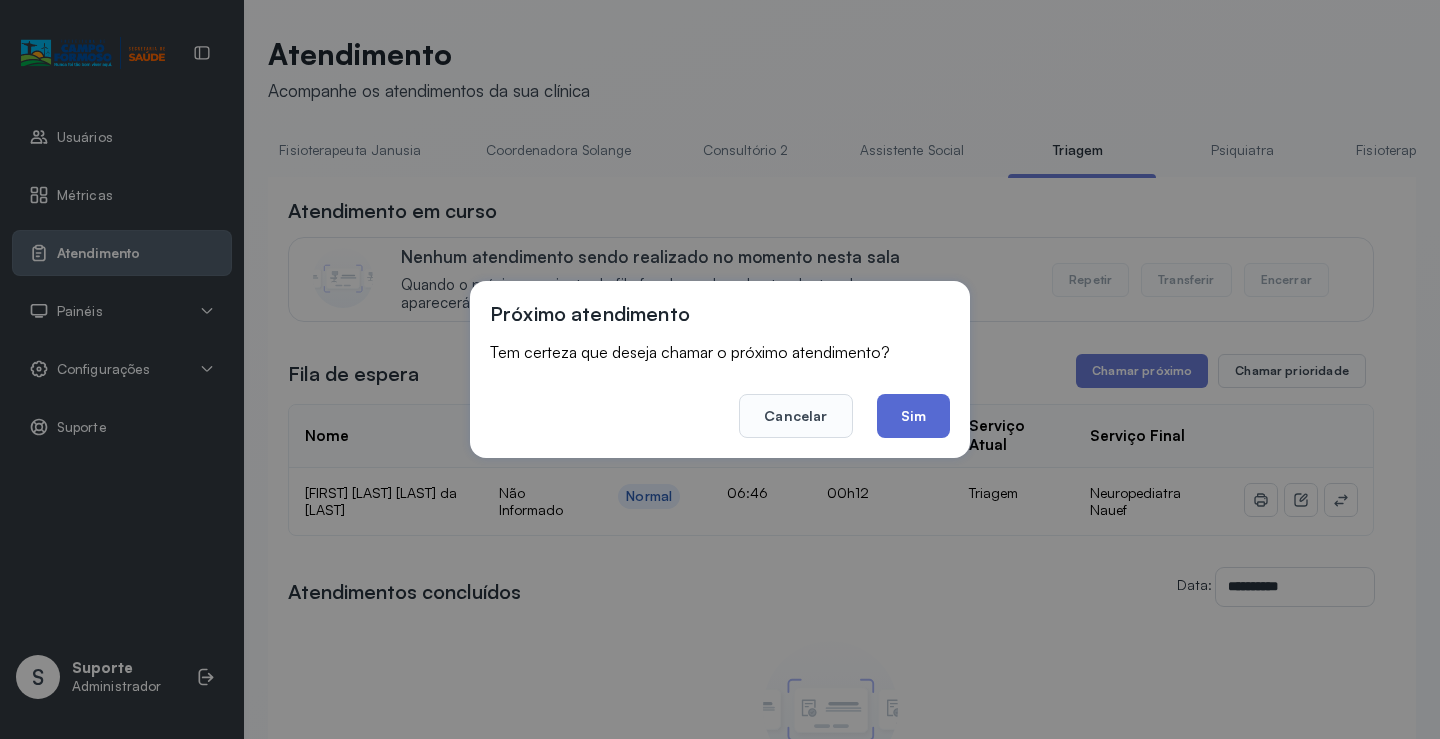 click on "Sim" 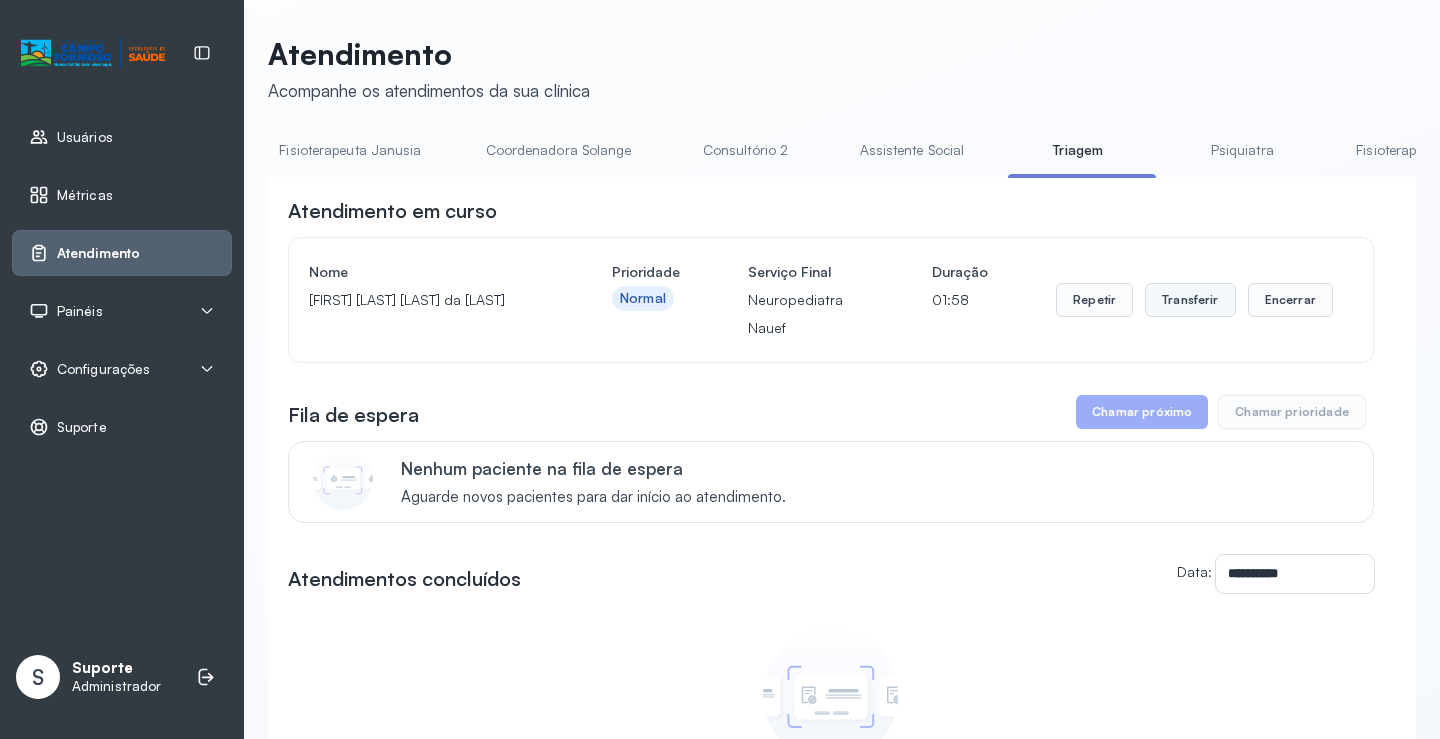 click on "Transferir" at bounding box center [1190, 300] 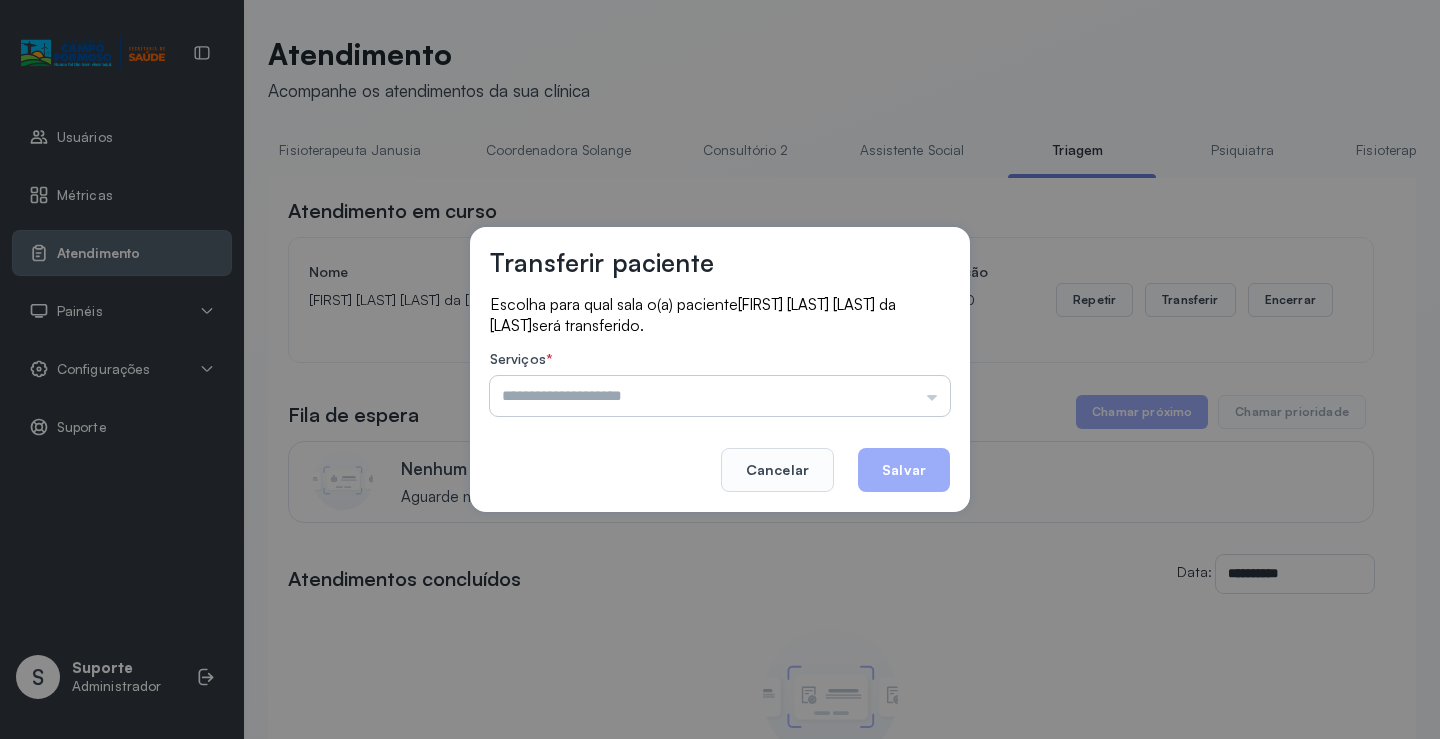 click at bounding box center (720, 396) 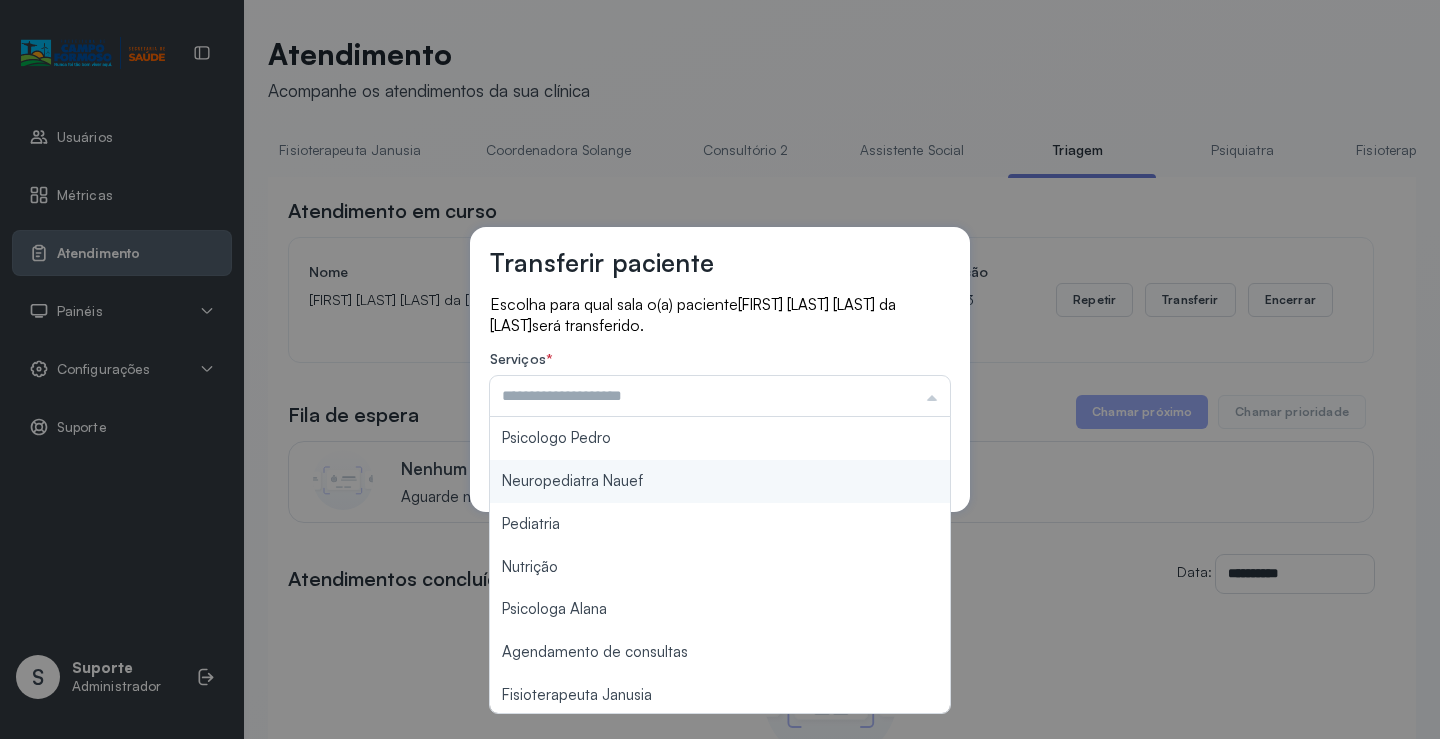 type on "**********" 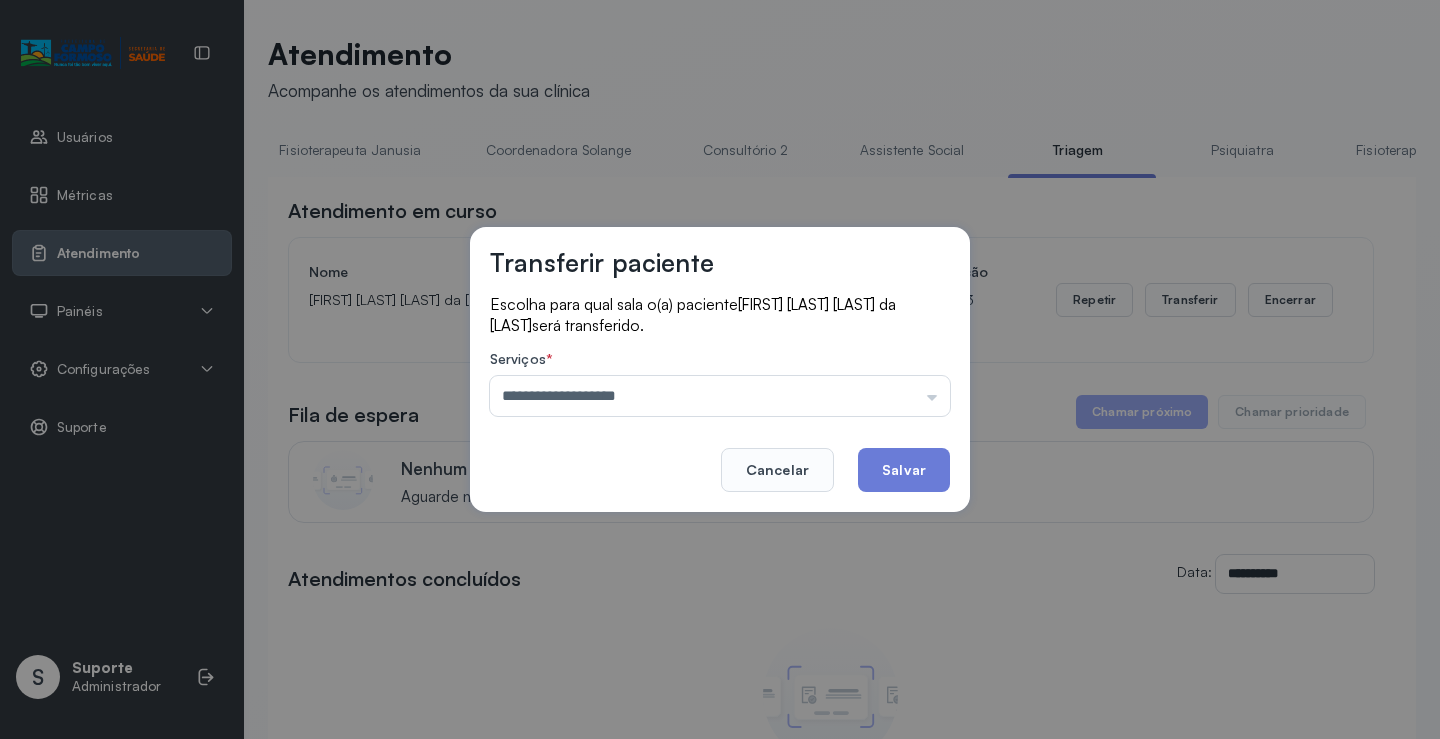 click on "**********" at bounding box center (720, 370) 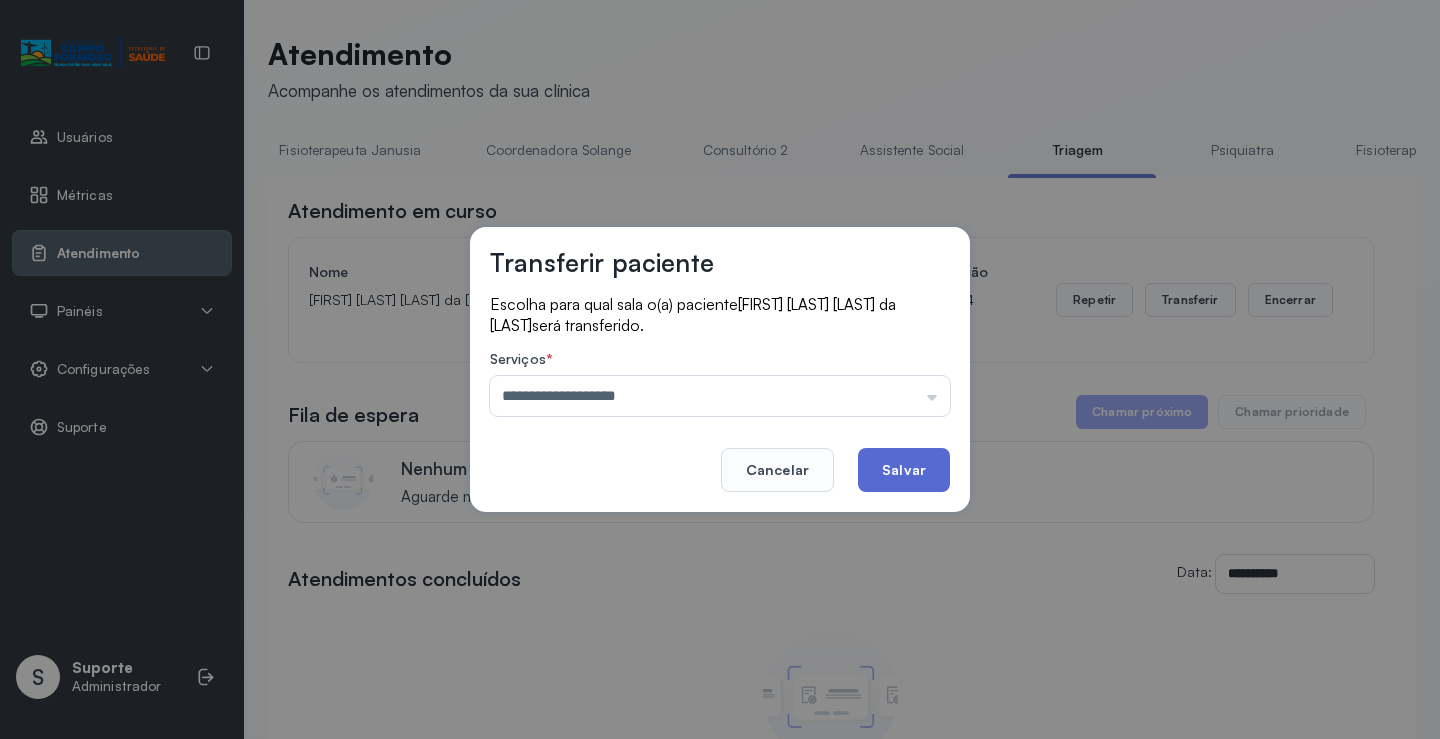 click on "Salvar" 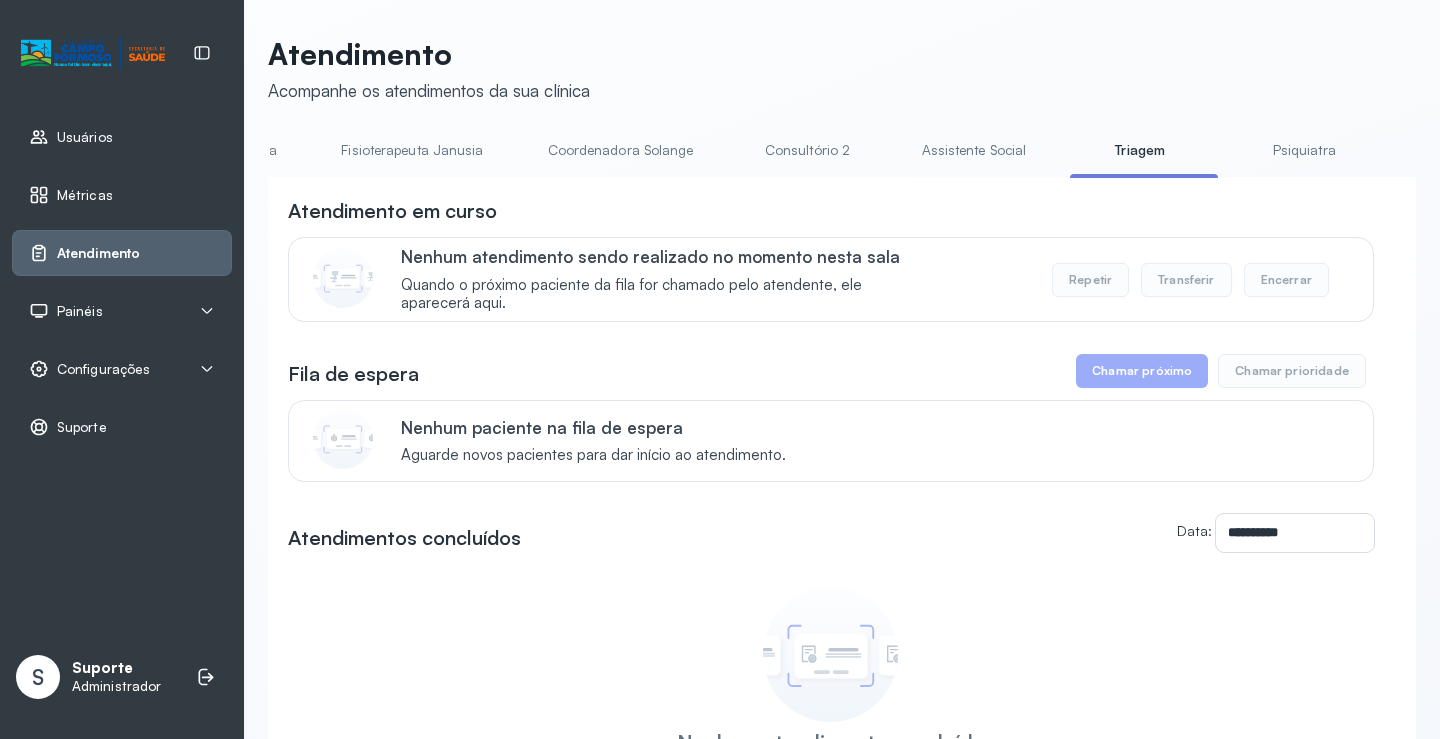 scroll, scrollTop: 0, scrollLeft: 1036, axis: horizontal 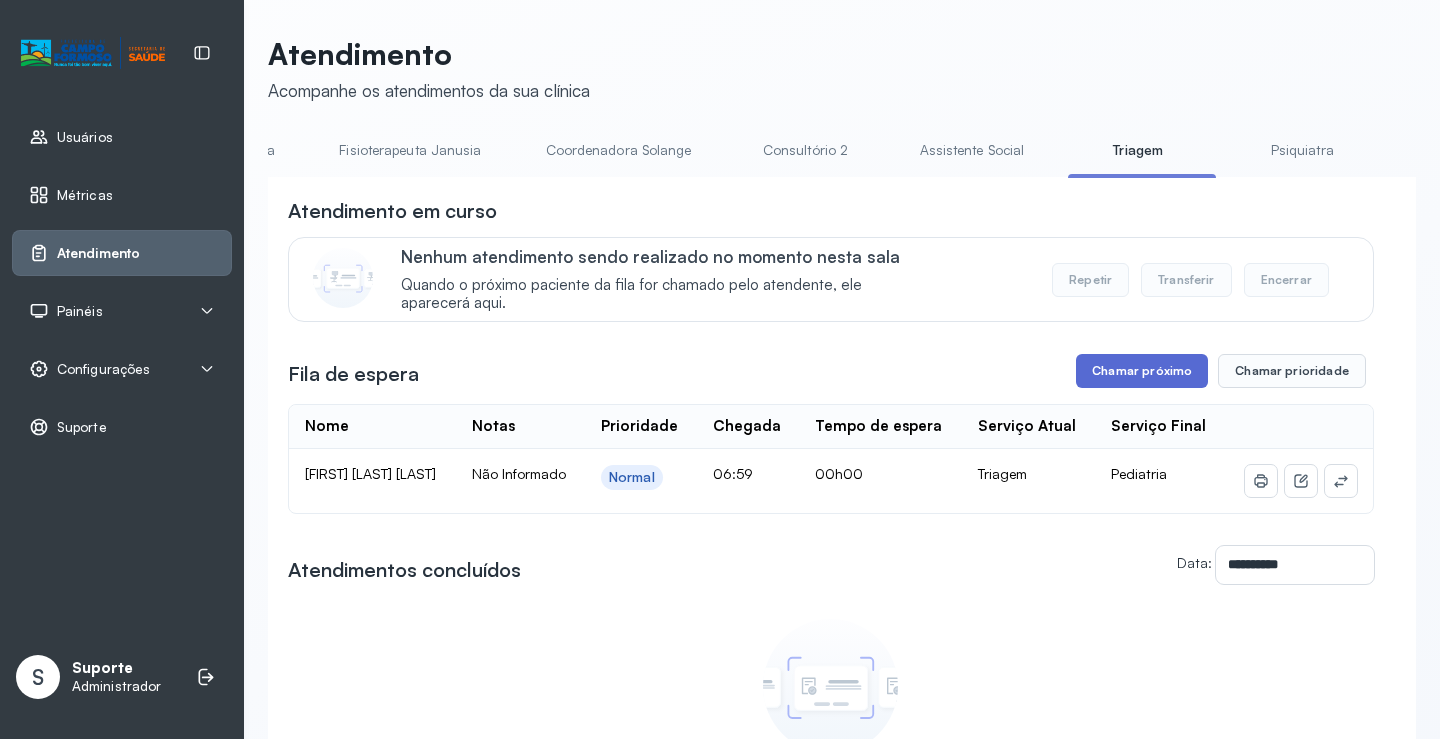 click on "Chamar próximo" at bounding box center (1142, 371) 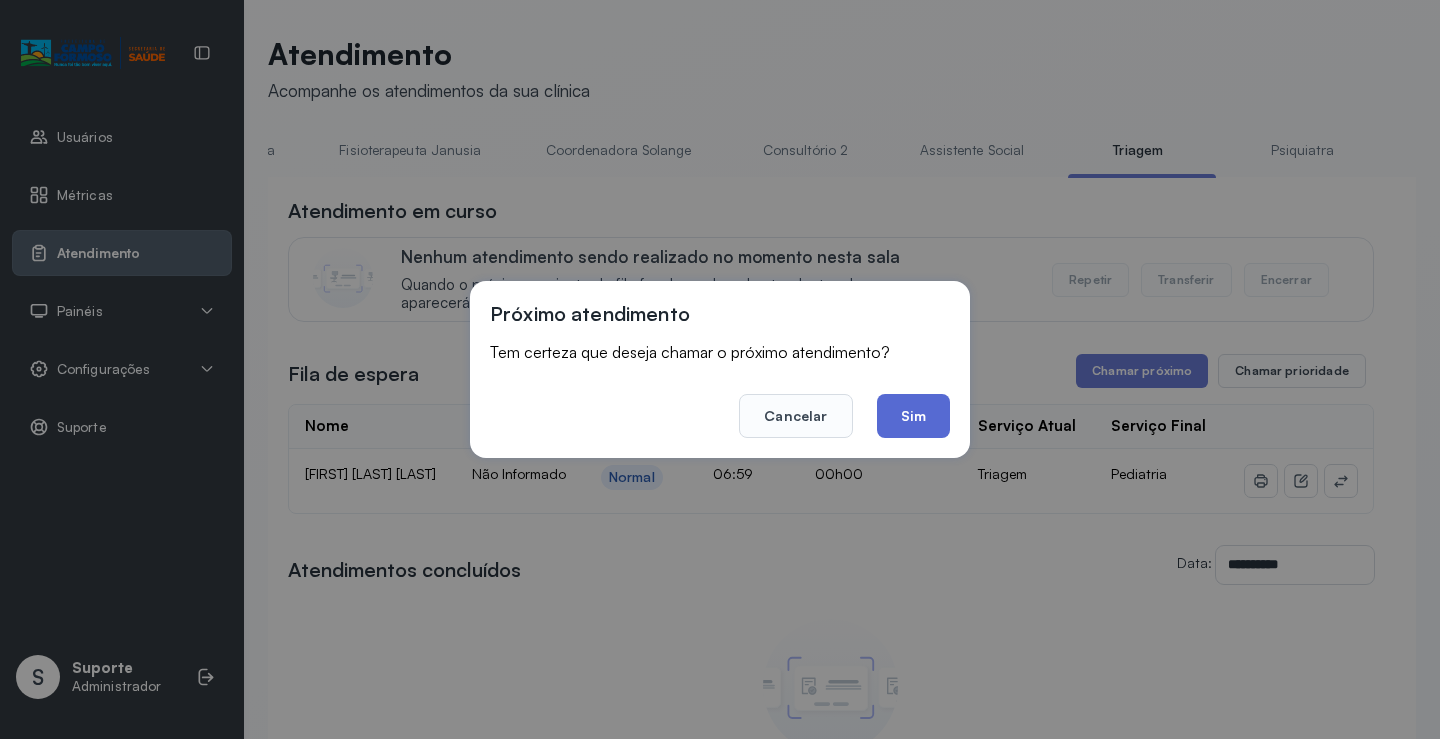 click on "Sim" 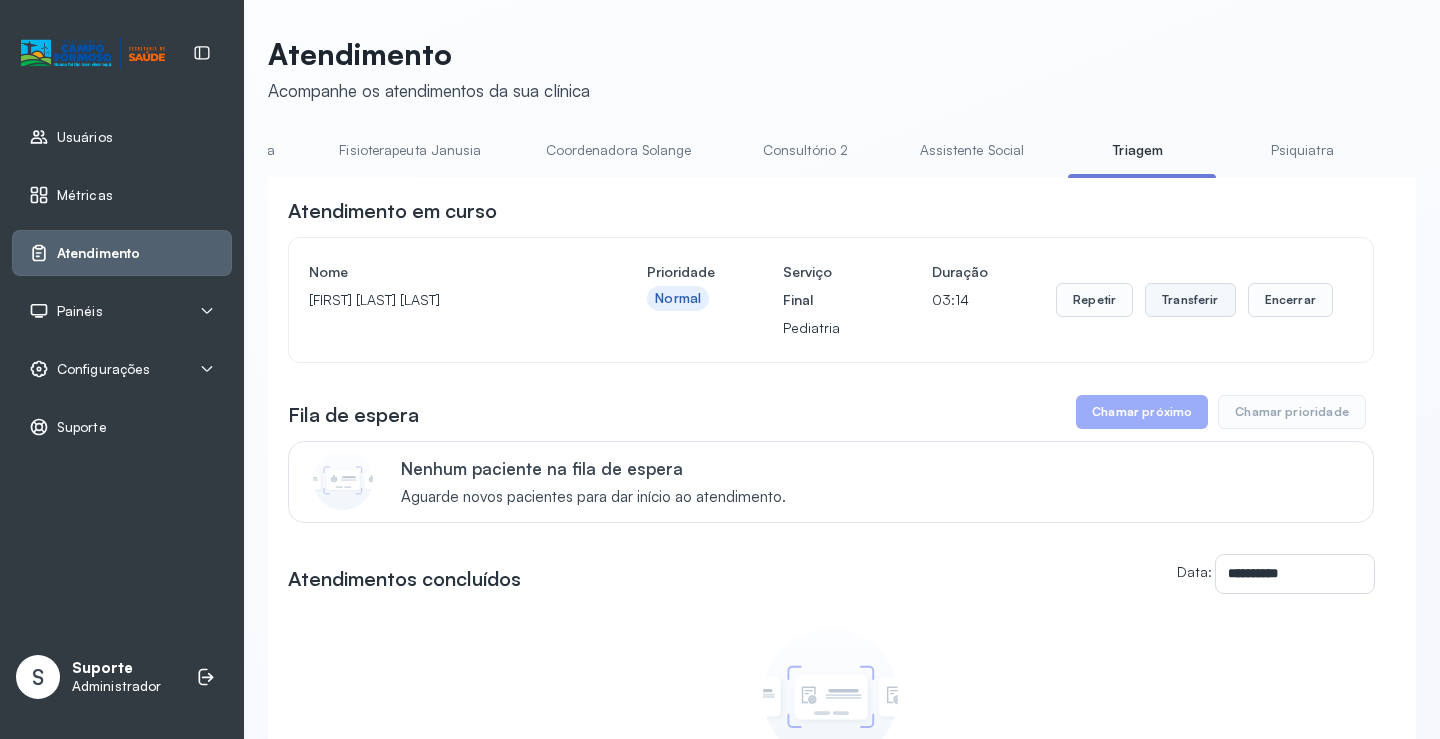 click on "Transferir" at bounding box center (1190, 300) 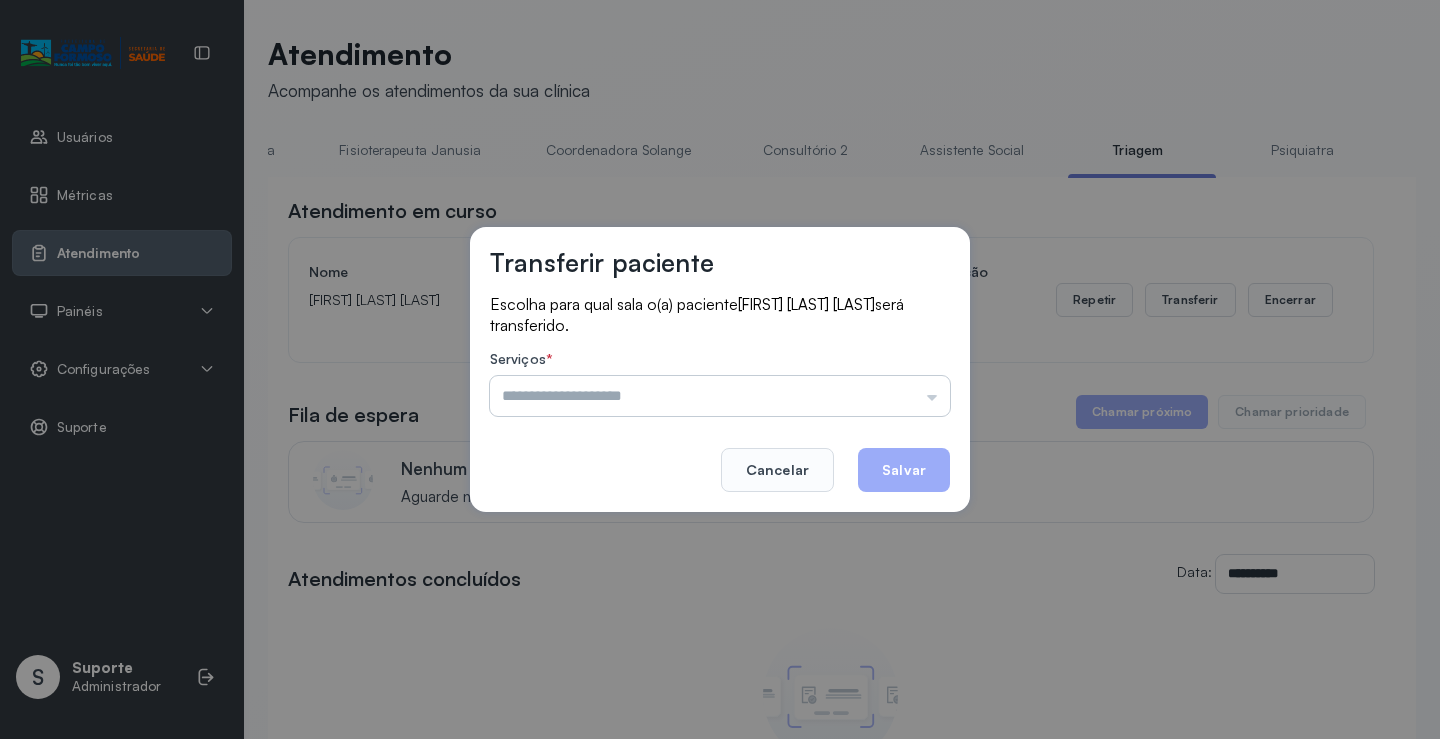 click at bounding box center (720, 396) 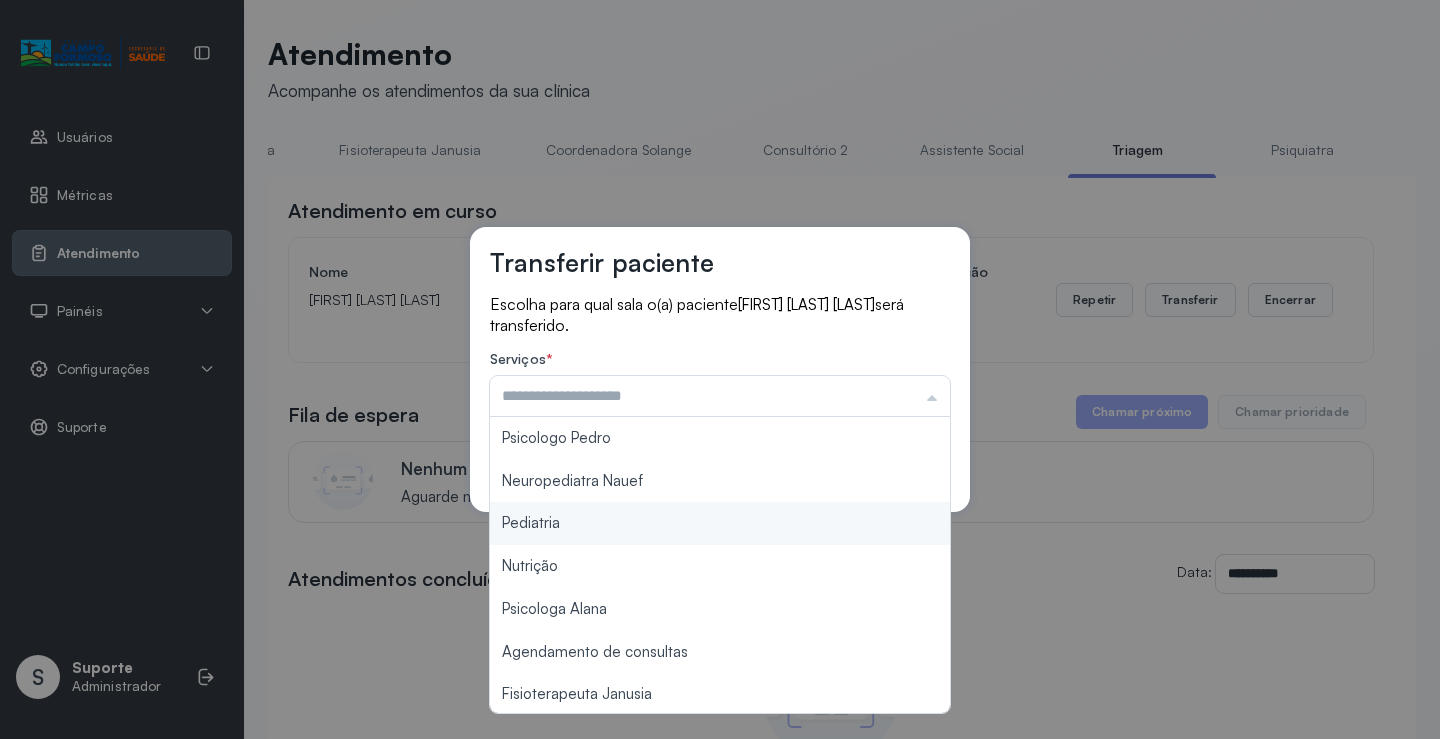type on "*********" 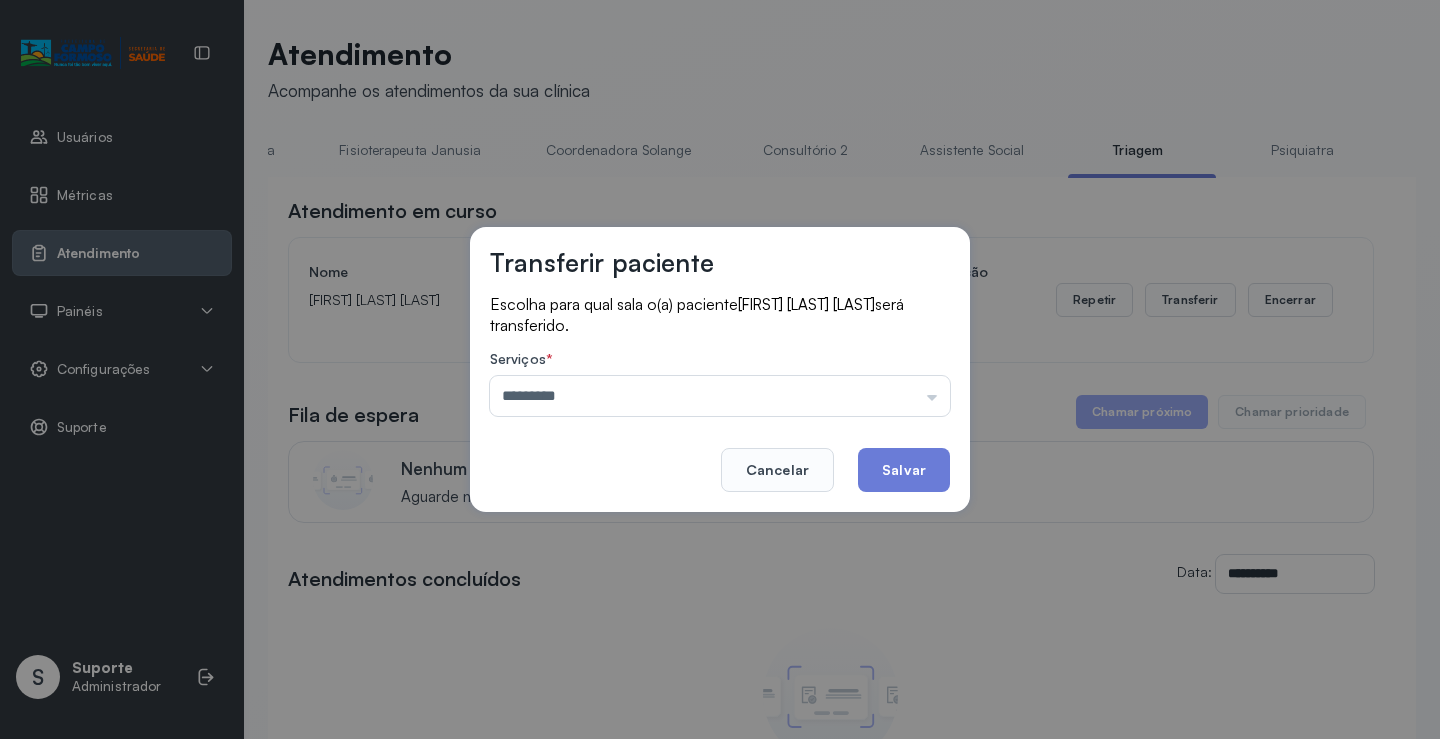 click on "Transferir paciente Escolha para qual sala o(a) paciente  ADIONEZIO FREITAS PEREIRA  será transferido.  Serviços  *  ********* Psicologo Pedro Neuropediatra Nauef Pediatria Nutrição Psicologa Alana Agendamento de consultas Fisioterapeuta Janusia Coordenadora Solange Consultório 2 Assistente Social Psiquiatra Fisioterapeuta Francyne Fisioterapeuta Morgana Neuropediatra João Cancelar Salvar" at bounding box center (720, 369) 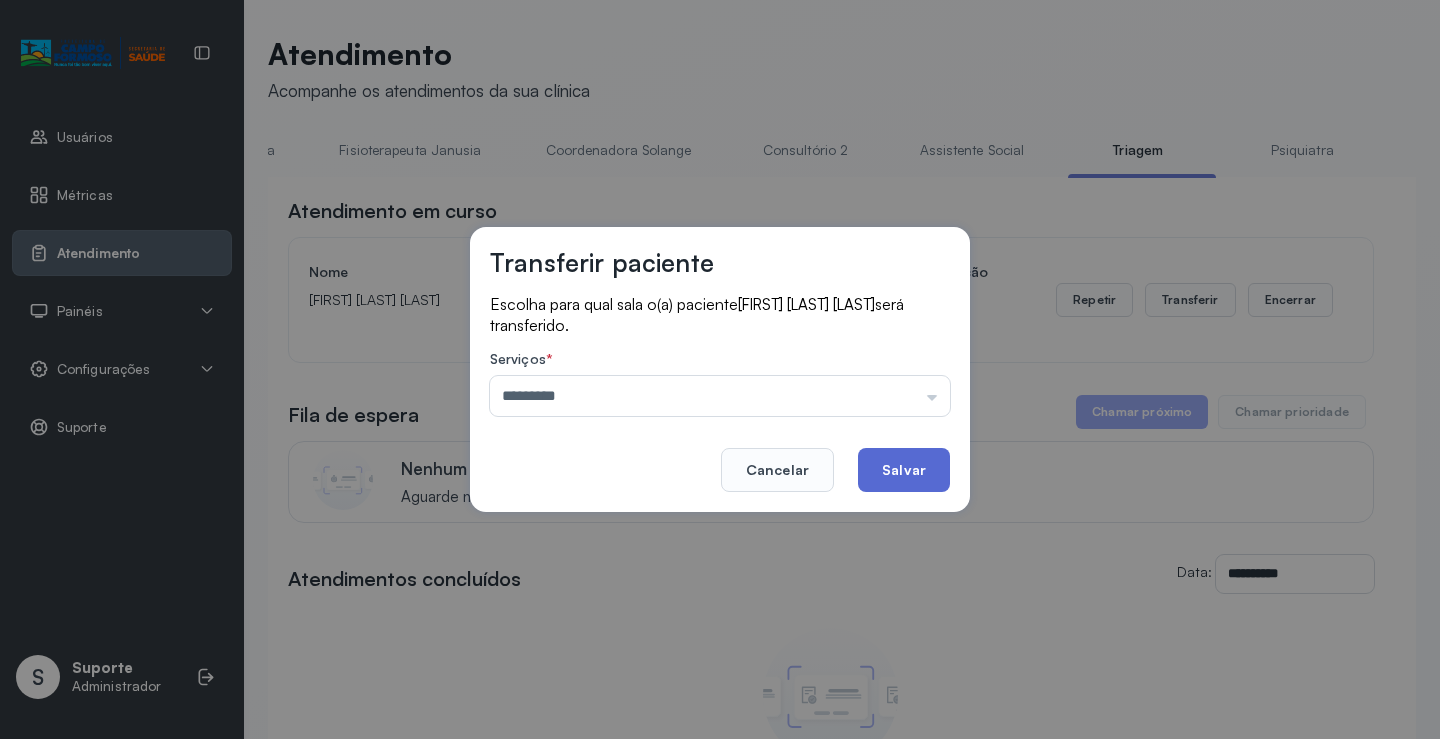 click on "Salvar" 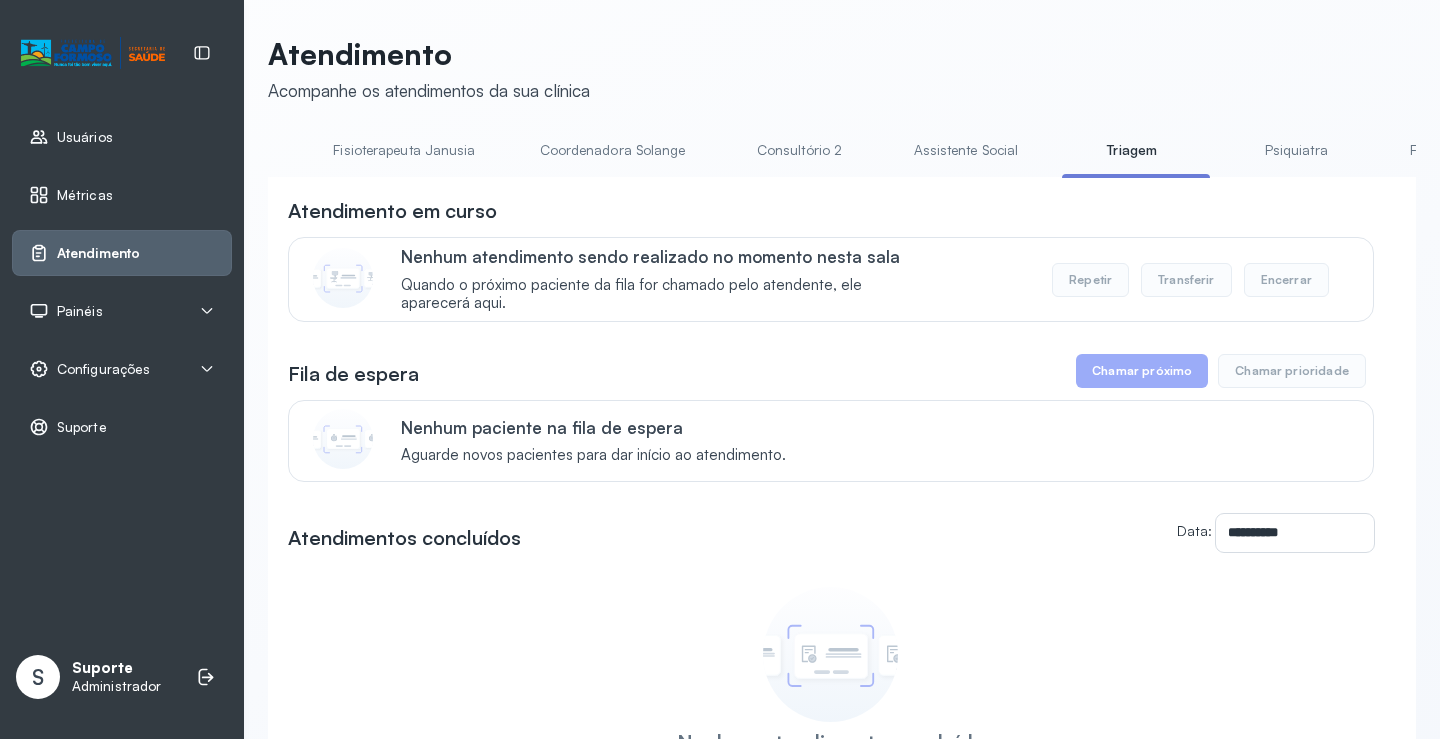 scroll, scrollTop: 0, scrollLeft: 1051, axis: horizontal 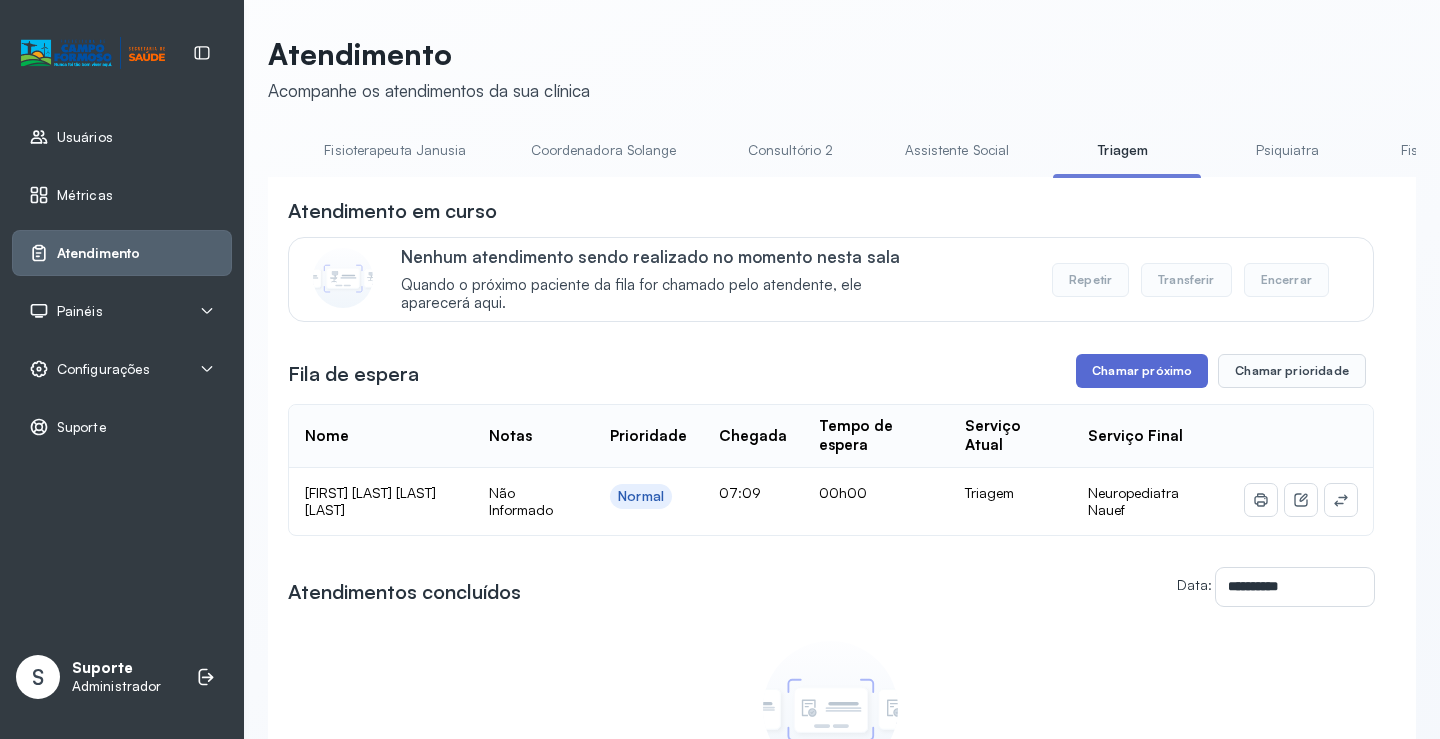 click on "Chamar próximo" at bounding box center [1142, 371] 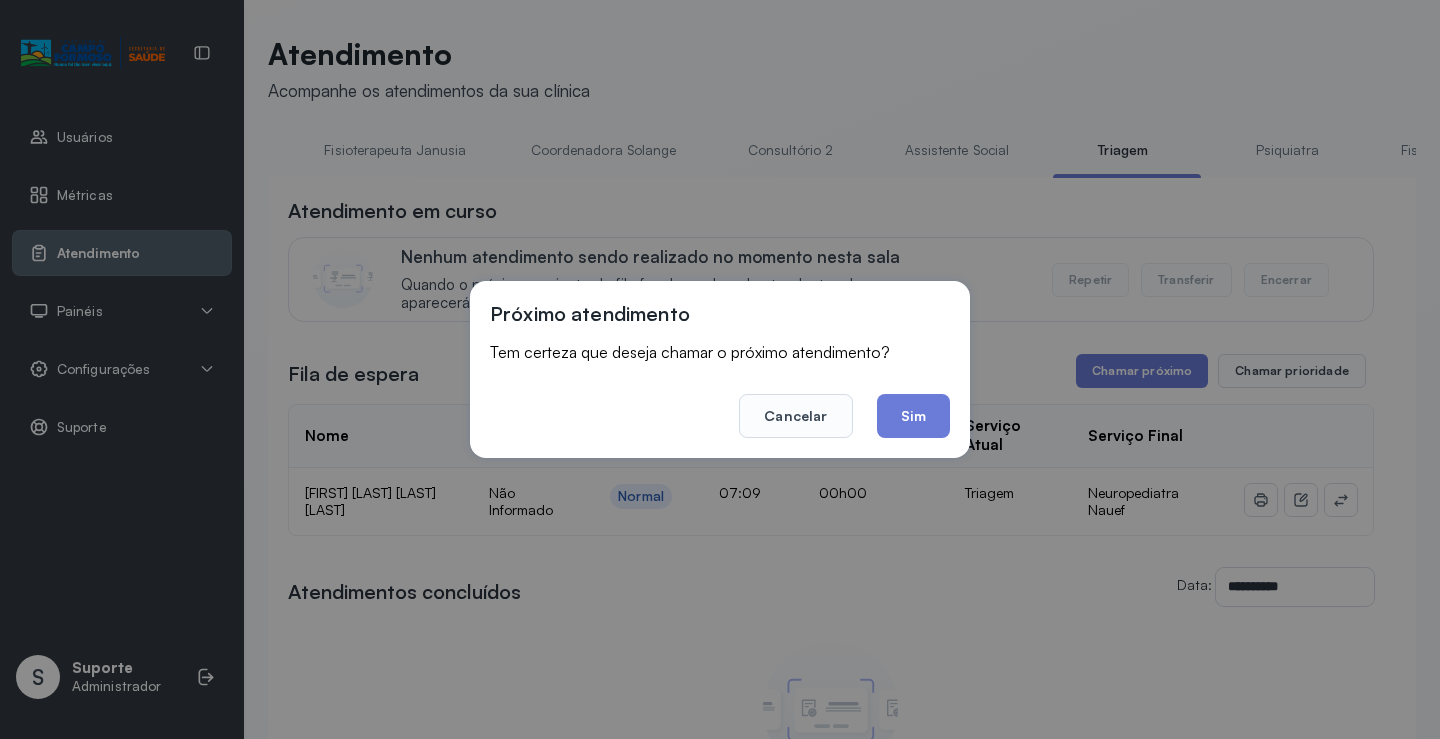 drag, startPoint x: 940, startPoint y: 414, endPoint x: 891, endPoint y: 402, distance: 50.447994 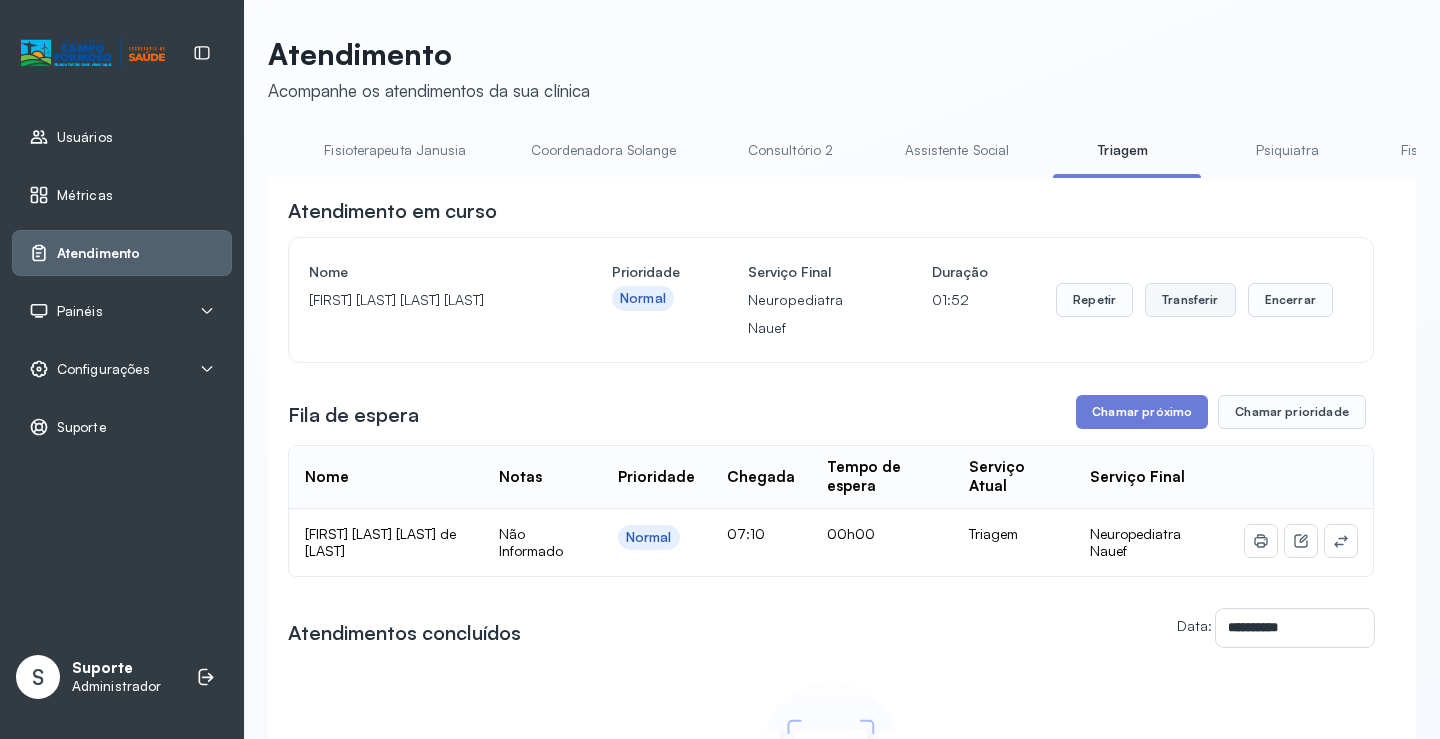 click on "Transferir" at bounding box center [1190, 300] 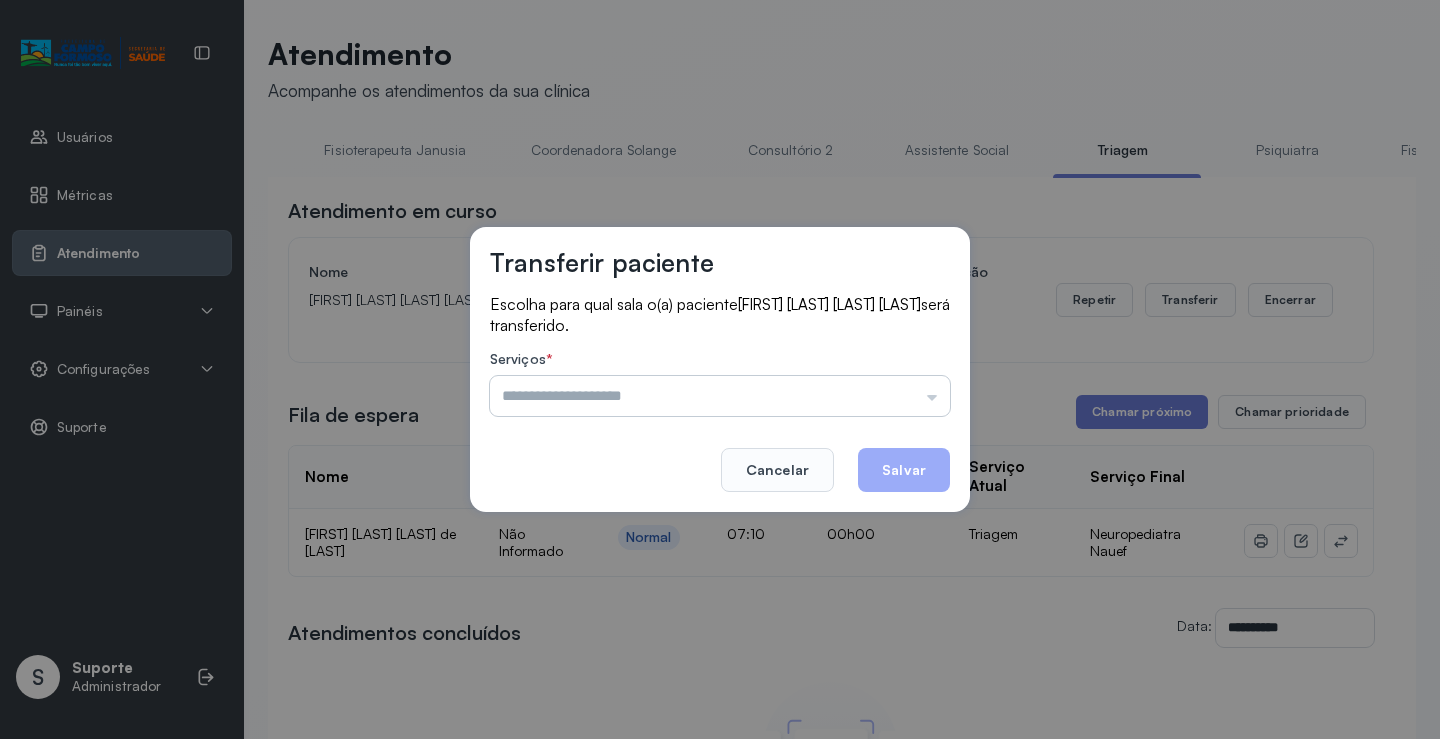click at bounding box center [720, 396] 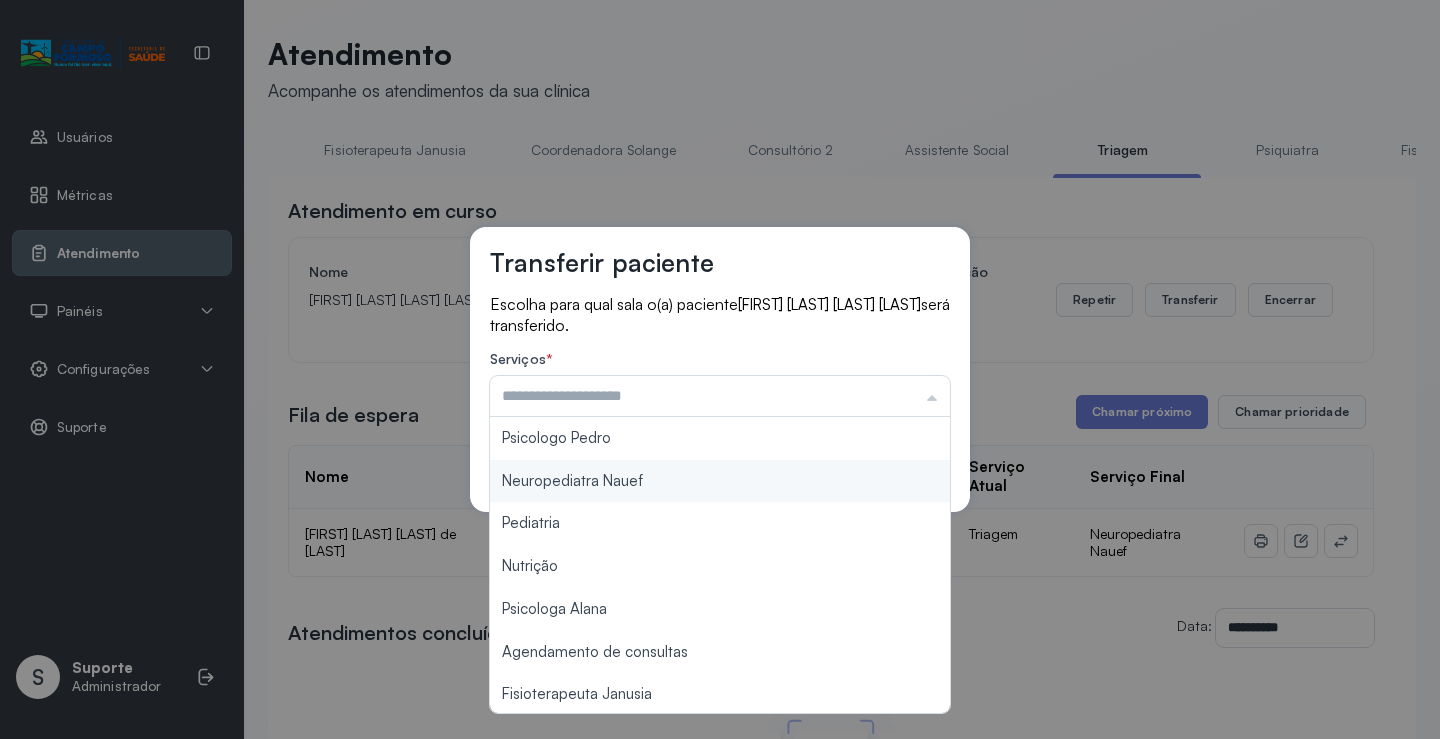 type on "**********" 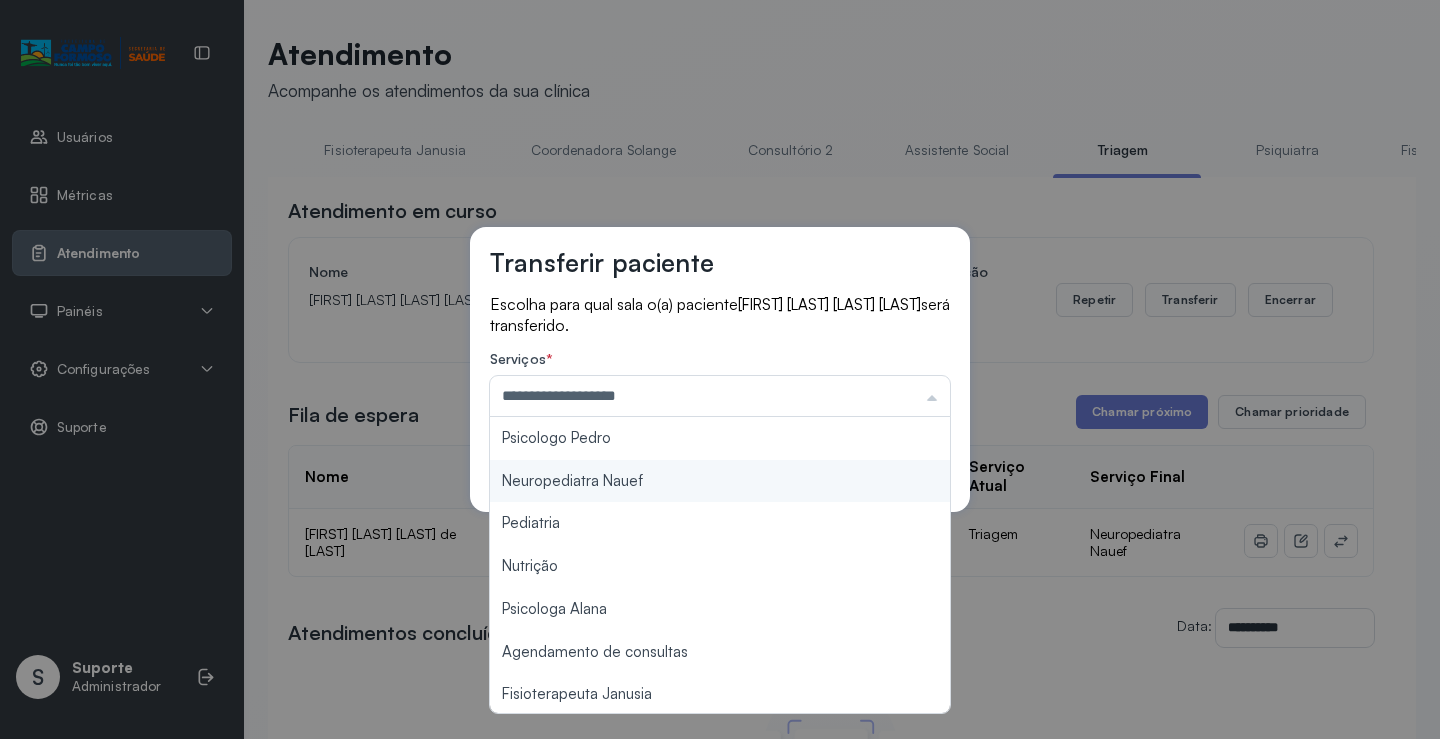 click on "**********" at bounding box center [720, 369] 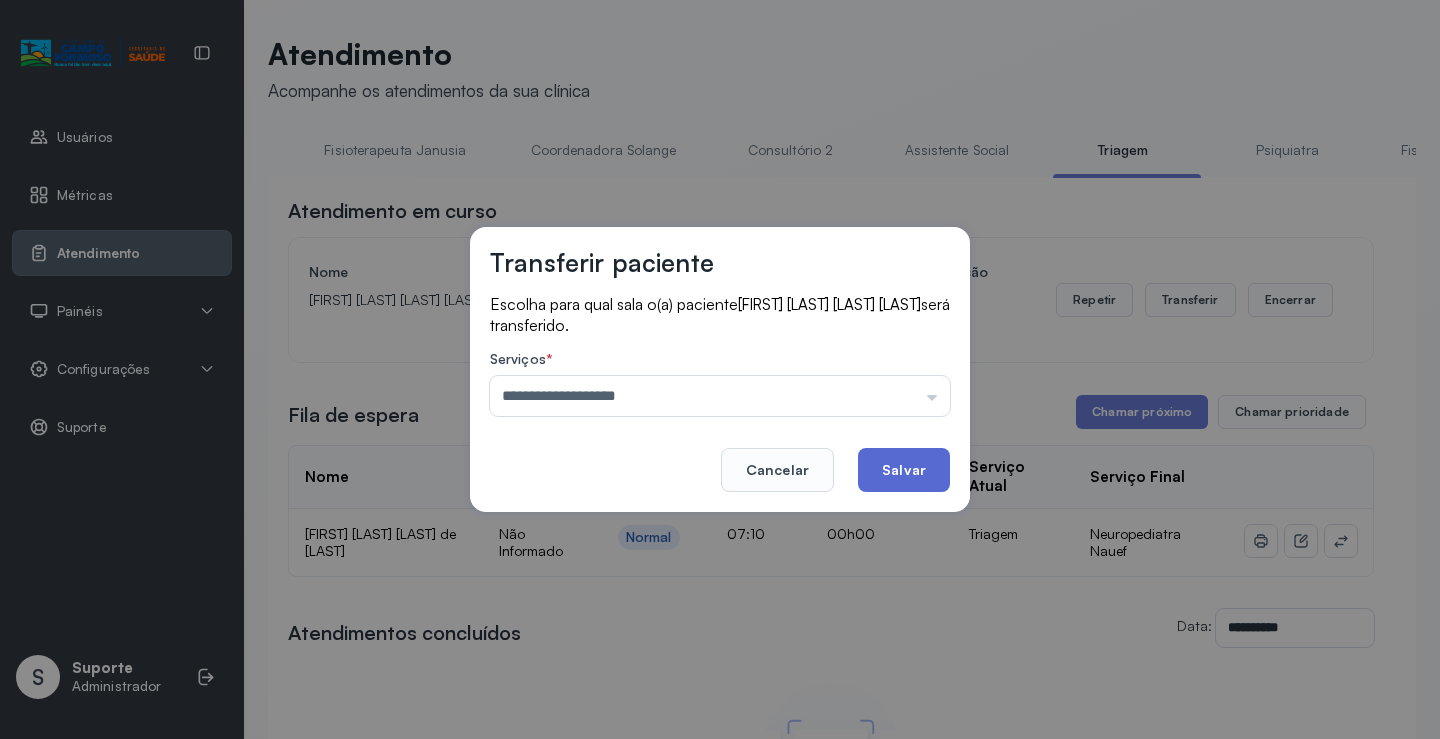 click on "Salvar" 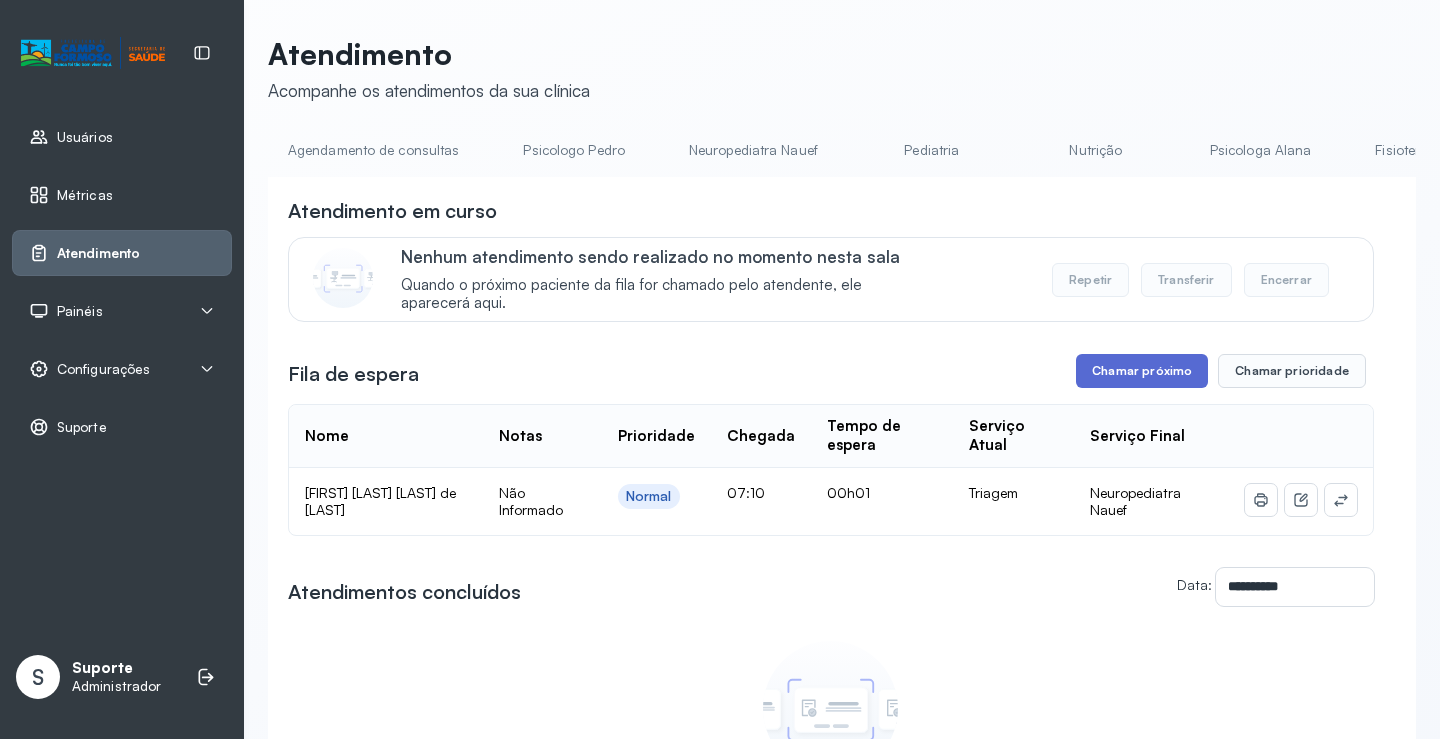 click on "Chamar próximo" at bounding box center [1142, 371] 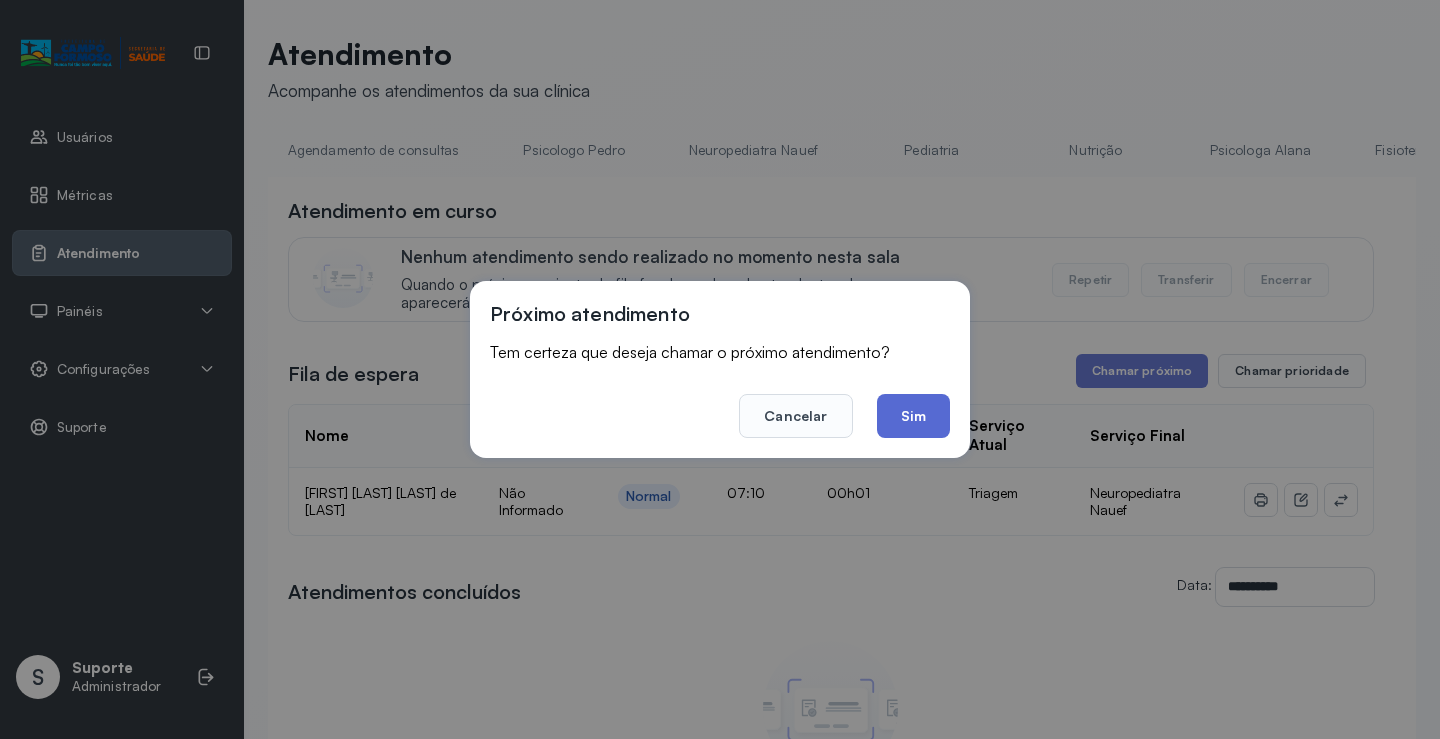 drag, startPoint x: 910, startPoint y: 420, endPoint x: 841, endPoint y: 340, distance: 105.64564 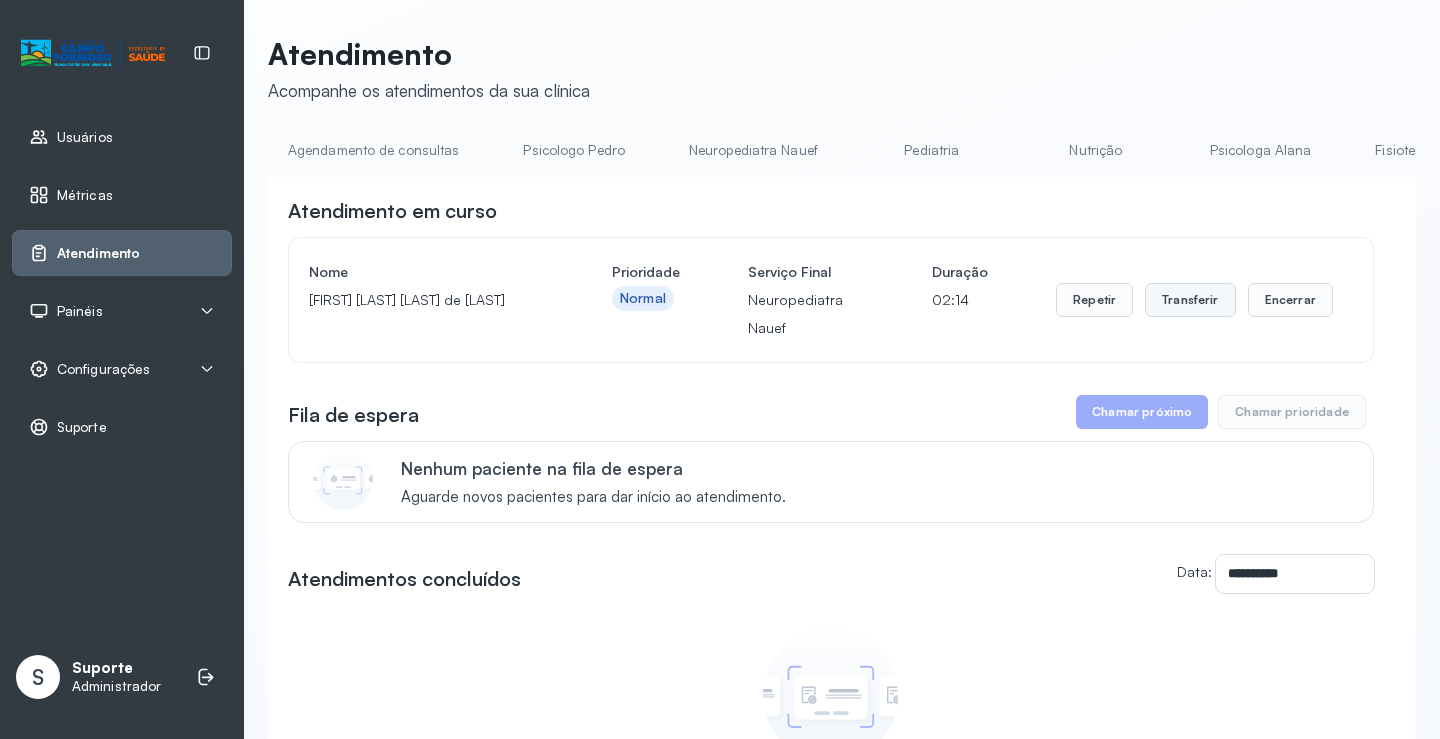 click on "Transferir" at bounding box center [1190, 300] 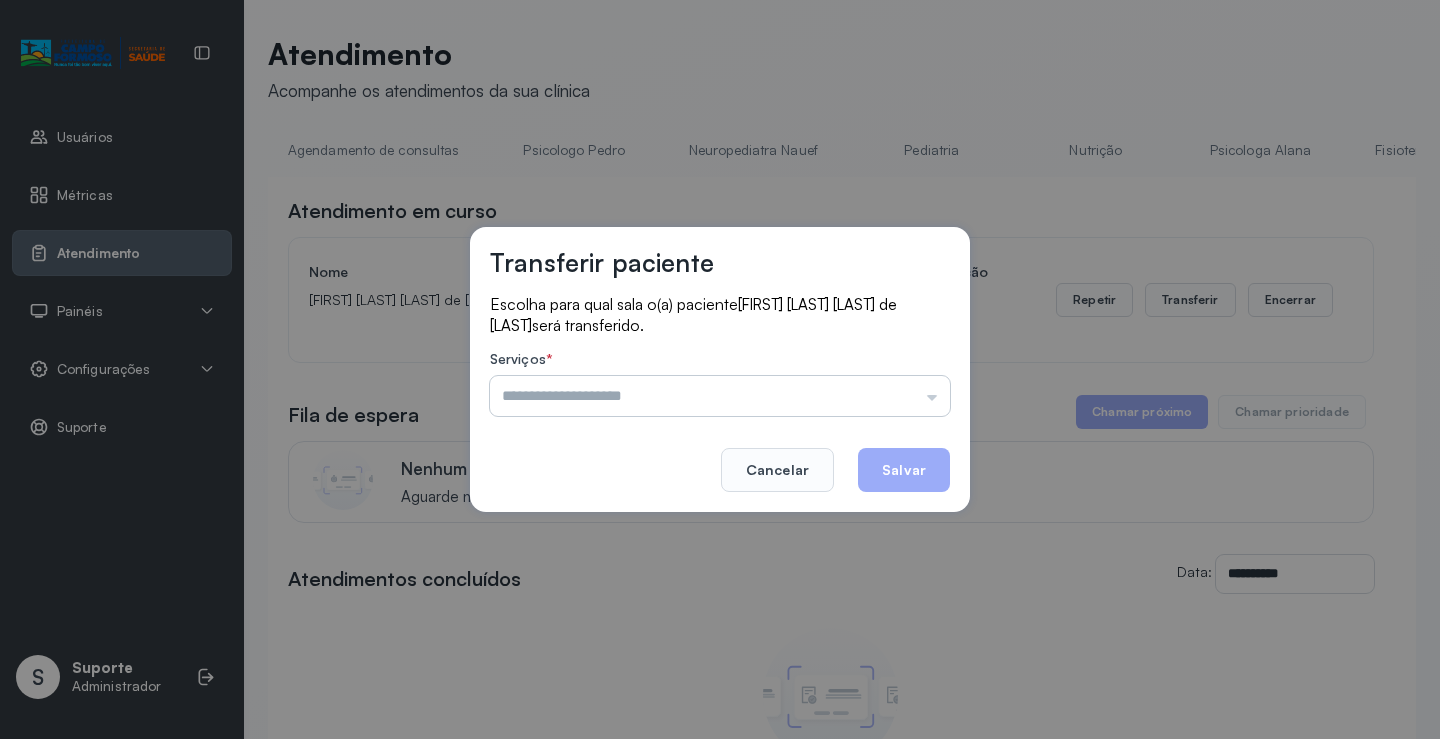 drag, startPoint x: 735, startPoint y: 380, endPoint x: 734, endPoint y: 390, distance: 10.049875 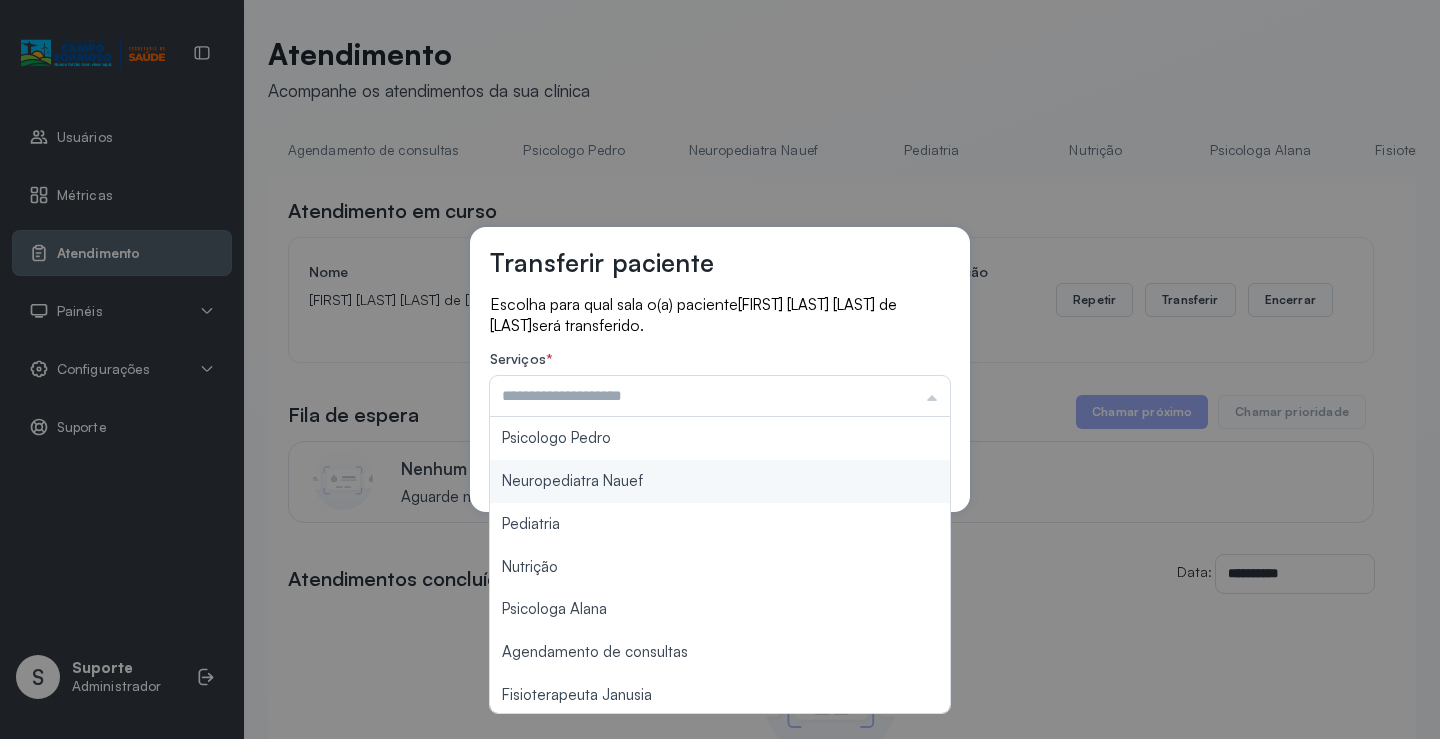 type on "**********" 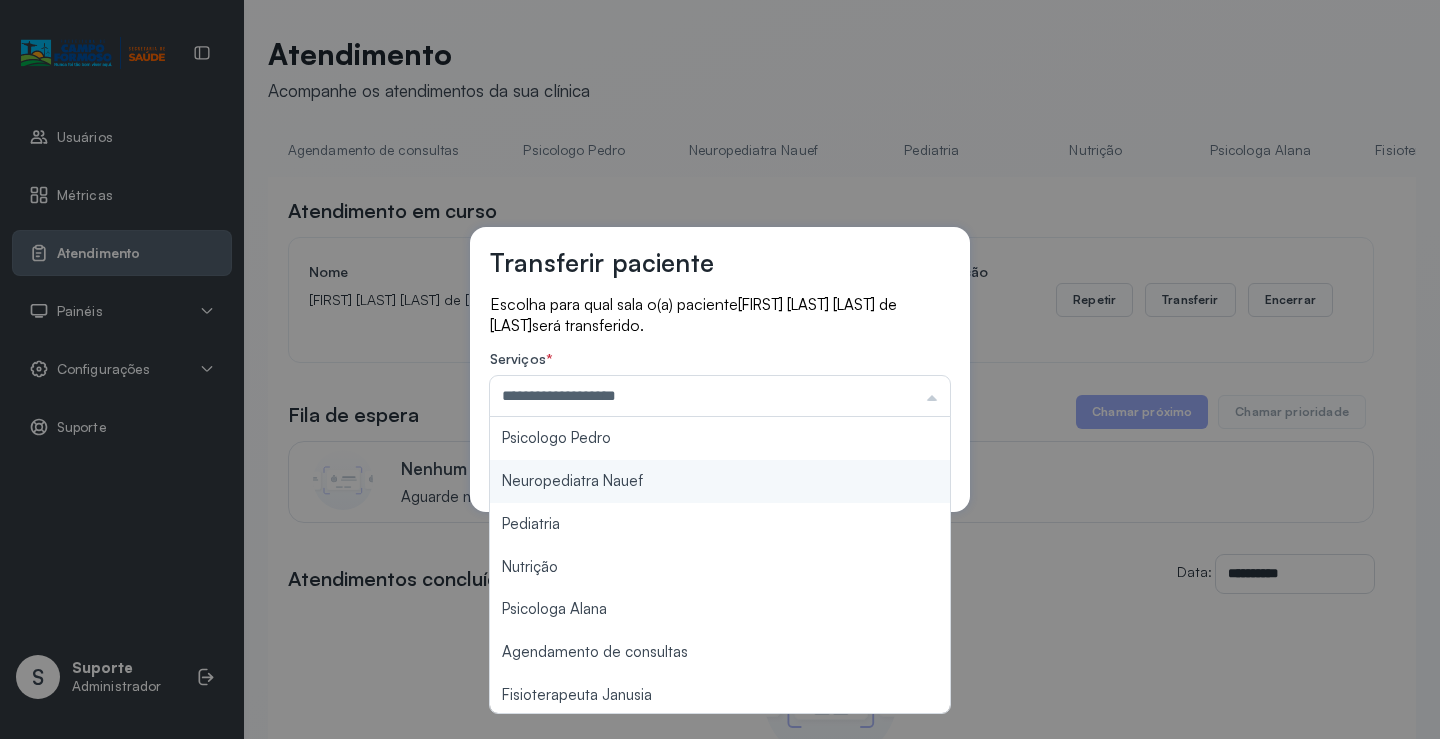 click on "**********" at bounding box center [720, 370] 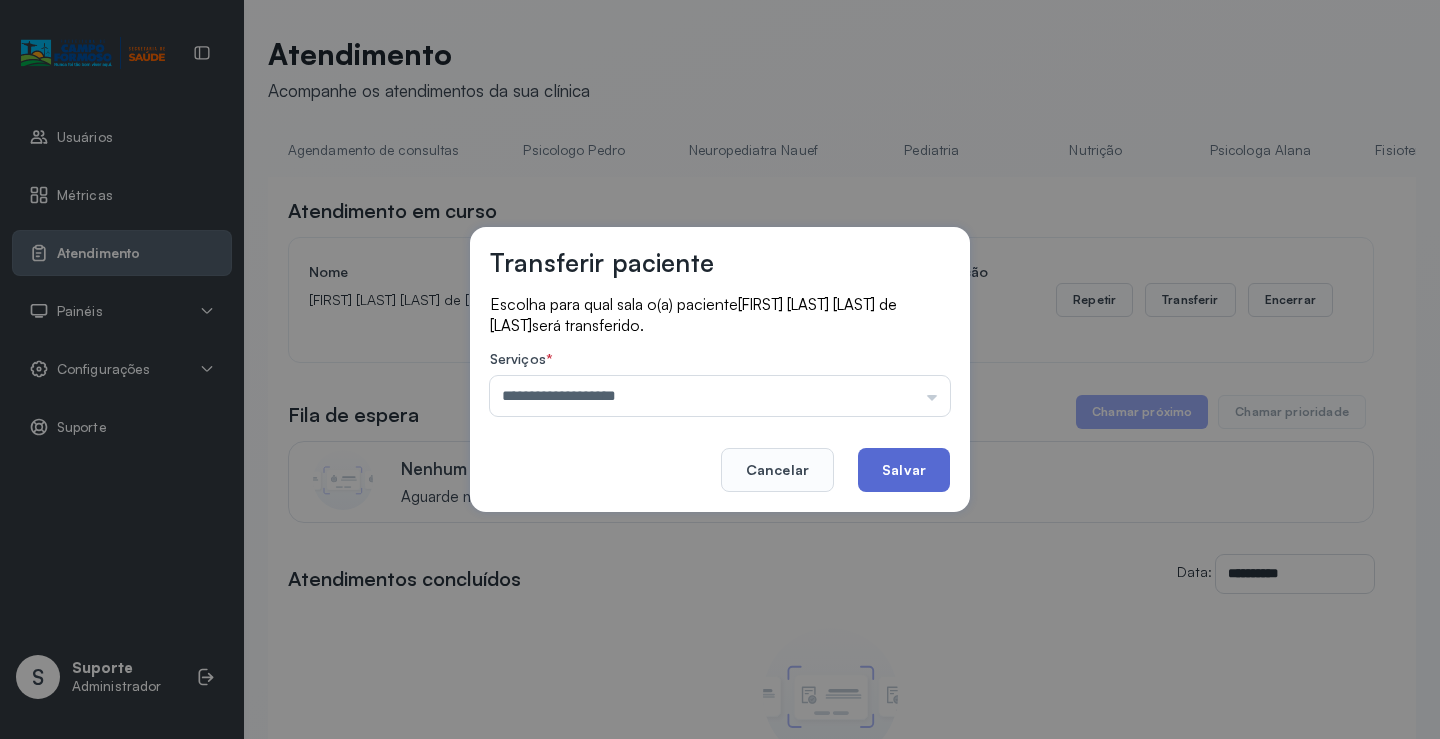 click on "Salvar" 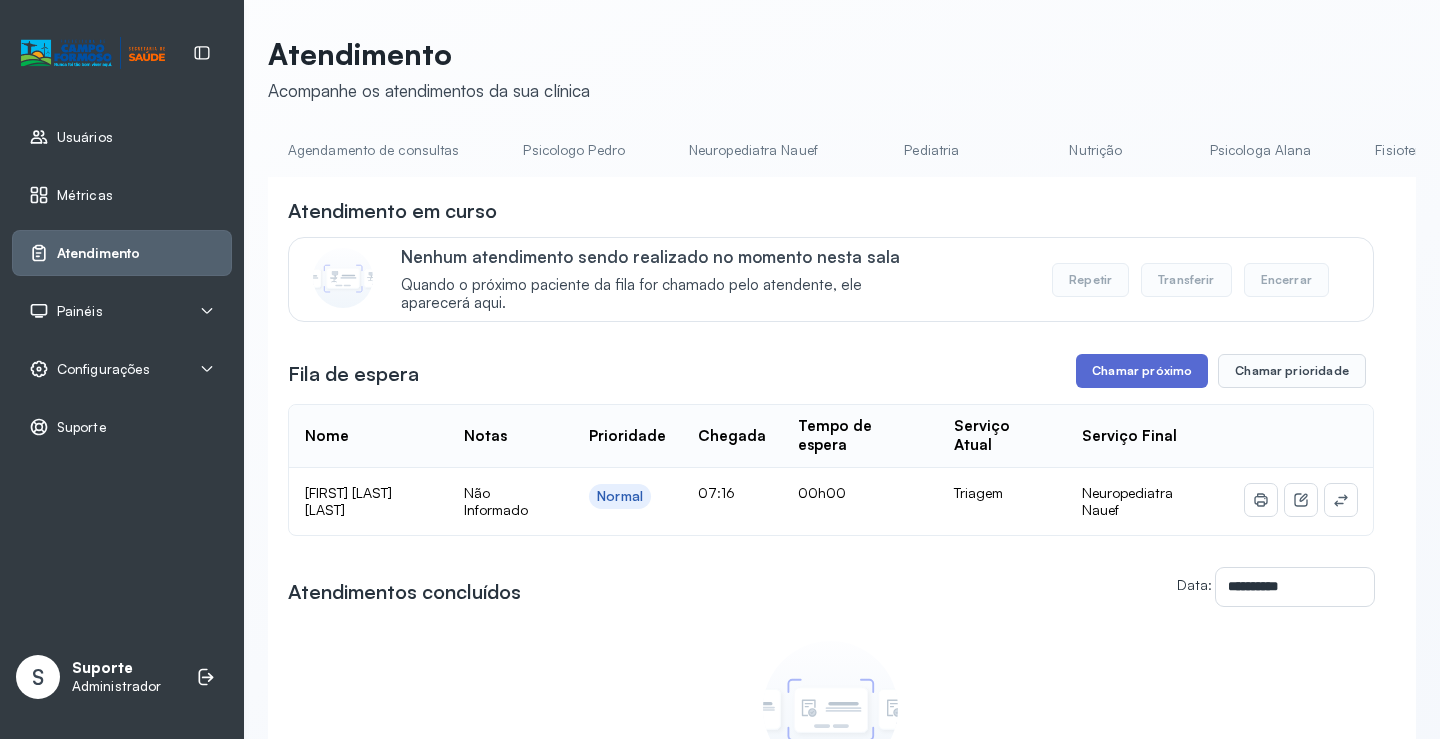 click on "Chamar próximo" at bounding box center (1142, 371) 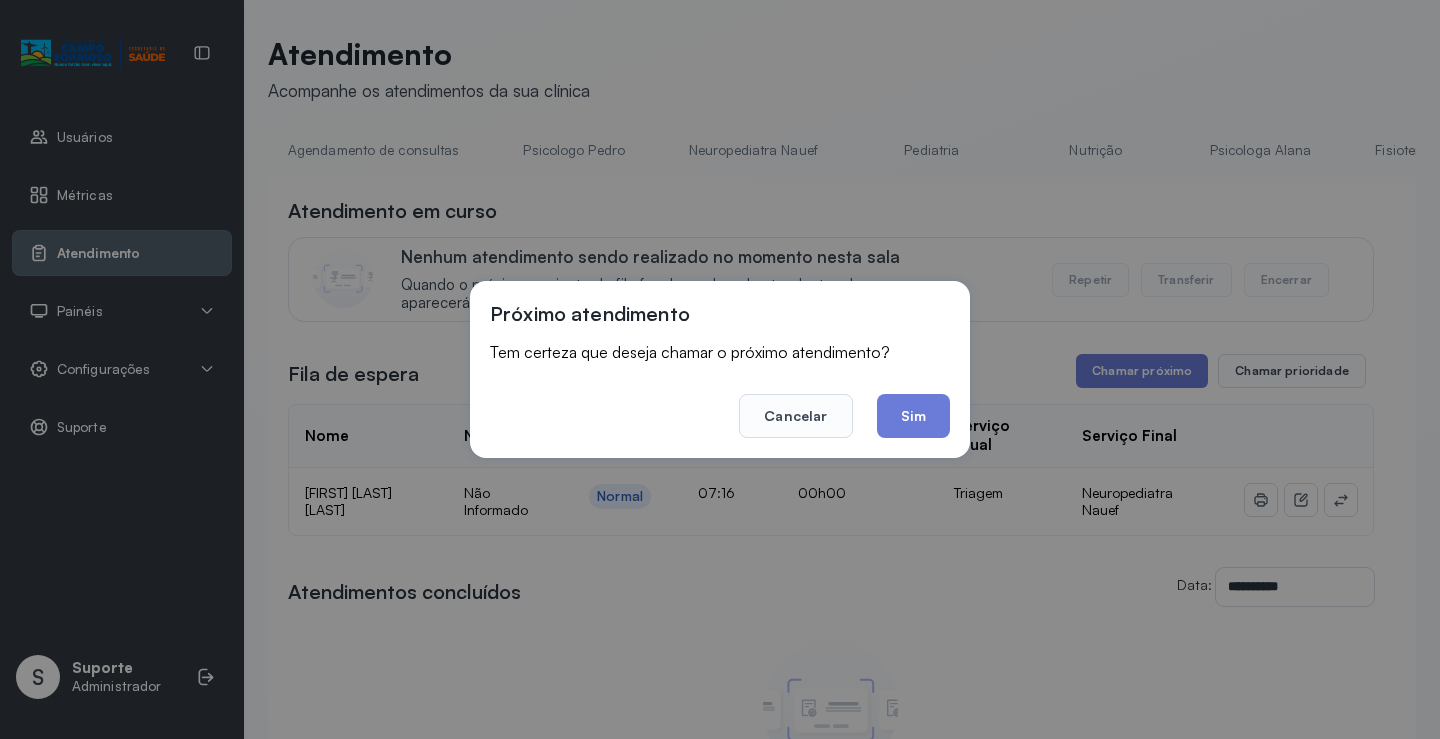 drag, startPoint x: 922, startPoint y: 416, endPoint x: 855, endPoint y: 389, distance: 72.235725 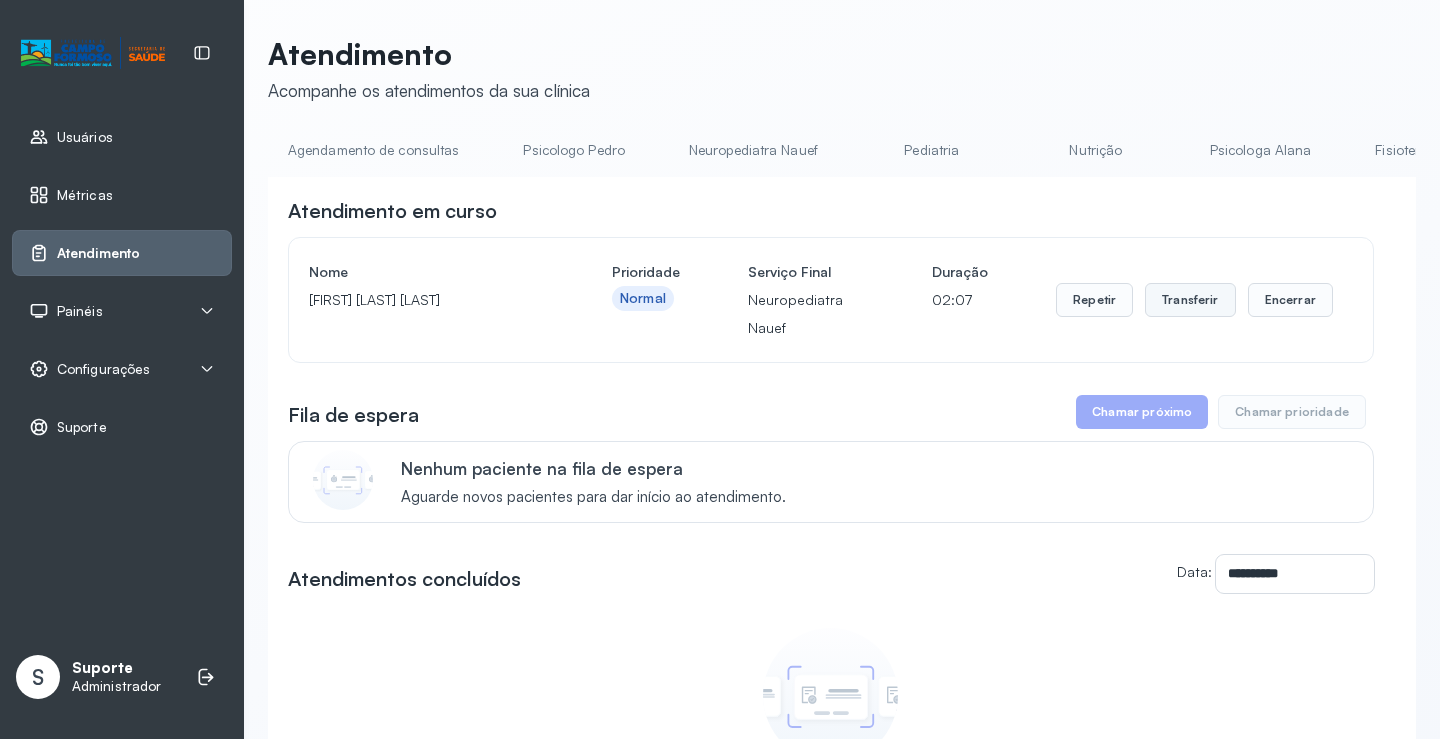 click on "Transferir" at bounding box center [1190, 300] 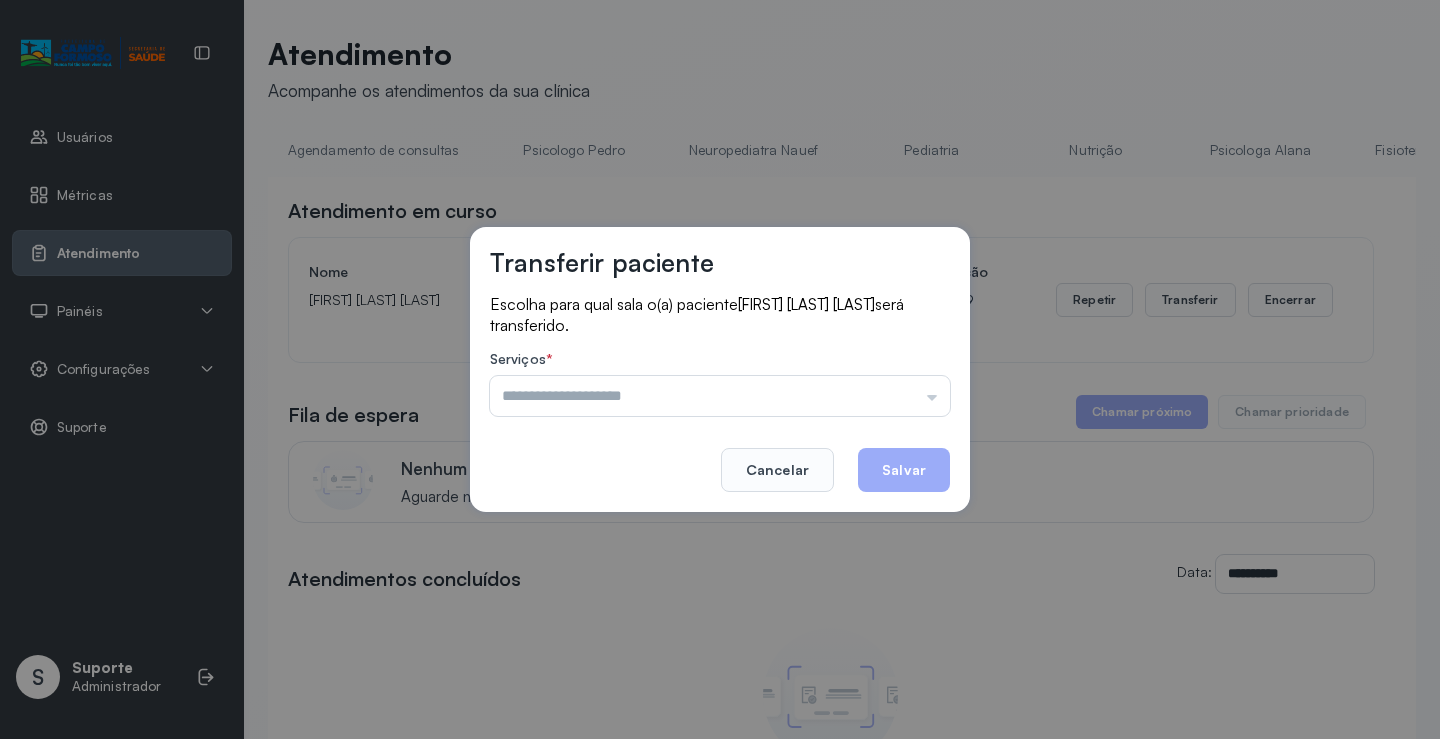 click at bounding box center [720, 396] 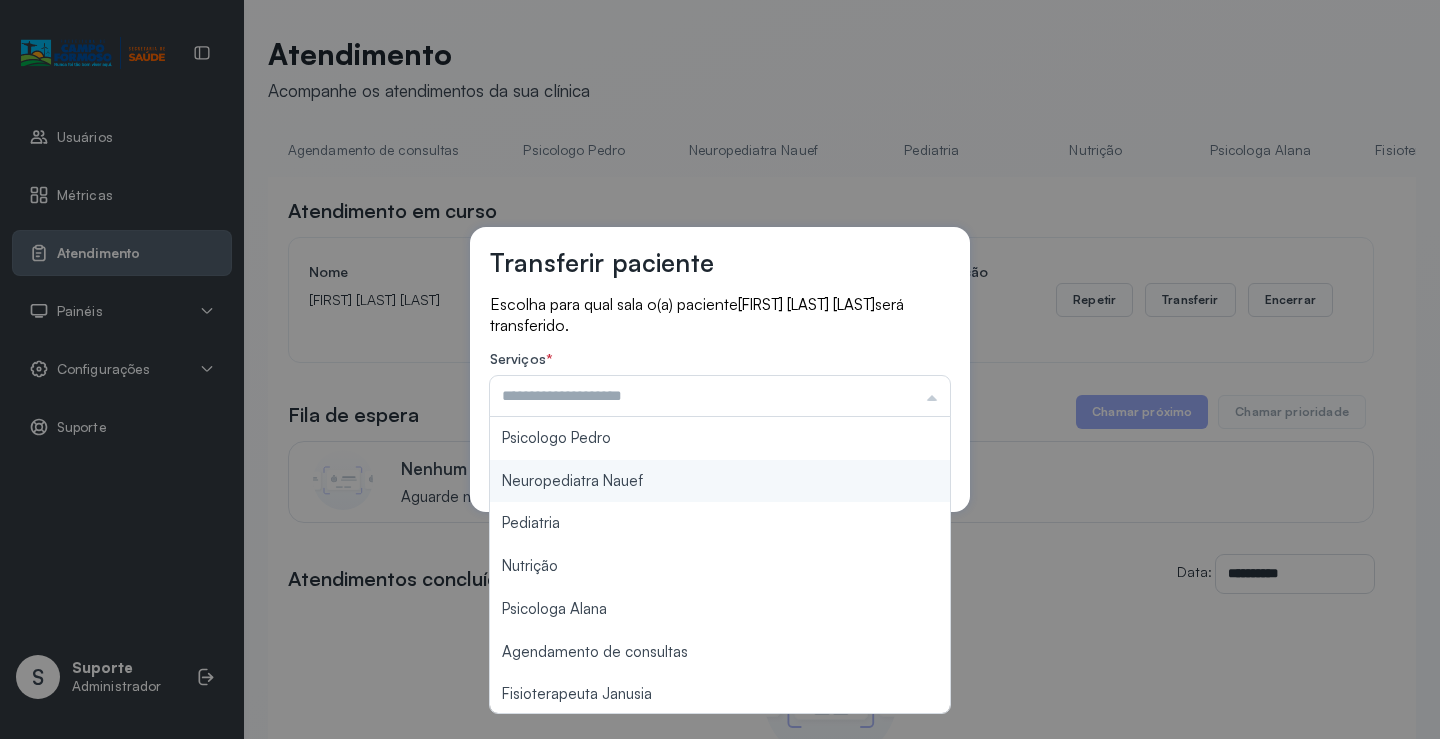 type on "**********" 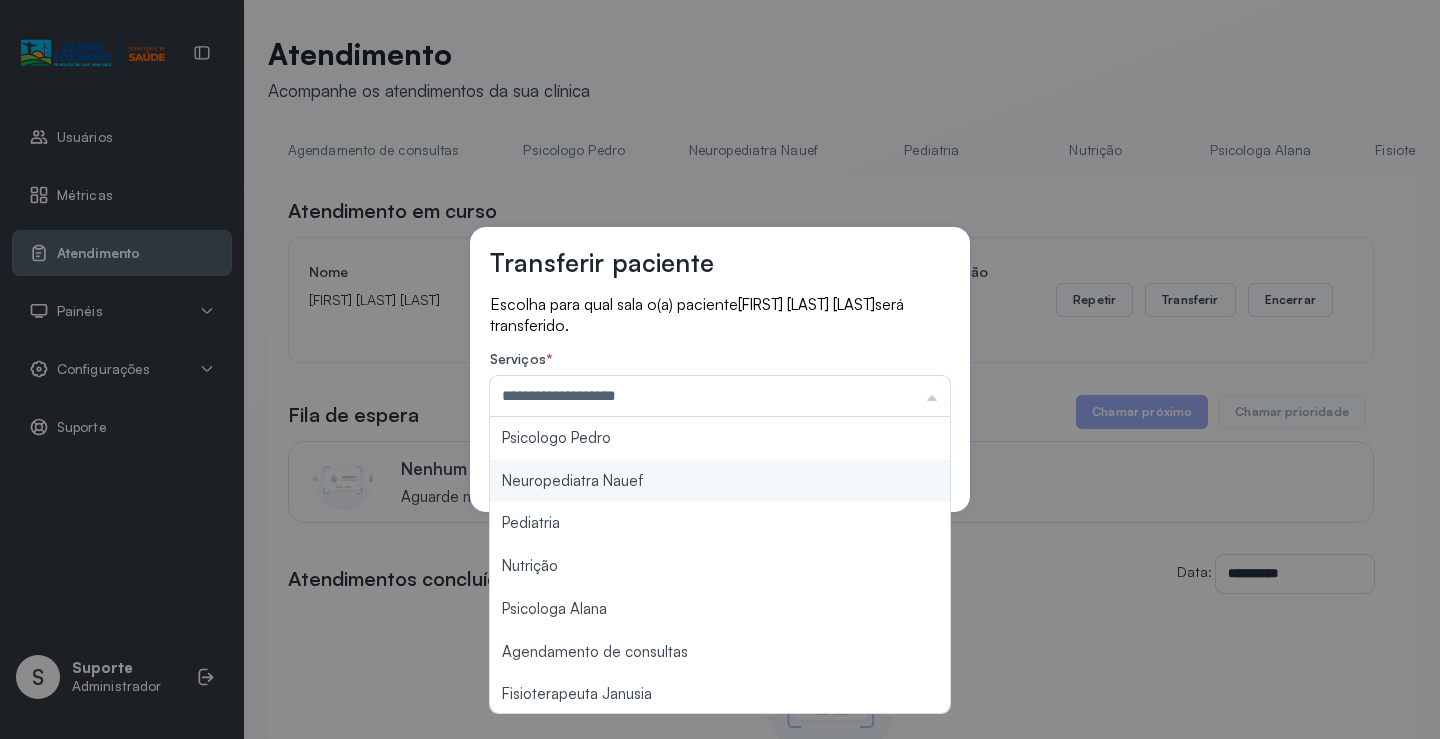 click on "**********" at bounding box center [720, 369] 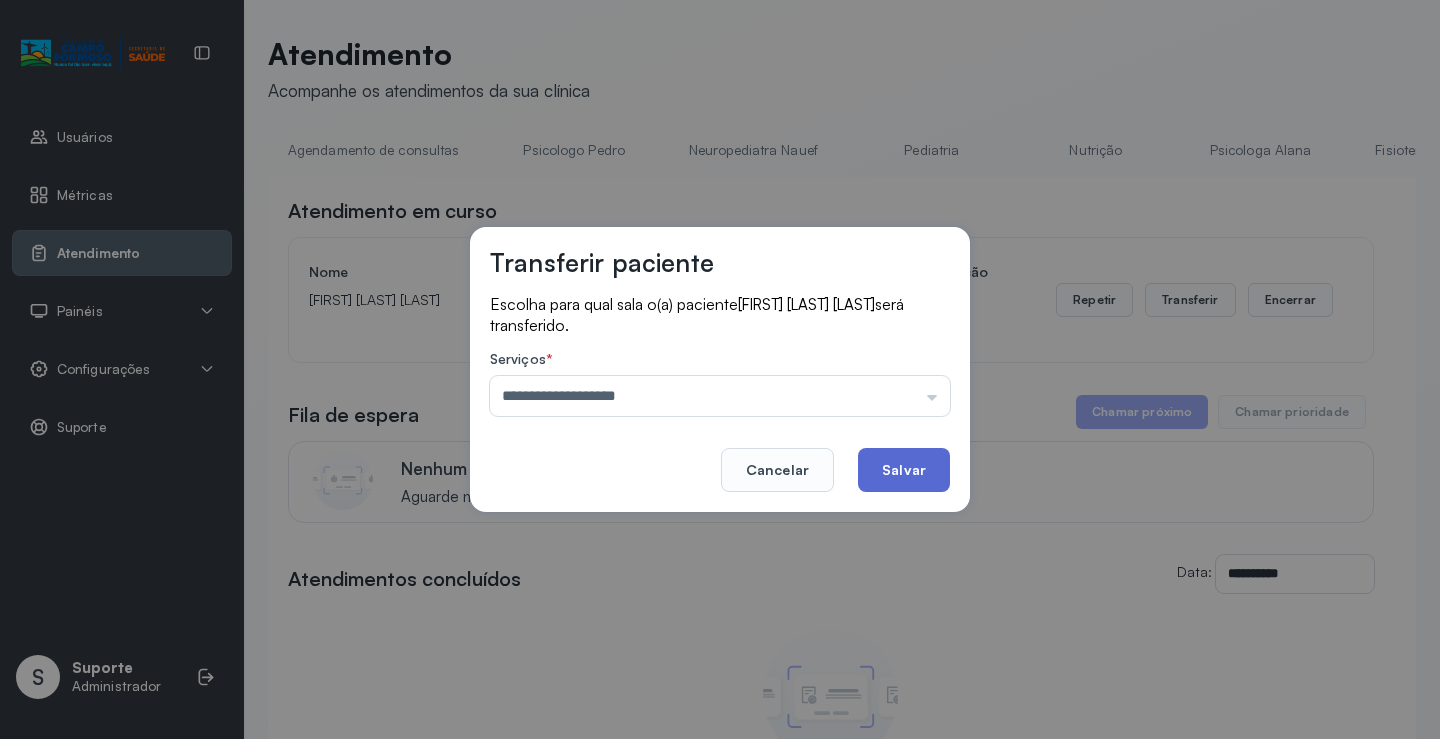 click on "Salvar" 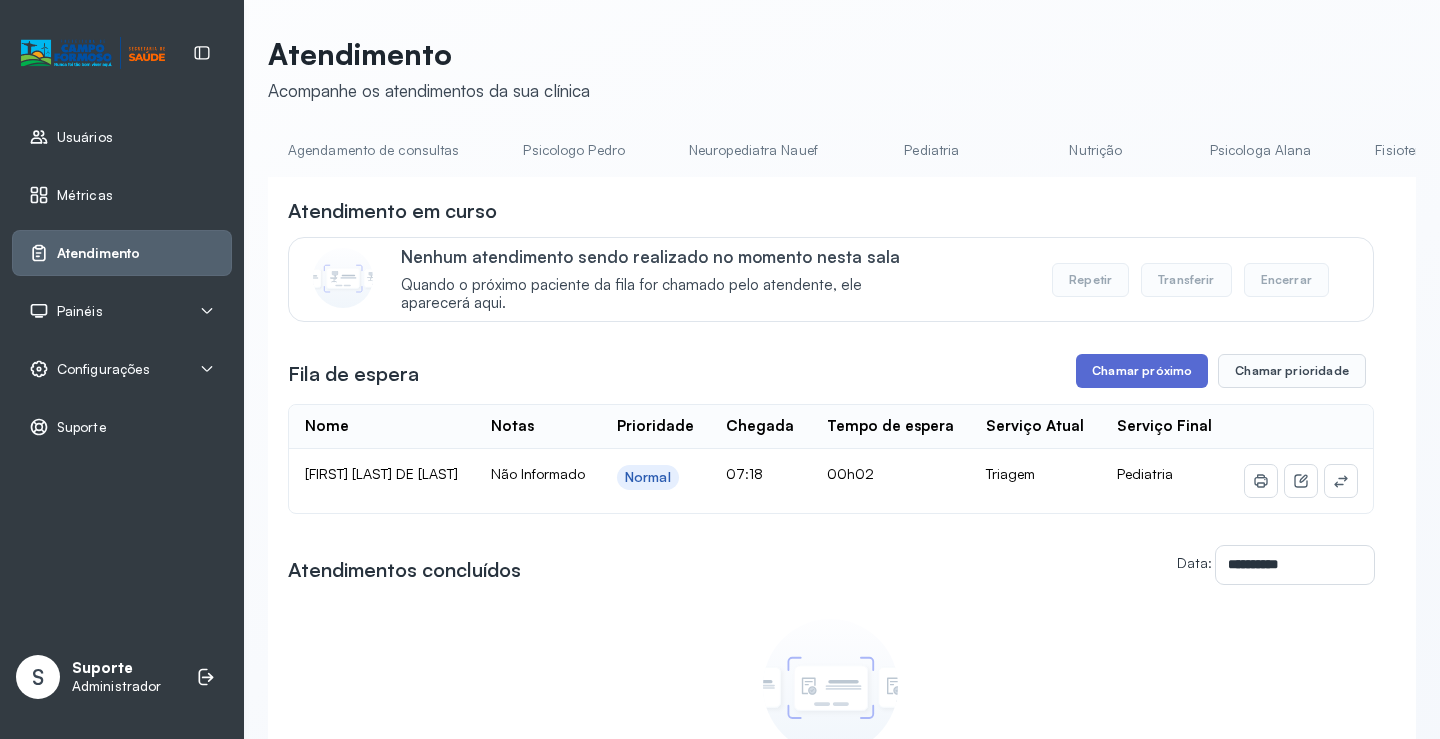 click on "Chamar próximo" at bounding box center [1142, 371] 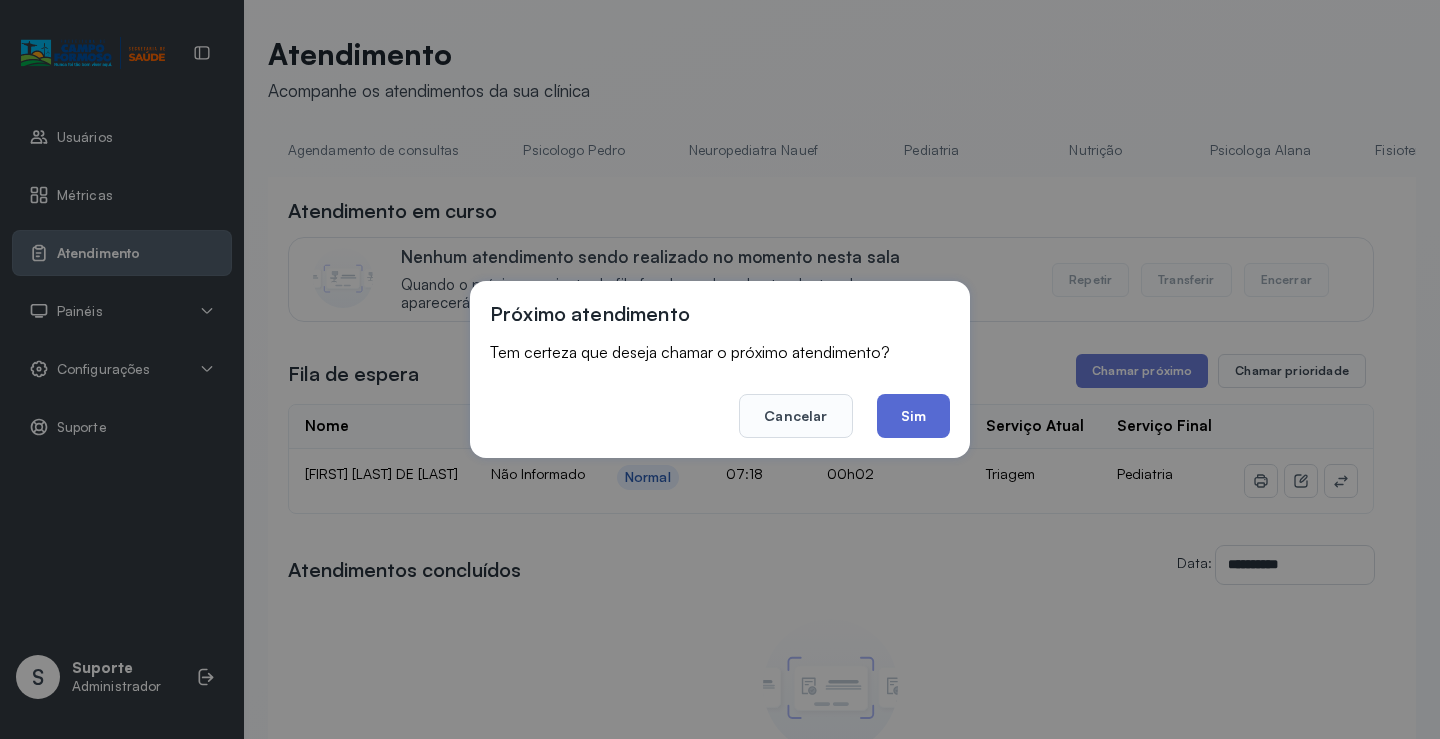 click on "Sim" 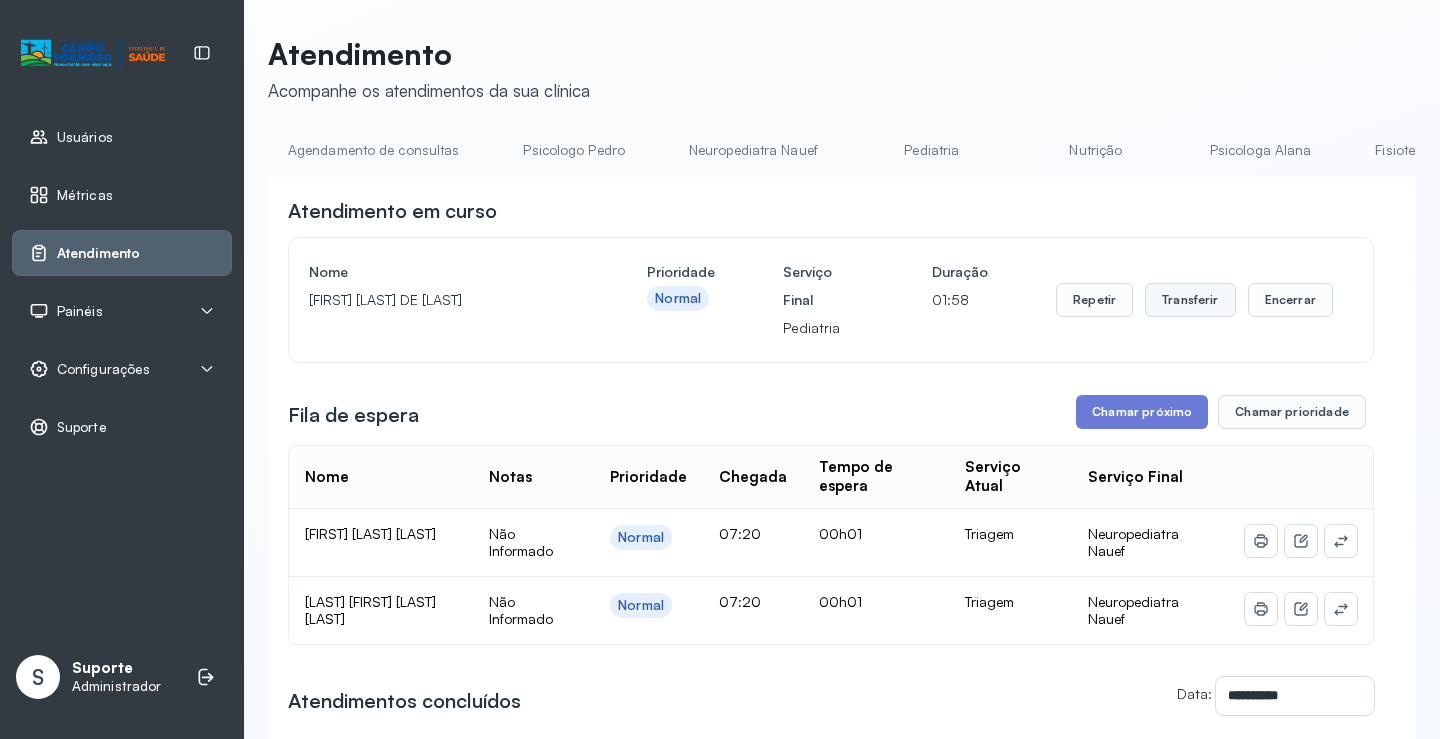 click on "Transferir" at bounding box center (1190, 300) 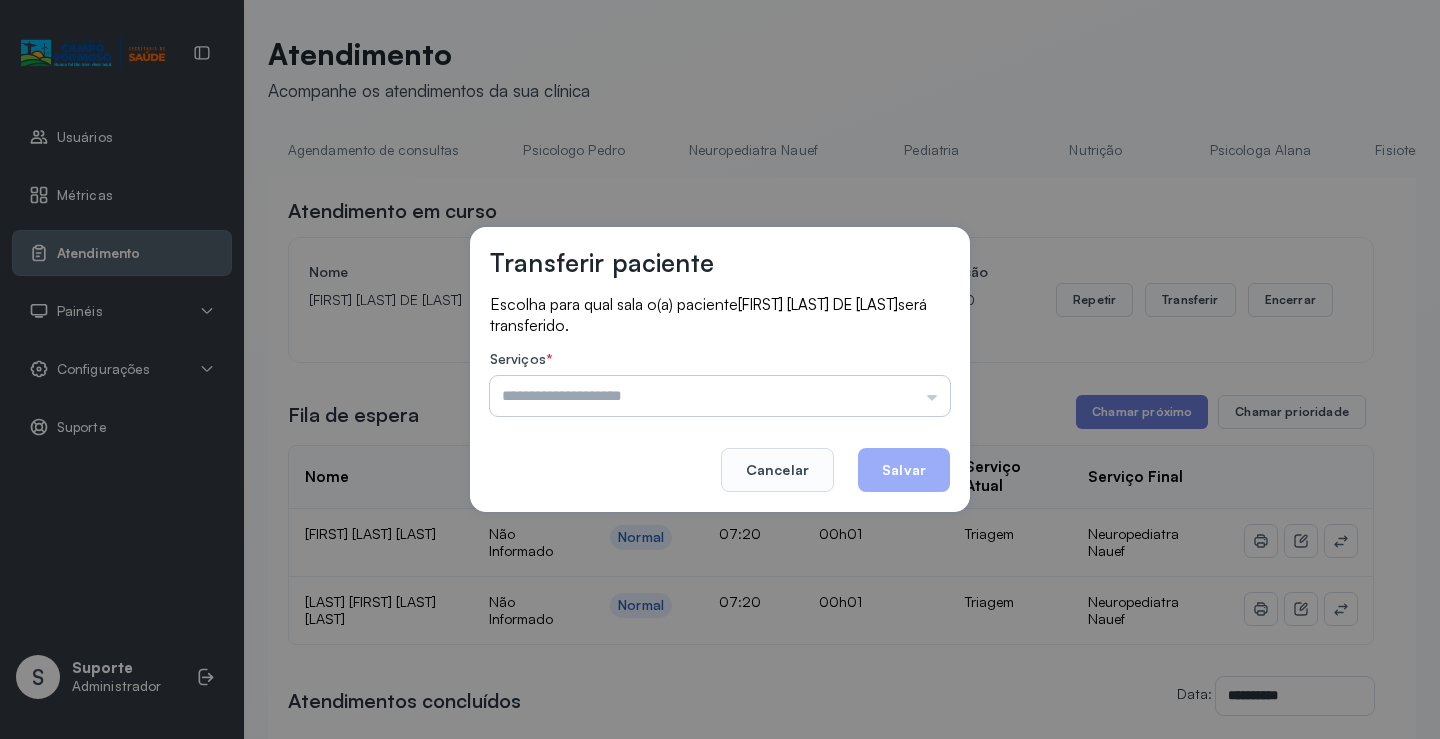click at bounding box center (720, 396) 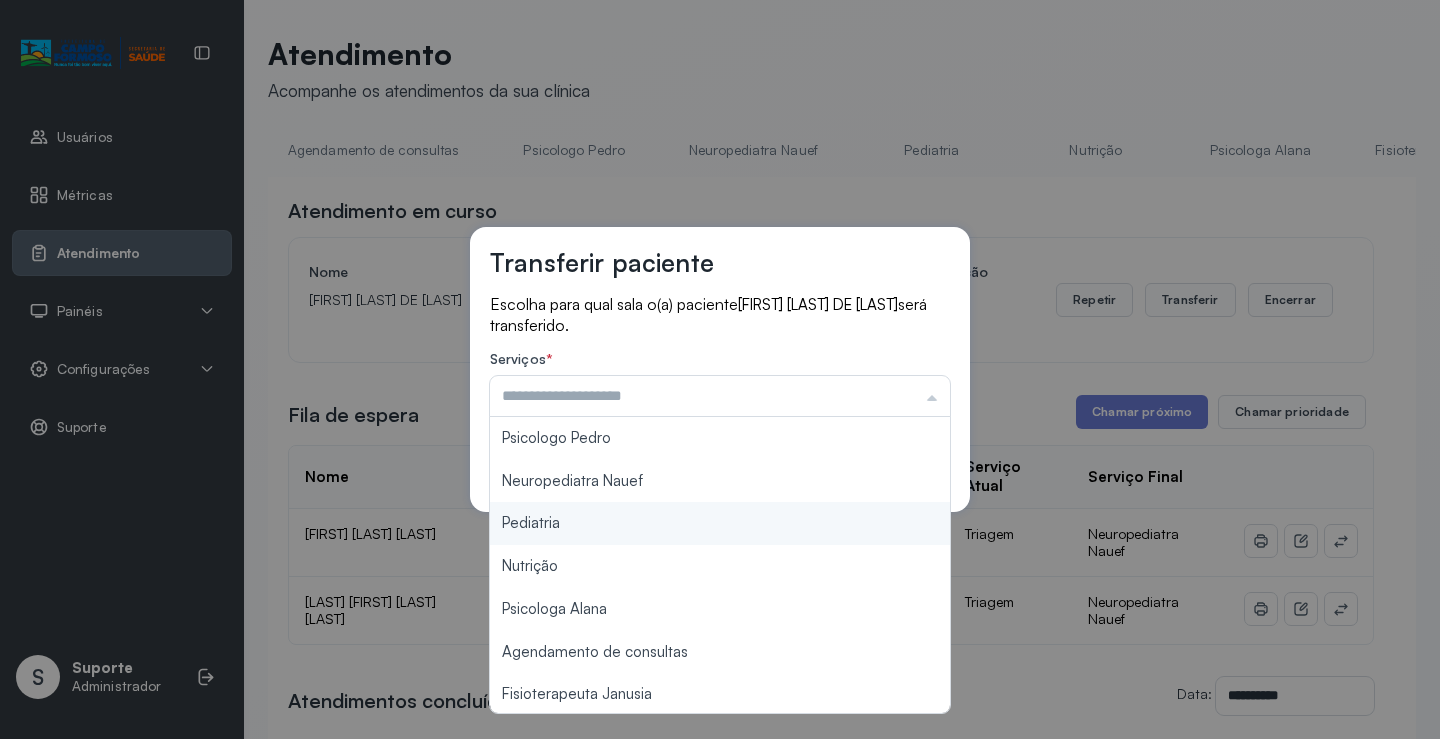 type on "*********" 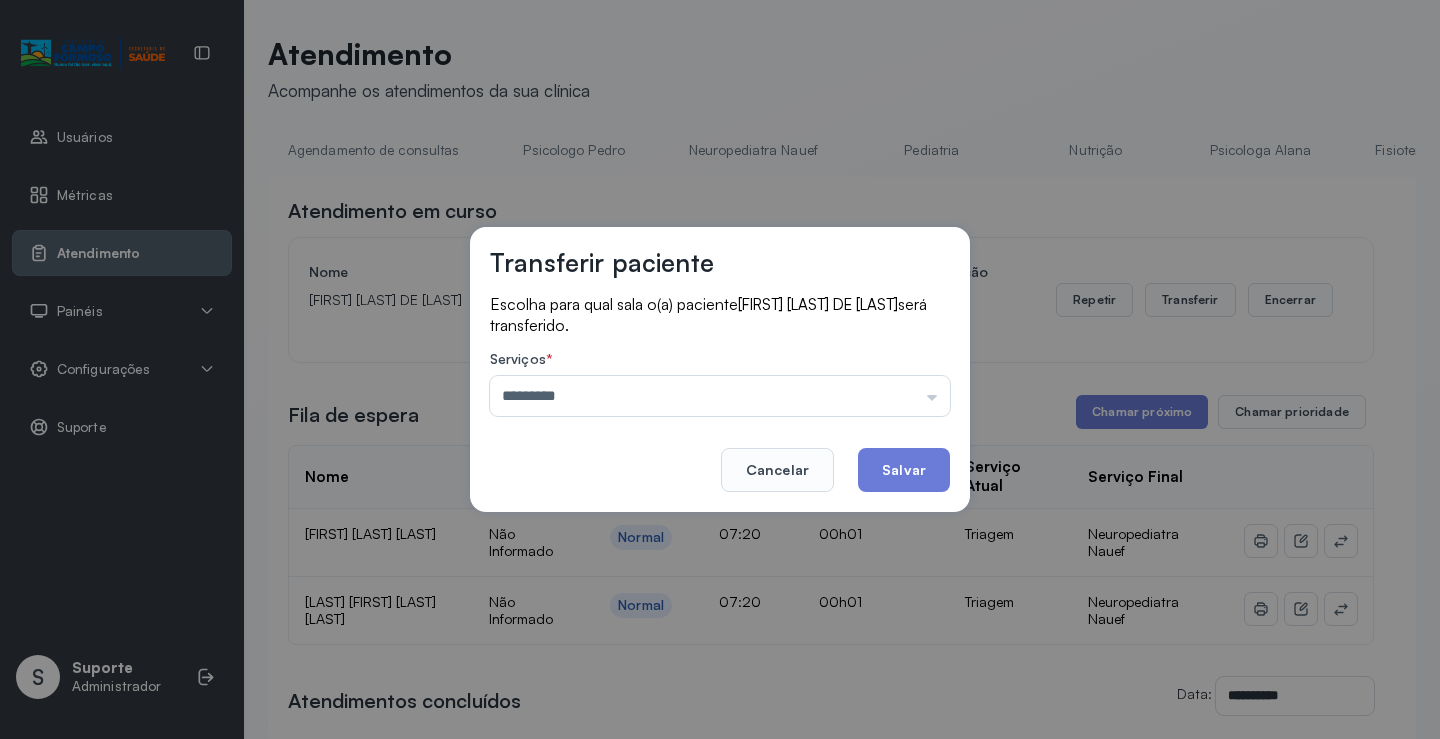 click on "Transferir paciente Escolha para qual sala o(a) paciente  HALLEF RAVI BONFIM DE CARVALHO  será transferido.  Serviços  *  ********* Psicologo Pedro Neuropediatra Nauef Pediatria Nutrição Psicologa Alana Agendamento de consultas Fisioterapeuta Janusia Coordenadora Solange Consultório 2 Assistente Social Psiquiatra Fisioterapeuta Francyne Fisioterapeuta Morgana Neuropediatra João Cancelar Salvar" at bounding box center [720, 369] 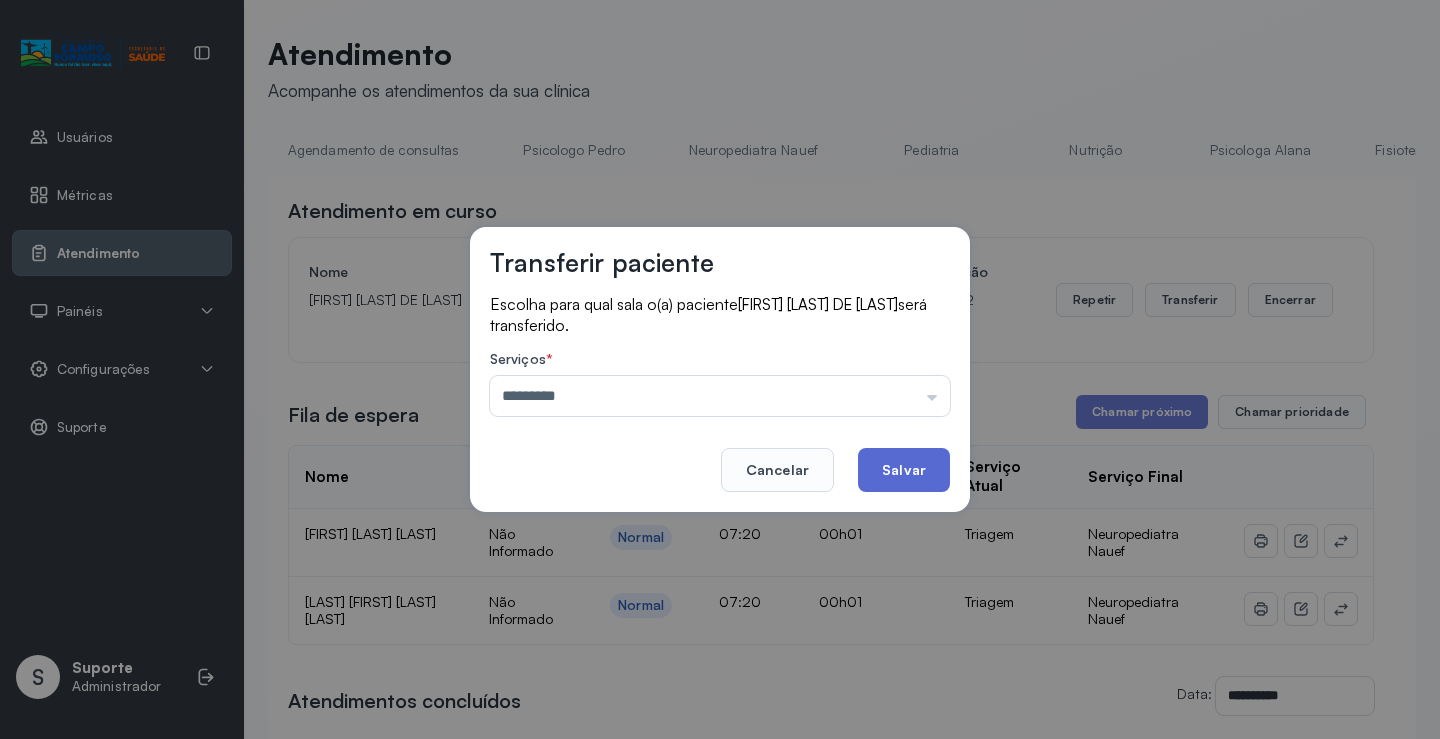 click on "Salvar" 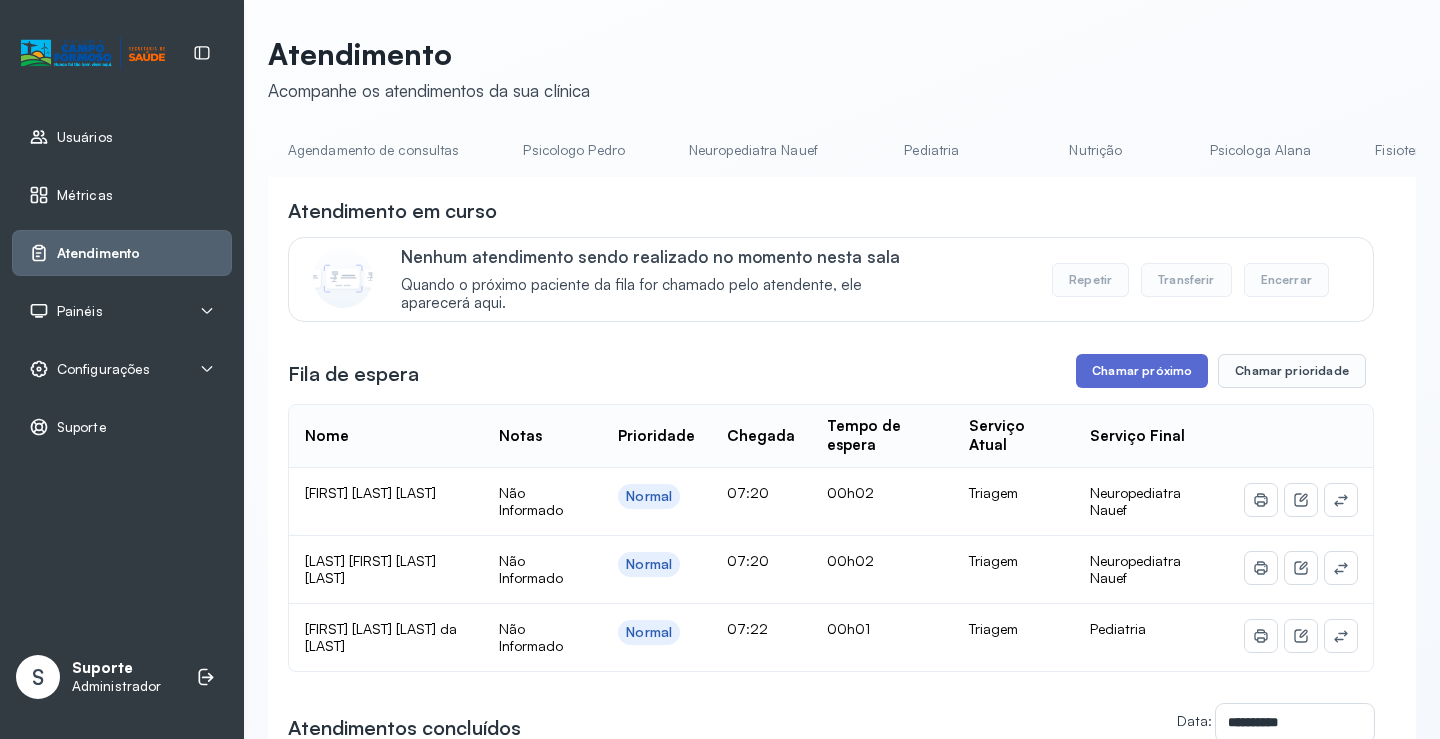 click on "Chamar próximo" at bounding box center [1142, 371] 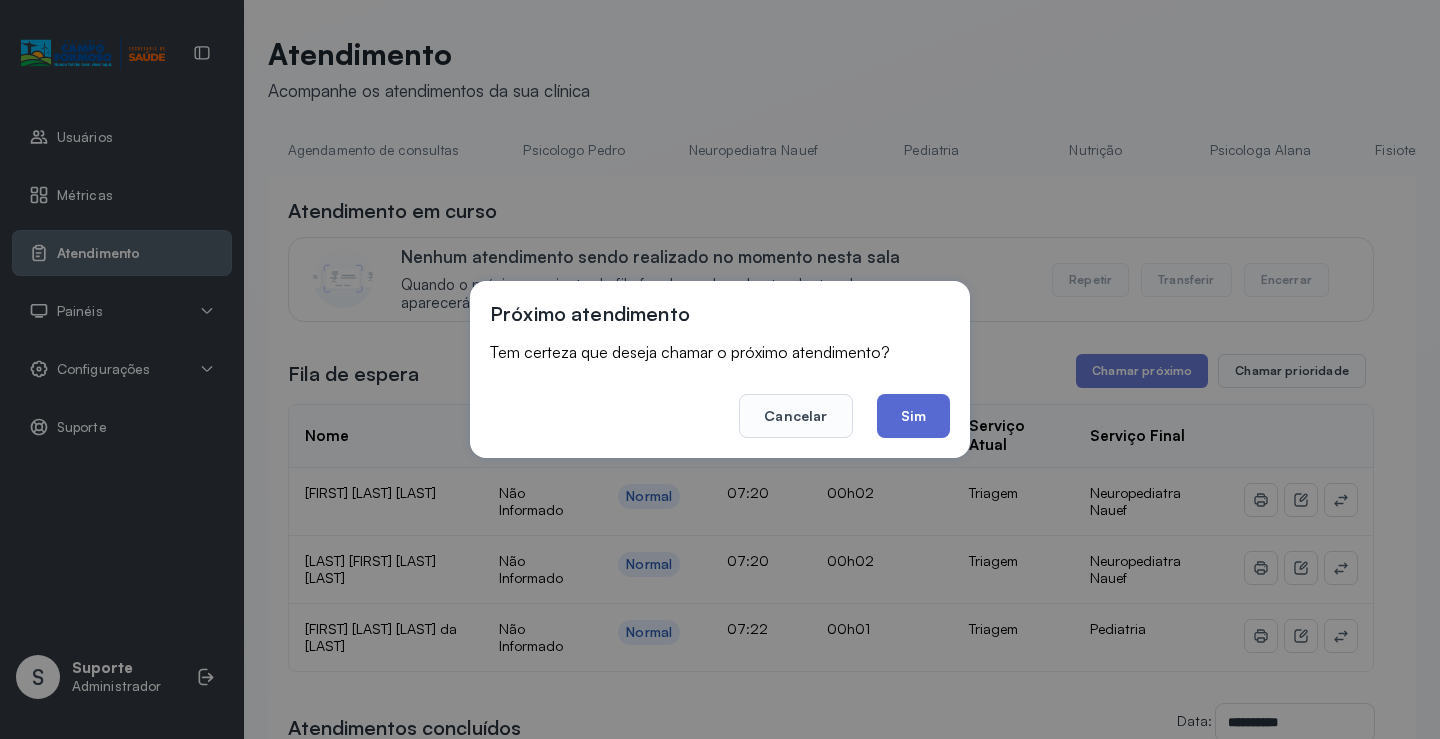 click on "Sim" 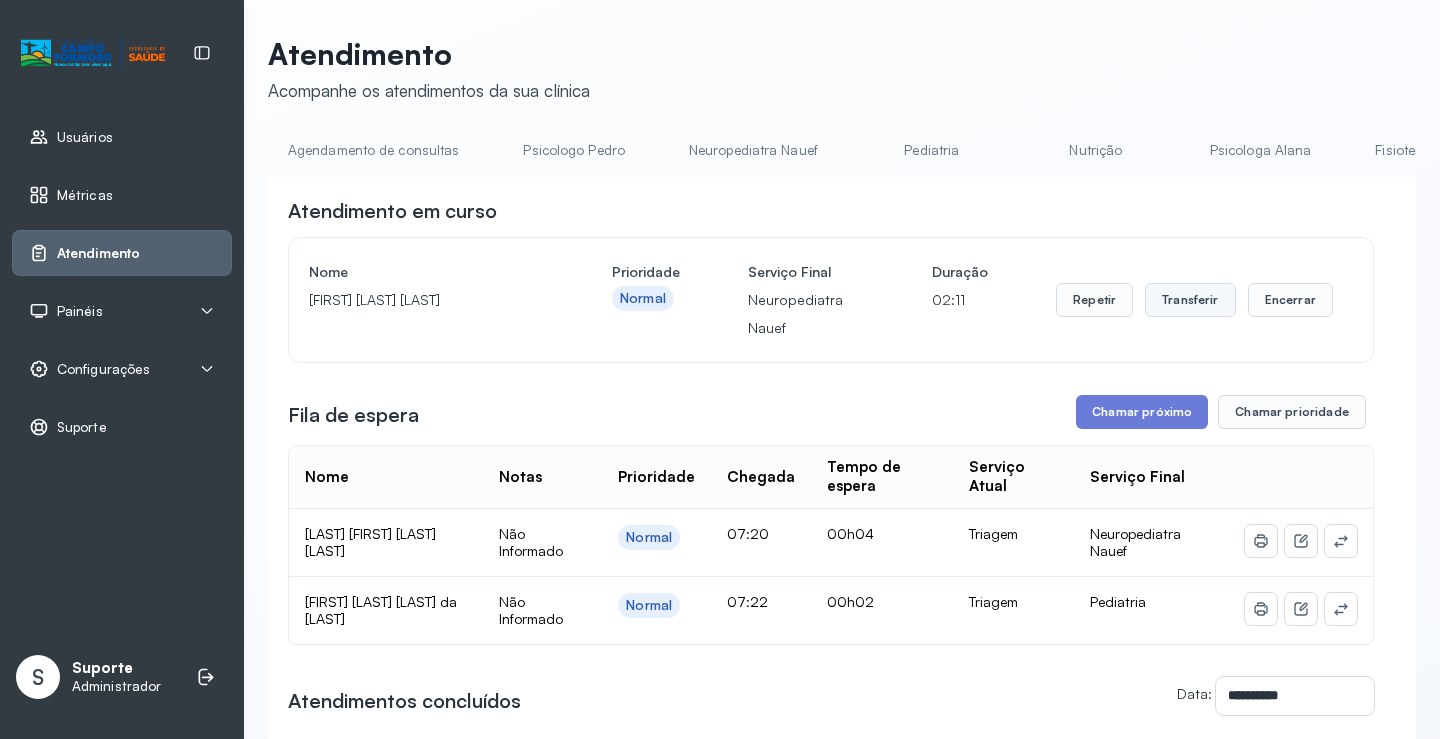 click on "Transferir" at bounding box center [1190, 300] 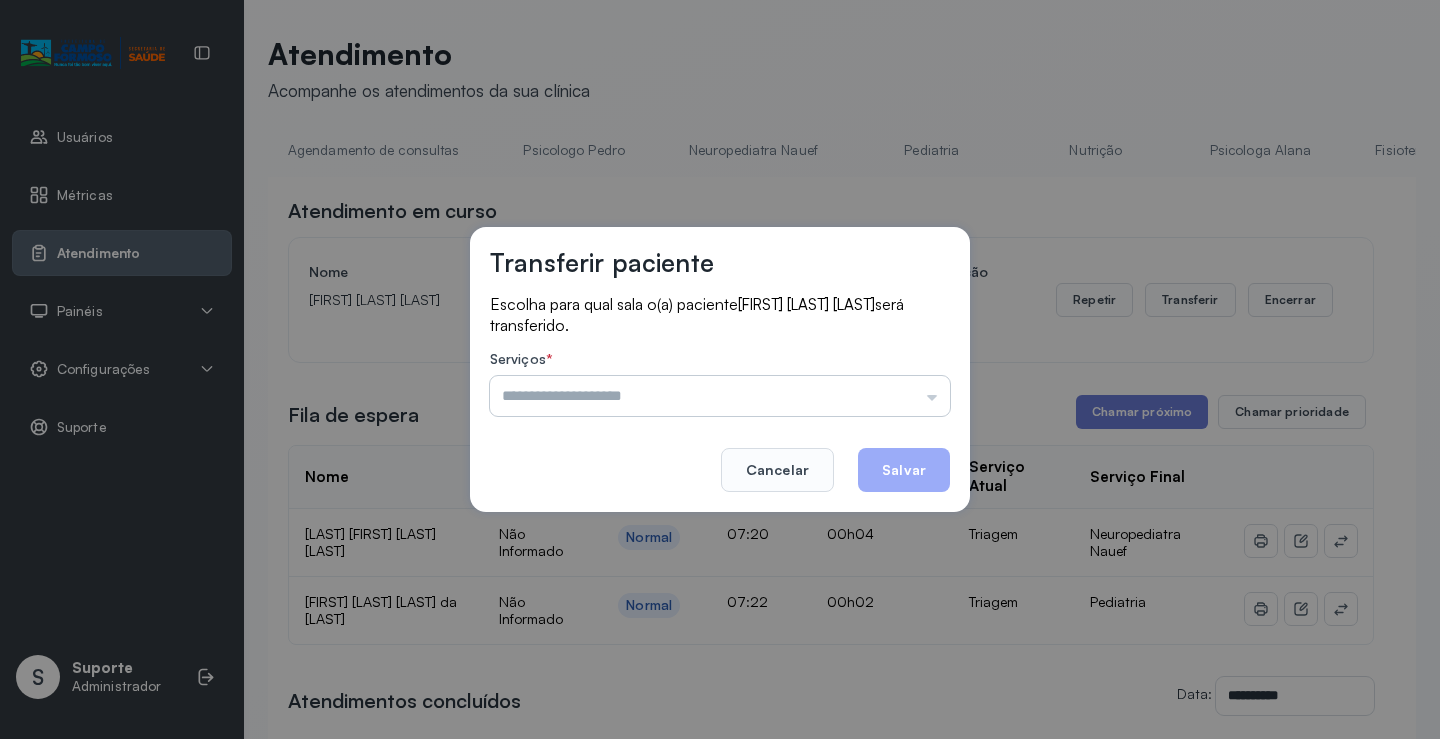 click at bounding box center (720, 396) 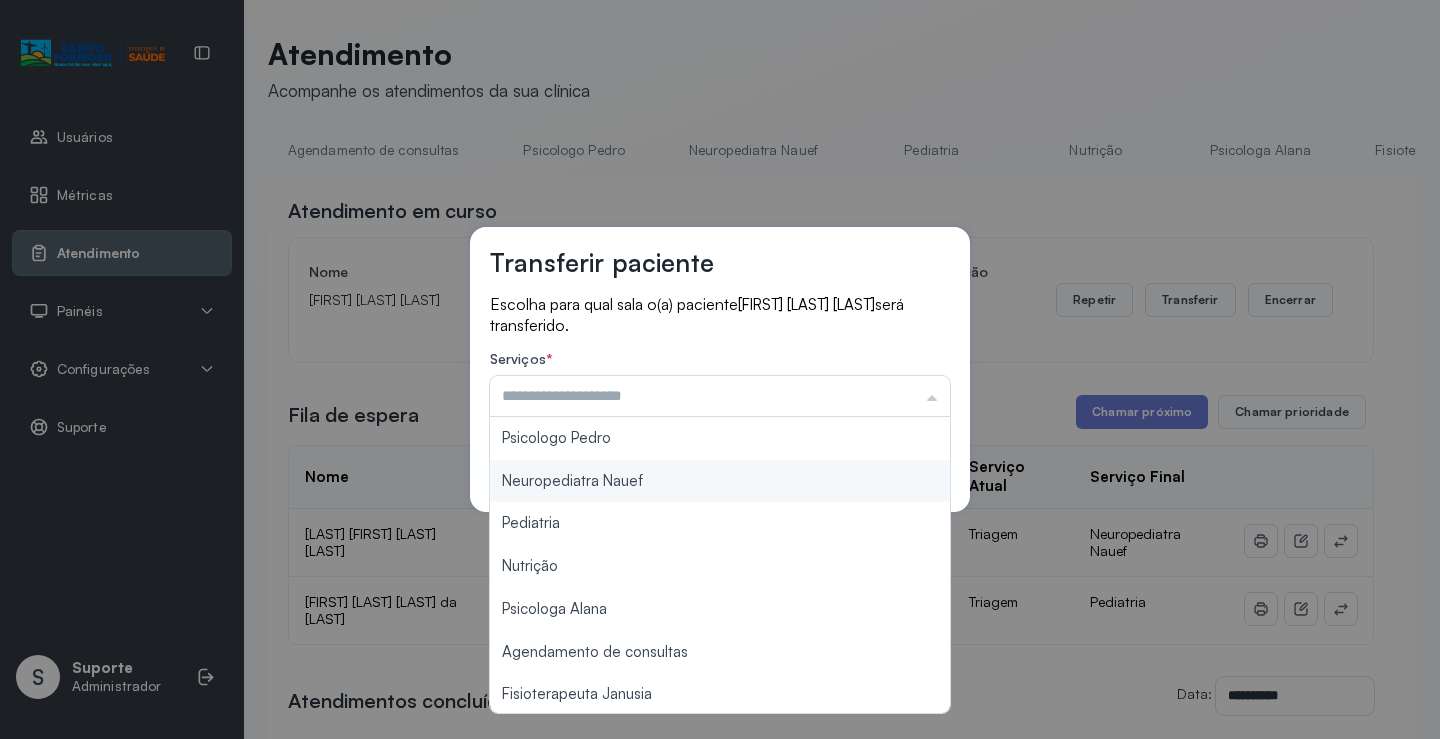 type on "**********" 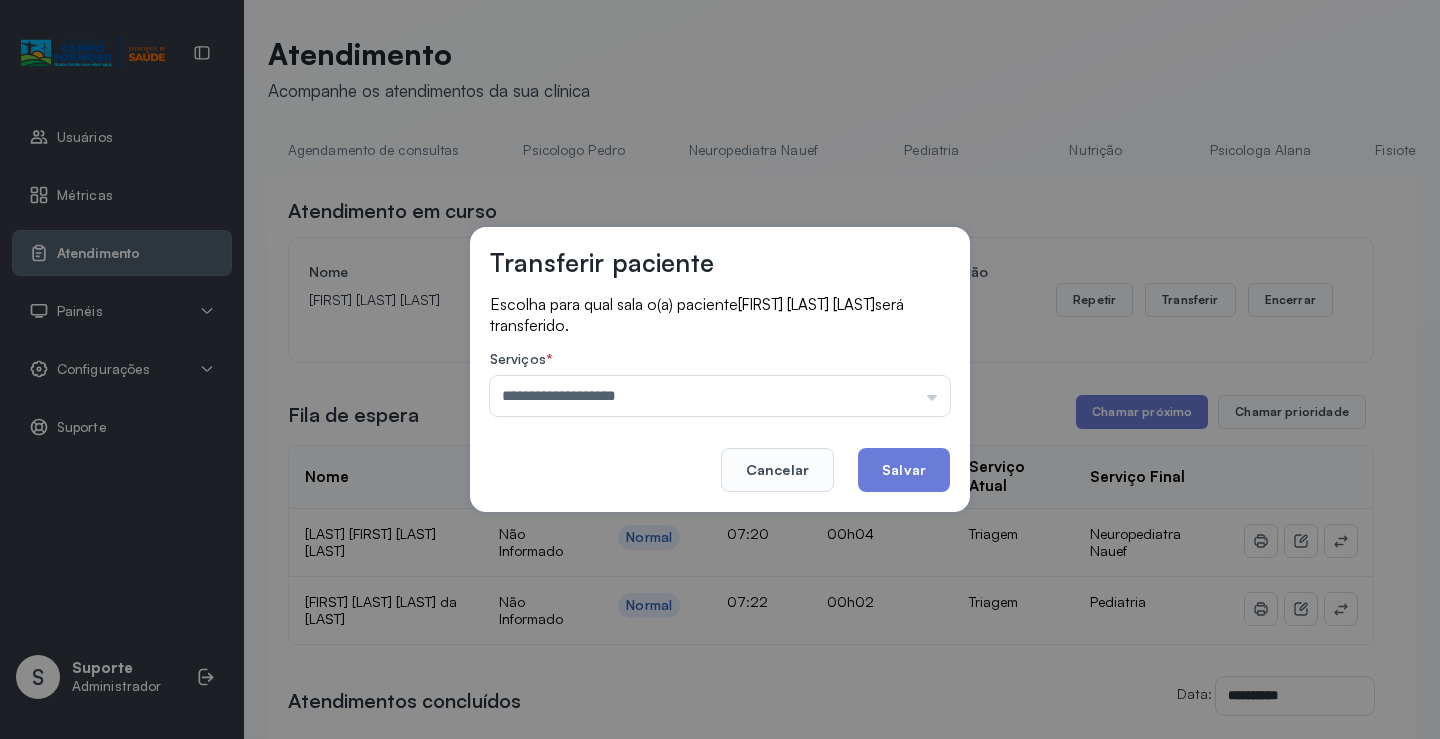 click on "**********" at bounding box center (720, 369) 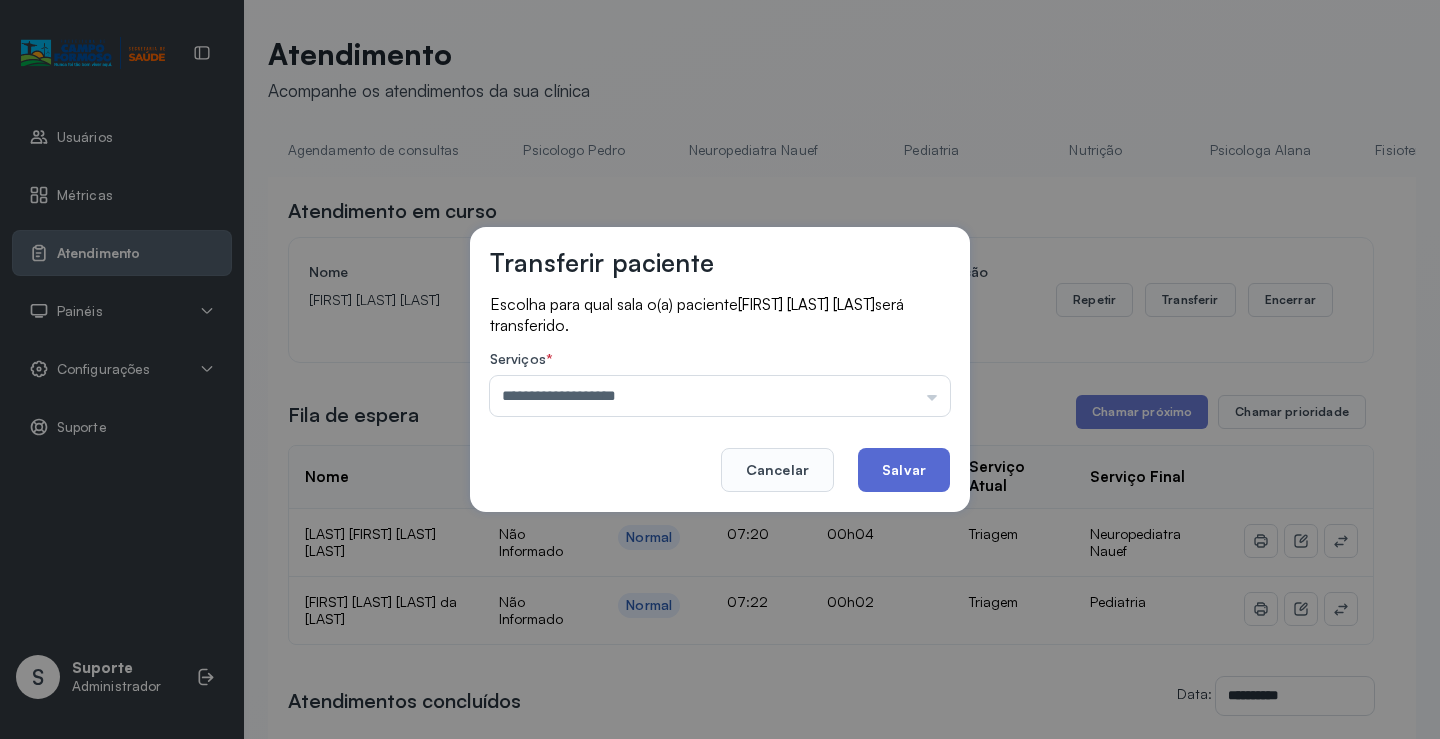 click on "Salvar" 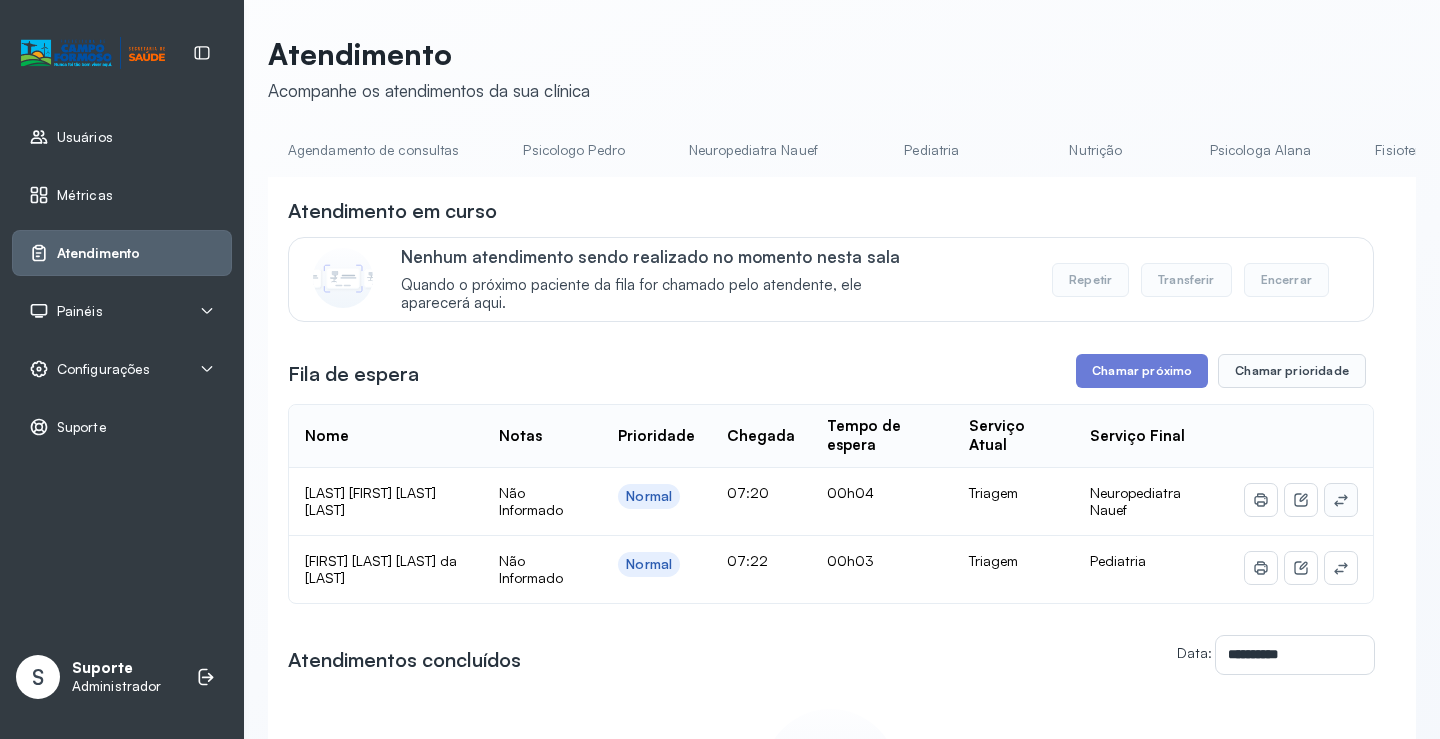 click 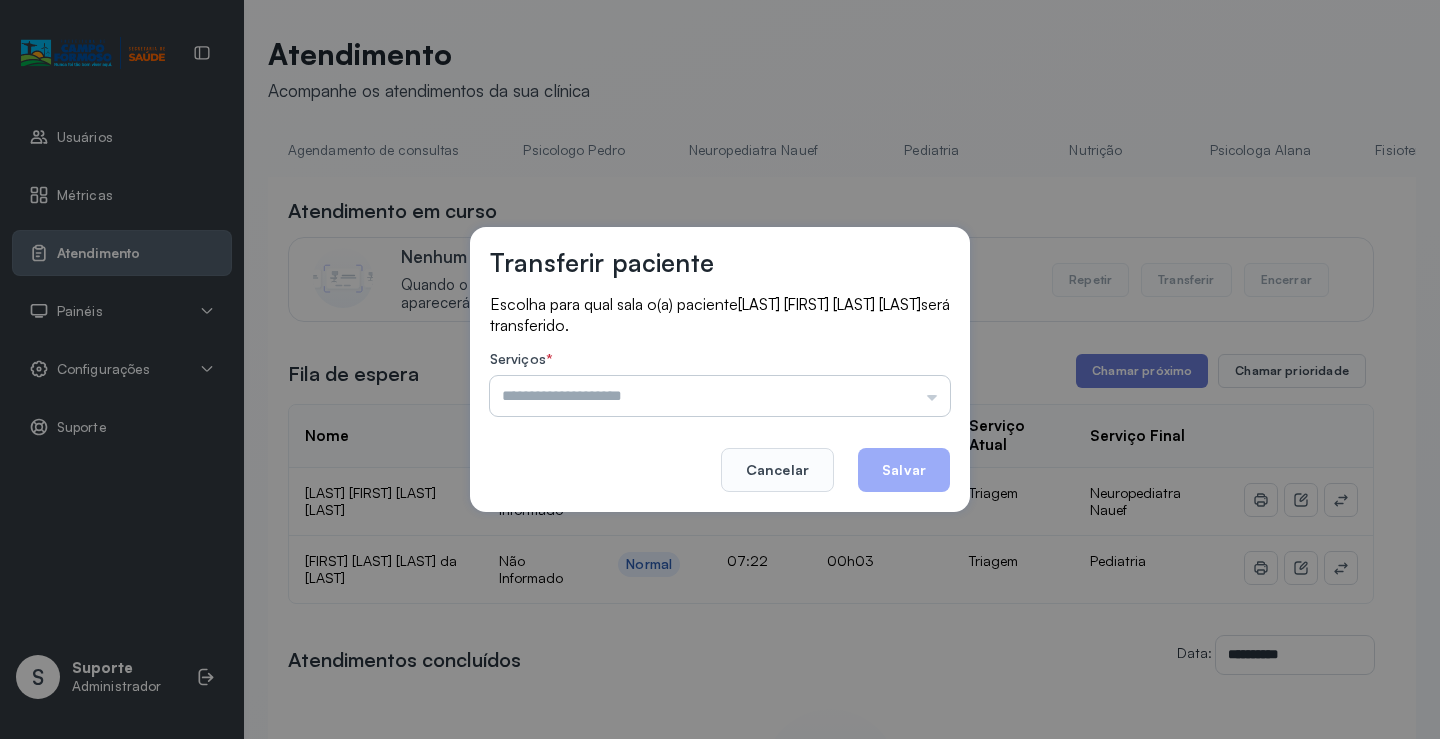 click at bounding box center [720, 396] 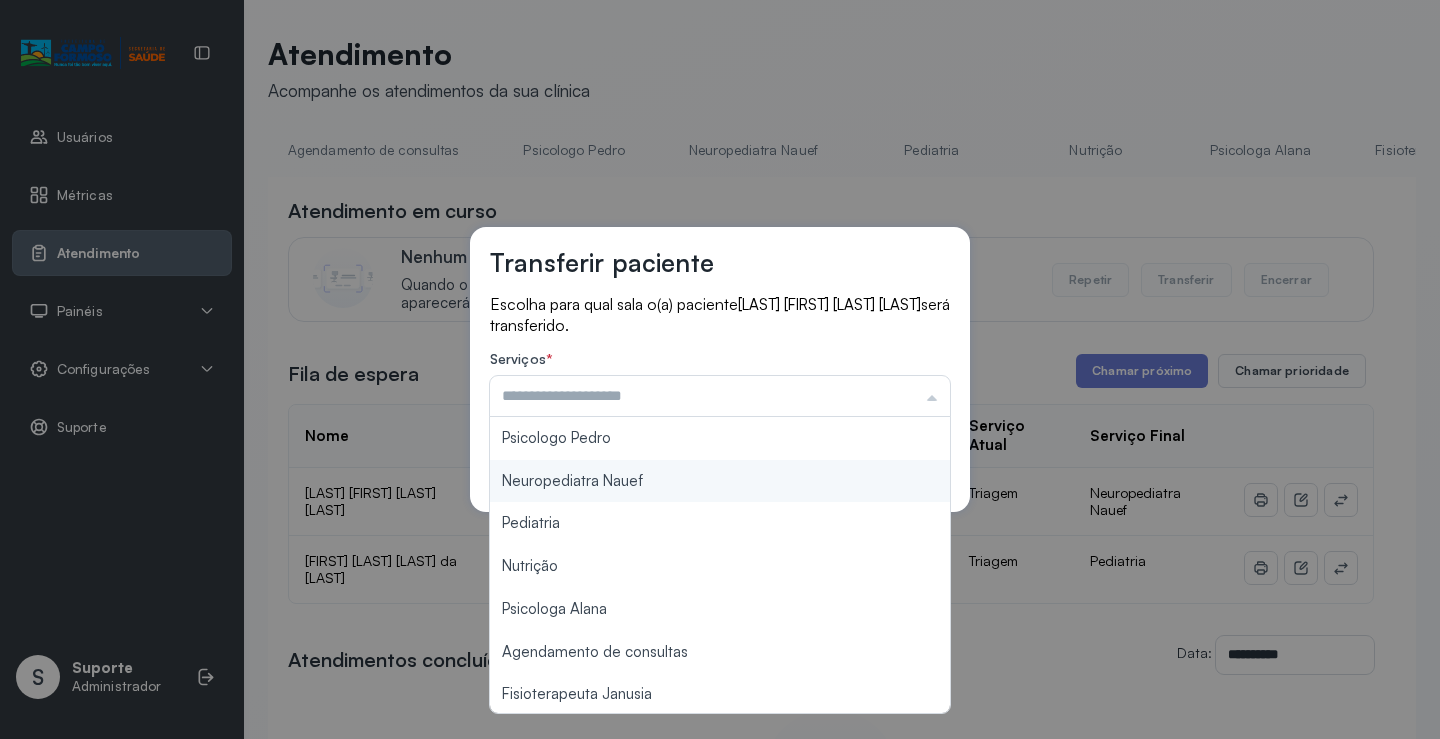 type on "**********" 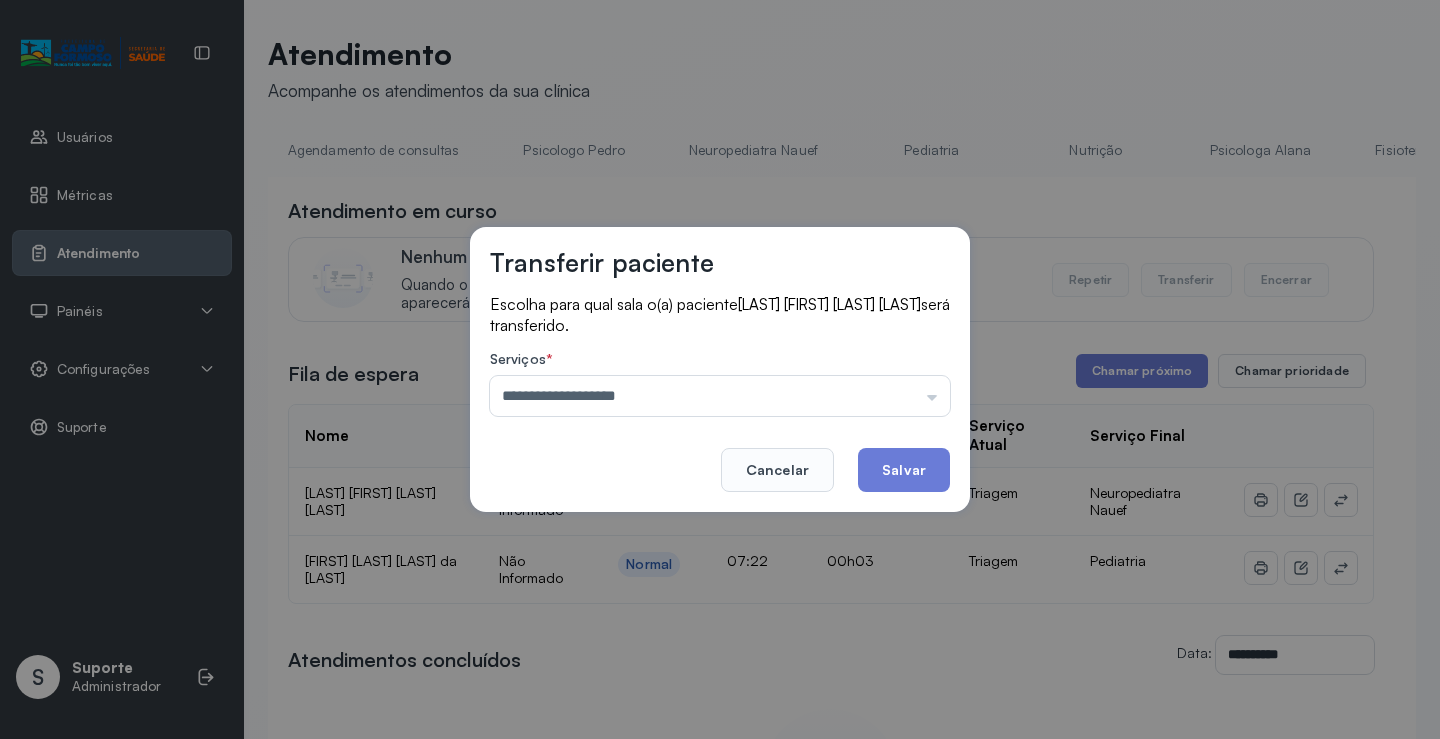 click on "**********" at bounding box center [720, 369] 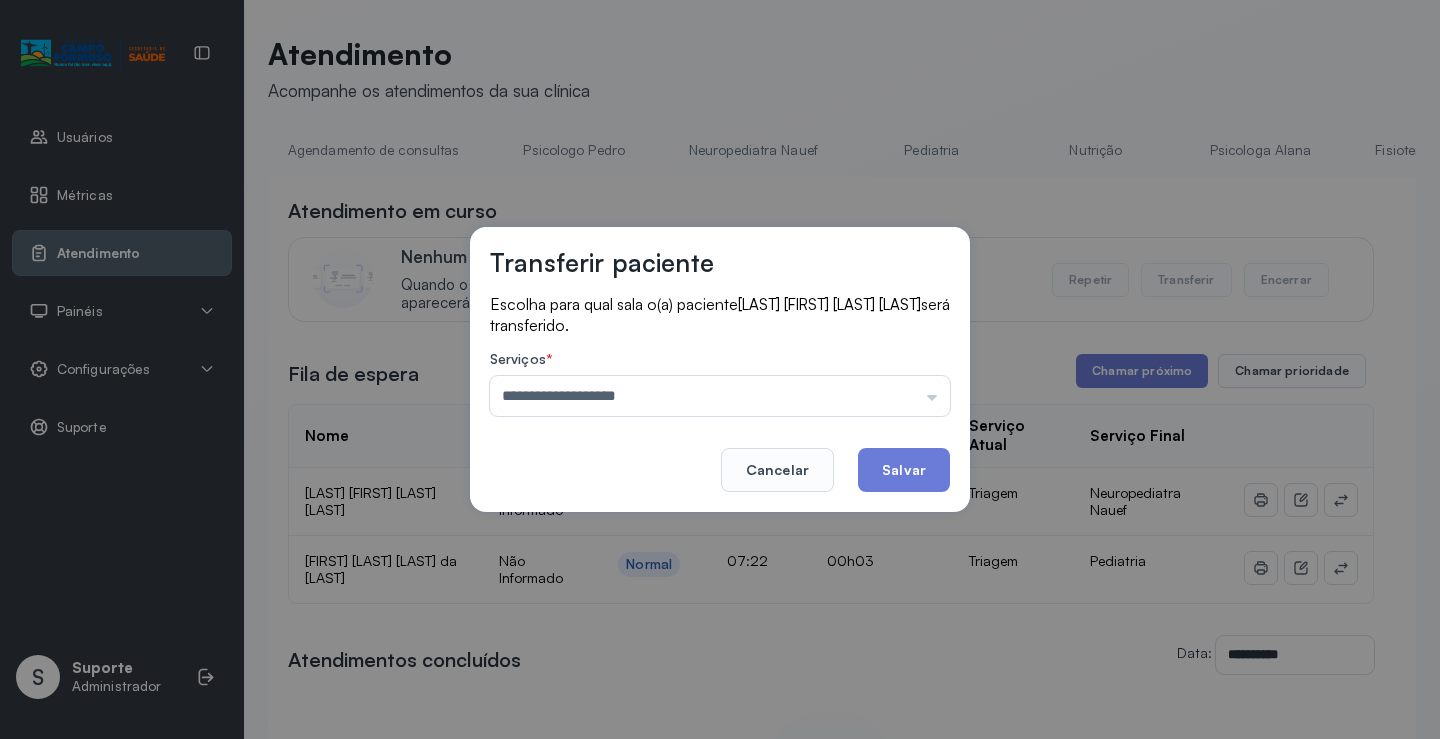 click on "**********" at bounding box center (720, 369) 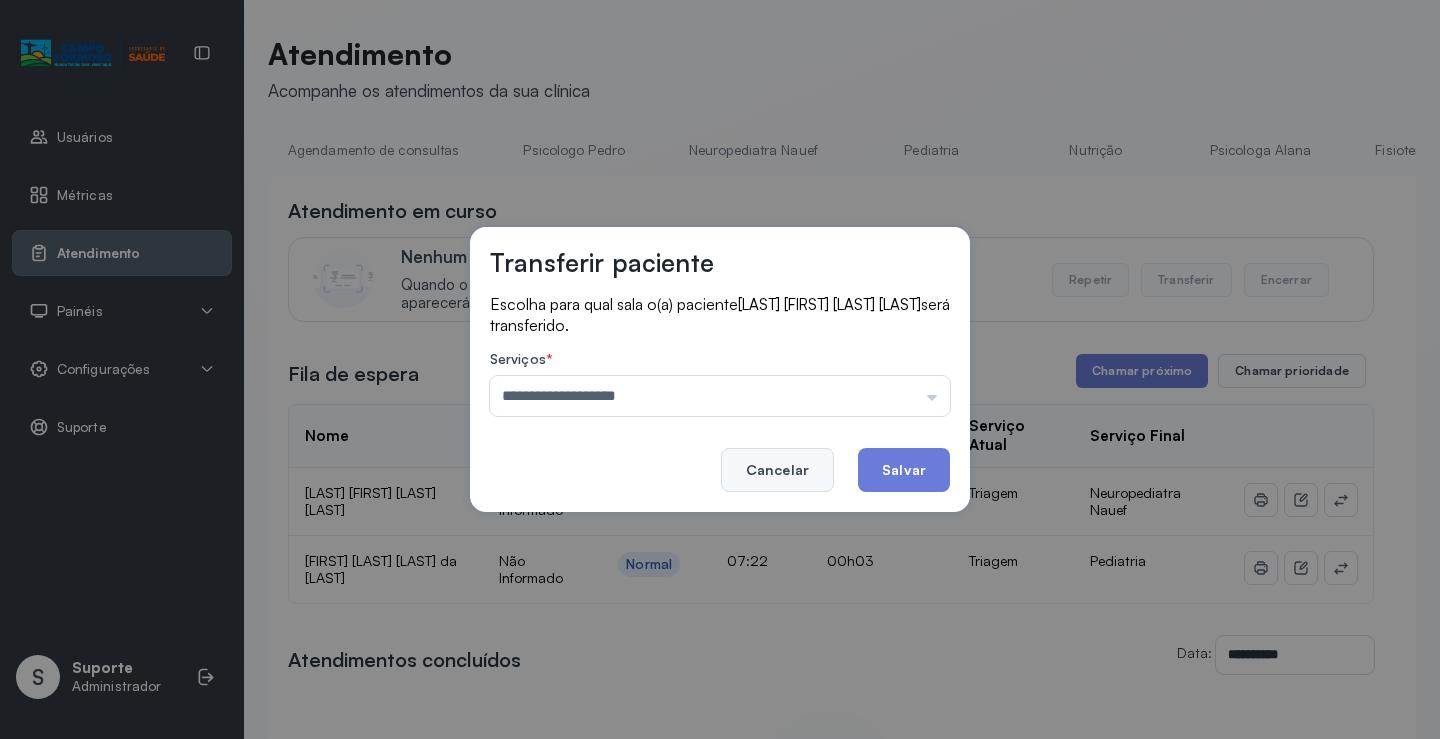 click on "Cancelar" 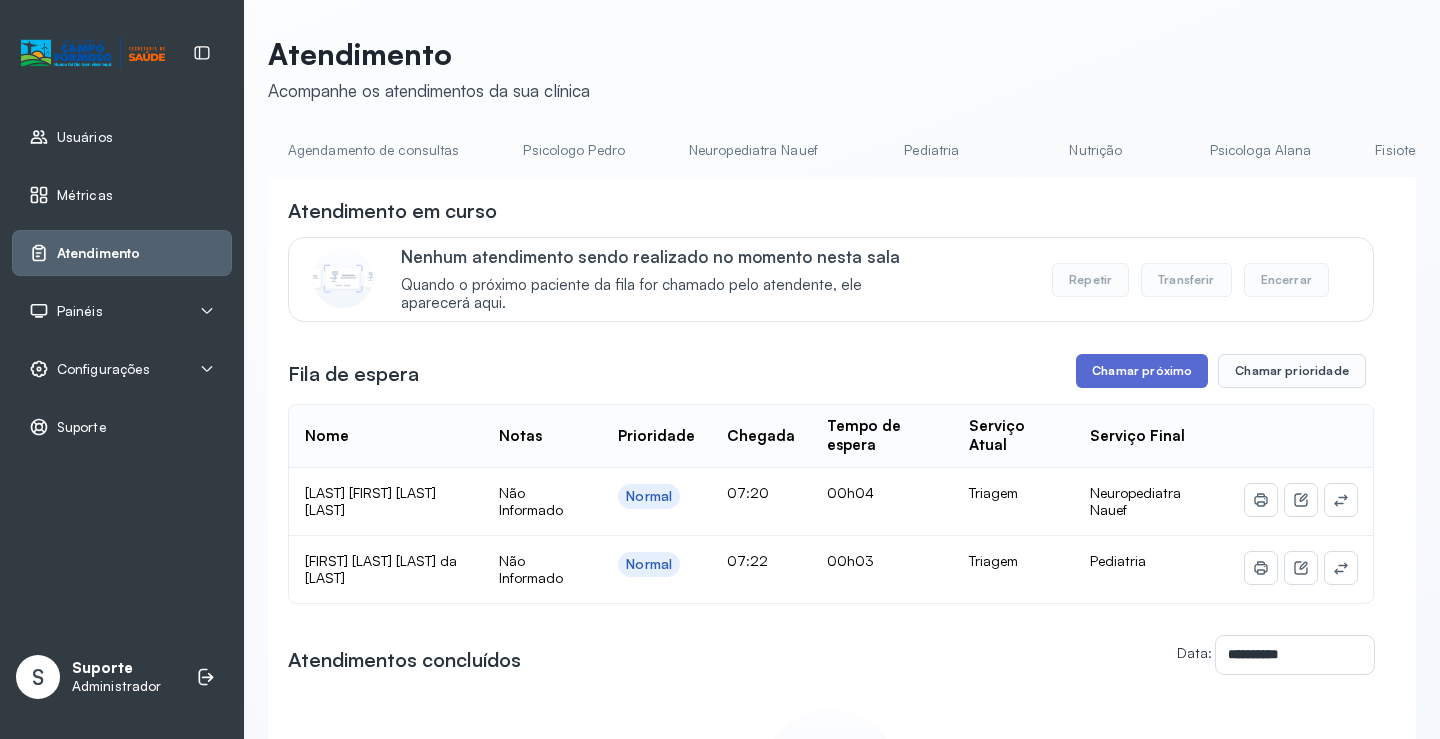 click on "Chamar próximo" at bounding box center (1142, 371) 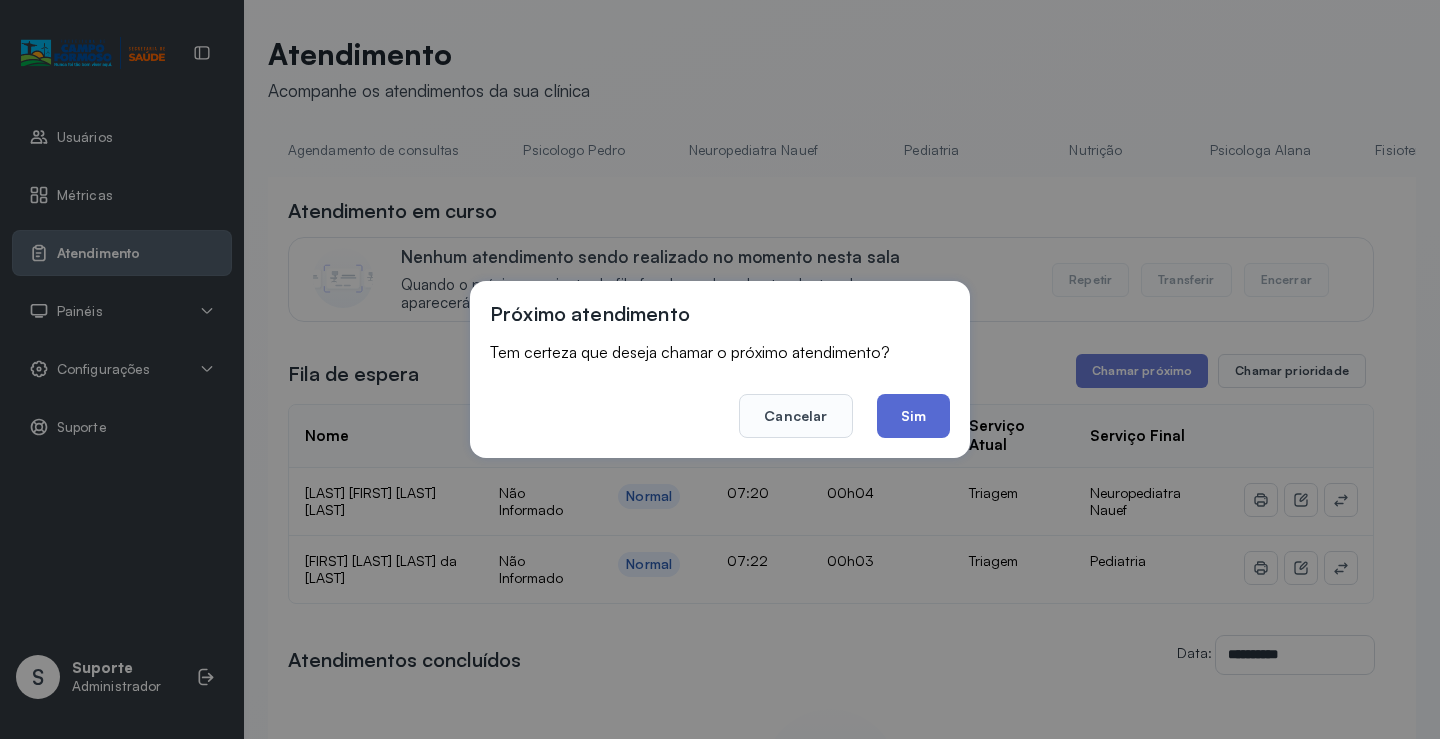 click on "Sim" 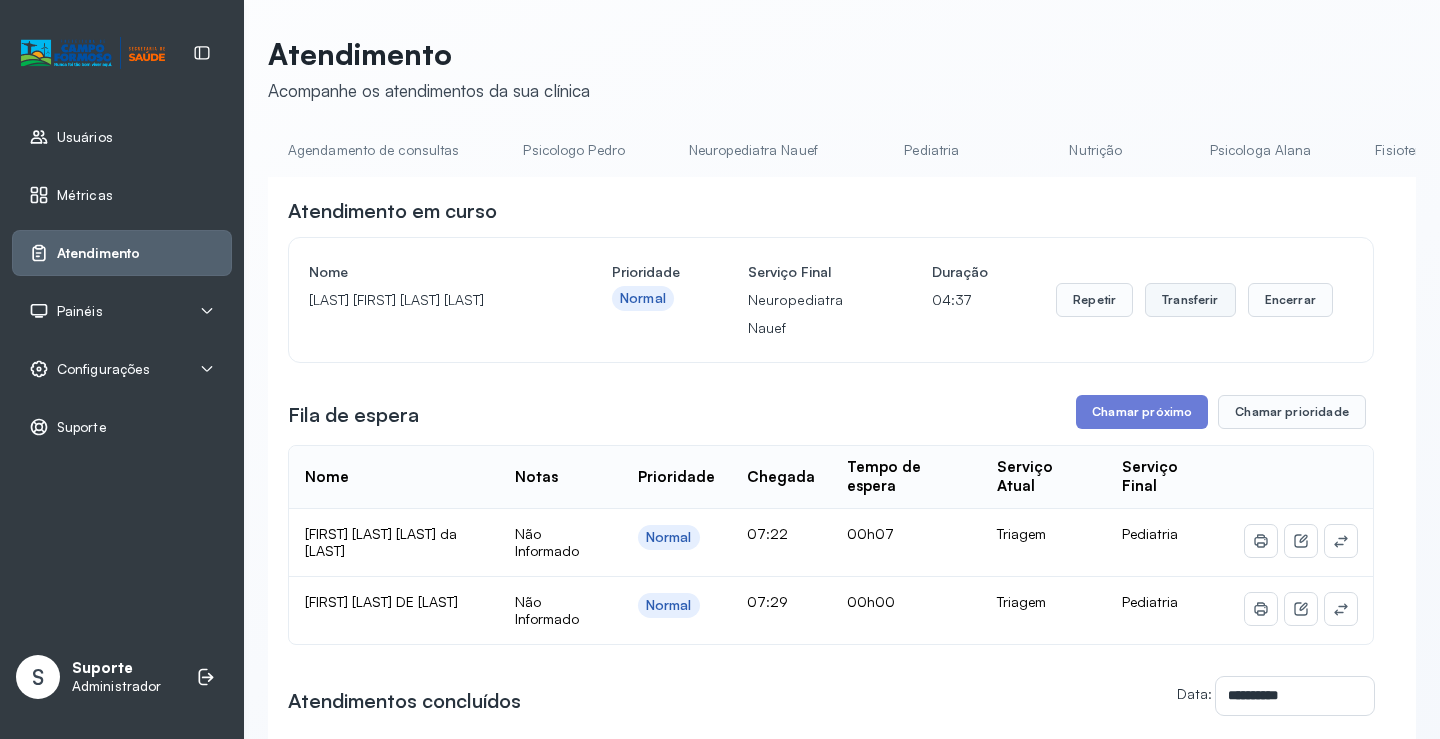 click on "Transferir" at bounding box center [1190, 300] 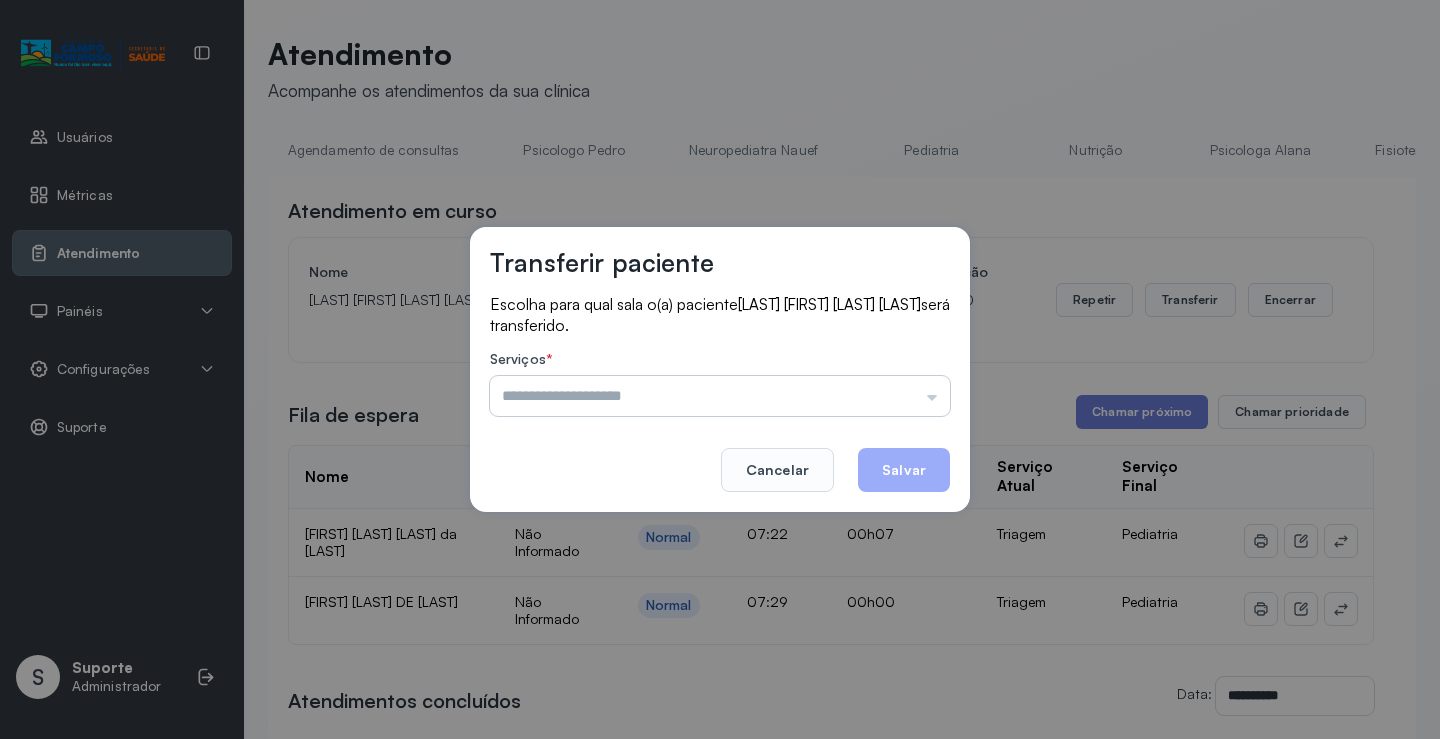 click at bounding box center [720, 396] 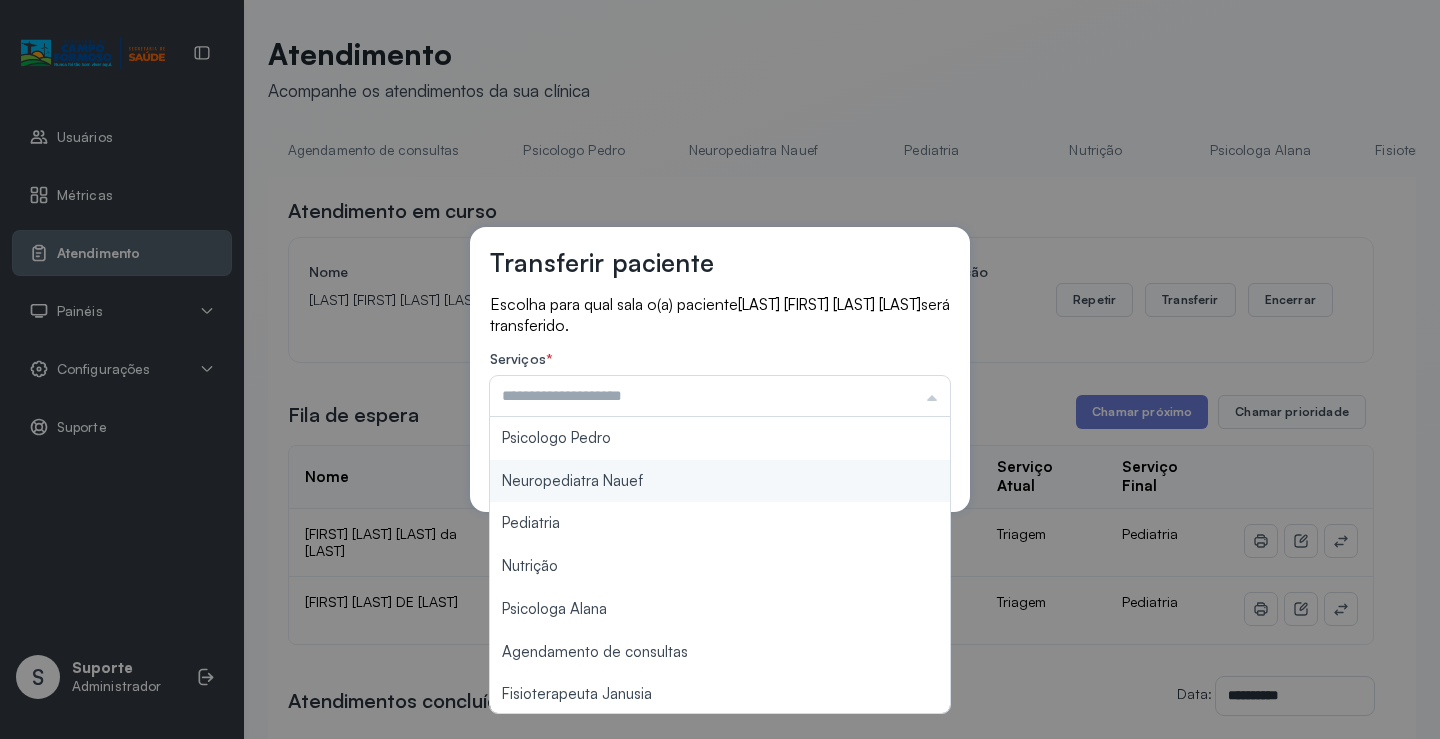 type on "**********" 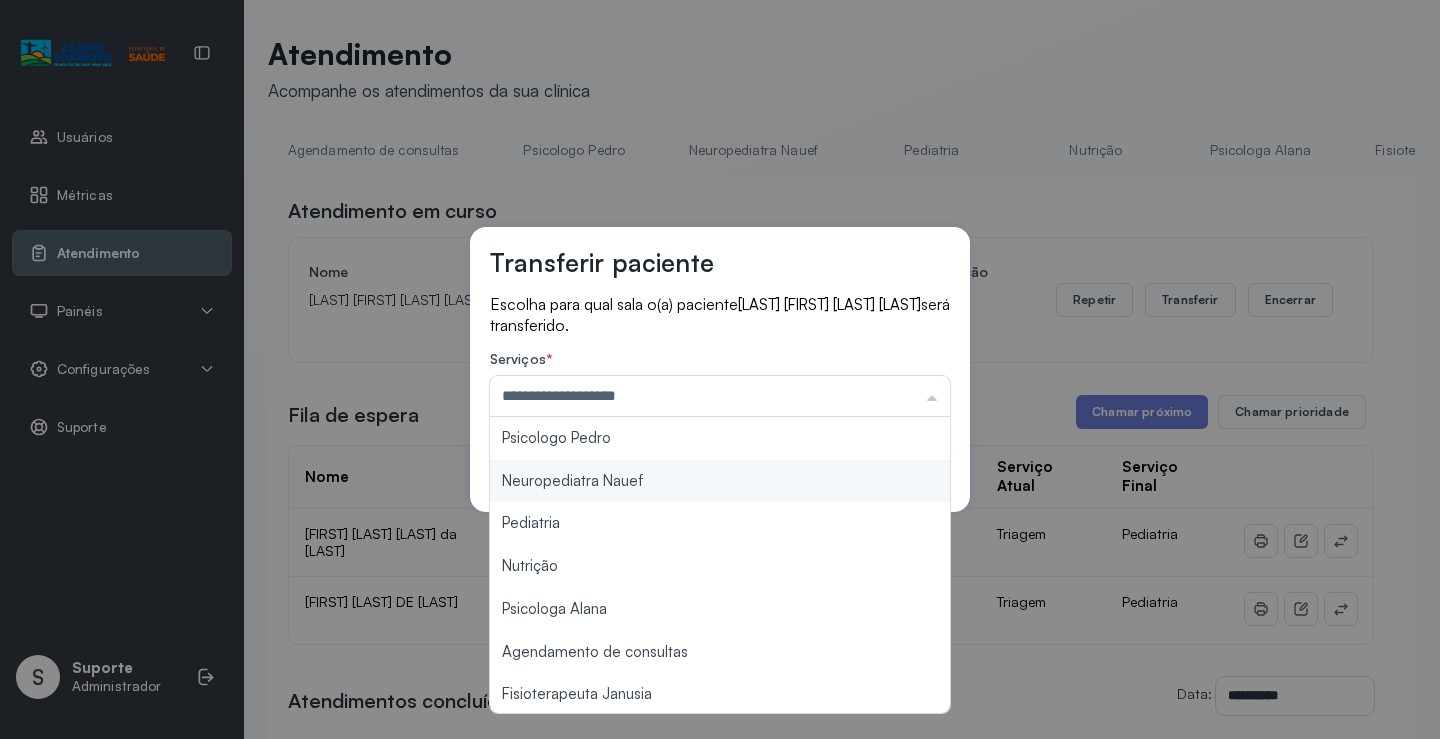 click on "**********" at bounding box center (720, 369) 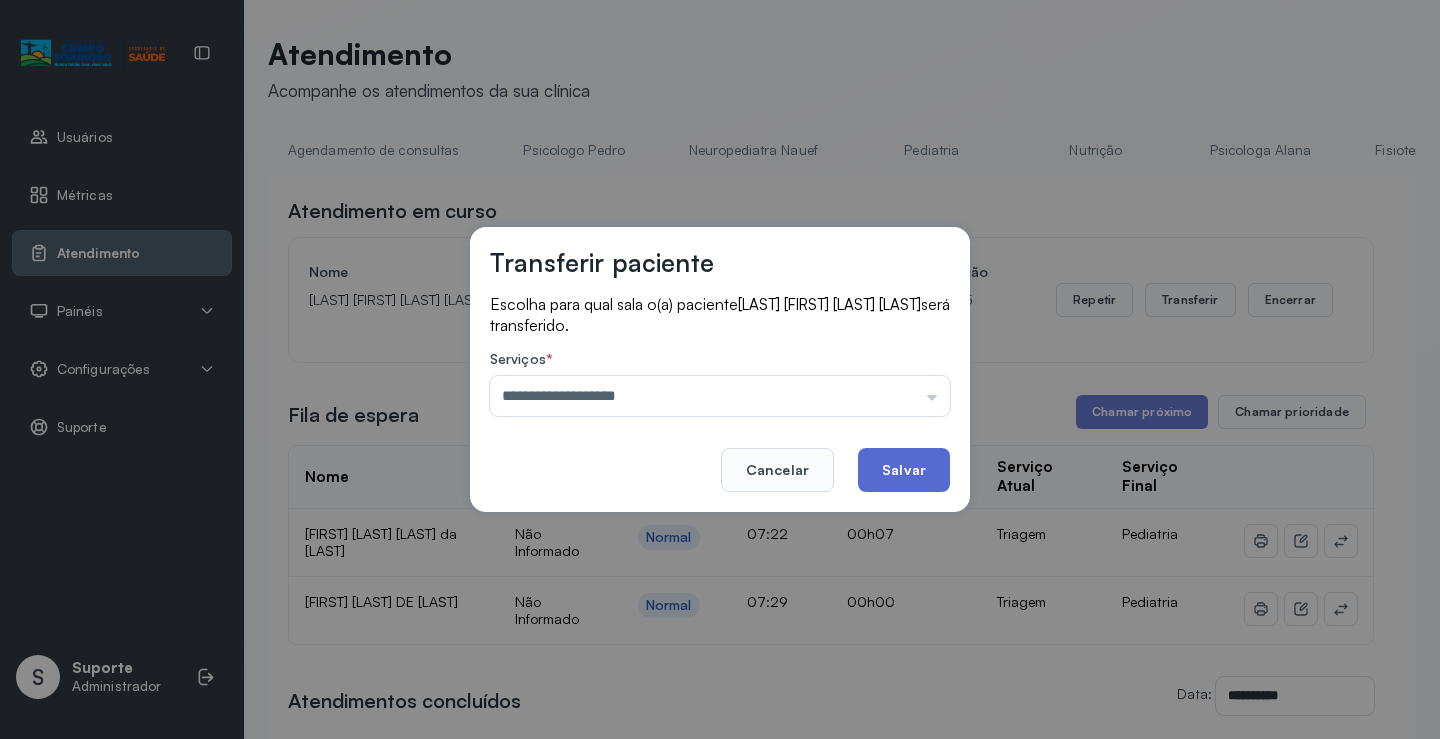click on "Salvar" 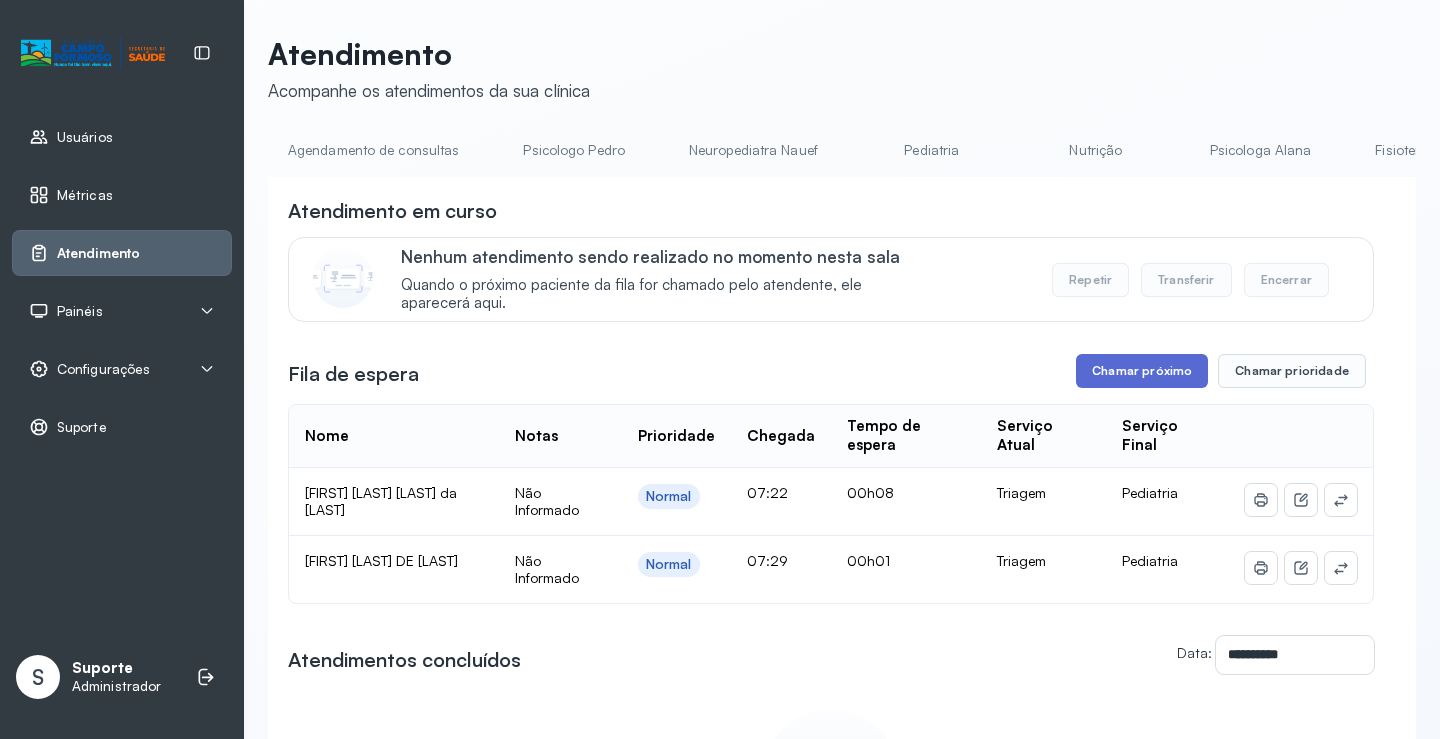 click on "Chamar próximo" at bounding box center (1142, 371) 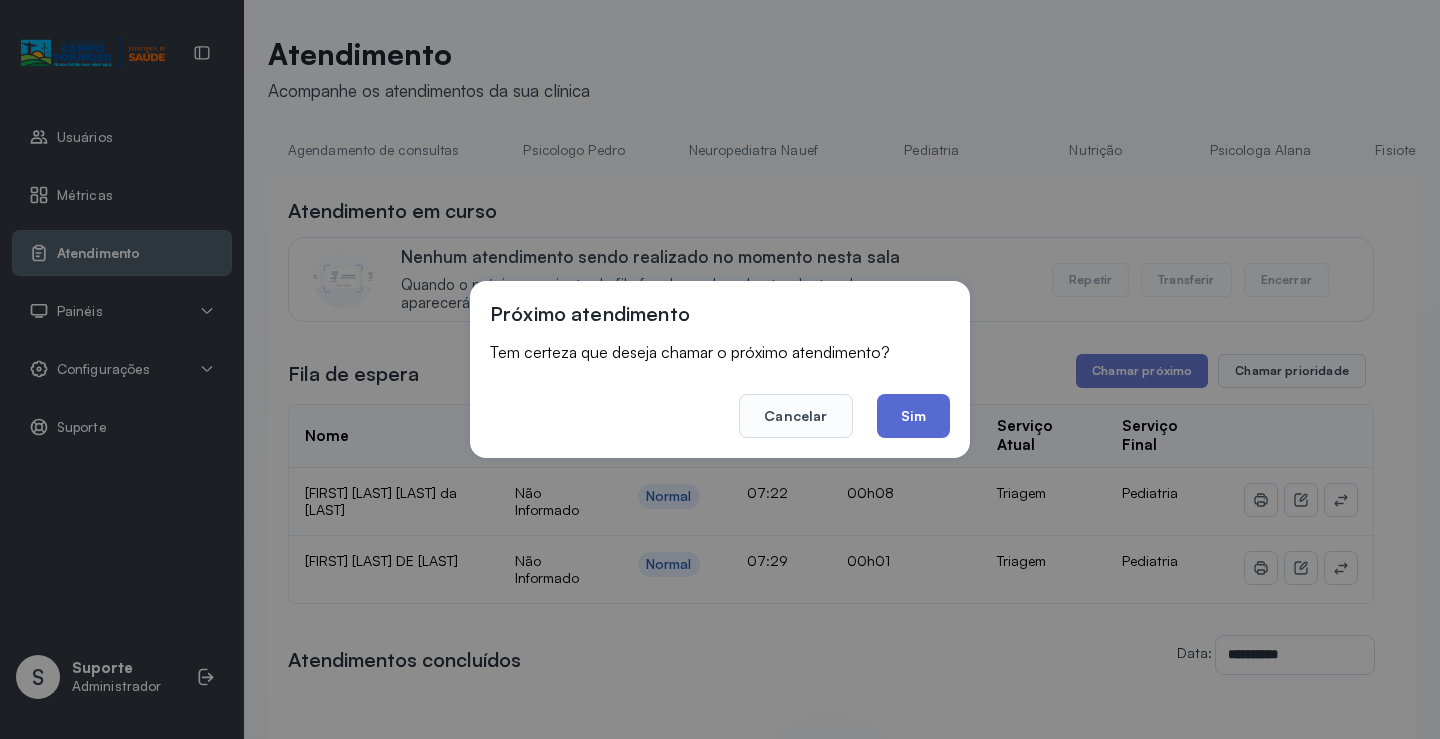 click on "Sim" 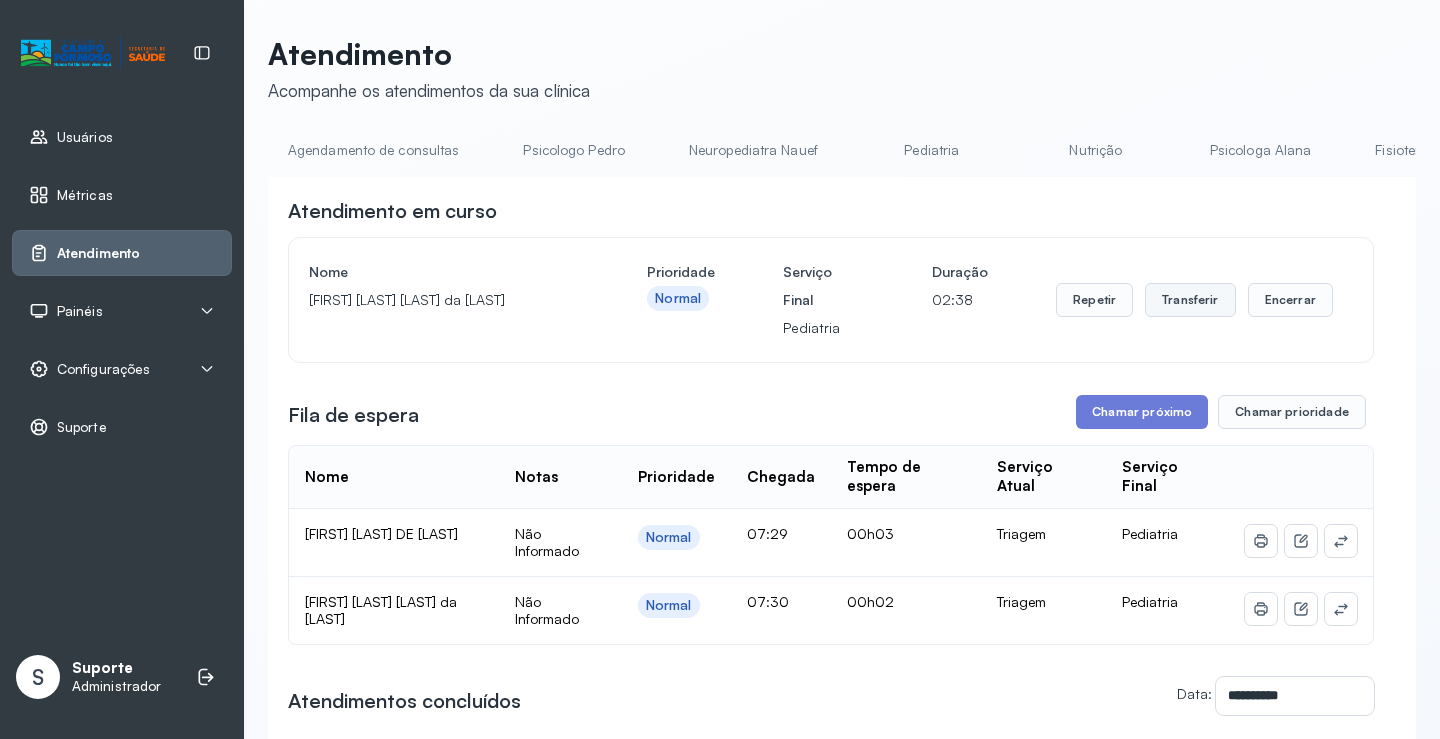 click on "Transferir" at bounding box center [1190, 300] 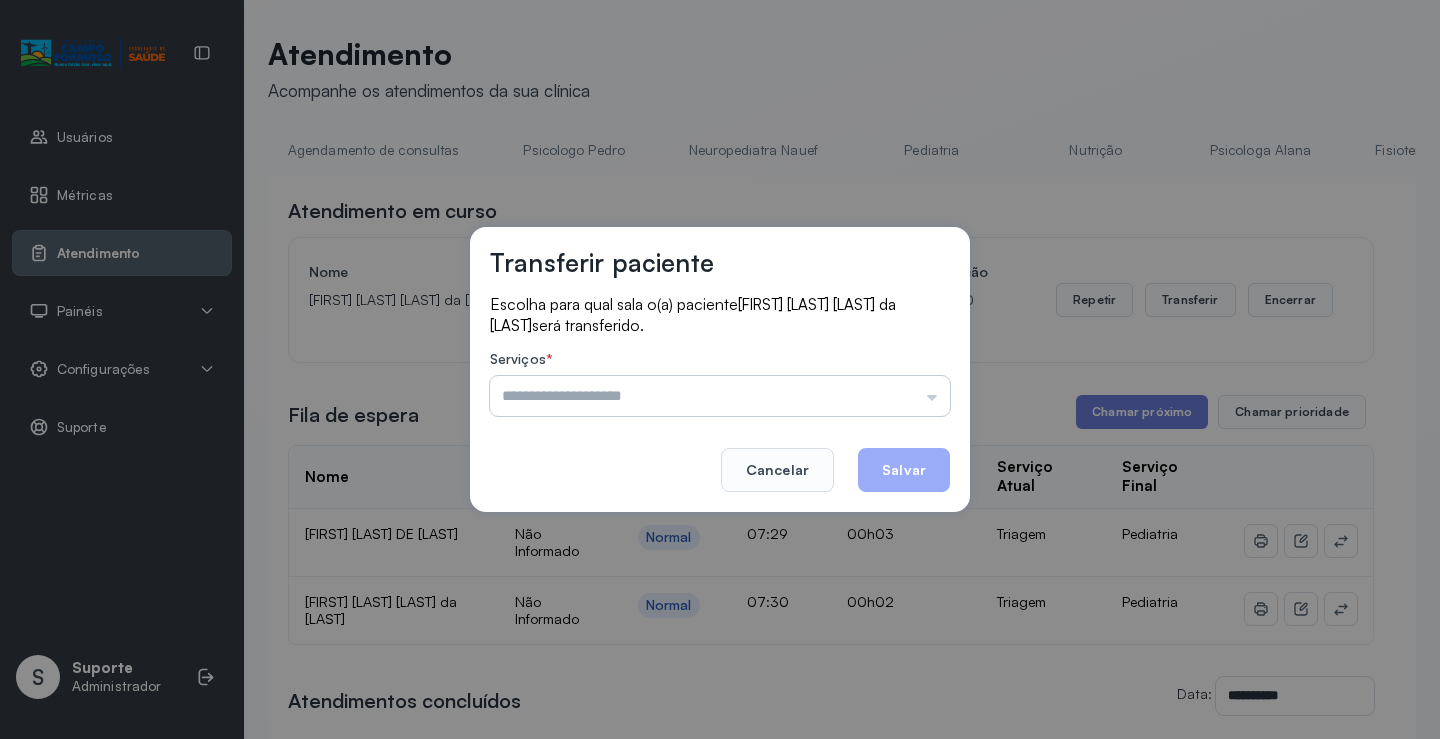 click at bounding box center (720, 396) 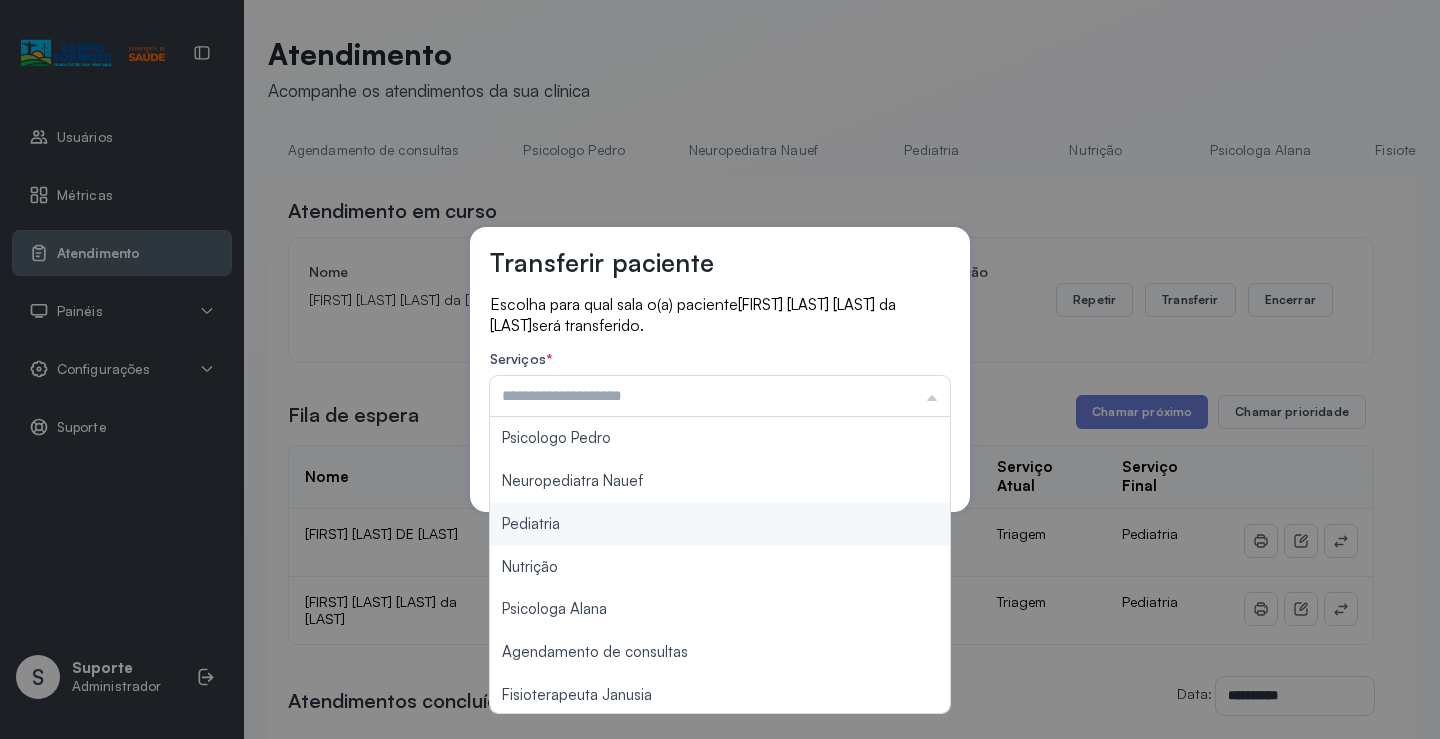 type on "*********" 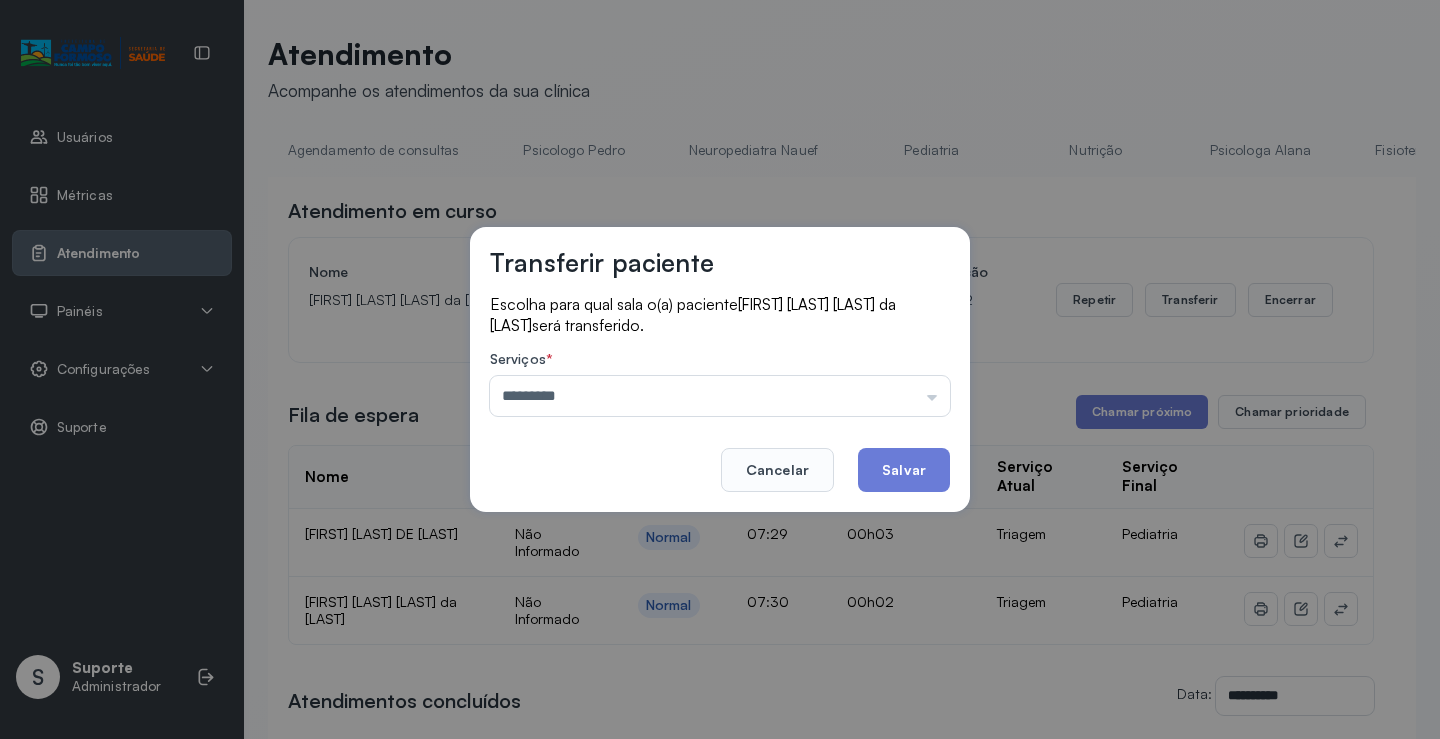 click on "Transferir paciente Escolha para qual sala o(a) paciente  ANNA JULIA SILVA MUNIZ  será transferido.  Serviços  *  ********* Psicologo Pedro Neuropediatra Nauef Pediatria Nutrição Psicologa Alana Agendamento de consultas Fisioterapeuta Janusia Coordenadora Solange Consultório 2 Assistente Social Psiquiatra Fisioterapeuta Francyne Fisioterapeuta Morgana Neuropediatra João Cancelar Salvar" at bounding box center [720, 369] 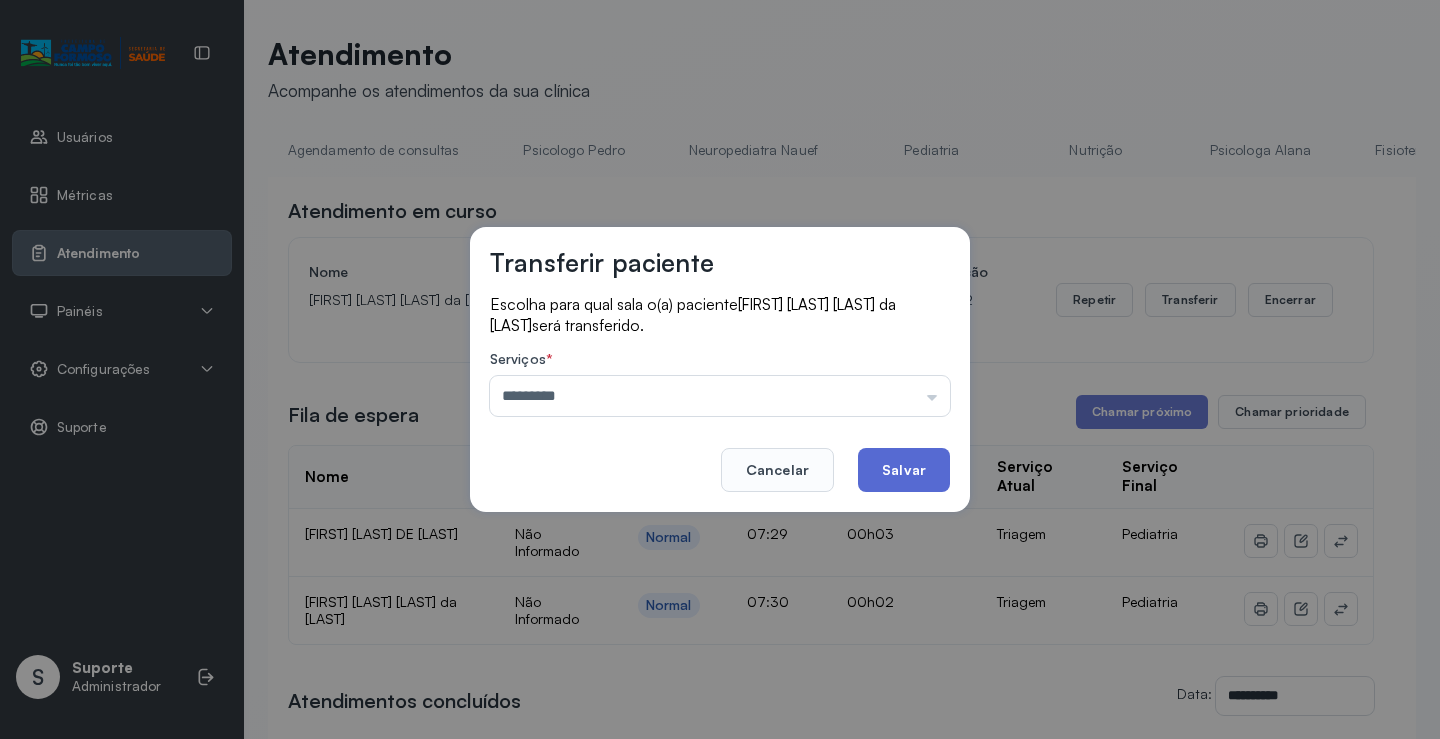 click on "Salvar" 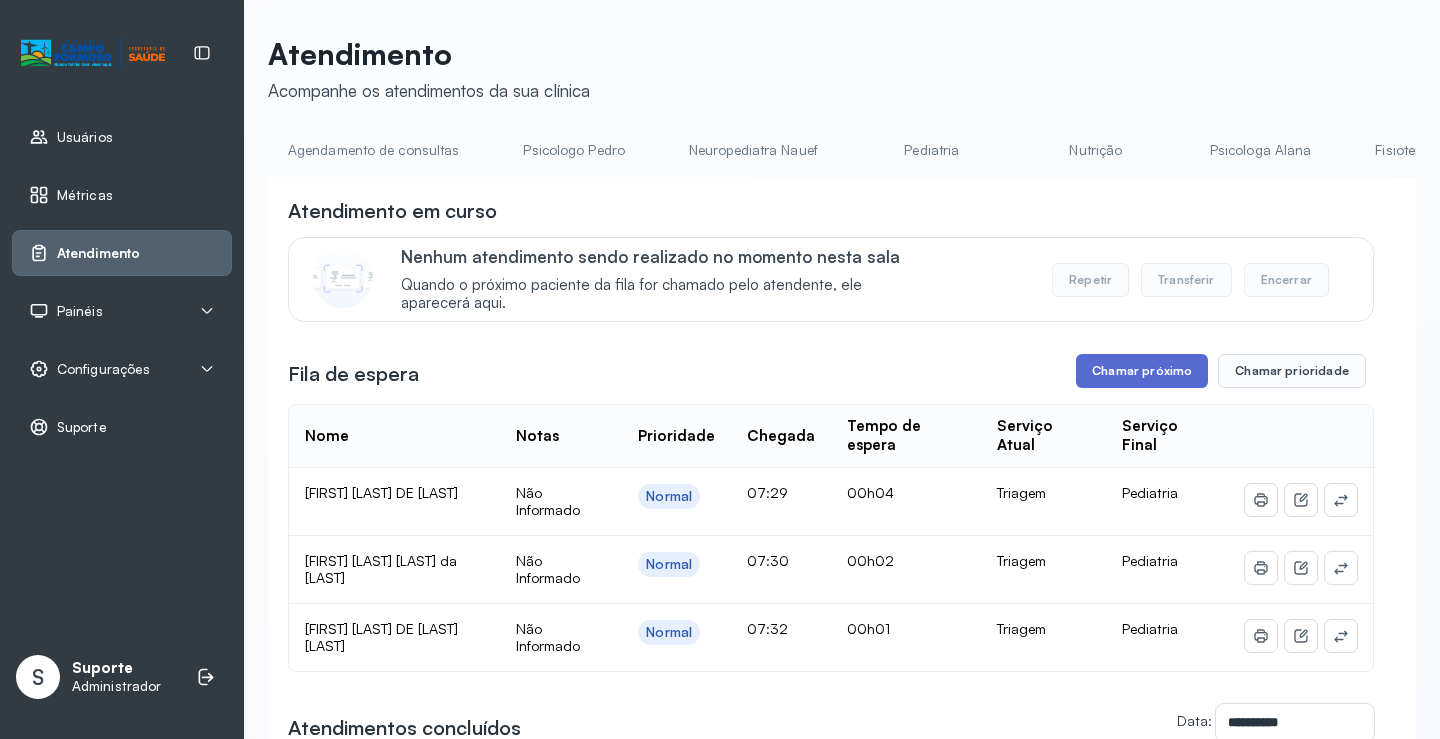 click on "Chamar próximo" at bounding box center (1142, 371) 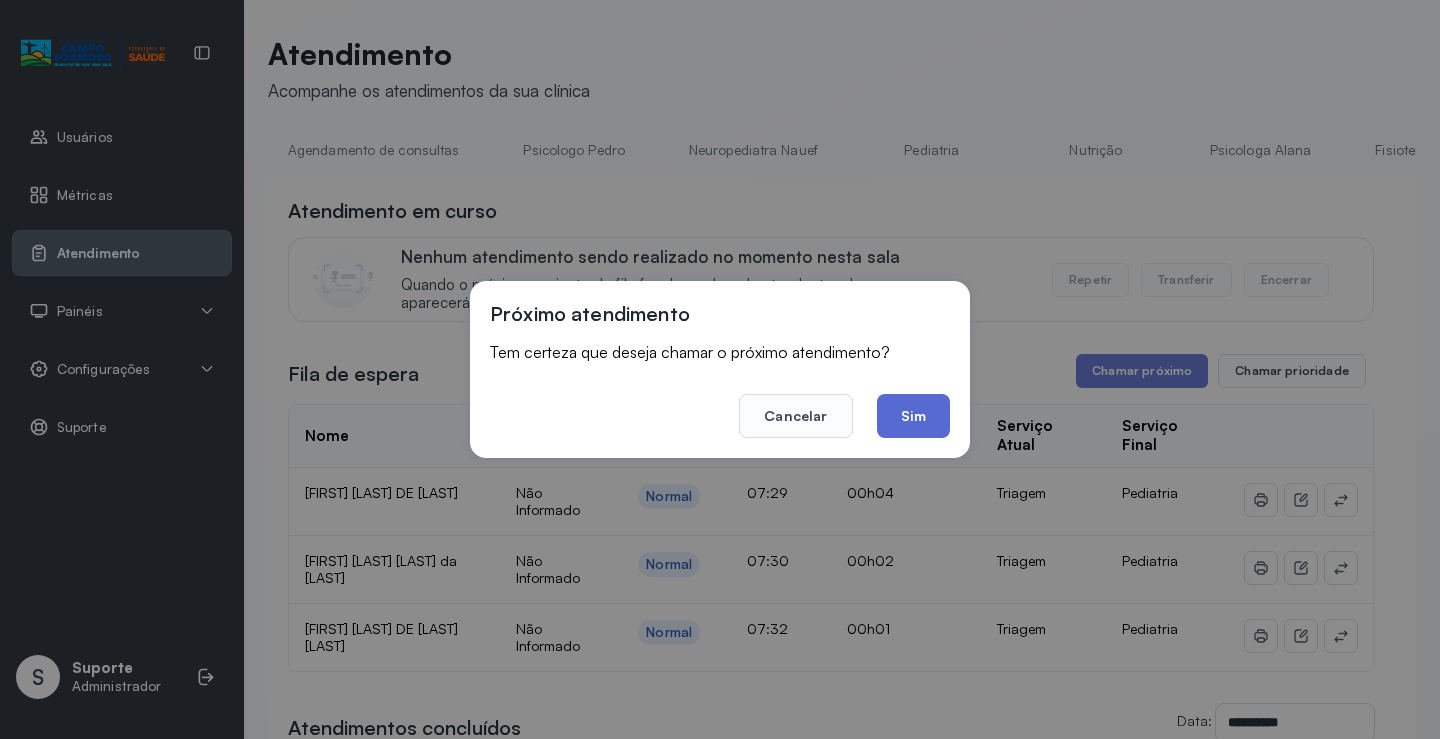 click on "Sim" 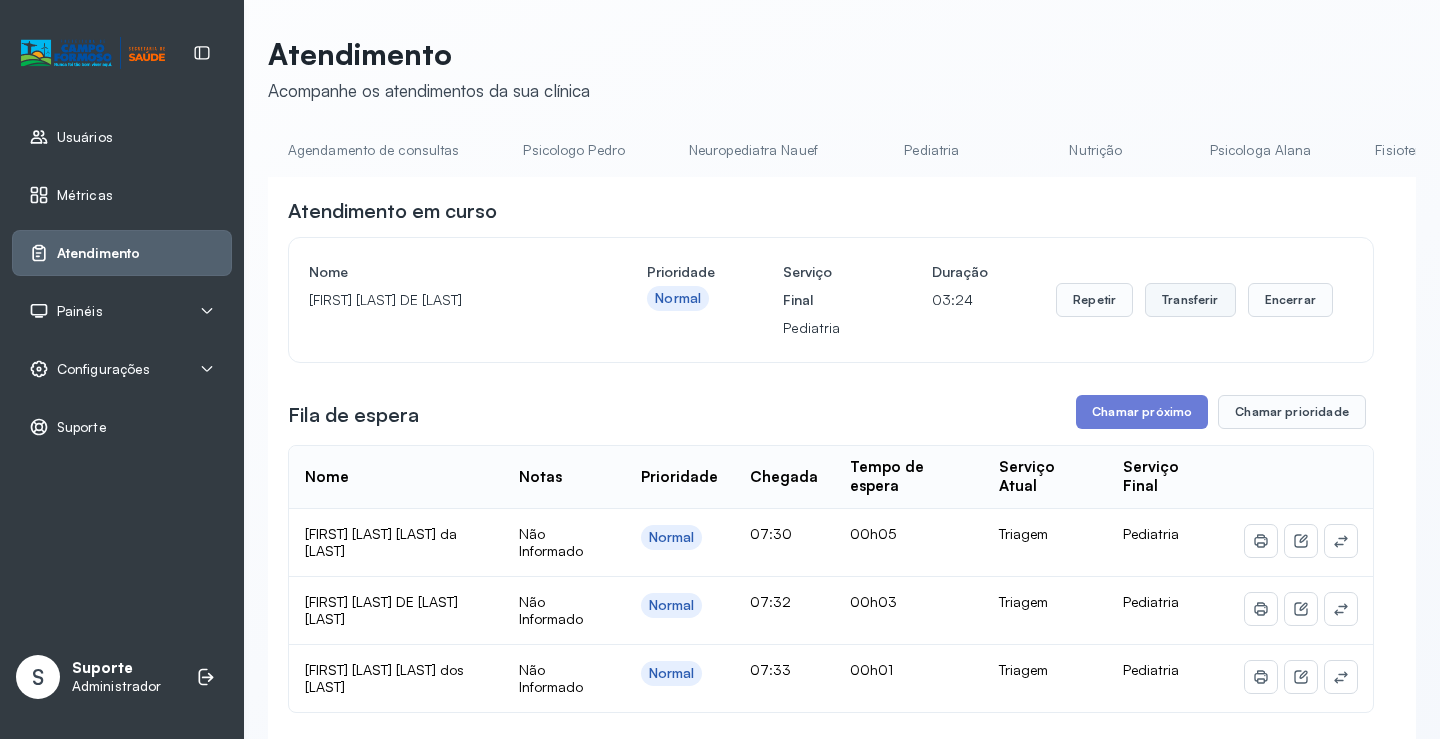 click on "Transferir" at bounding box center [1190, 300] 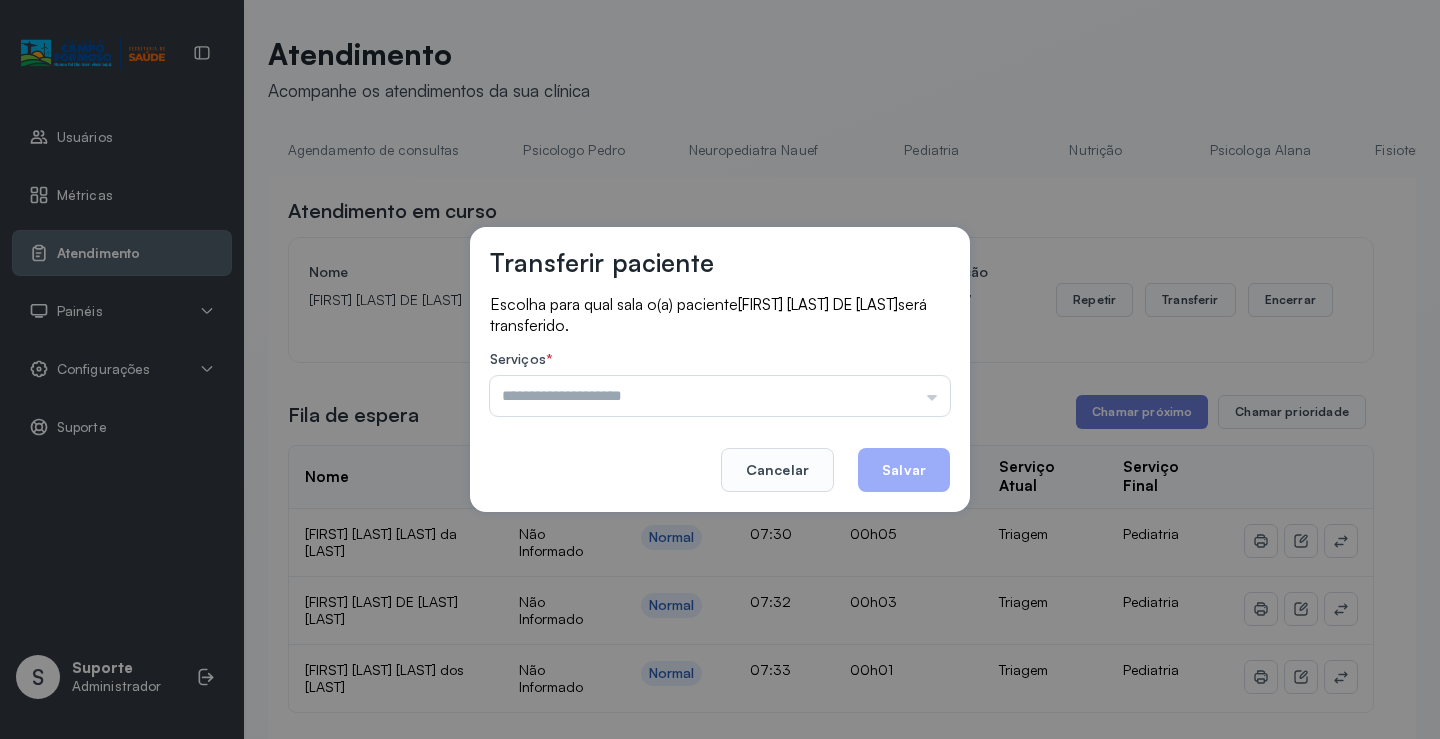 click at bounding box center (720, 396) 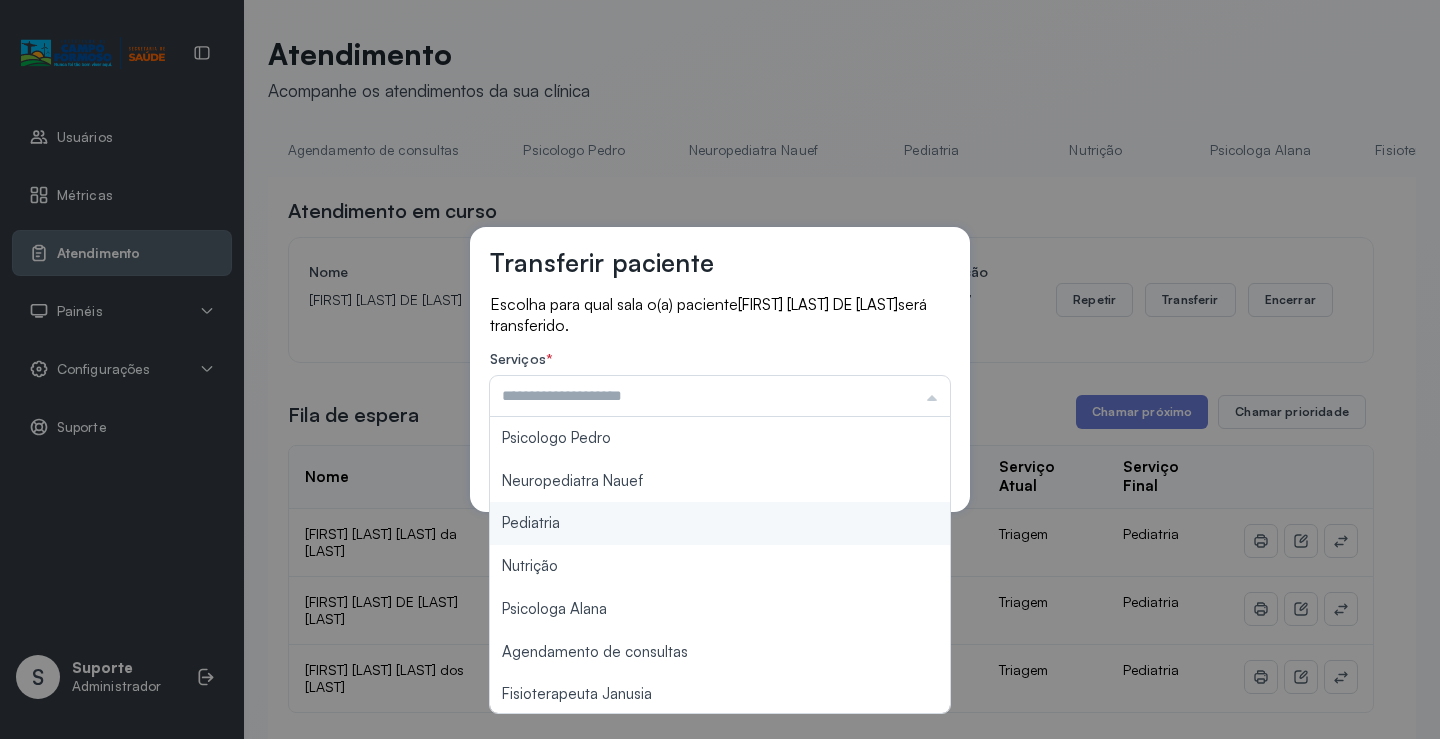 type on "*********" 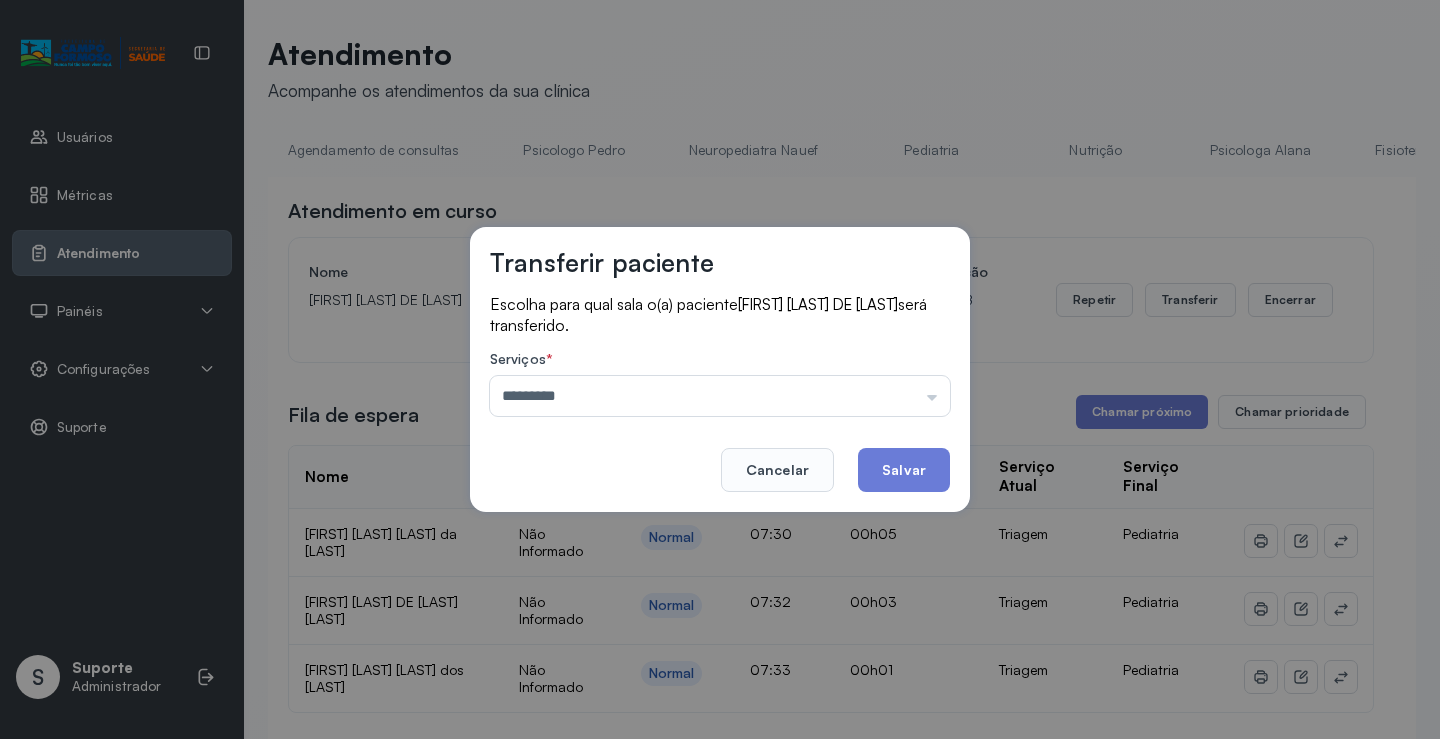 click on "Transferir paciente Escolha para qual sala o(a) paciente  LORENA MASCARENHAS DE CARVALHO  será transferido.  Serviços  *  ********* Psicologo Pedro Neuropediatra Nauef Pediatria Nutrição Psicologa Alana Agendamento de consultas Fisioterapeuta Janusia Coordenadora Solange Consultório 2 Assistente Social Psiquiatra Fisioterapeuta Francyne Fisioterapeuta Morgana Neuropediatra João Cancelar Salvar" at bounding box center (720, 369) 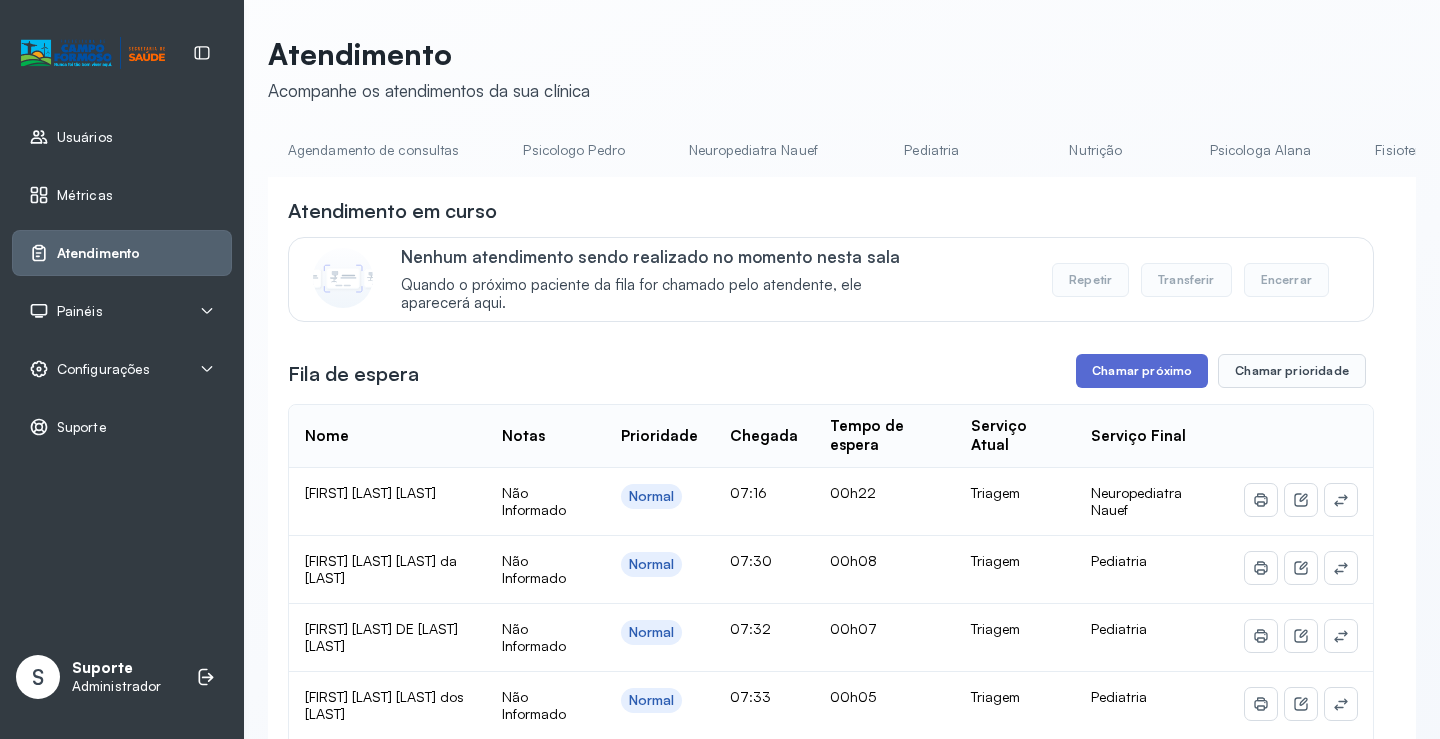 click on "Chamar próximo" at bounding box center (1142, 371) 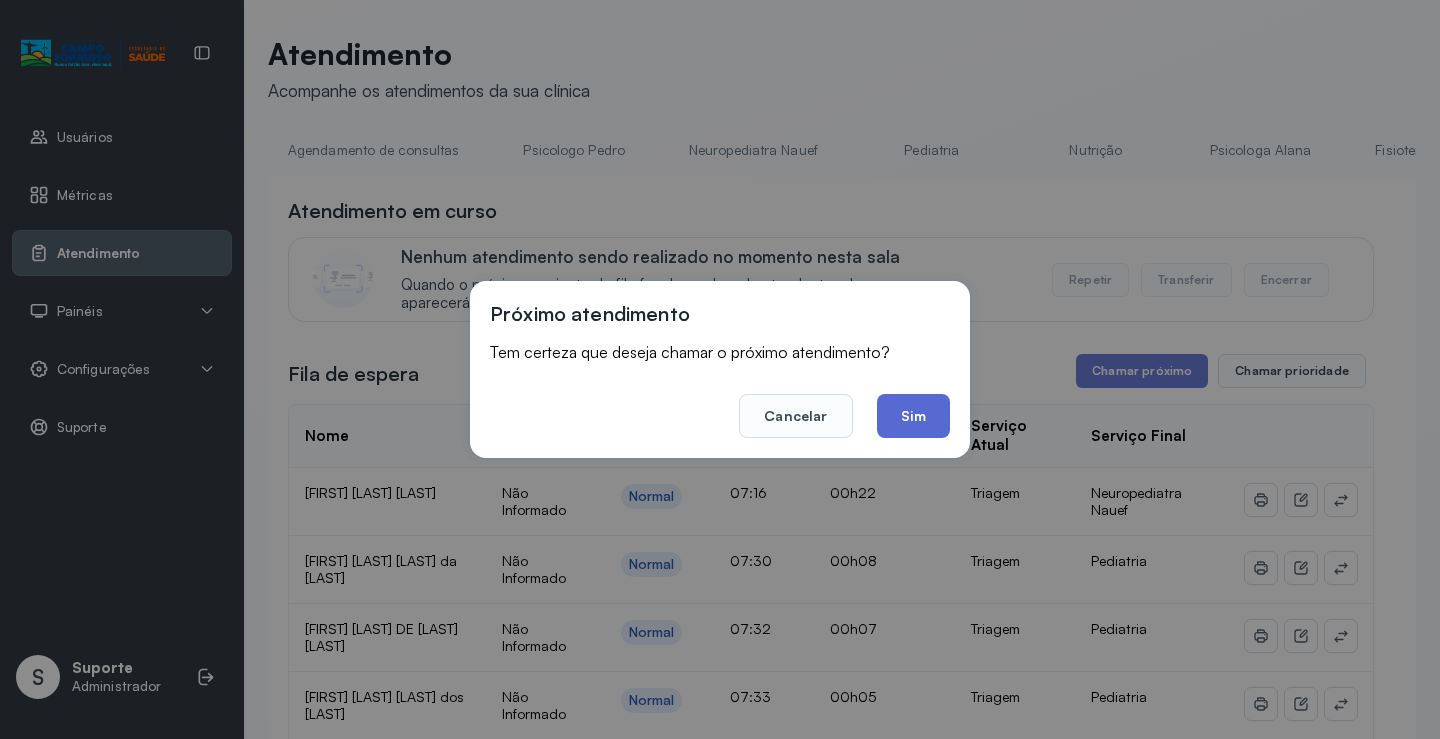 click on "Sim" 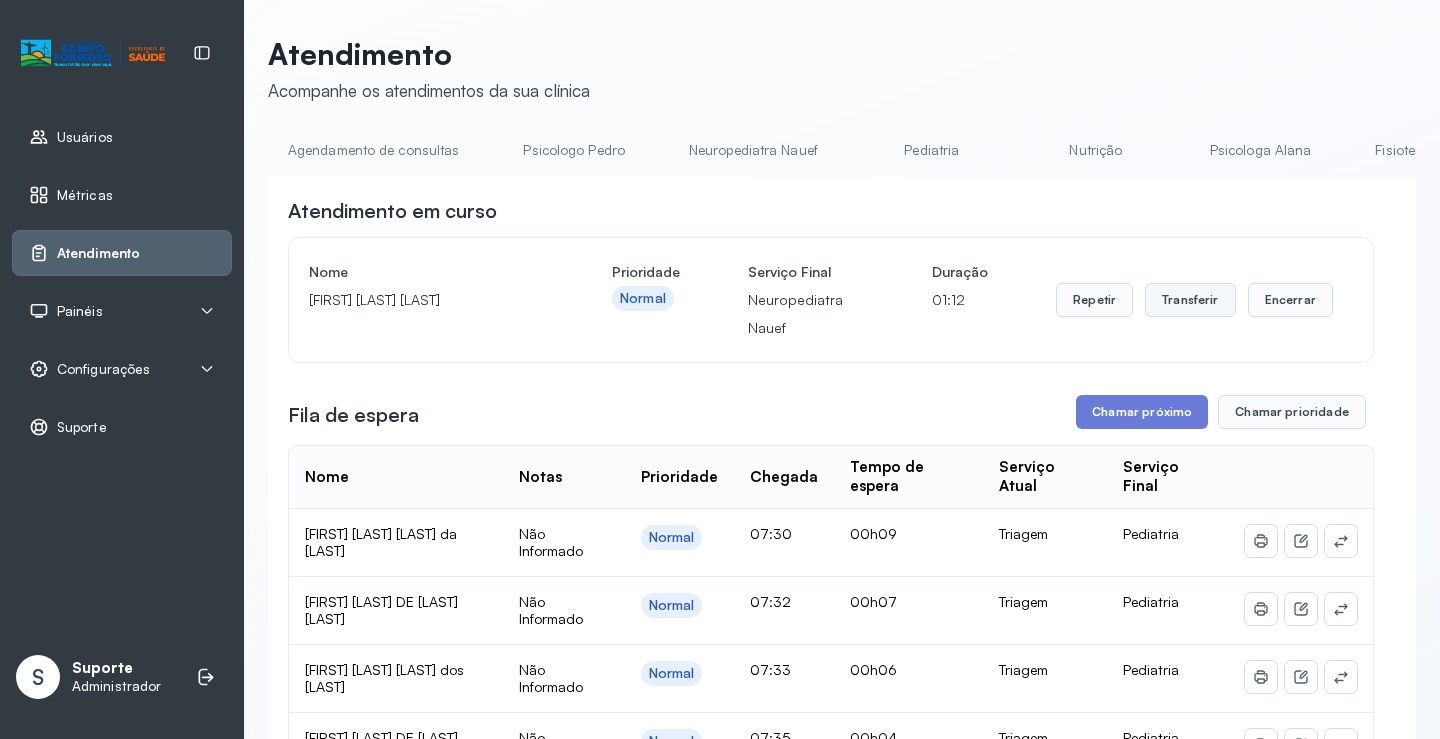 click on "Transferir" at bounding box center [1190, 300] 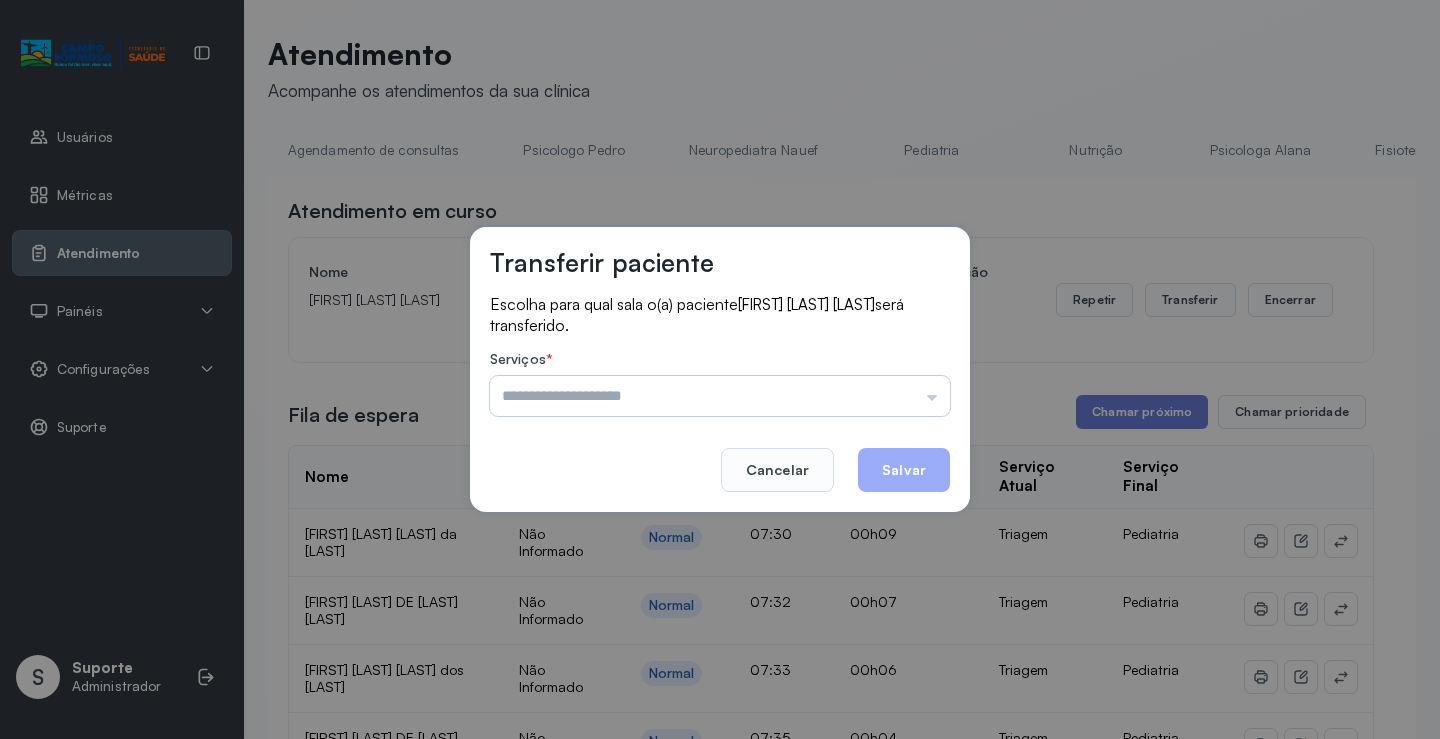 click at bounding box center [720, 396] 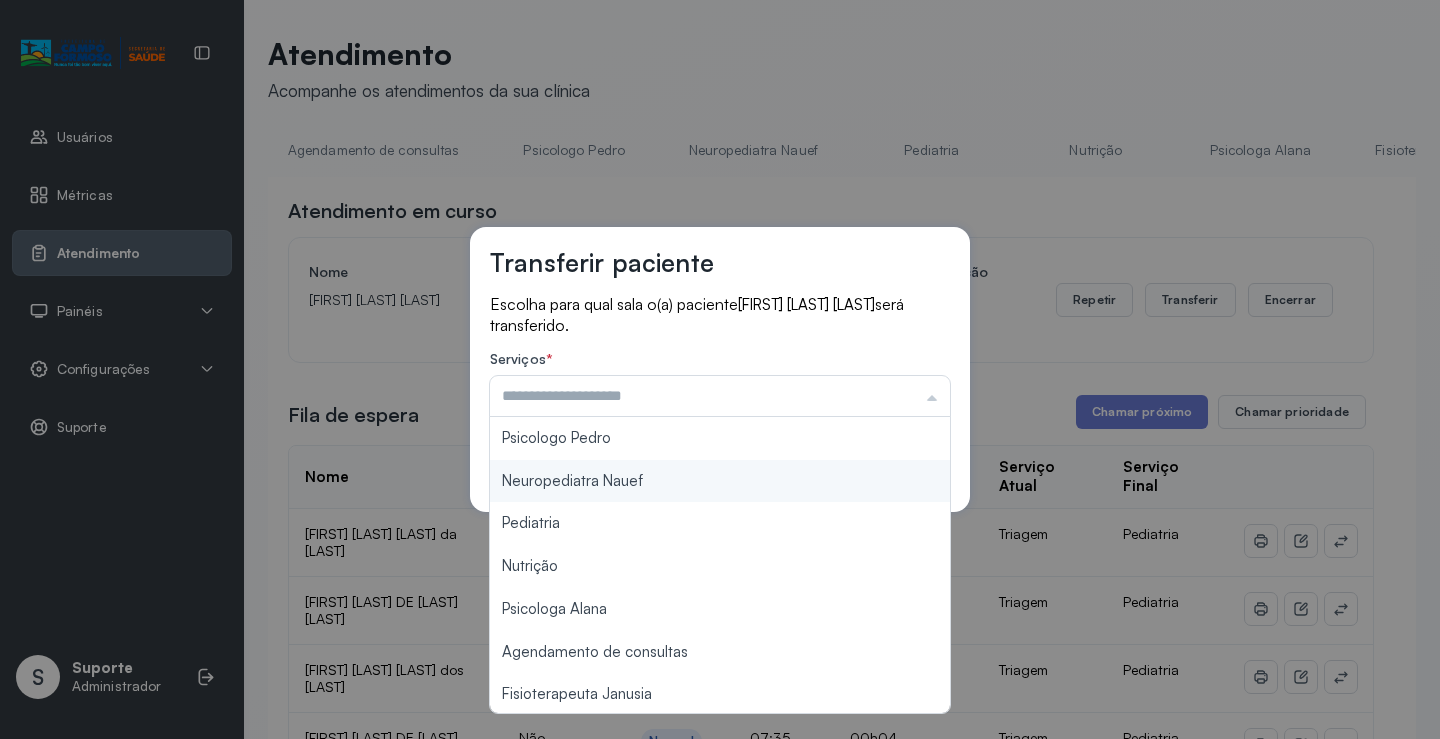 type on "**********" 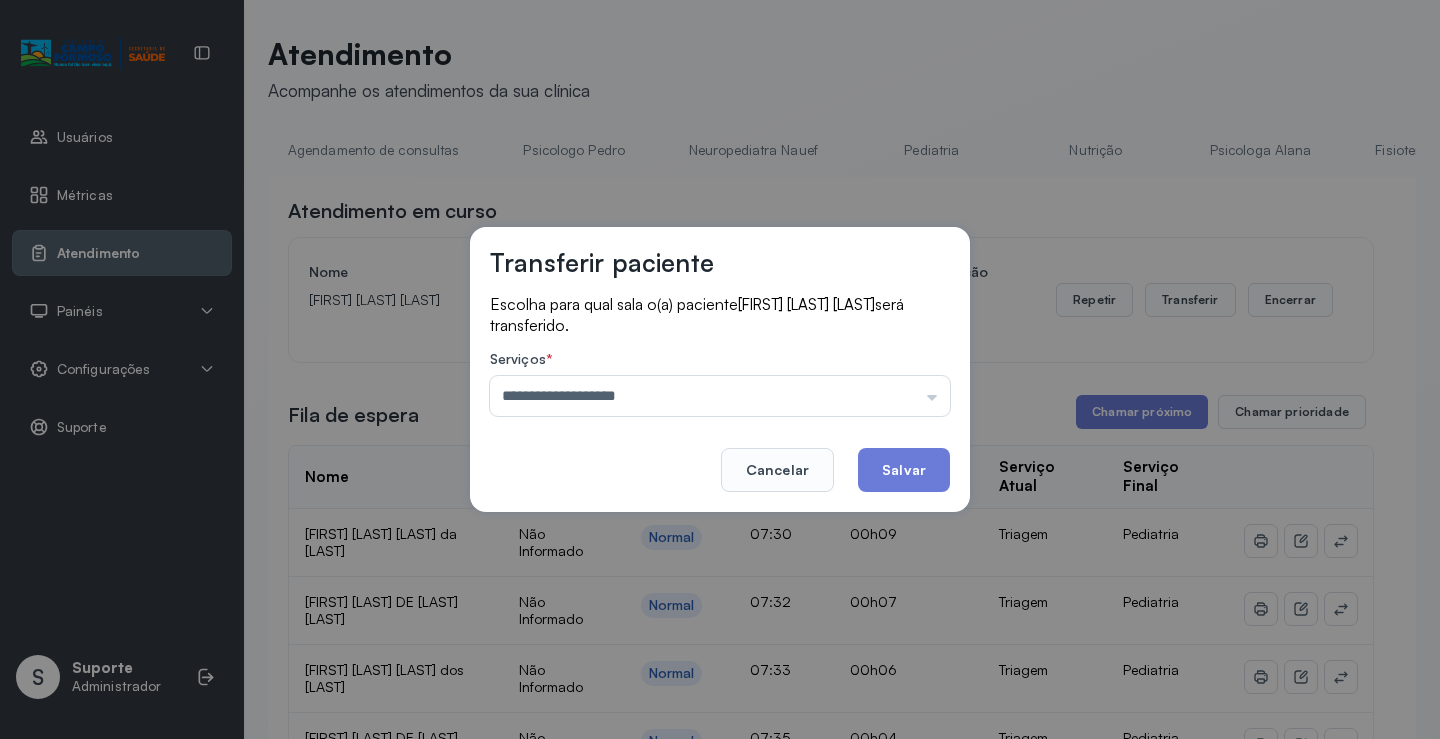 click on "**********" at bounding box center (720, 369) 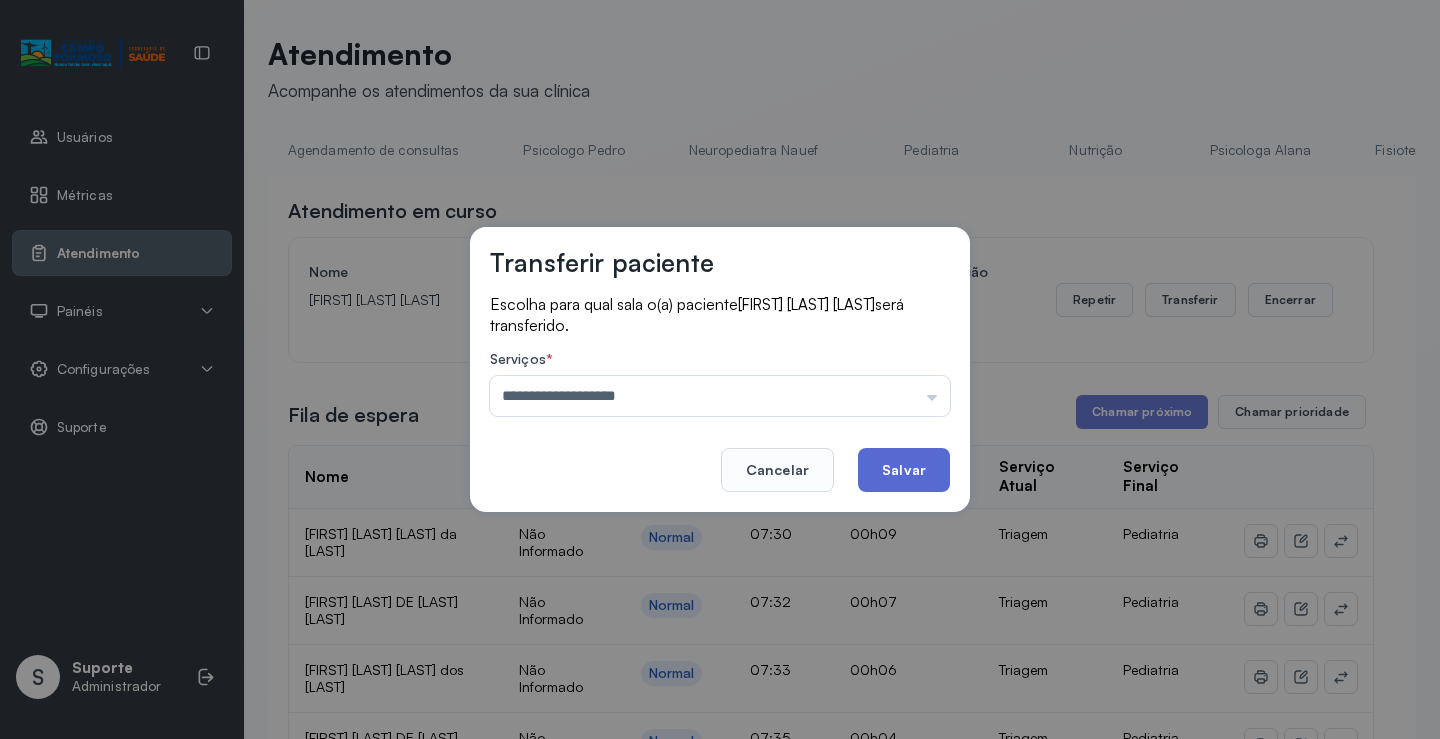 click on "Salvar" 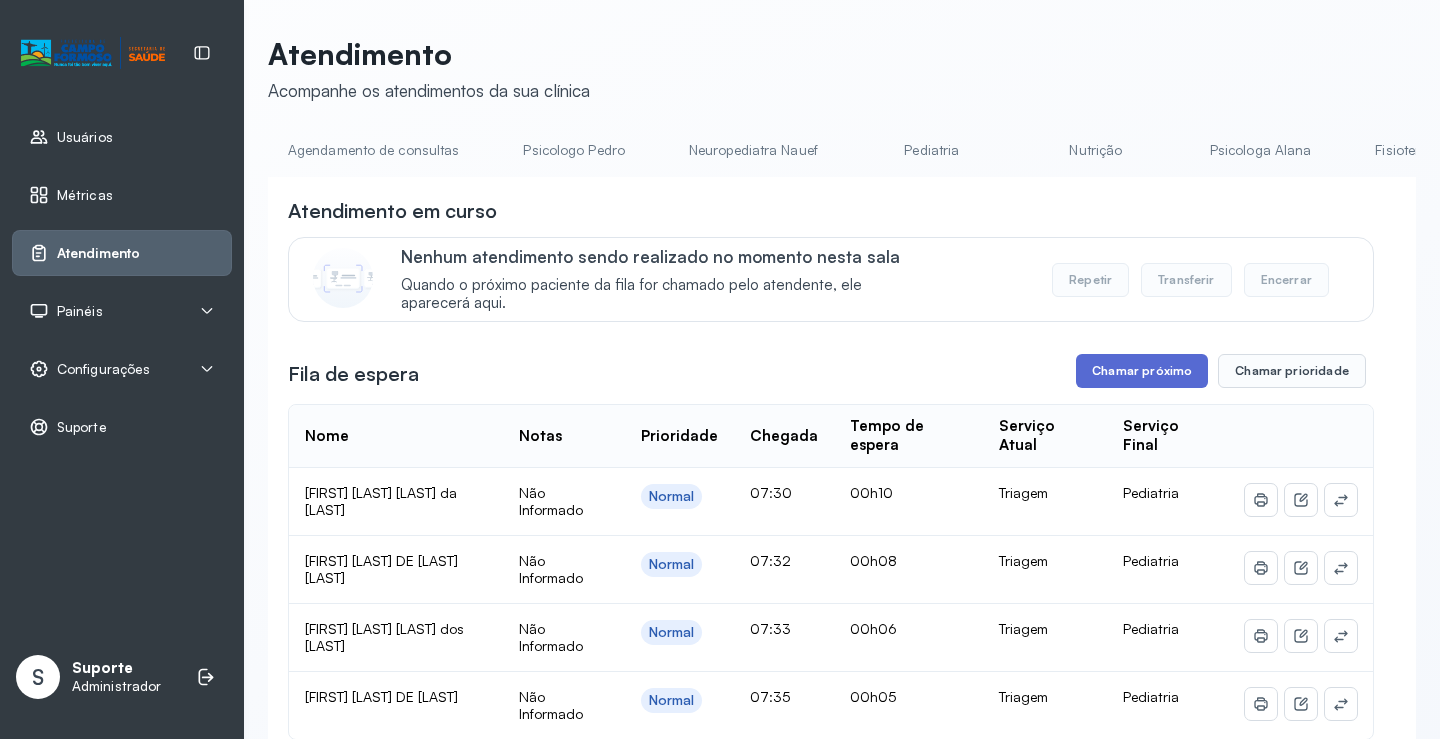click on "Chamar próximo" at bounding box center (1142, 371) 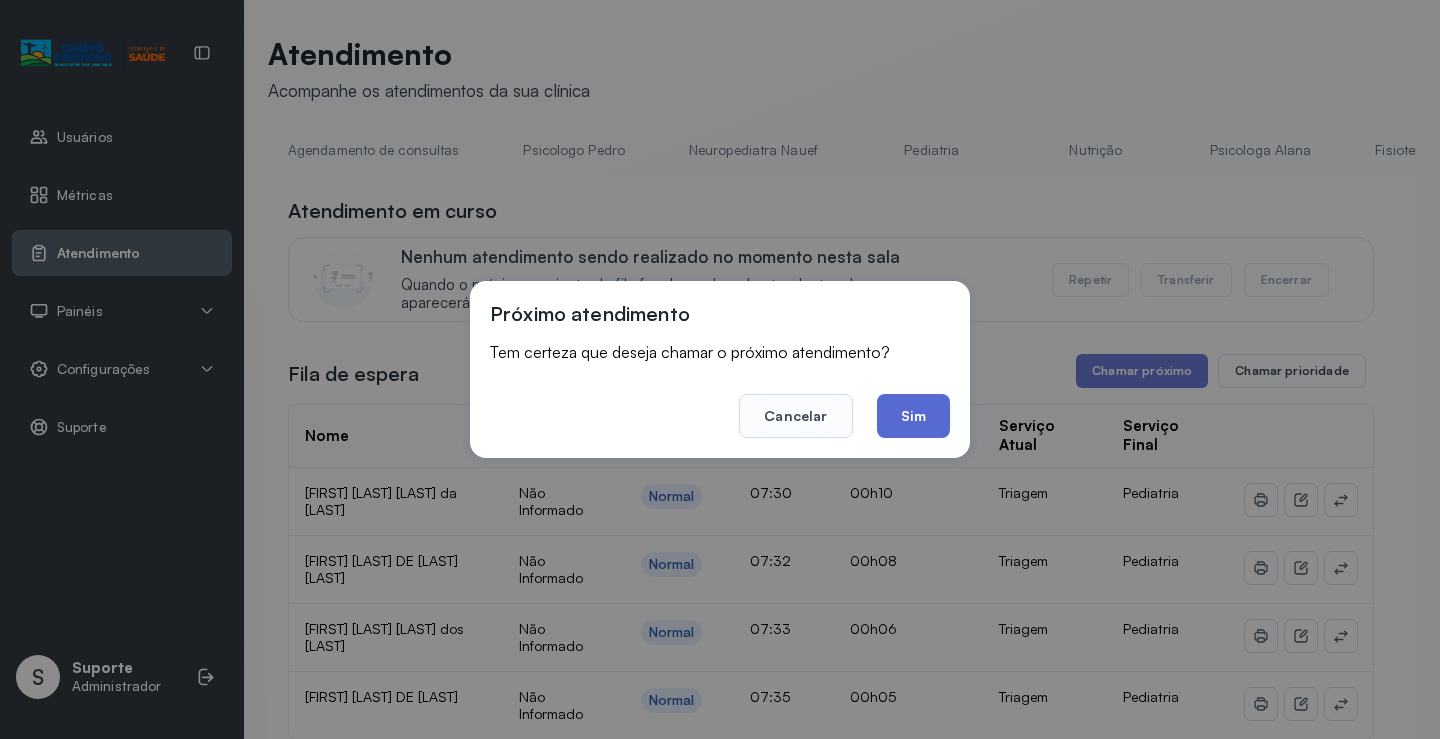 click on "Sim" 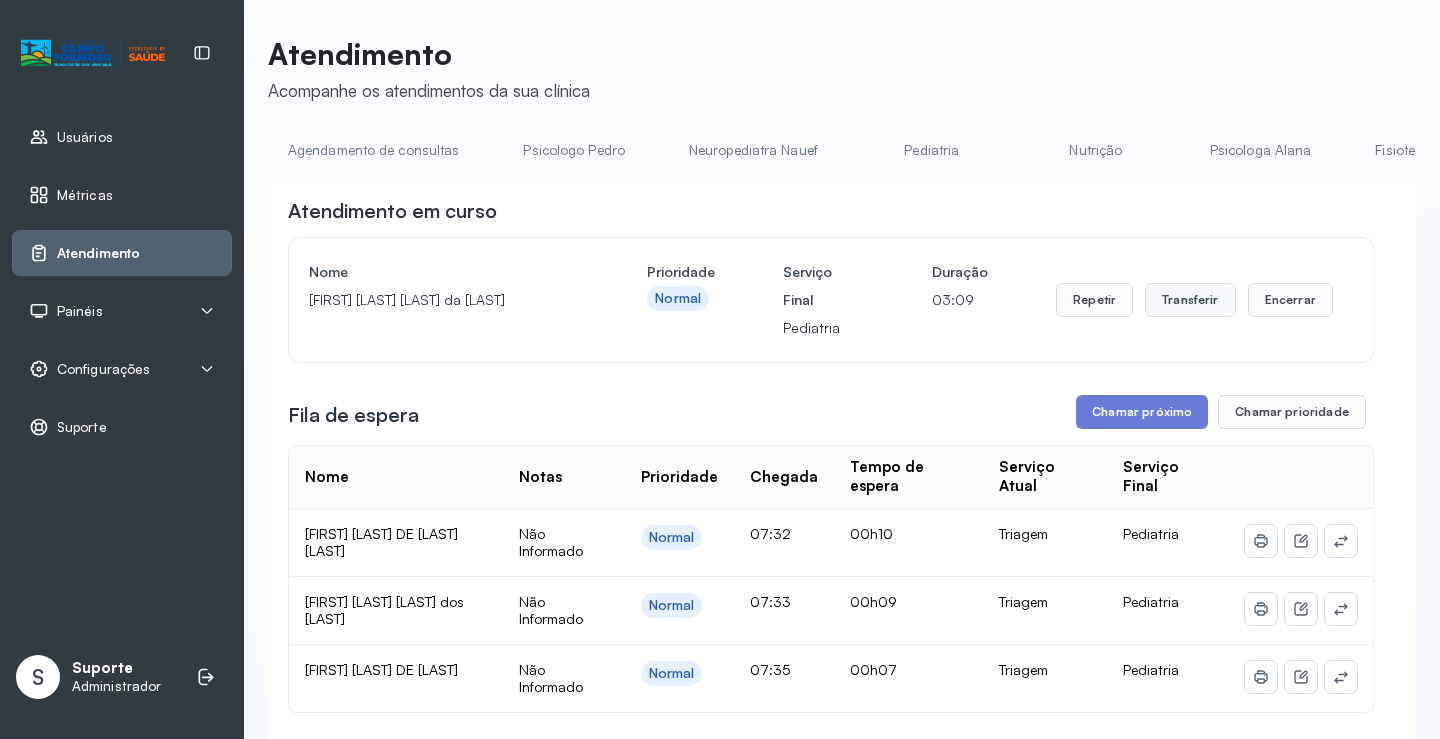 click on "Transferir" at bounding box center [1190, 300] 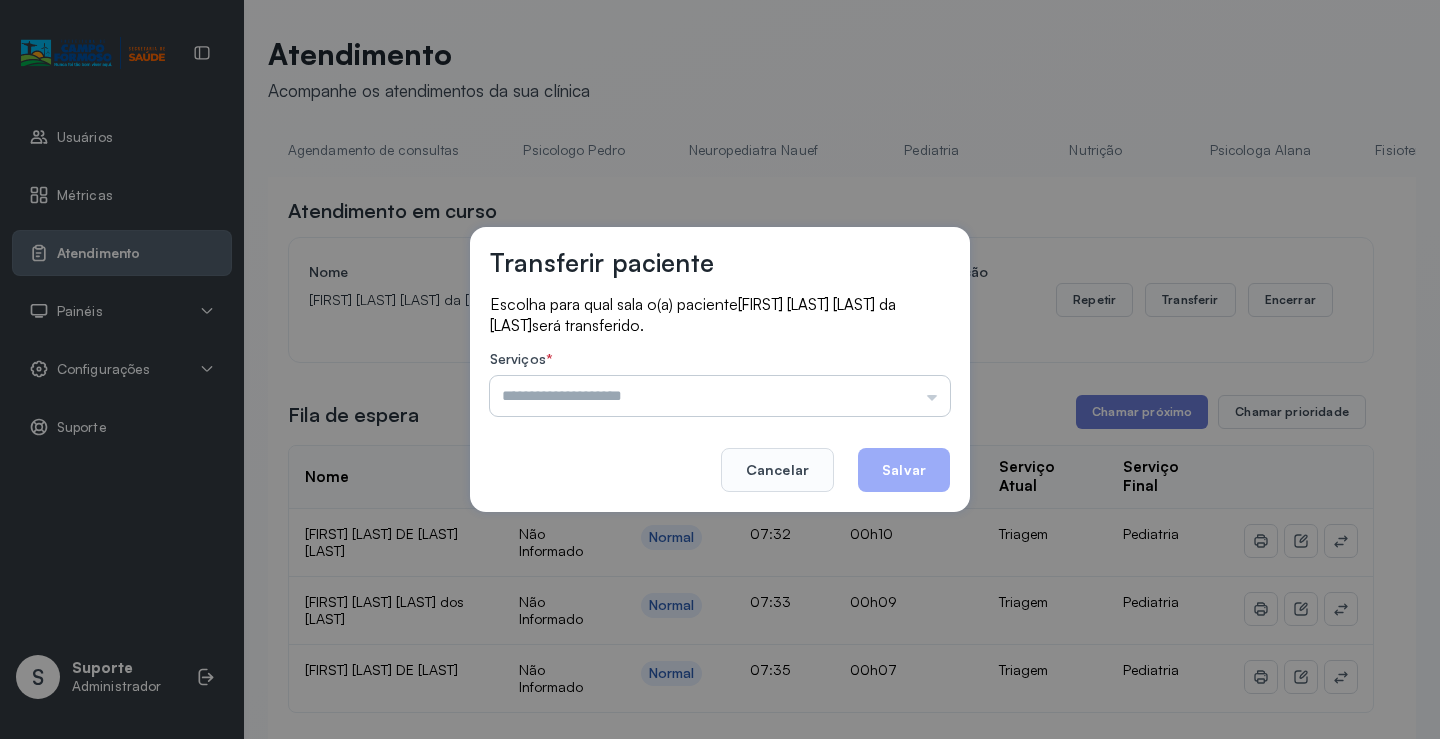 click at bounding box center (720, 396) 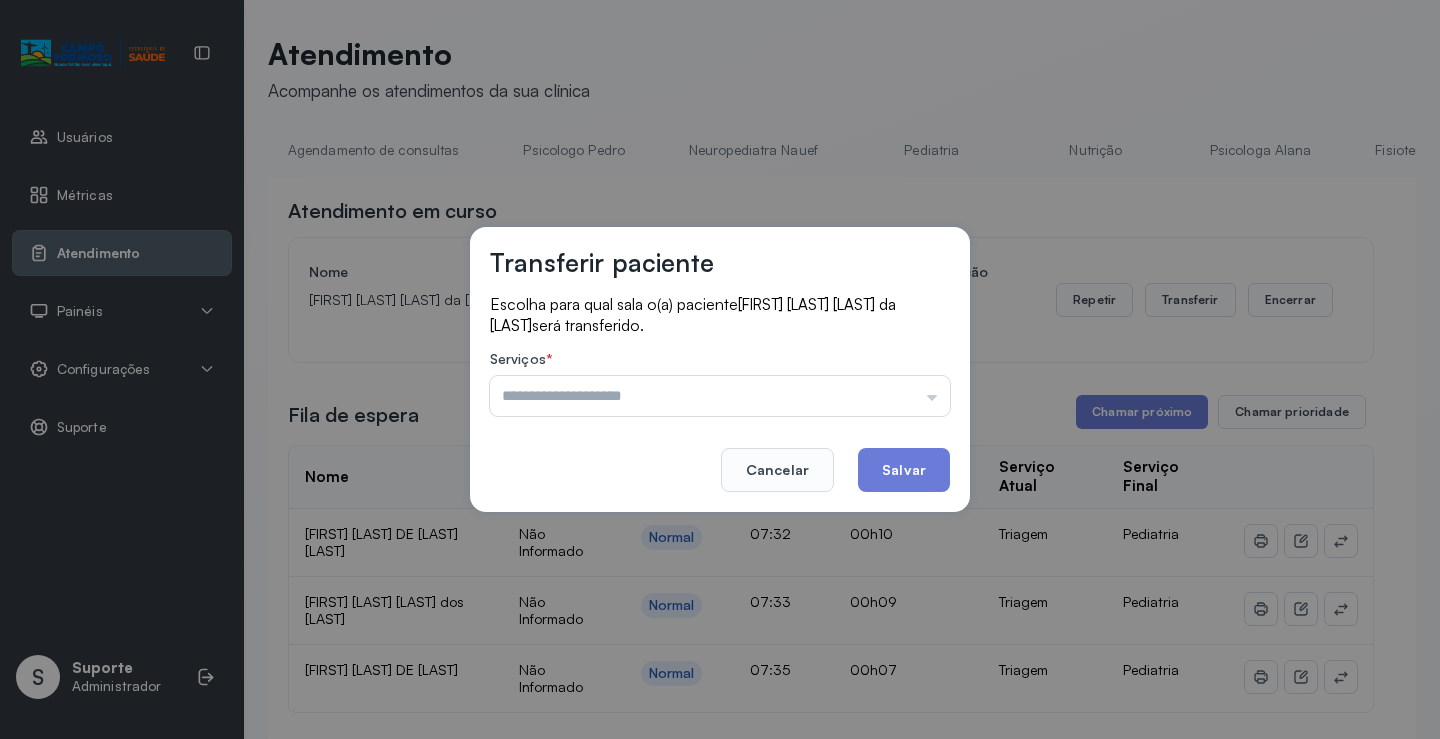 type on "*********" 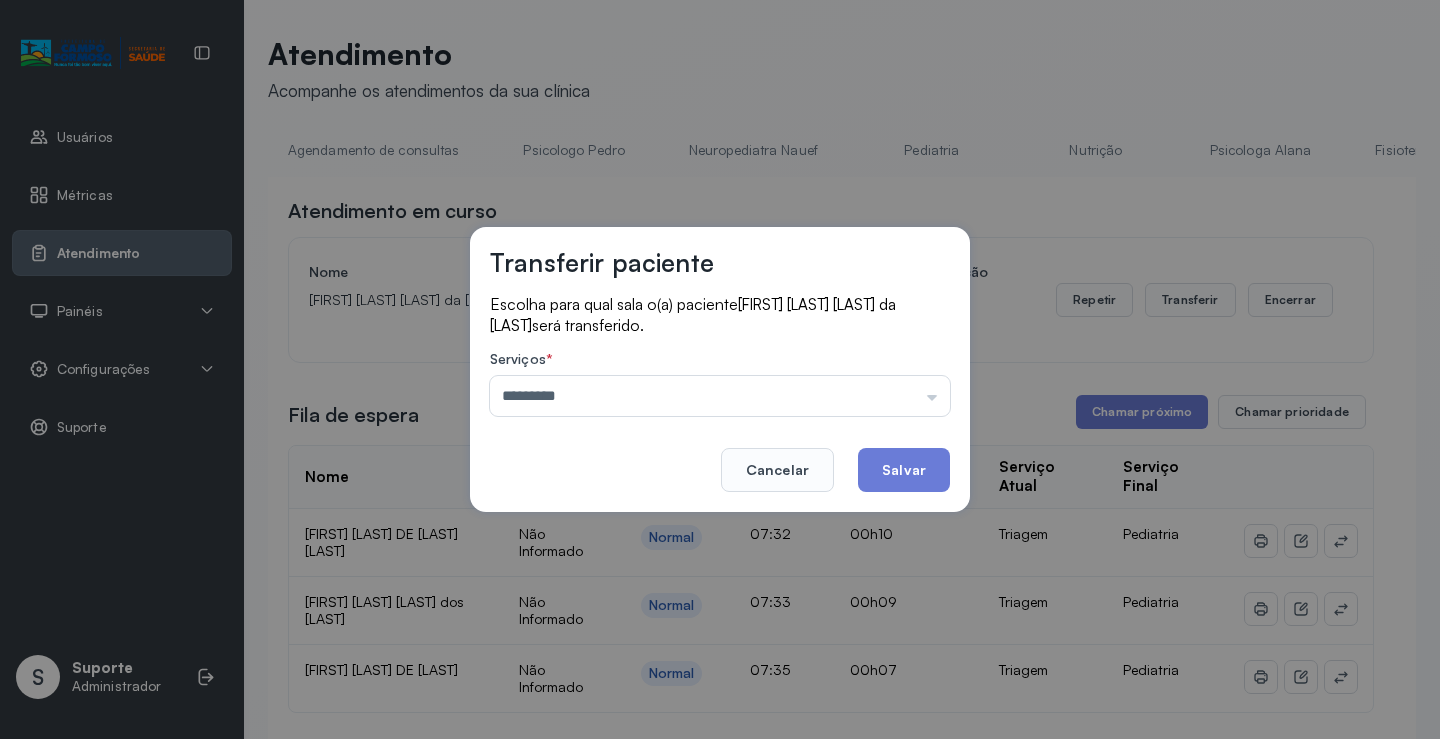 click on "Transferir paciente Escolha para qual sala o(a) paciente  RAVY GABRIEL GUIMARAES ALVES DA SILVA  será transferido.  Serviços  *  ********* Psicologo Pedro Neuropediatra Nauef Pediatria Nutrição Psicologa Alana Agendamento de consultas Fisioterapeuta Janusia Coordenadora Solange Consultório 2 Assistente Social Psiquiatra Fisioterapeuta Francyne Fisioterapeuta Morgana Neuropediatra João Cancelar Salvar" at bounding box center (720, 369) 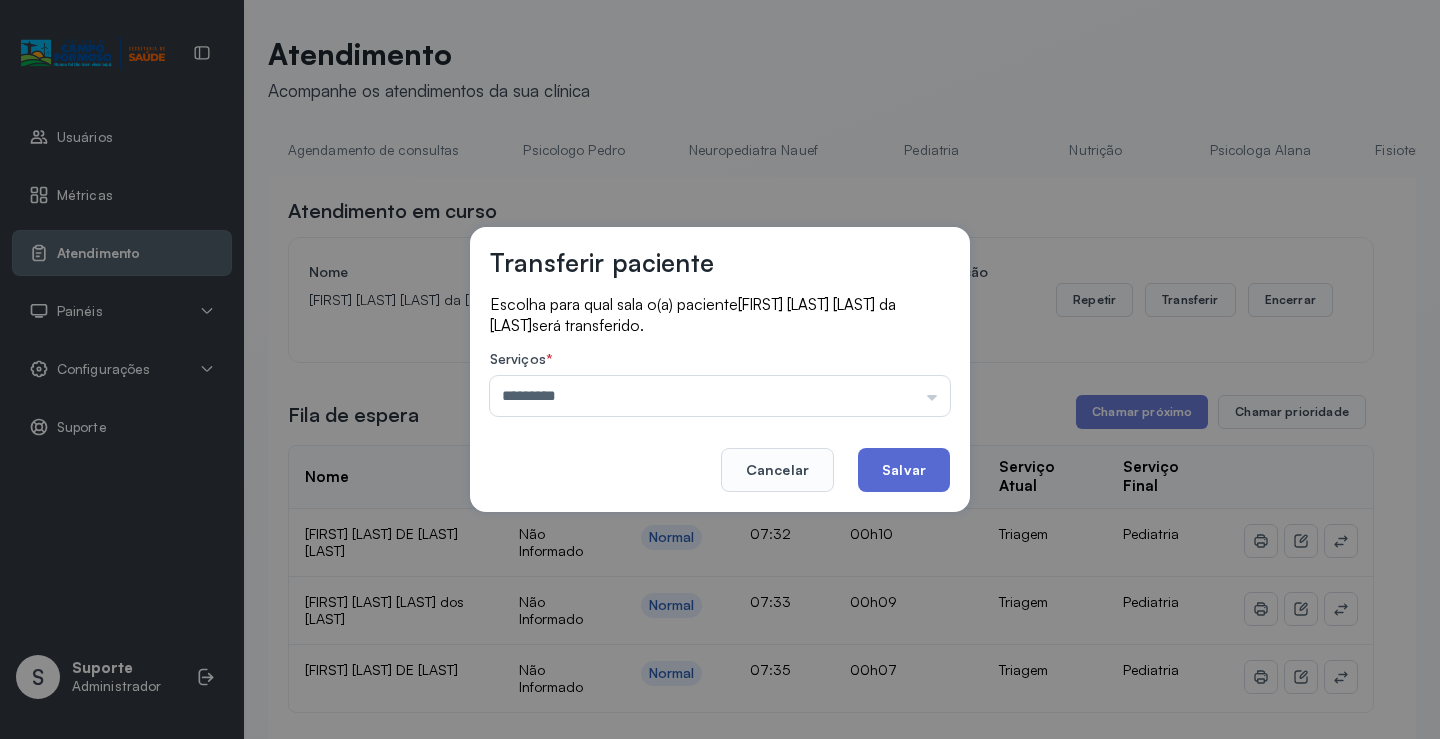 click on "Salvar" 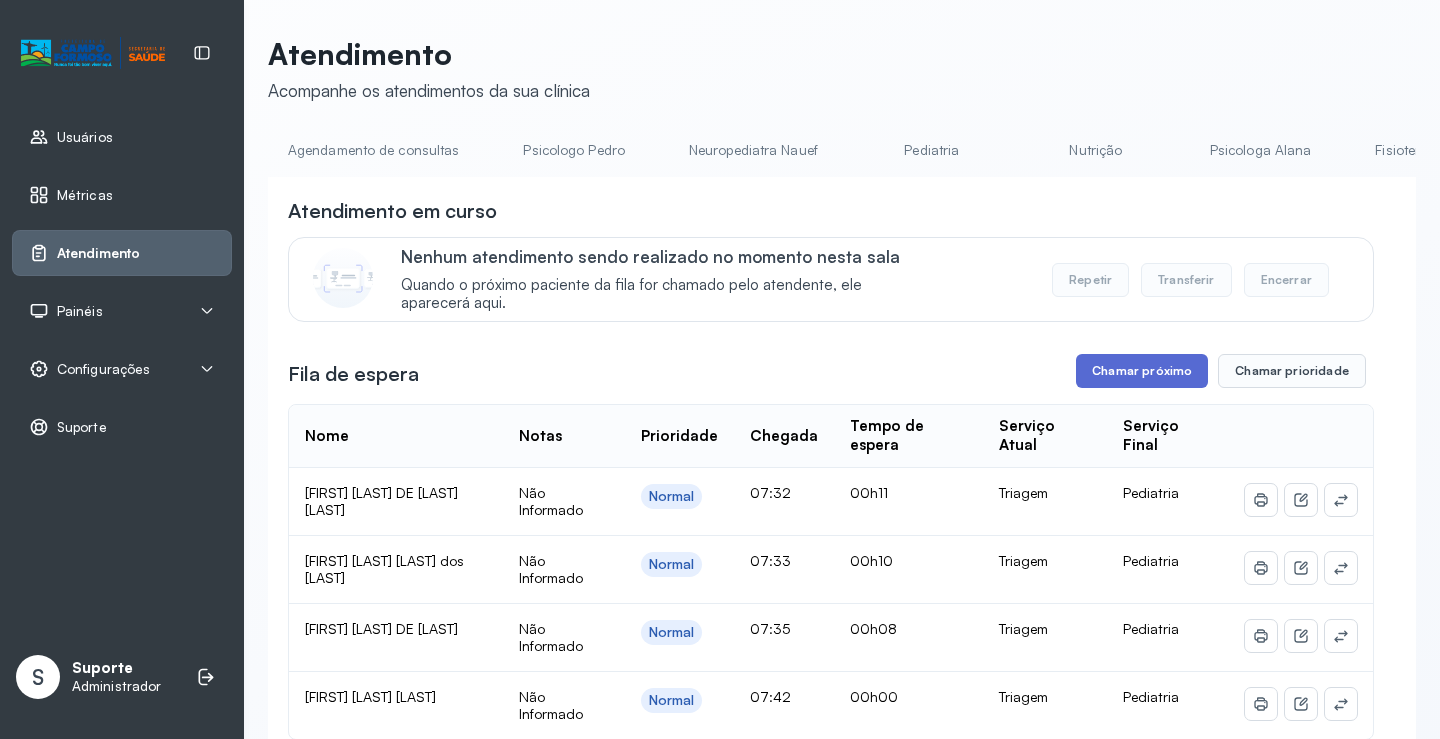 click on "Chamar próximo" at bounding box center (1142, 371) 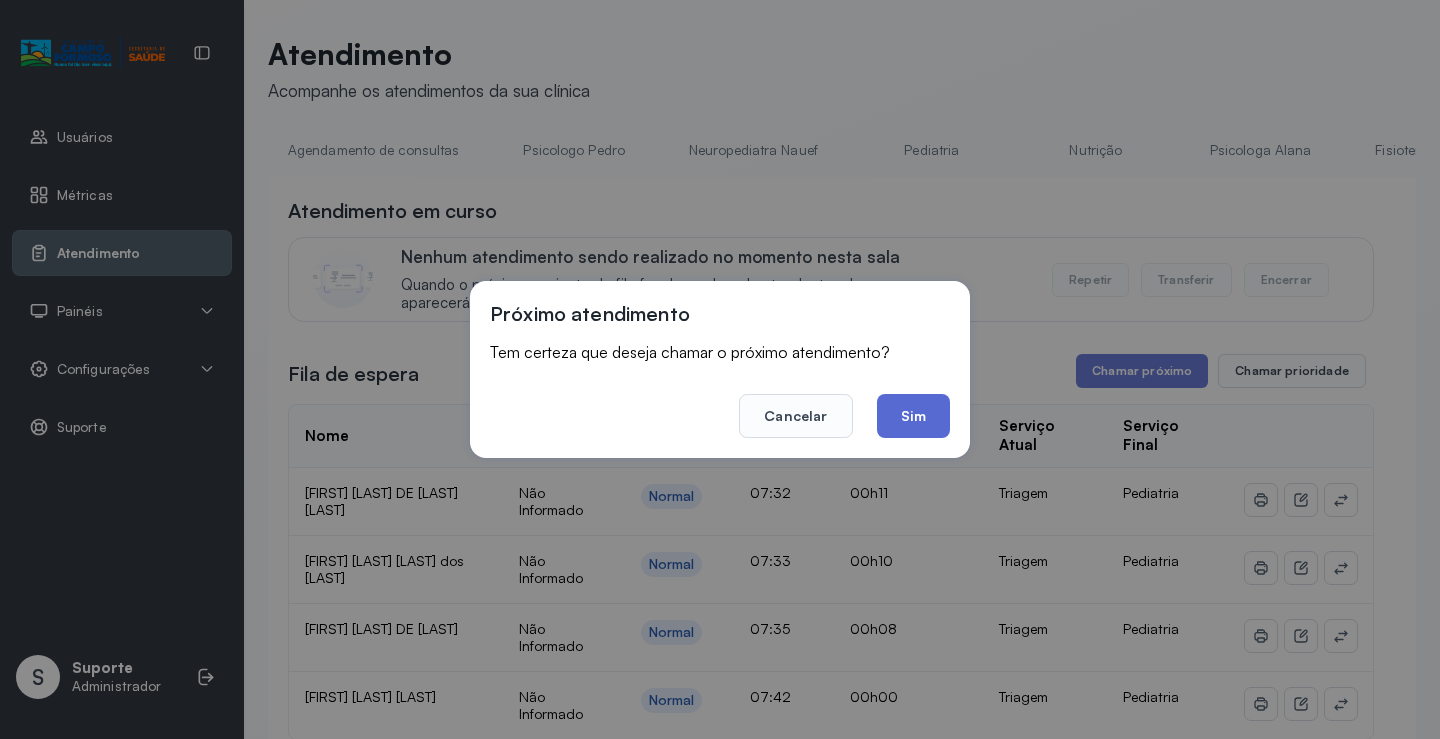 click on "Sim" 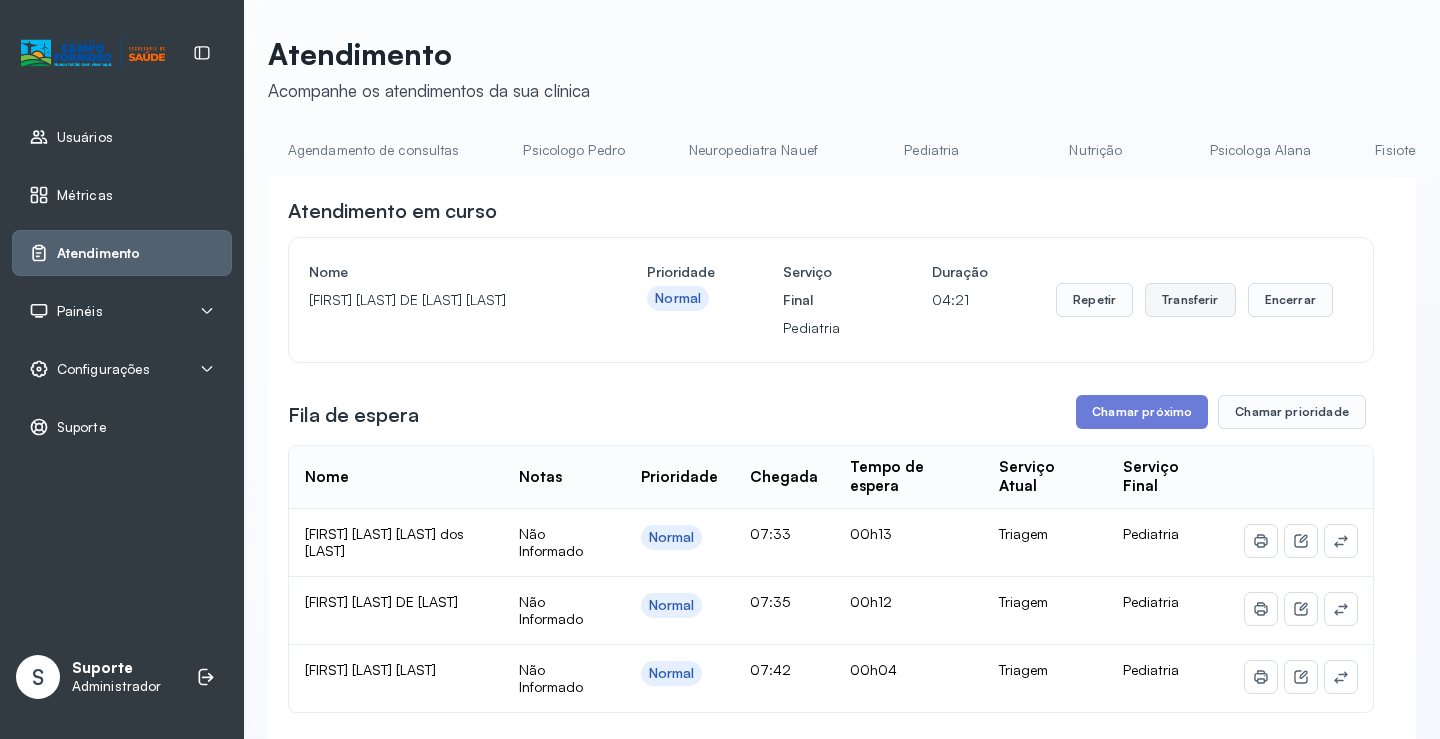 click on "Transferir" at bounding box center (1190, 300) 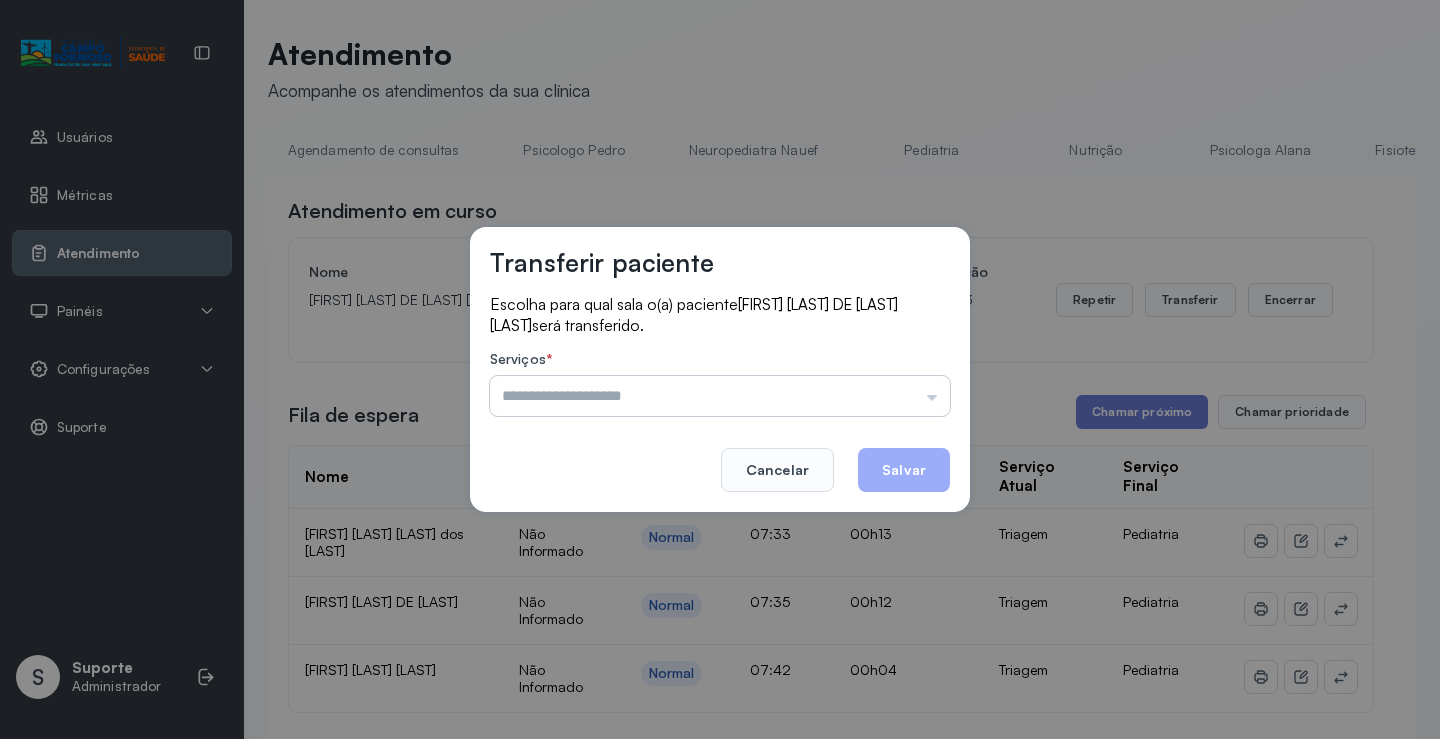 click at bounding box center [720, 396] 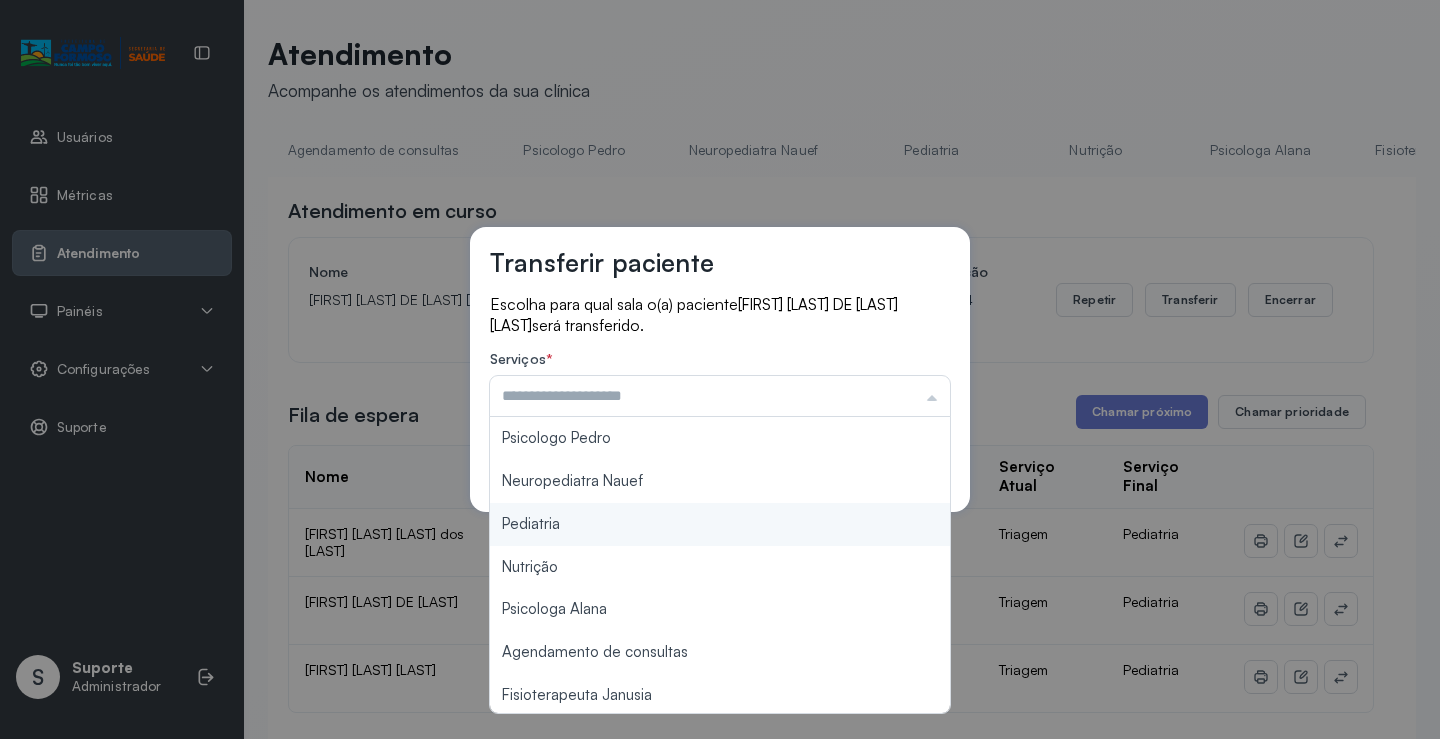 type on "*********" 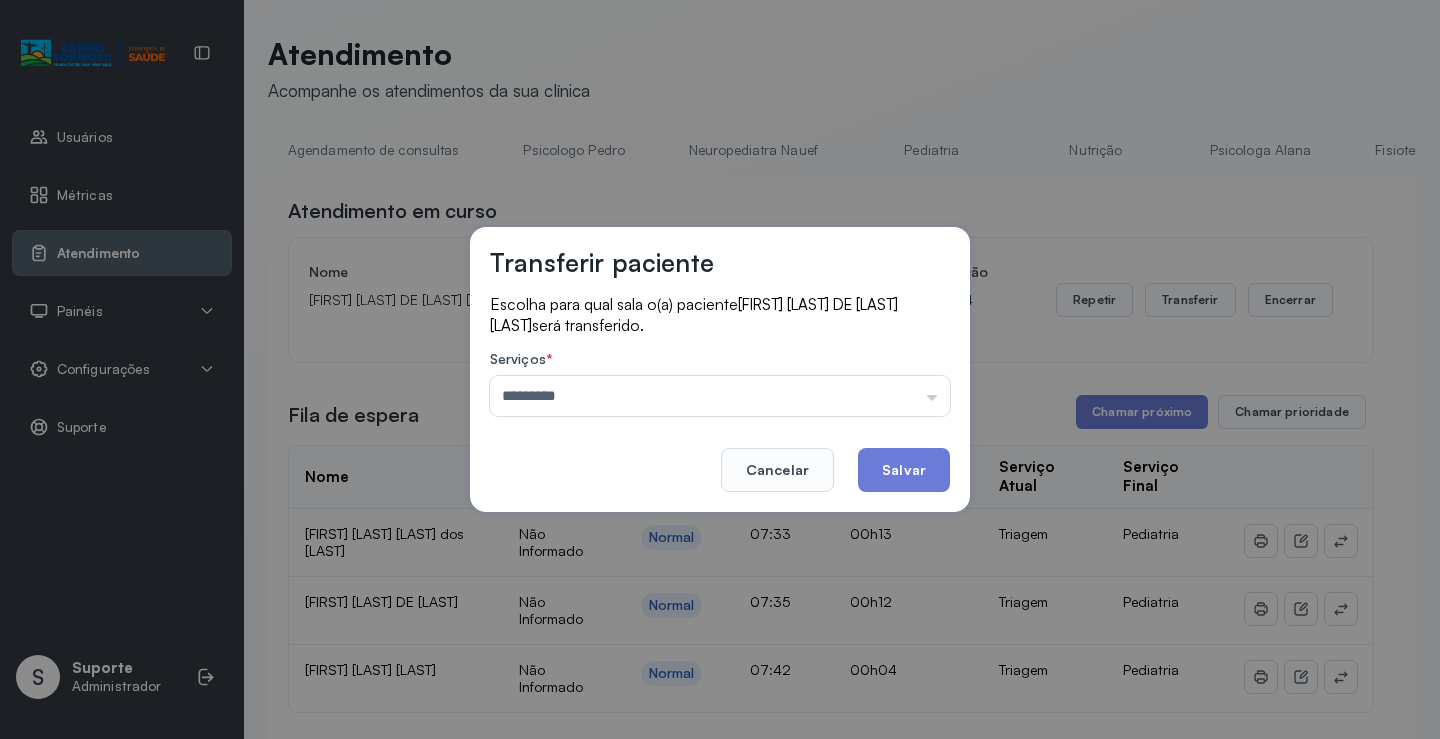 click on "Transferir paciente Escolha para qual sala o(a) paciente  JOAO MIGUEL AMORIM DE ALMEIDA FEITOSA  será transferido.  Serviços  *  ********* Psicologo Pedro Neuropediatra Nauef Pediatria Nutrição Psicologa Alana Agendamento de consultas Fisioterapeuta Janusia Coordenadora Solange Consultório 2 Assistente Social Psiquiatra Fisioterapeuta Francyne Fisioterapeuta Morgana Neuropediatra João Cancelar Salvar" at bounding box center (720, 369) 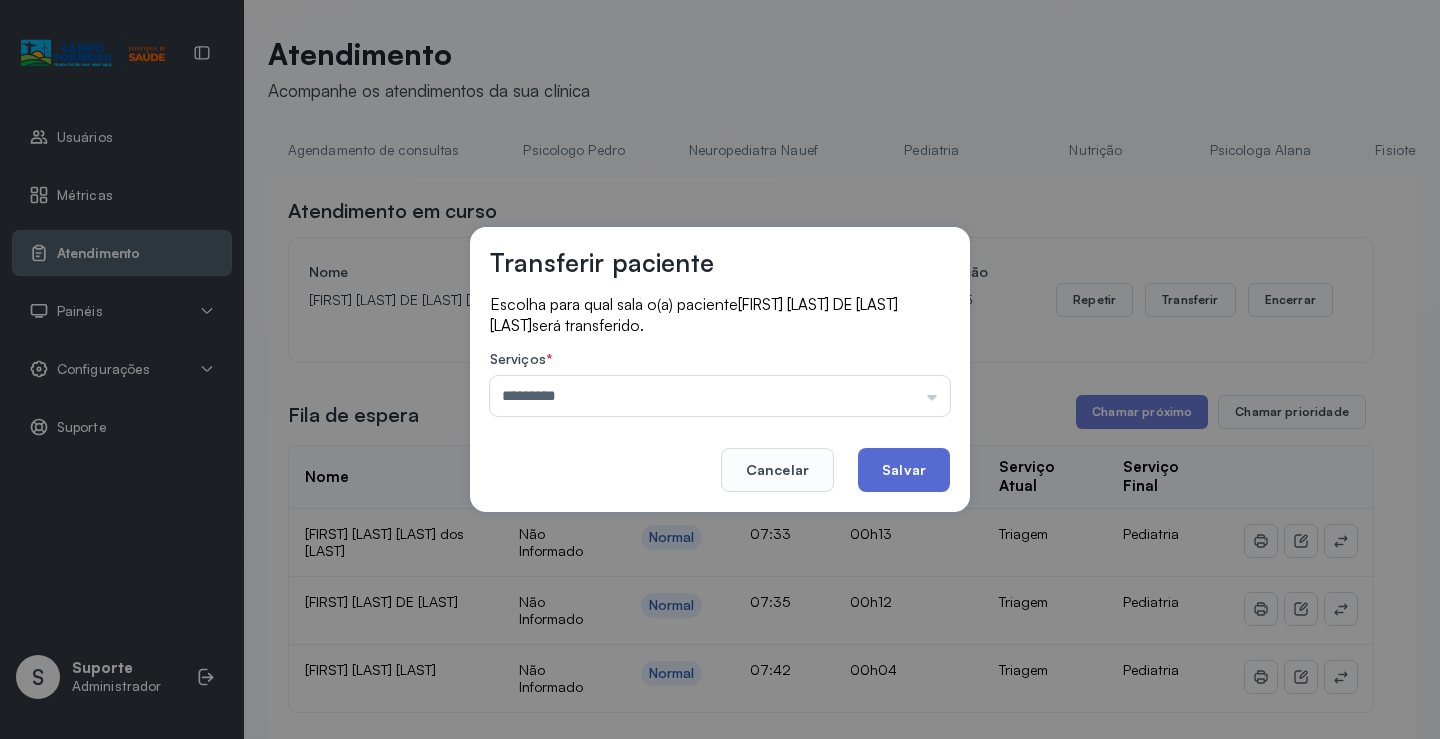 click on "Salvar" 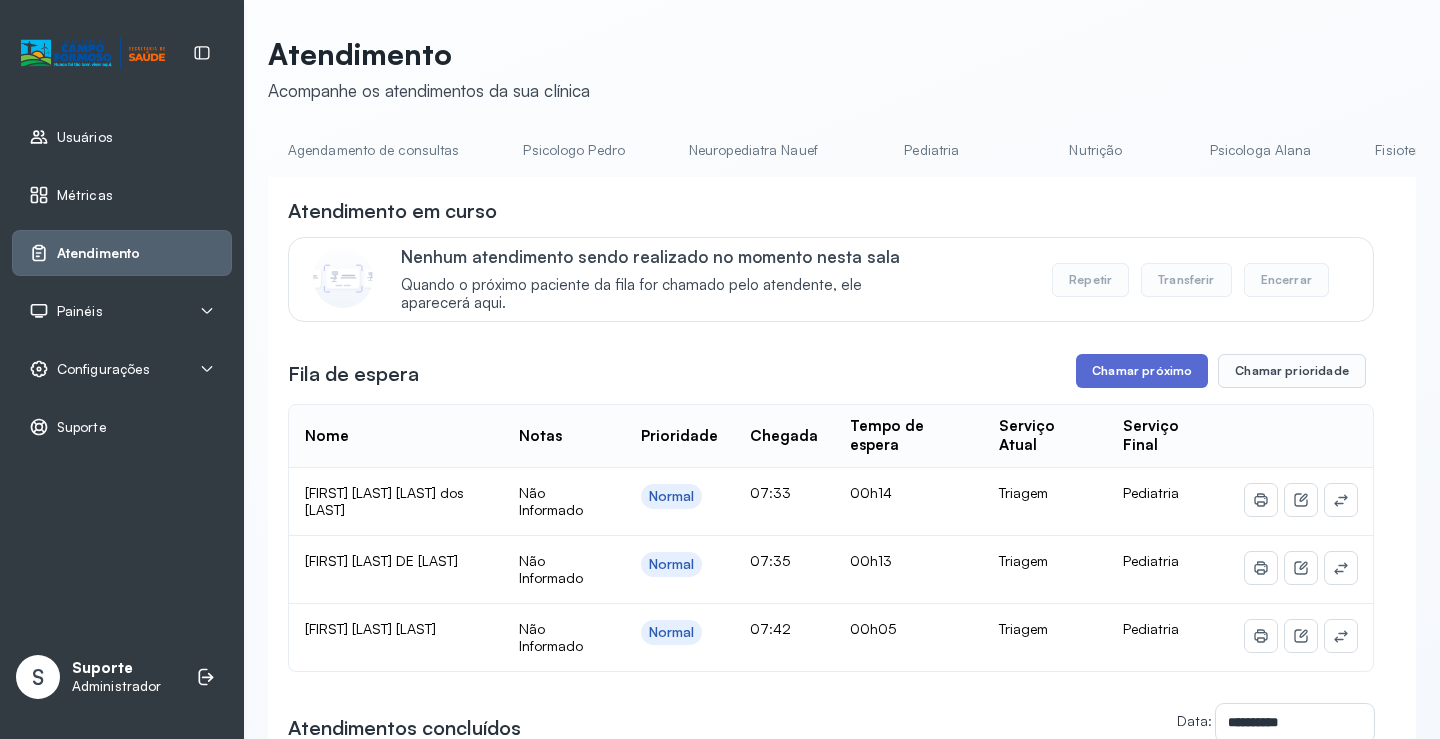 click on "Chamar próximo" at bounding box center (1142, 371) 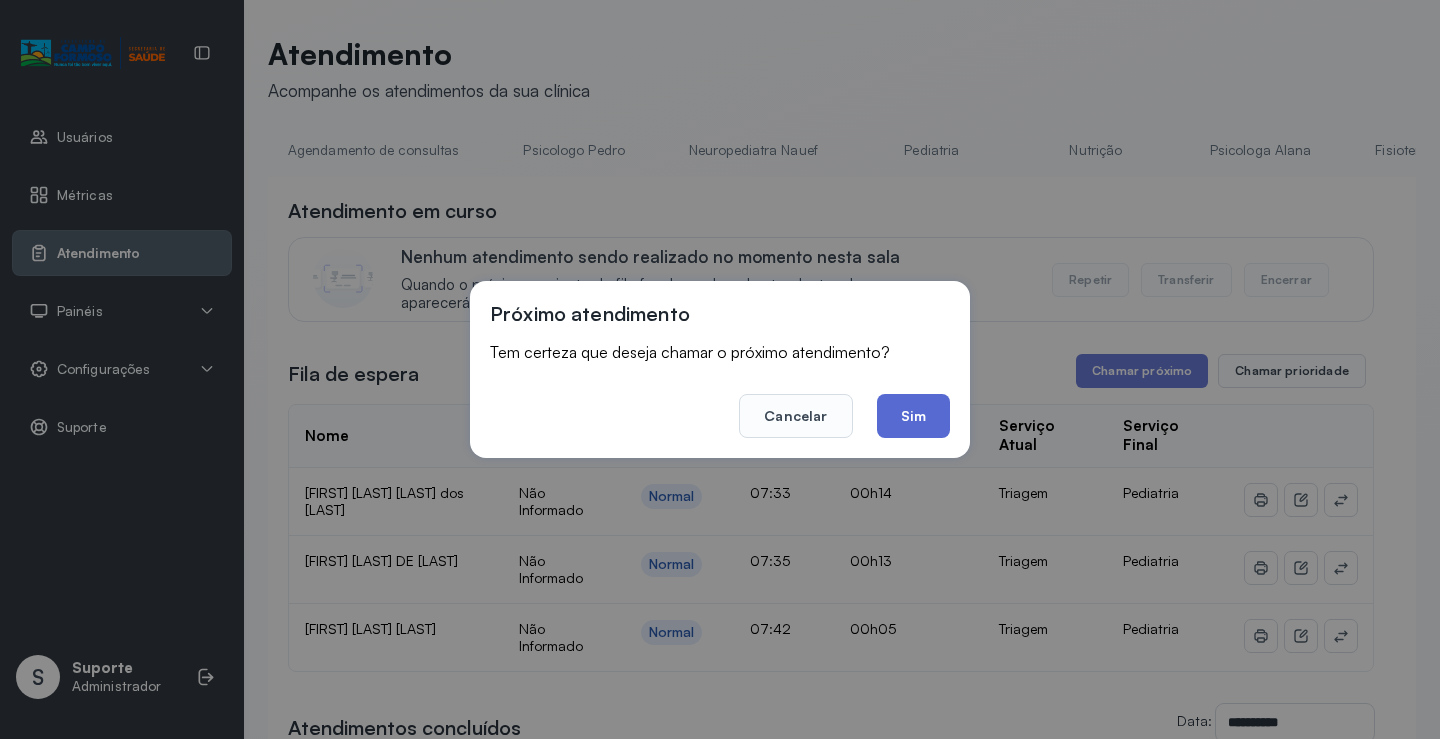 click on "Sim" 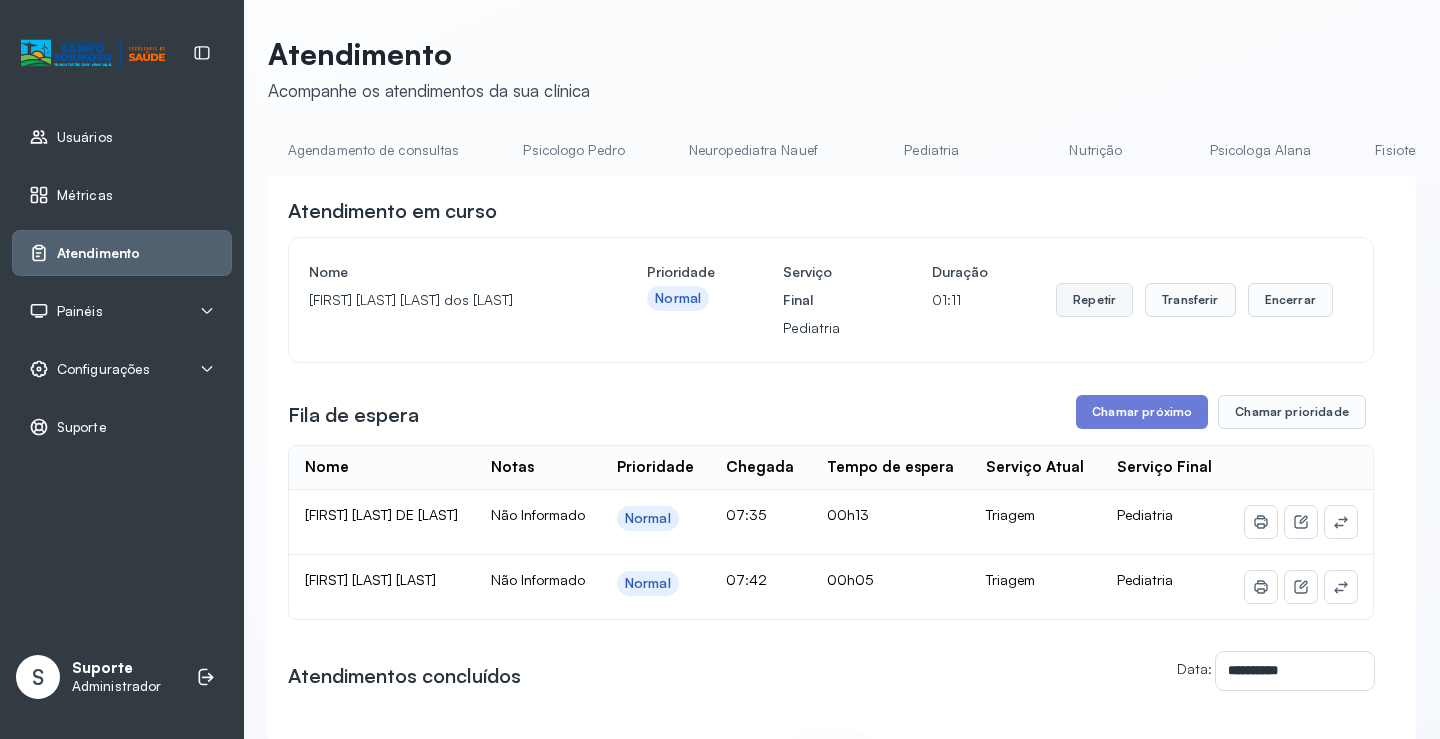 click on "Repetir" at bounding box center [1094, 300] 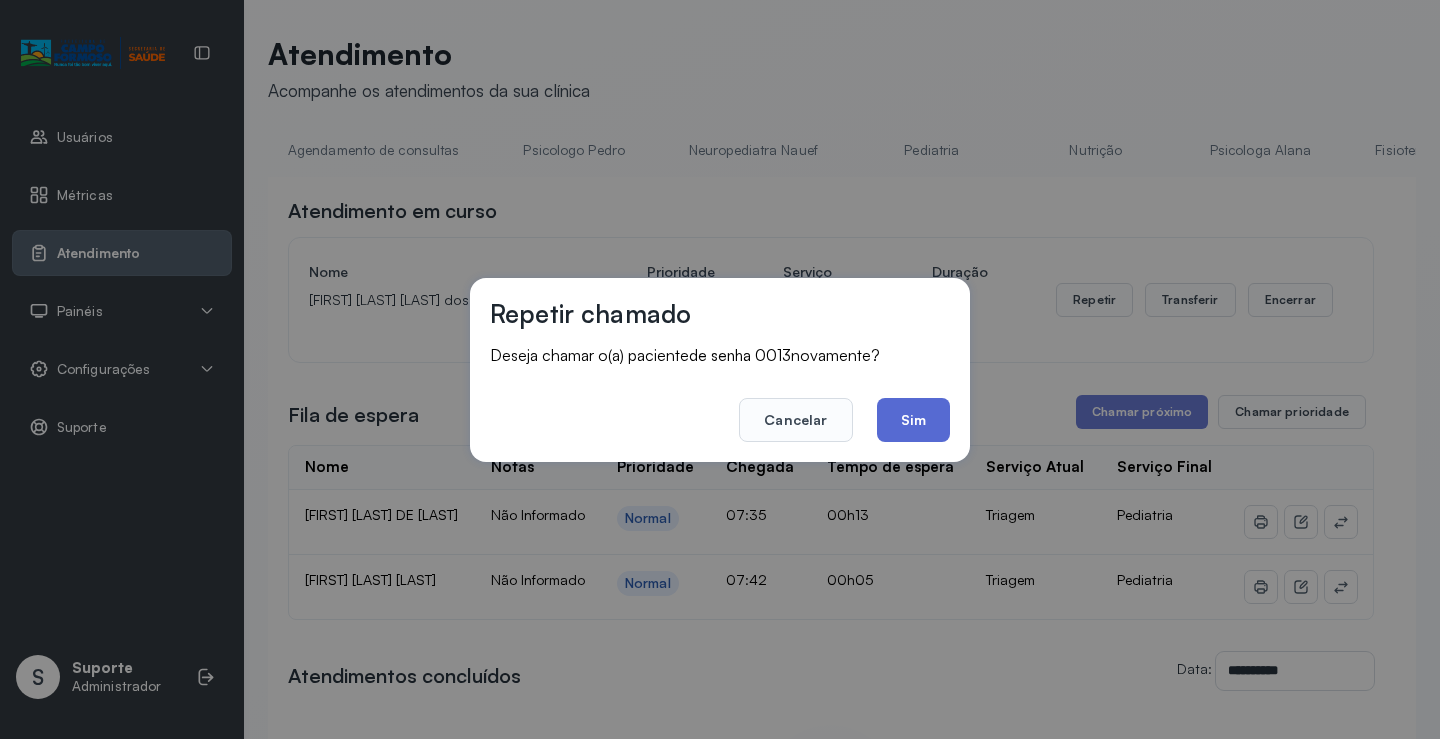 click on "Sim" 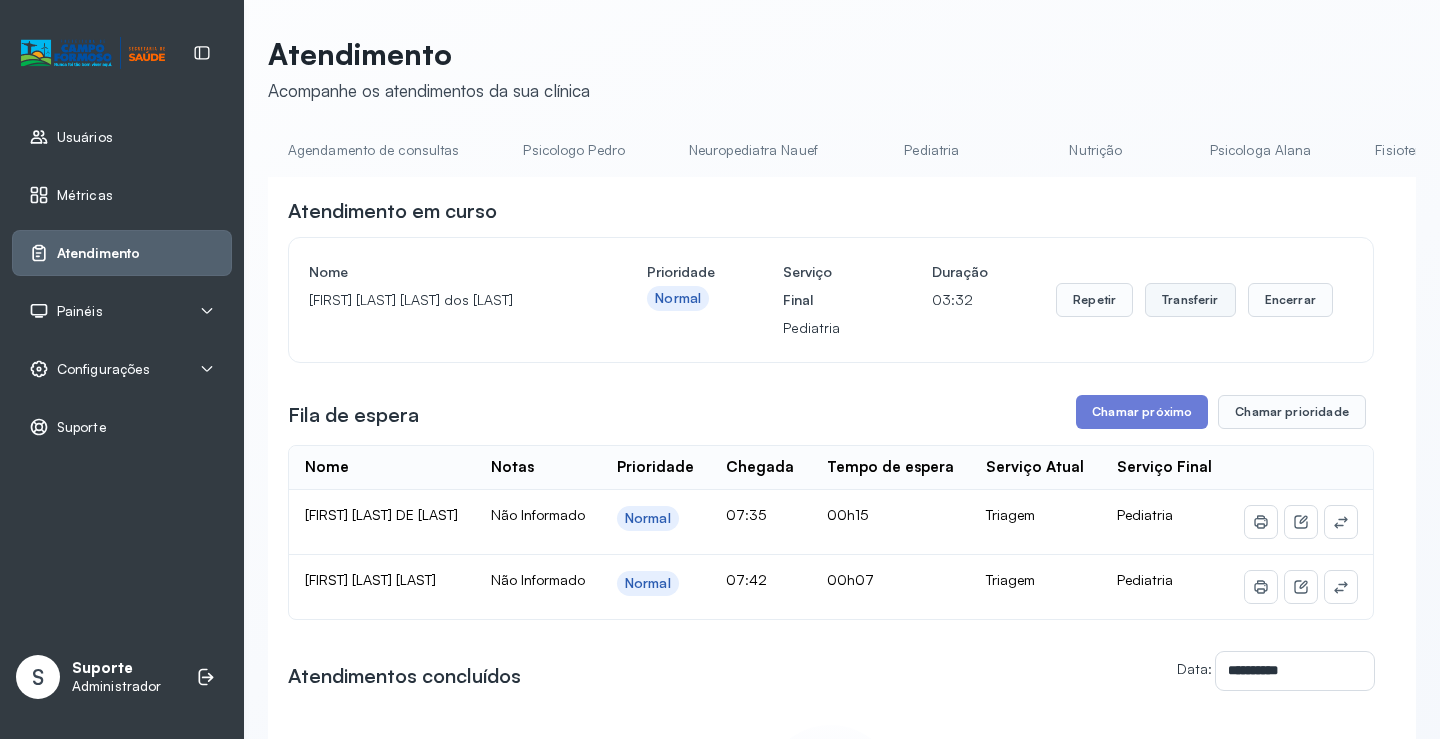 click on "Transferir" at bounding box center (1190, 300) 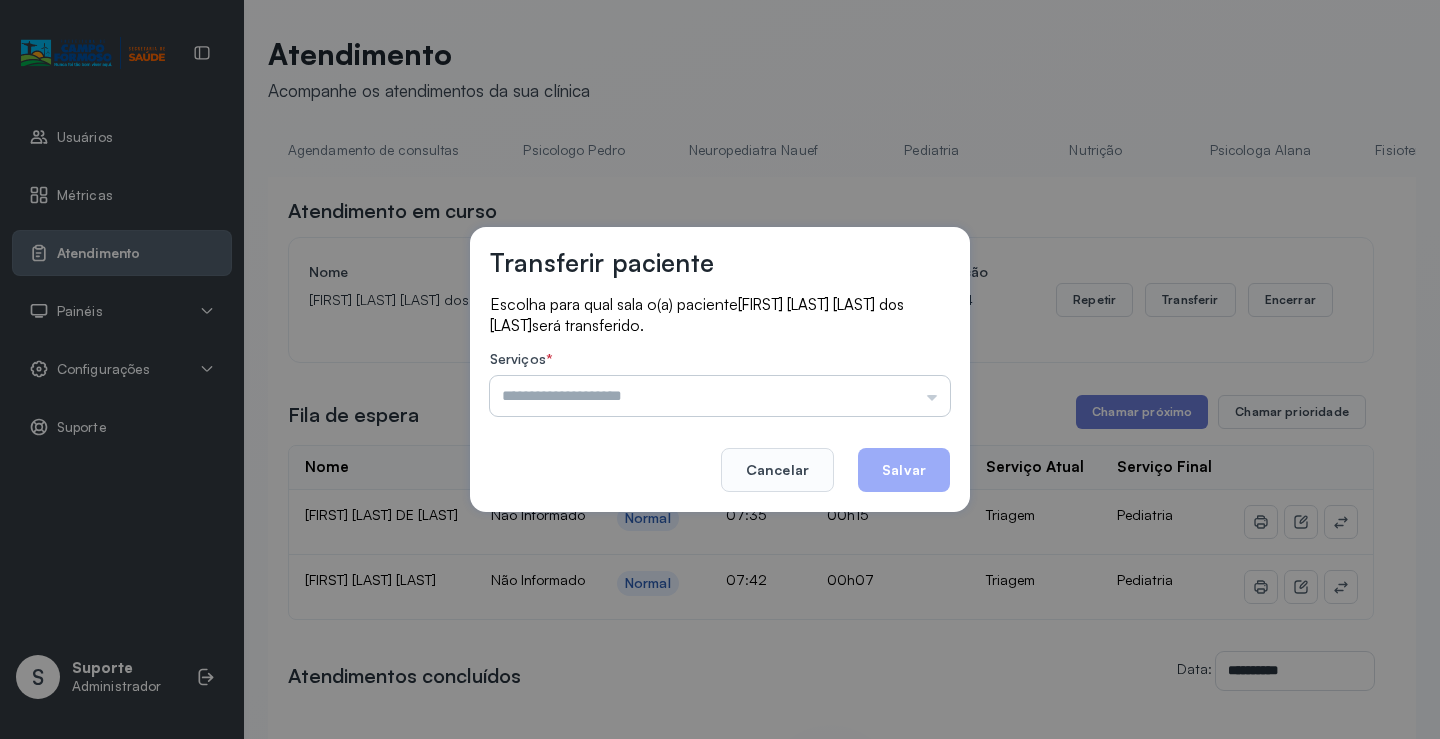 click at bounding box center [720, 396] 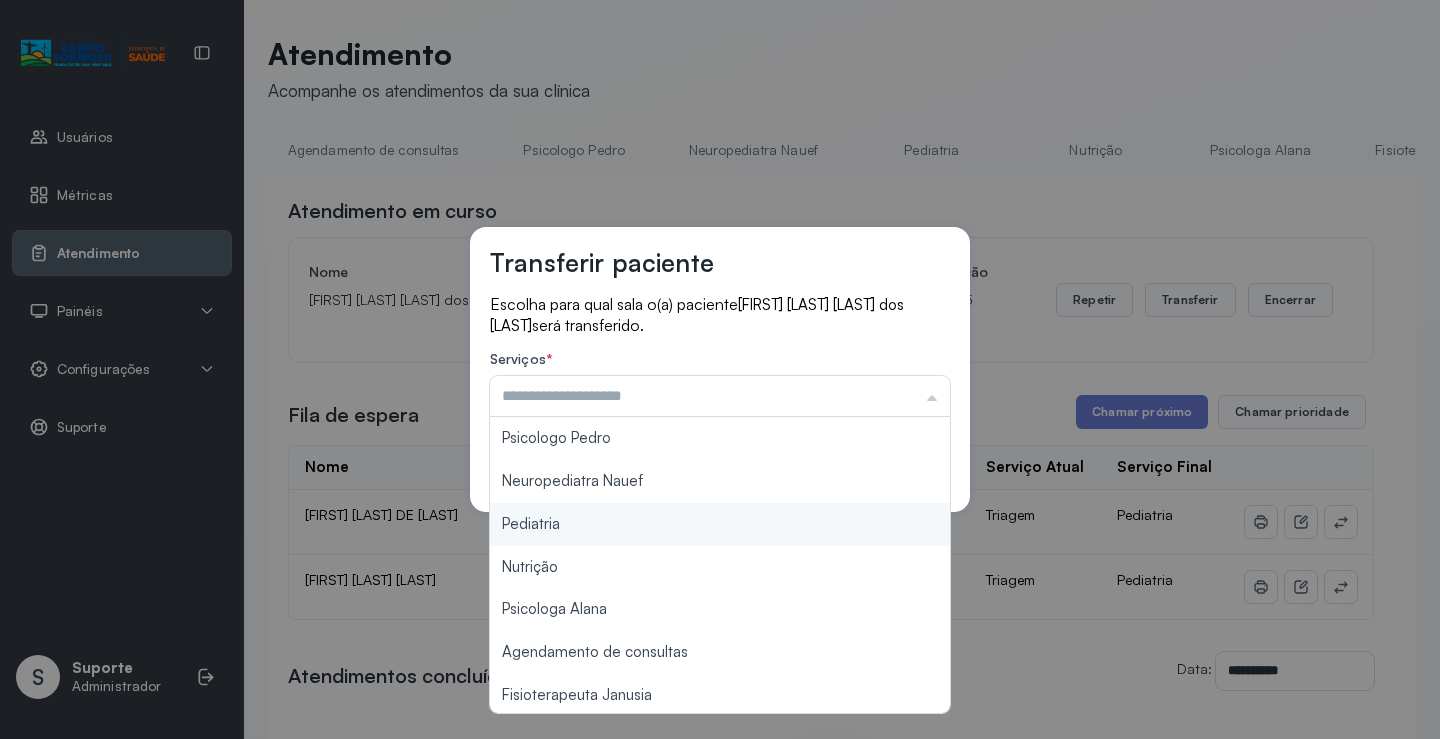 type on "*********" 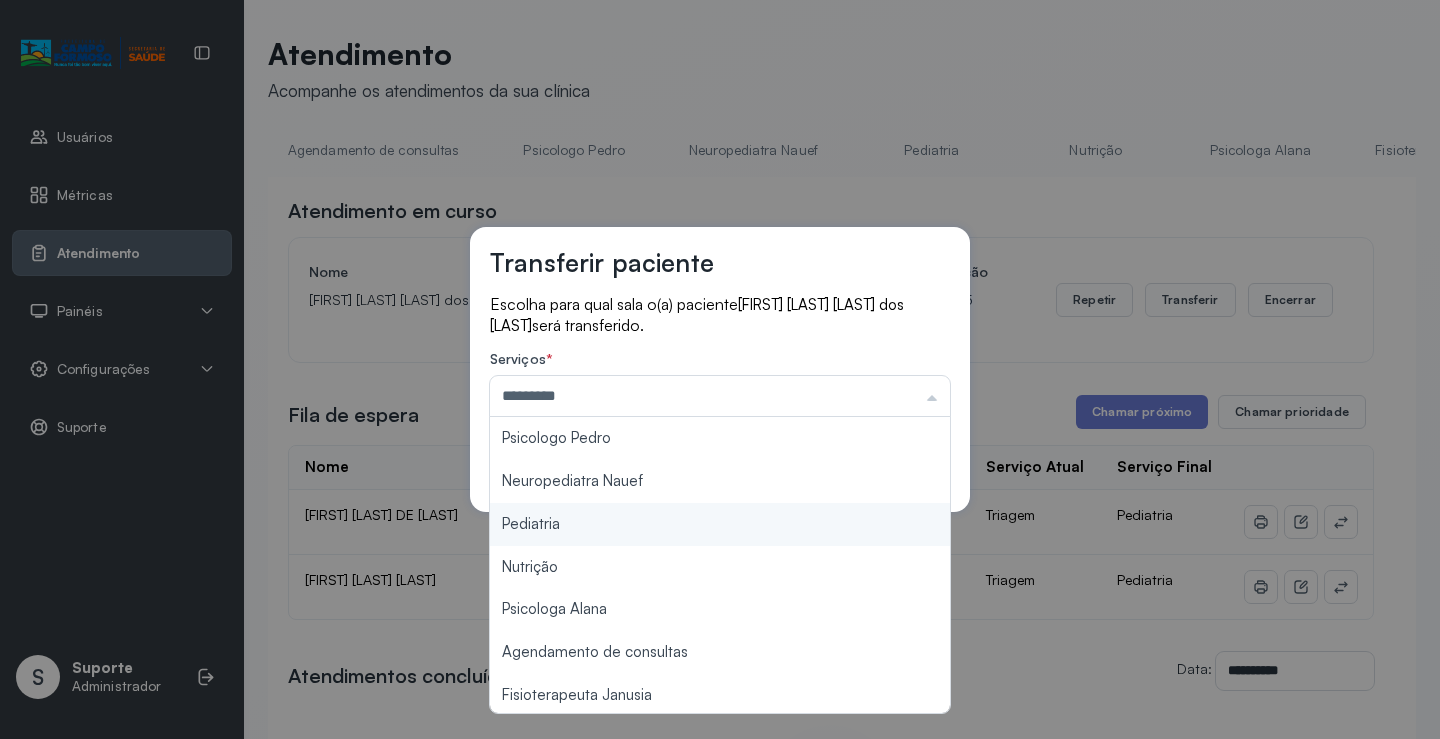 click on "Transferir paciente Escolha para qual sala o(a) paciente  ARTHUR GABRIEL NASCIMENTO DOS SONTOS  será transferido.  Serviços  *  ********* Psicologo Pedro Neuropediatra Nauef Pediatria Nutrição Psicologa Alana Agendamento de consultas Fisioterapeuta Janusia Coordenadora Solange Consultório 2 Assistente Social Psiquiatra Fisioterapeuta Francyne Fisioterapeuta Morgana Neuropediatra João Cancelar Salvar" at bounding box center (720, 369) 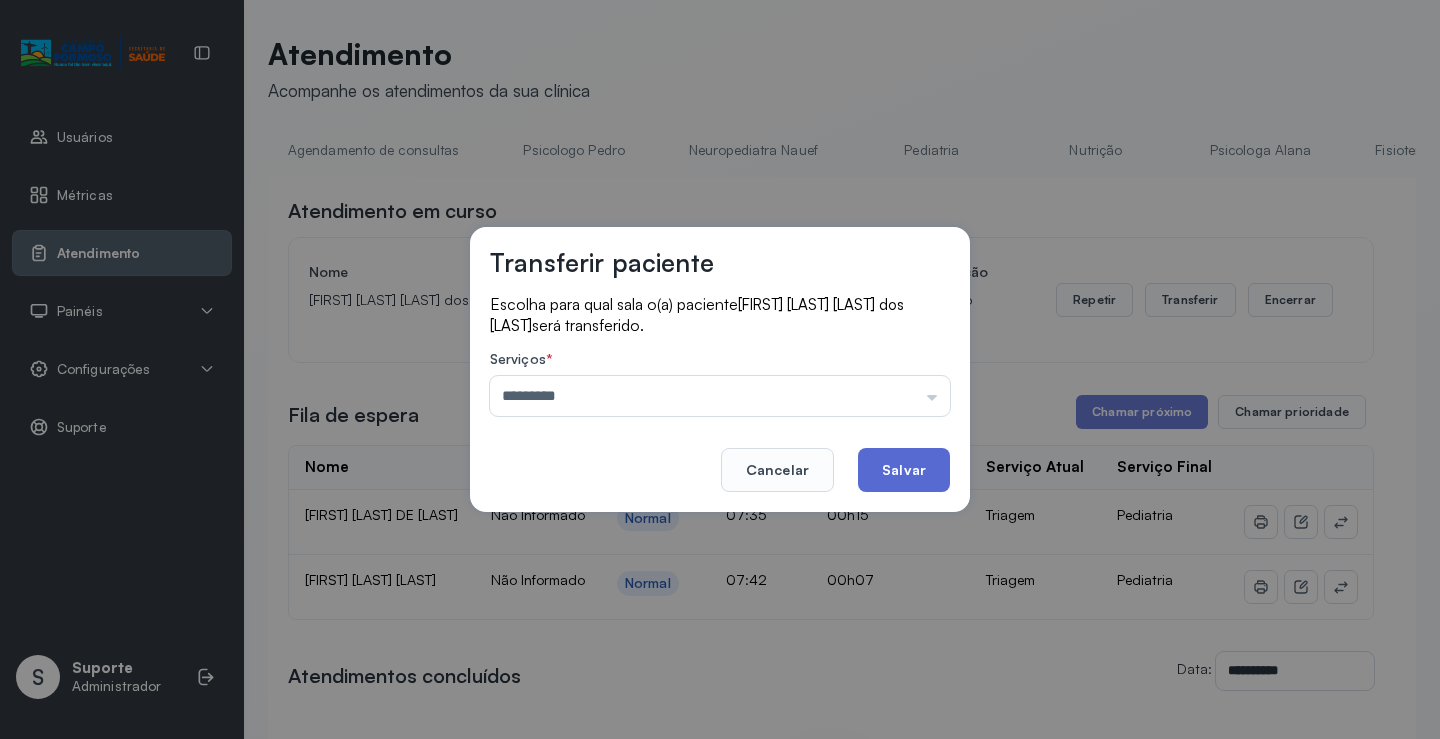 click on "Salvar" 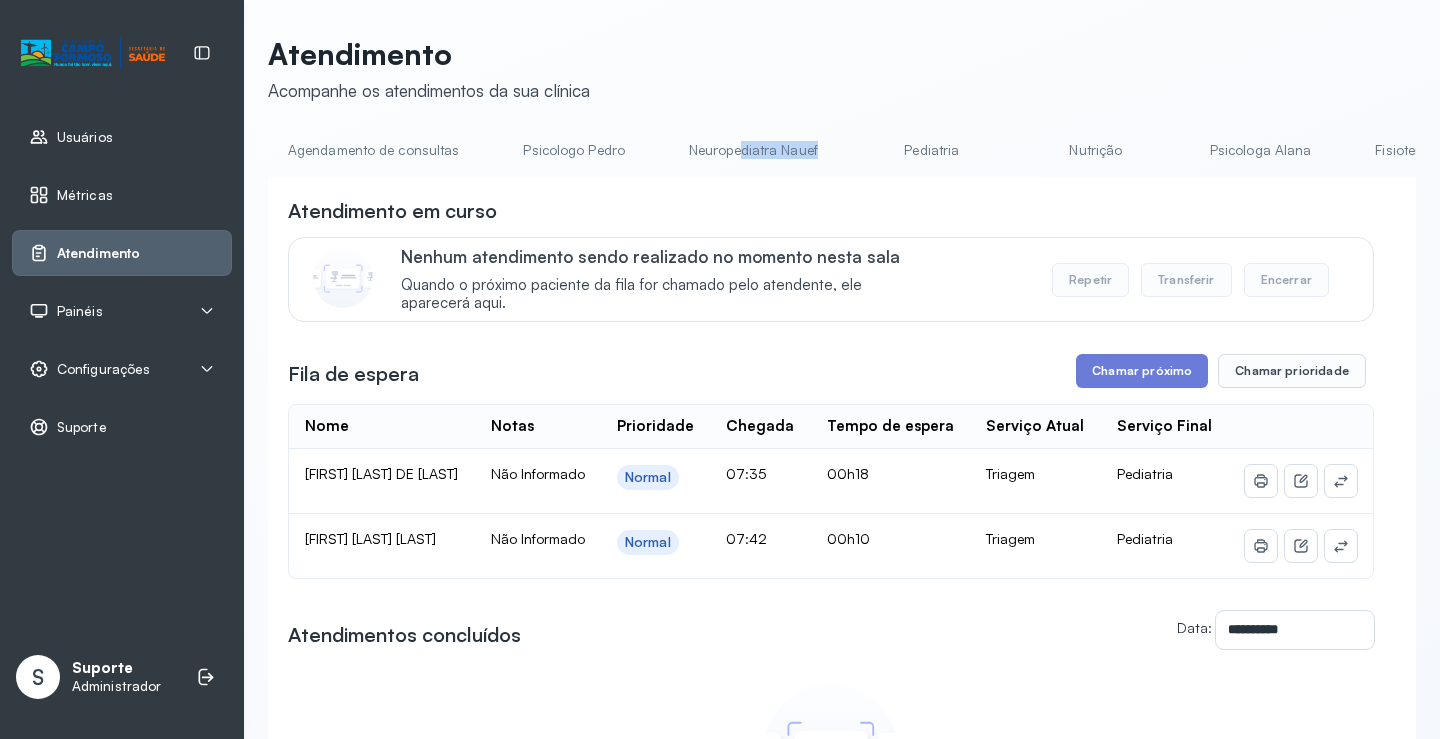 drag, startPoint x: 731, startPoint y: 177, endPoint x: 853, endPoint y: 174, distance: 122.03688 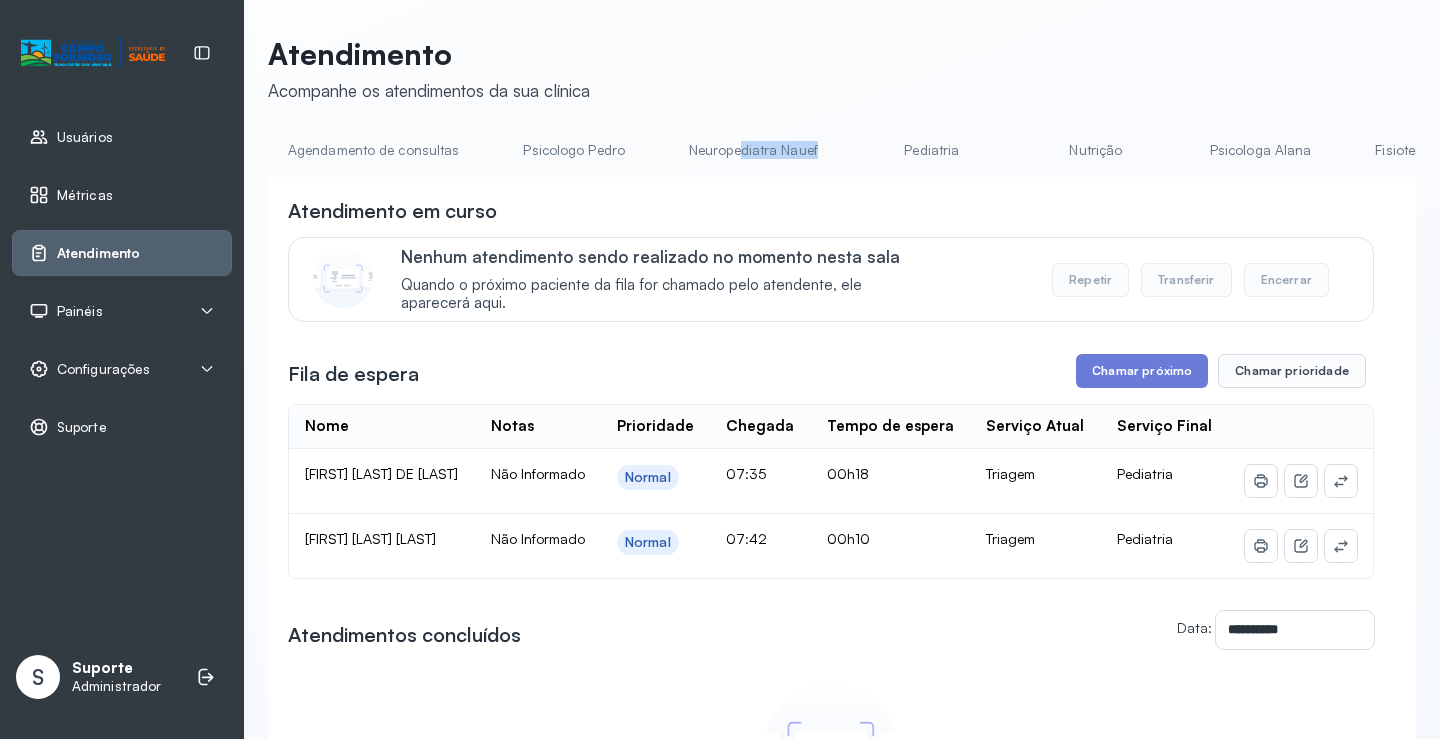 click on "Agendamento de consultas Psicologo Pedro Neuropediatra Nauef Pediatria Nutrição Psicologa Alana Fisioterapeuta Janusia Coordenadora Solange Consultório 2 Assistente Social Triagem Psiquiatra Fisioterapeuta Francyne Fisioterapeuta Morgana Neuropediatra João" at bounding box center [842, 156] 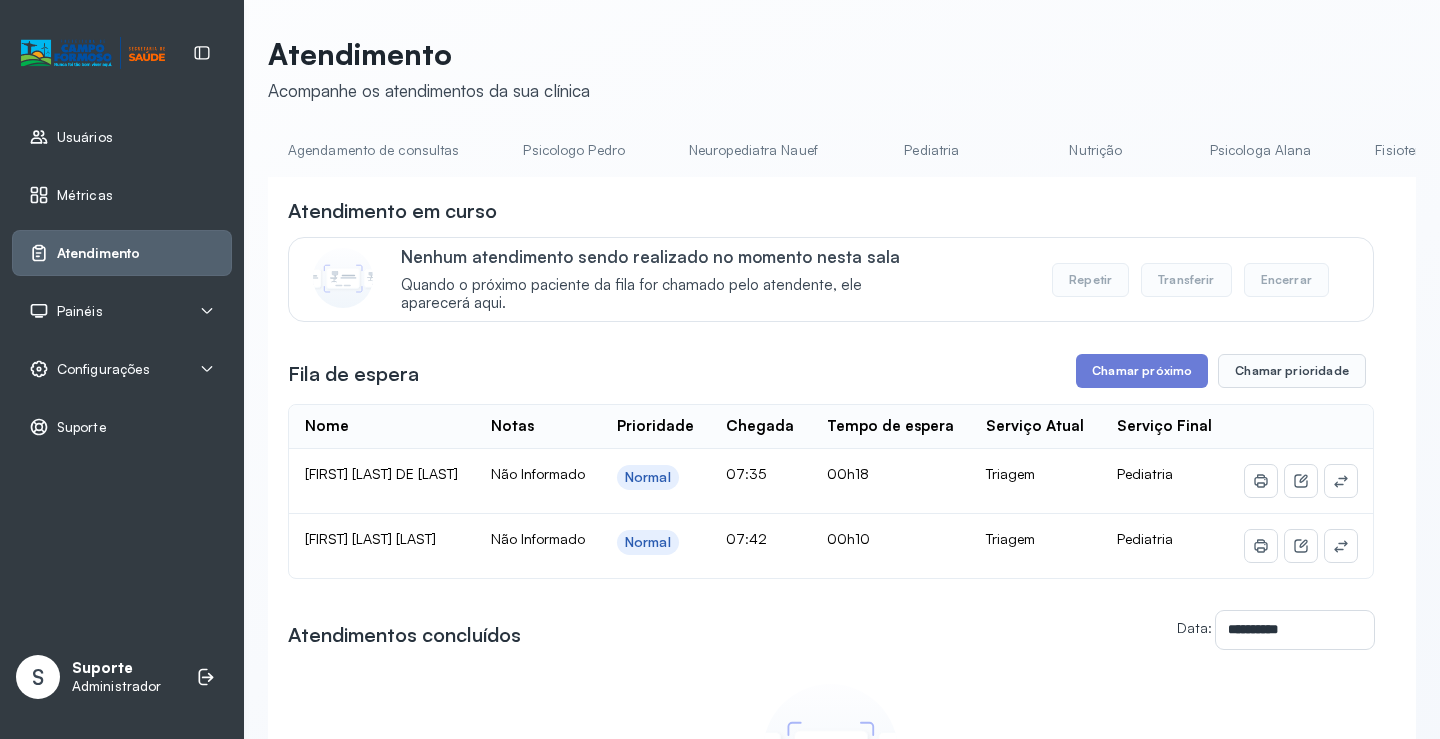 click on "**********" at bounding box center (842, 595) 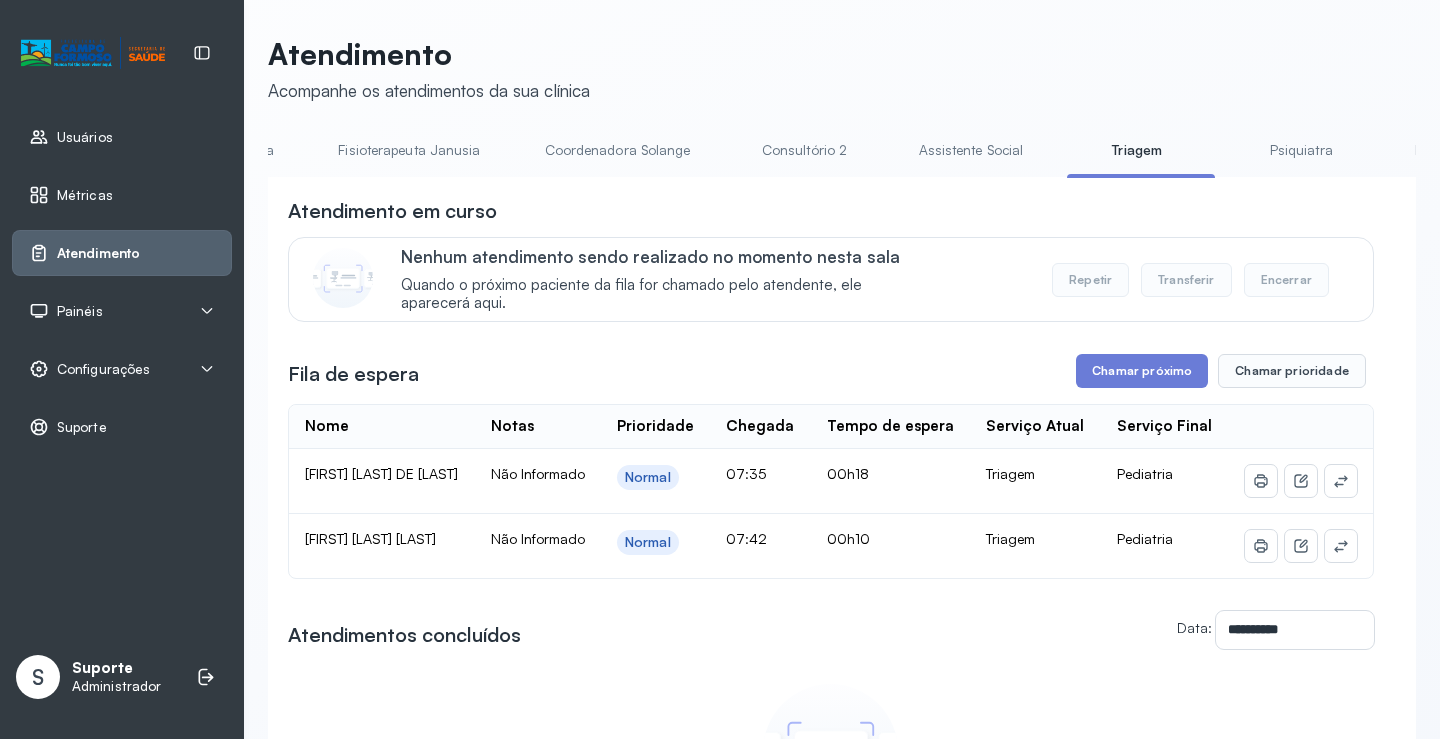 scroll, scrollTop: 0, scrollLeft: 1044, axis: horizontal 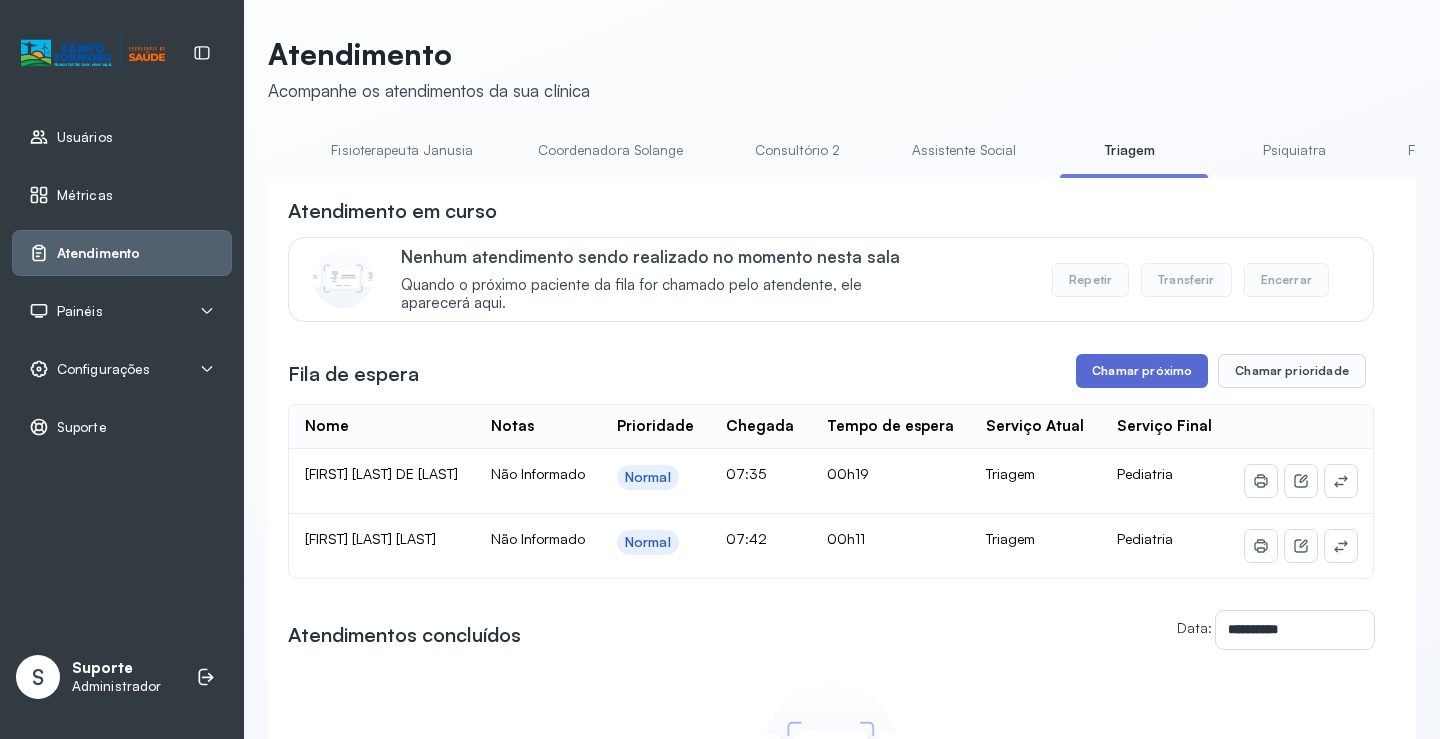 drag, startPoint x: 1105, startPoint y: 357, endPoint x: 1105, endPoint y: 374, distance: 17 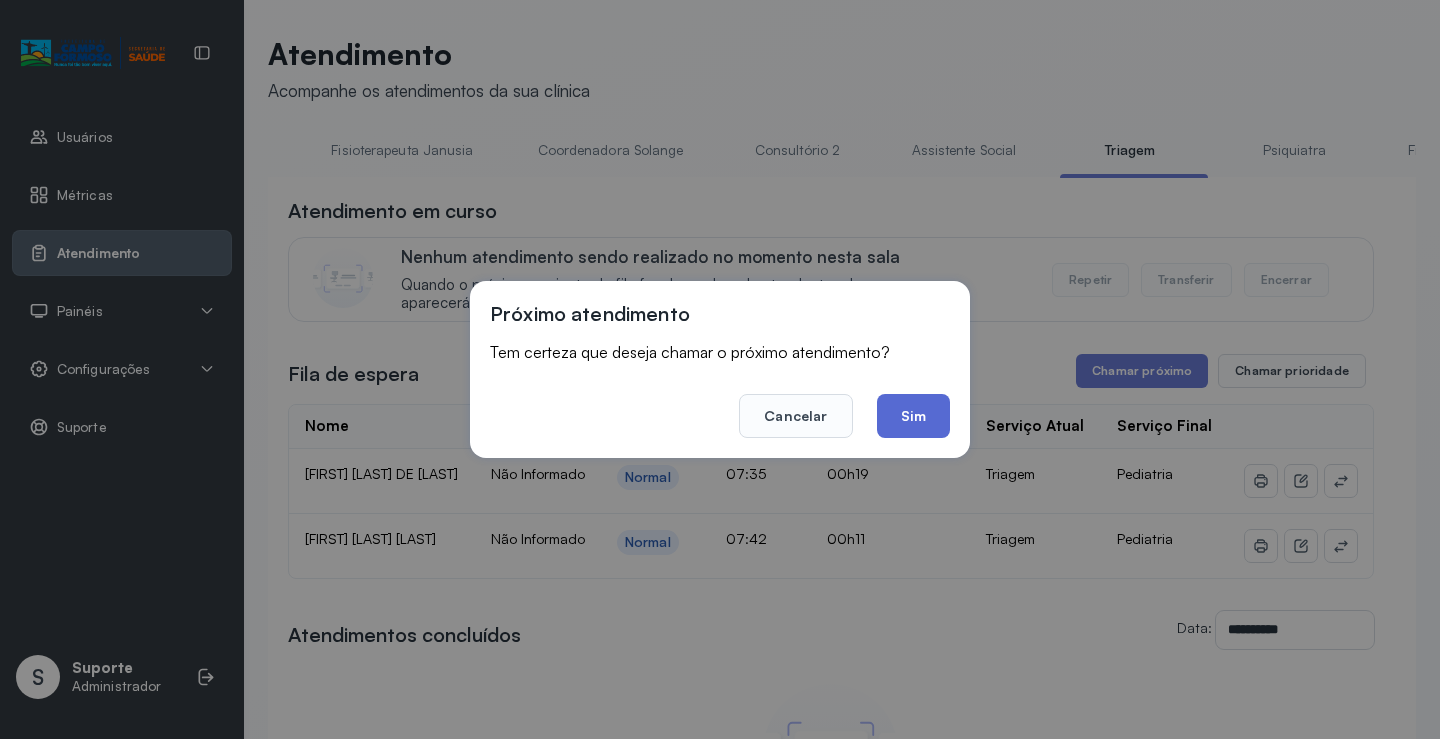 click on "Sim" 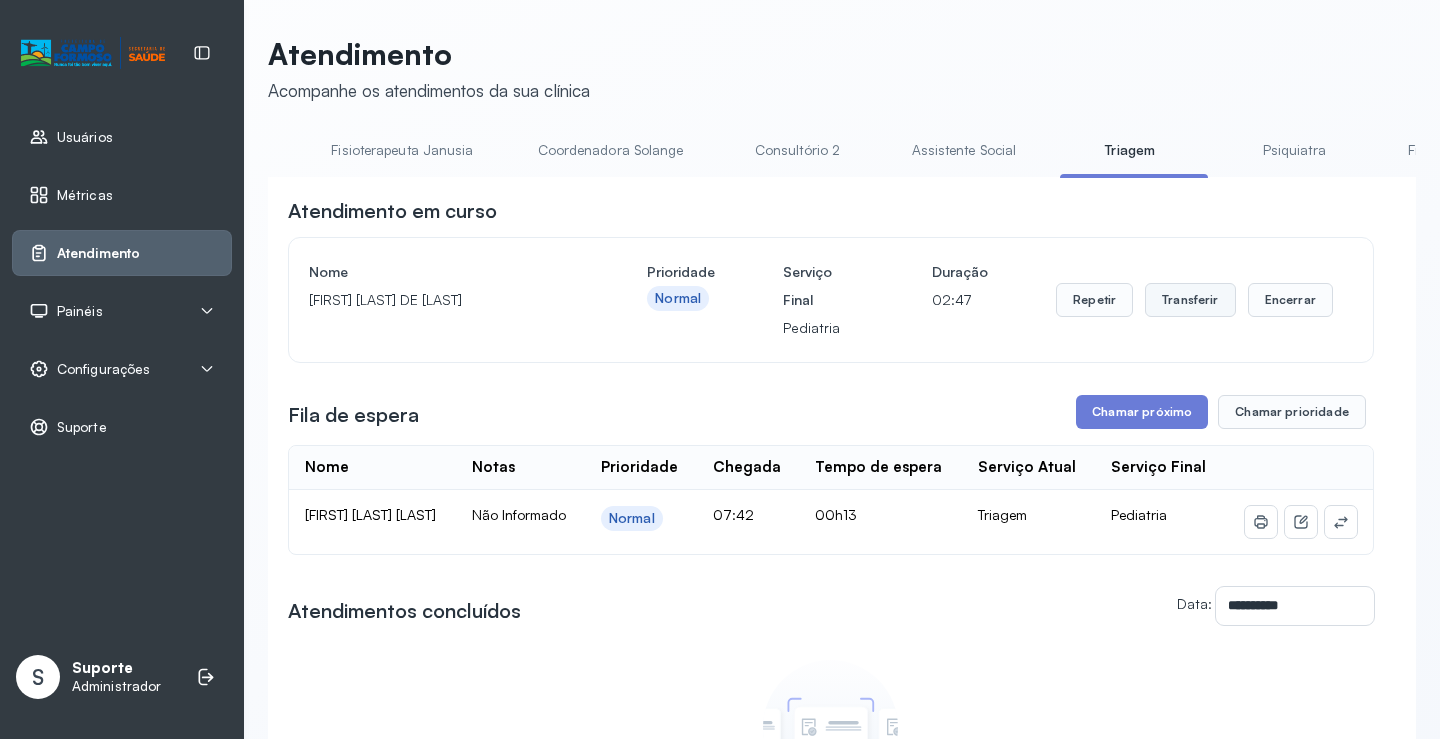 click on "Transferir" at bounding box center [1190, 300] 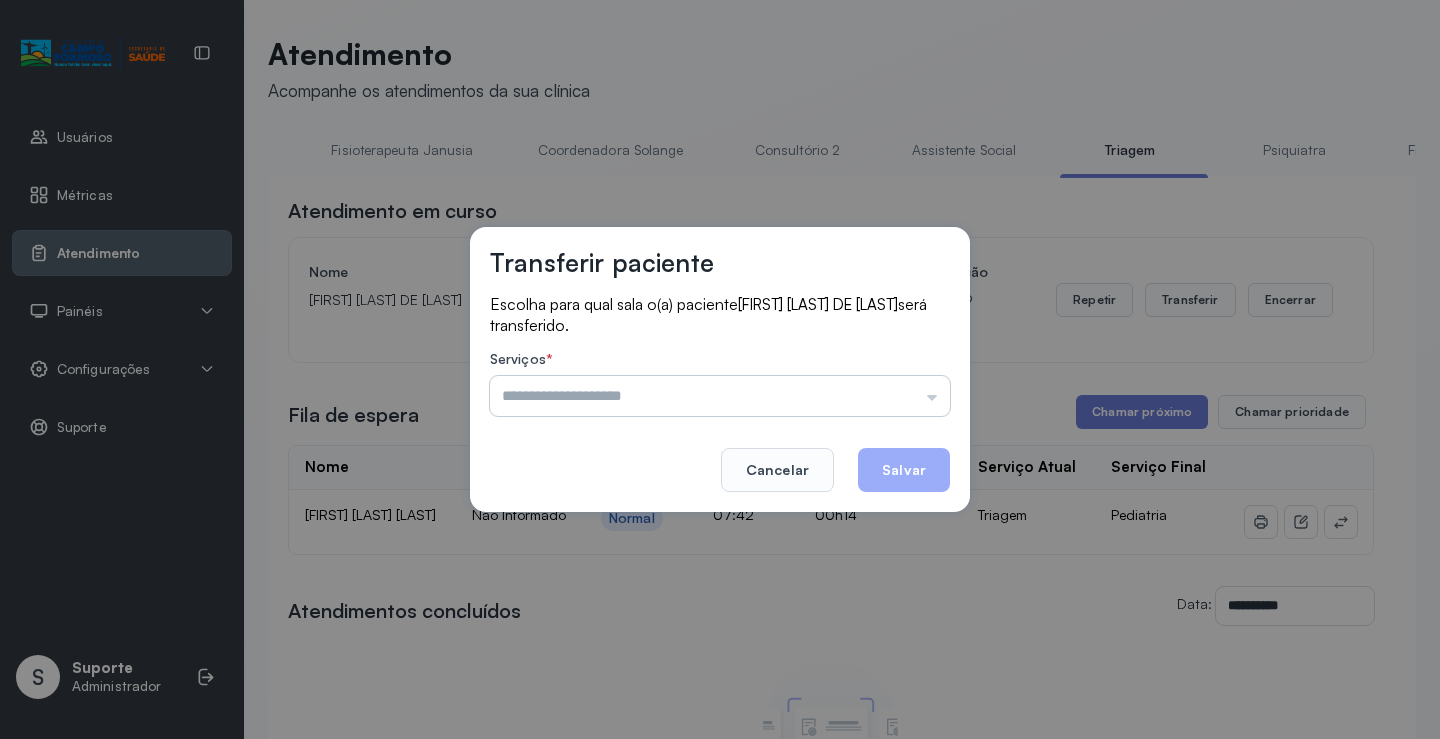 click at bounding box center (720, 396) 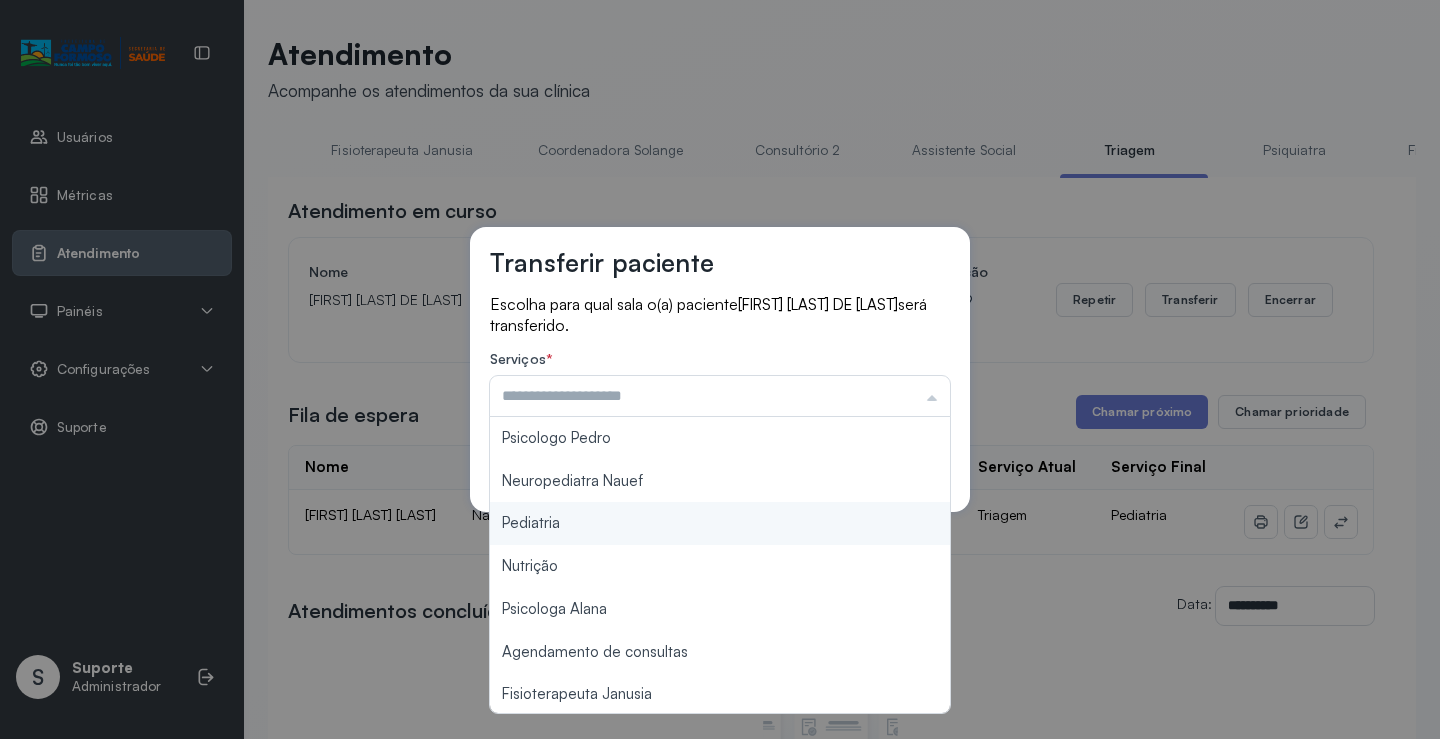 type on "*********" 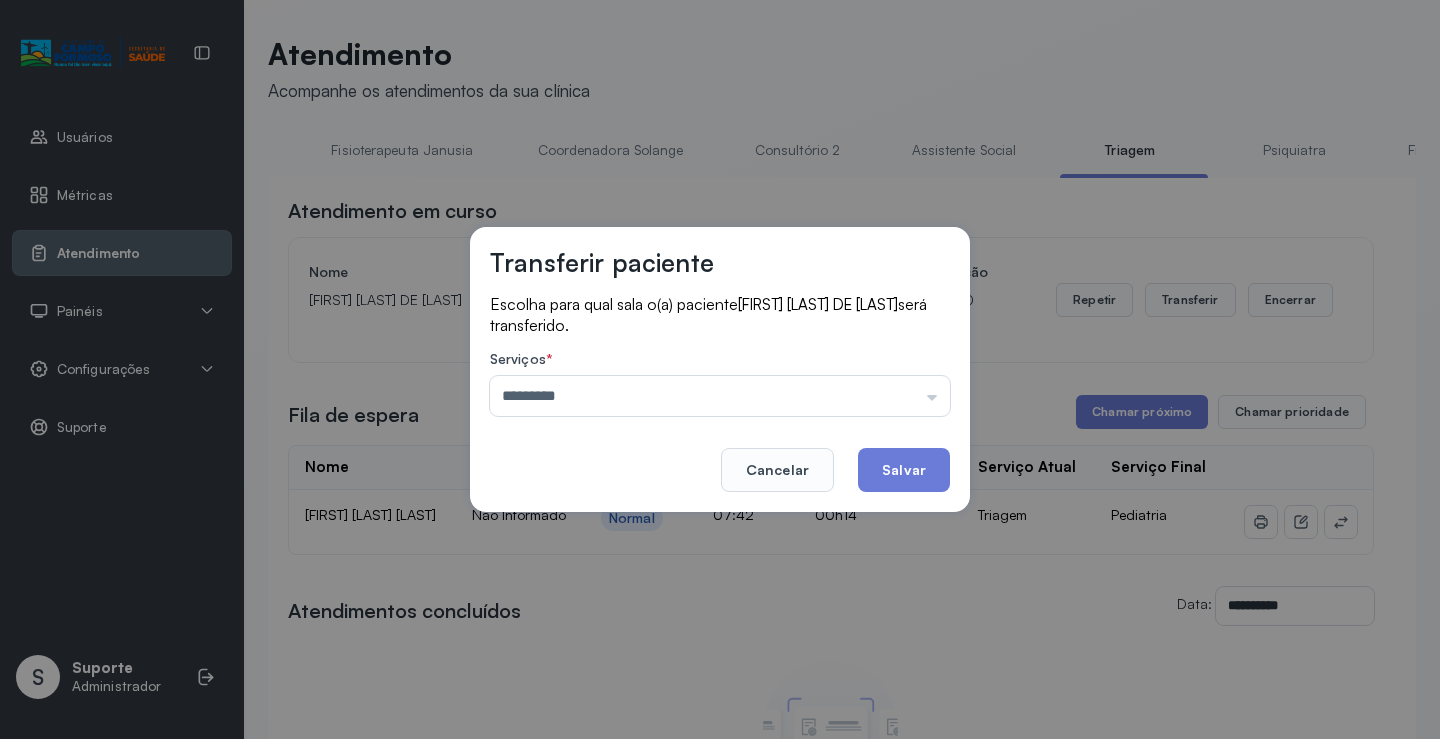 click on "Transferir paciente Escolha para qual sala o(a) paciente  JOÃO PEDRO OLIVEIRA DE LIMA  será transferido.  Serviços  *  ********* Psicologo Pedro Neuropediatra Nauef Pediatria Nutrição Psicologa Alana Agendamento de consultas Fisioterapeuta Janusia Coordenadora Solange Consultório 2 Assistente Social Psiquiatra Fisioterapeuta Francyne Fisioterapeuta Morgana Neuropediatra João Cancelar Salvar" at bounding box center [720, 369] 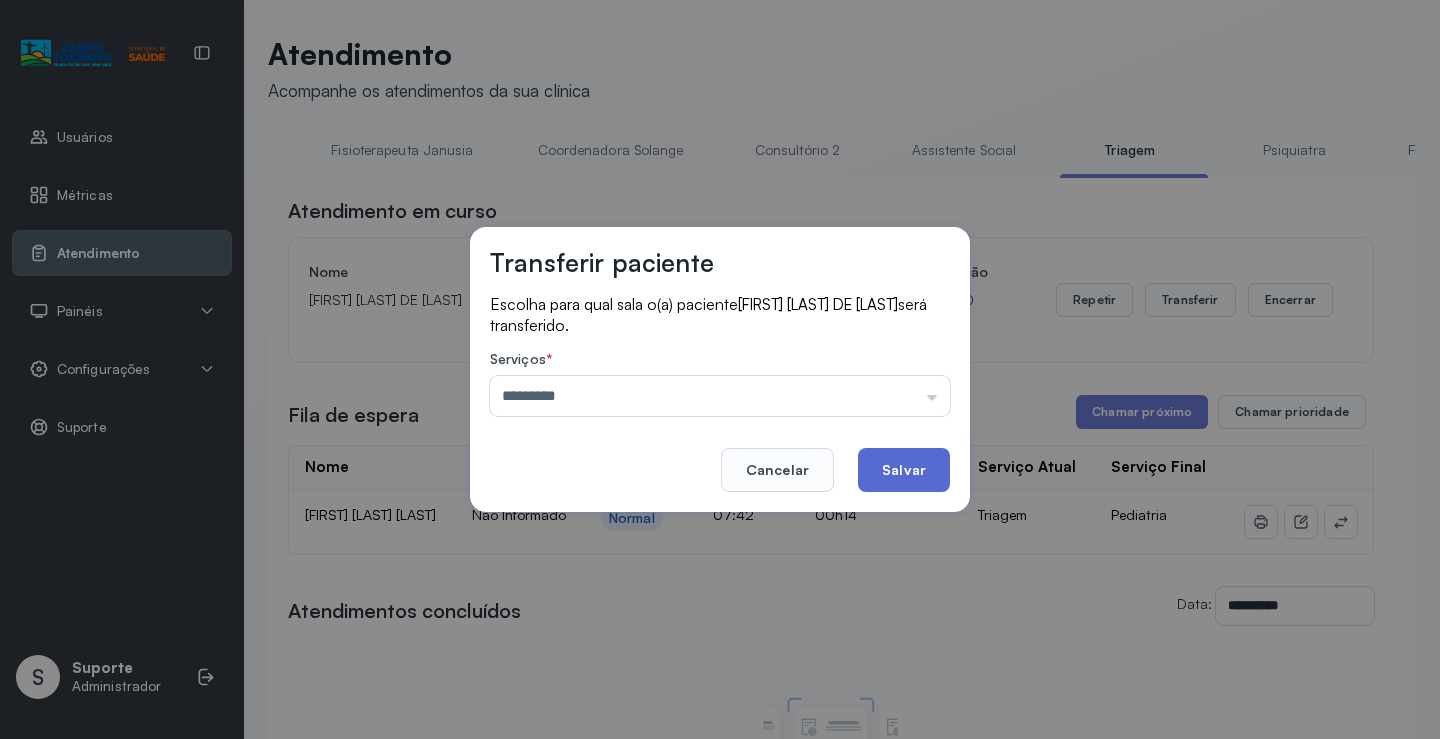 click on "Salvar" 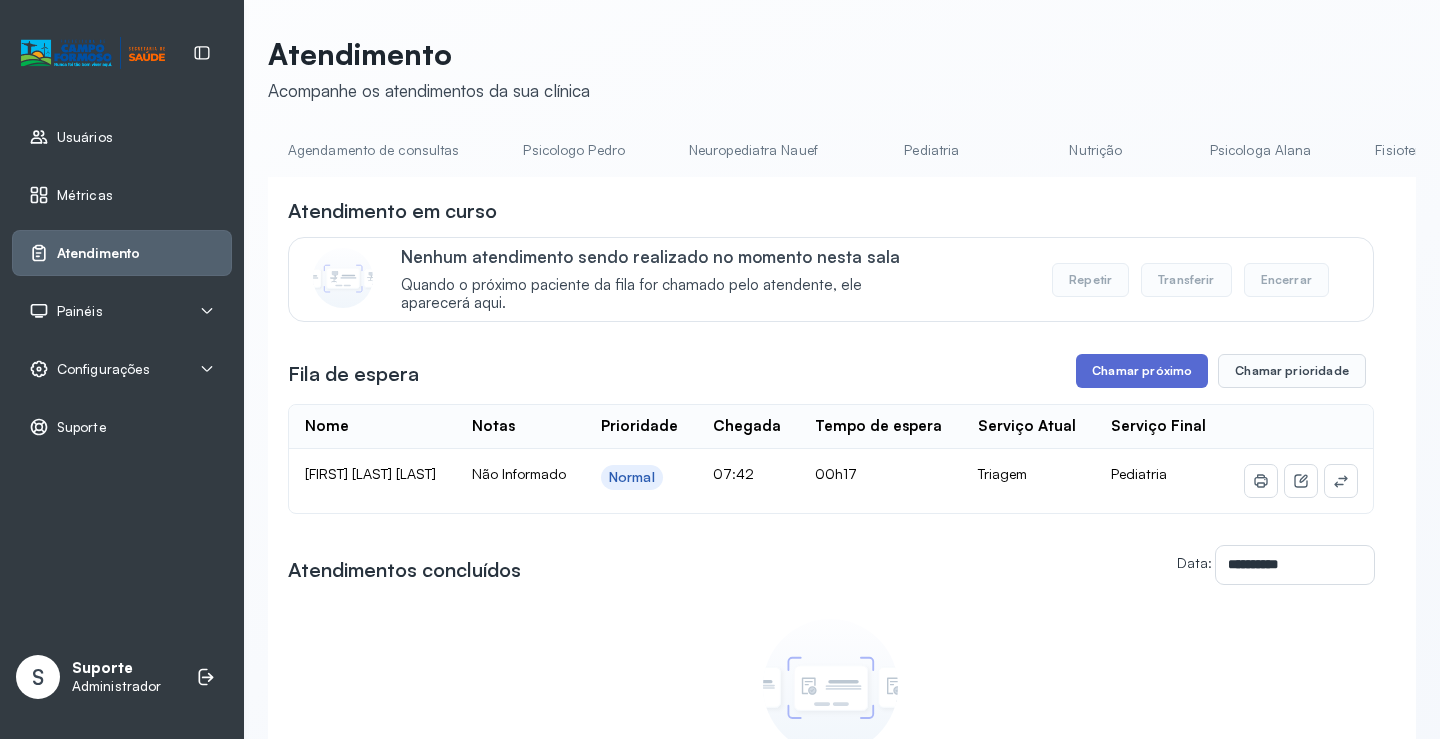 click on "Chamar próximo" at bounding box center (1142, 371) 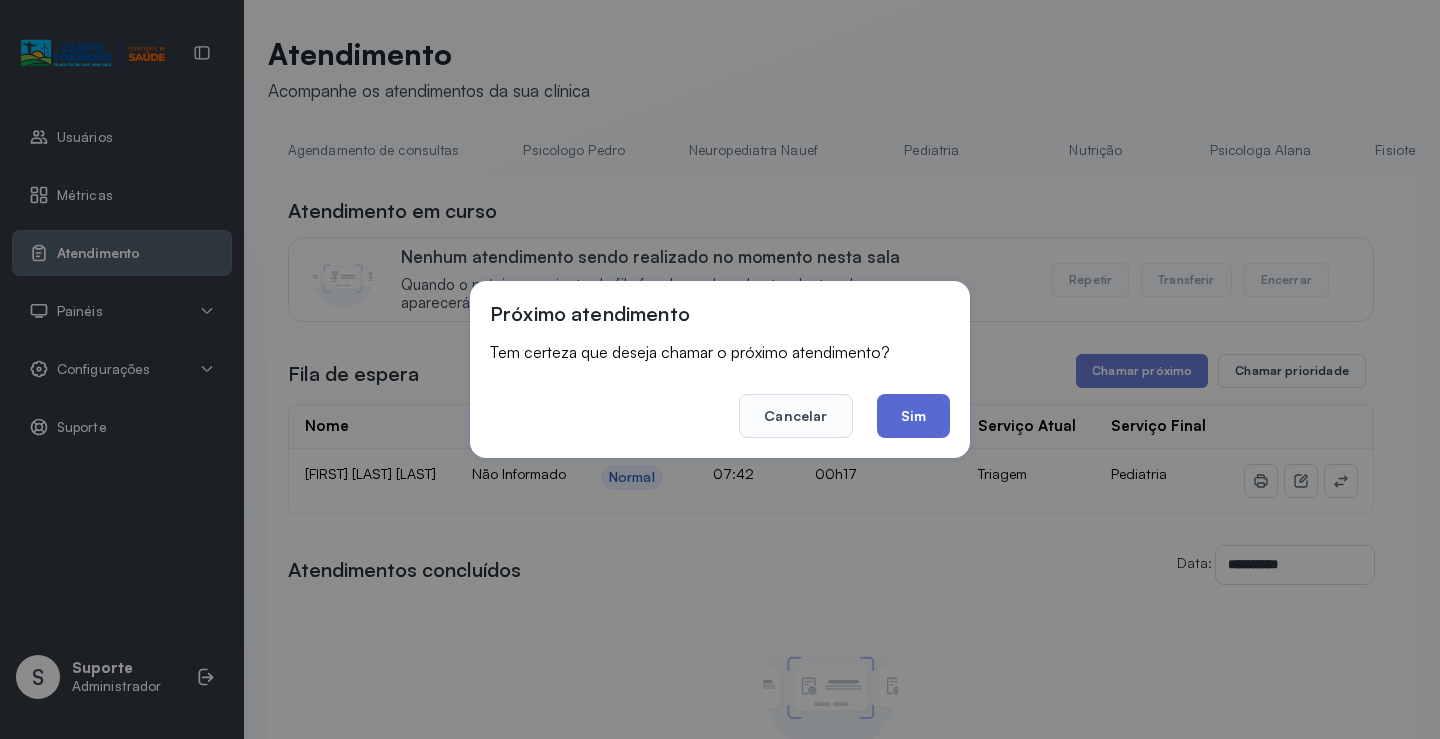drag, startPoint x: 925, startPoint y: 419, endPoint x: 814, endPoint y: 346, distance: 132.8533 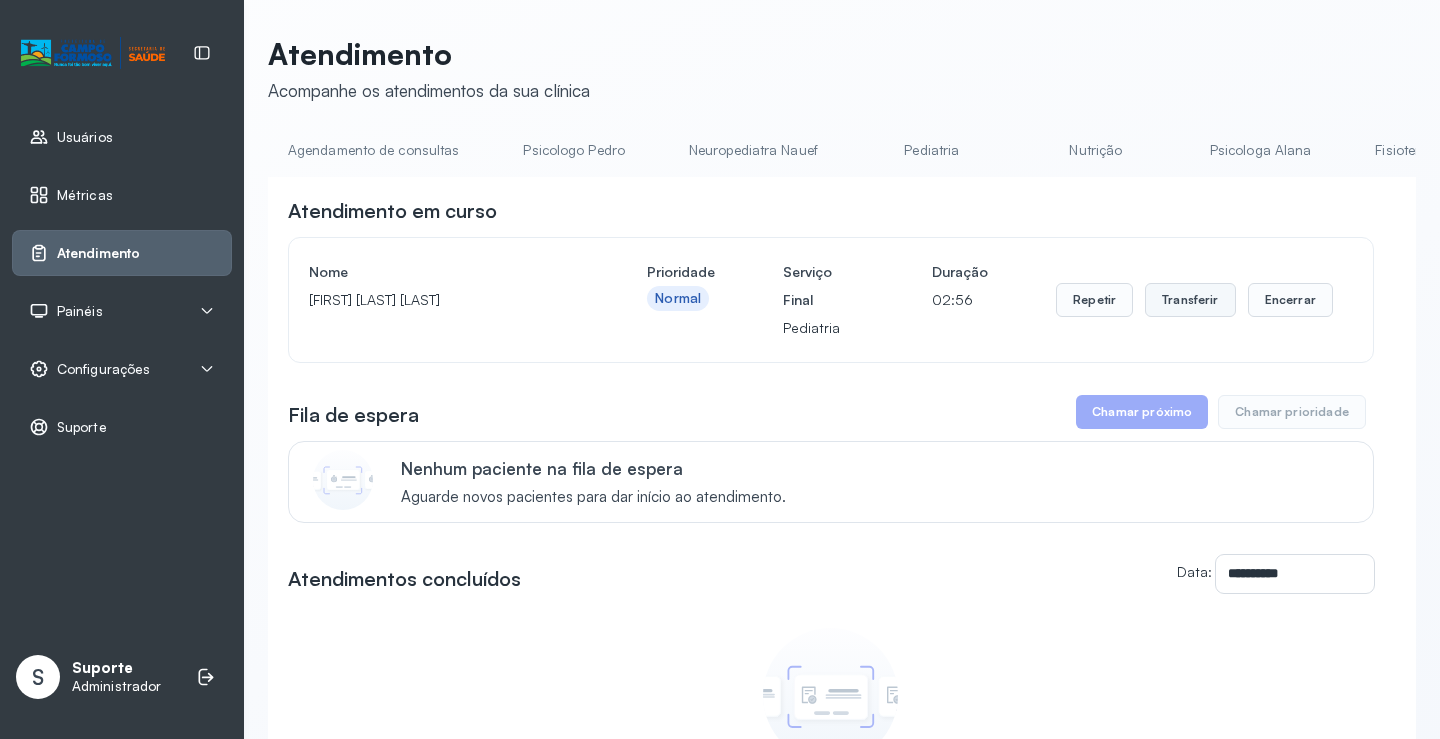 click on "Transferir" at bounding box center (1190, 300) 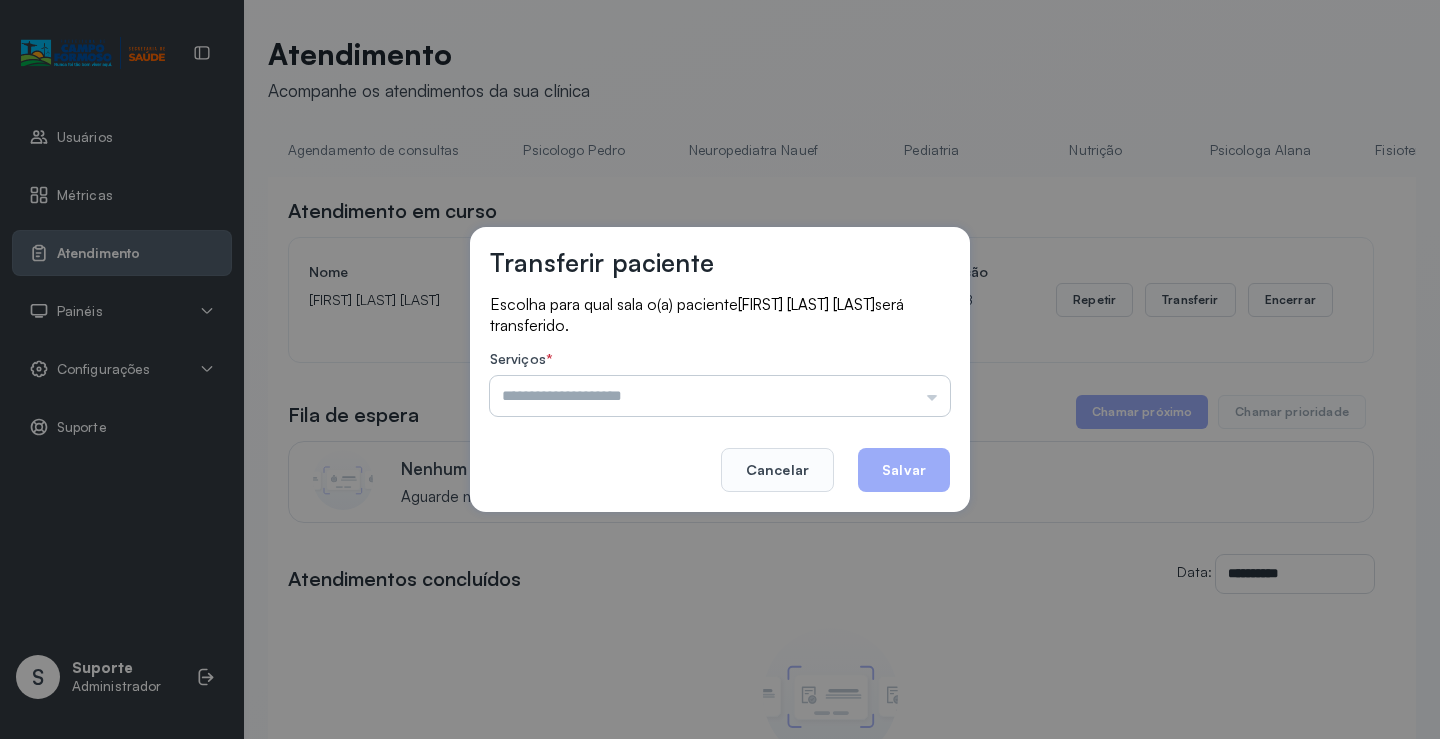 click at bounding box center [720, 396] 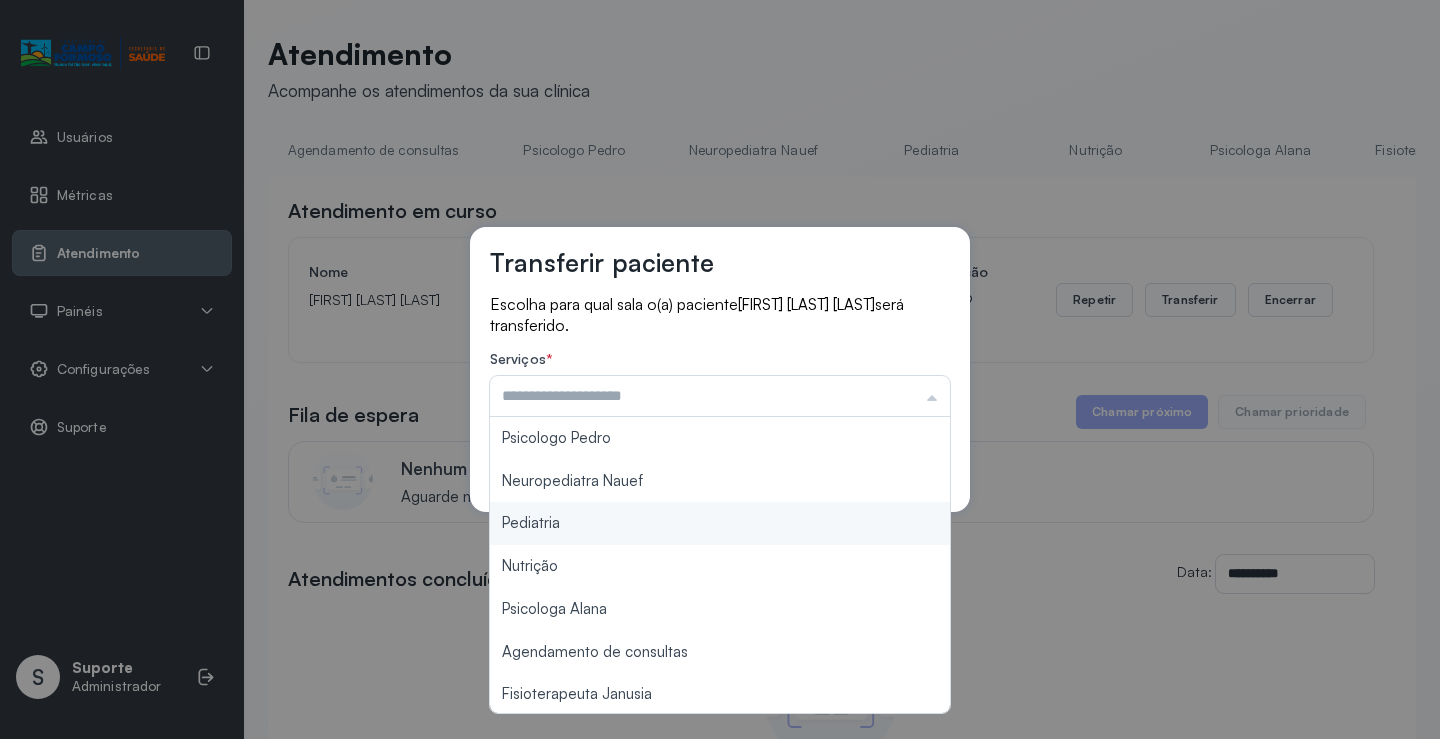 type on "*********" 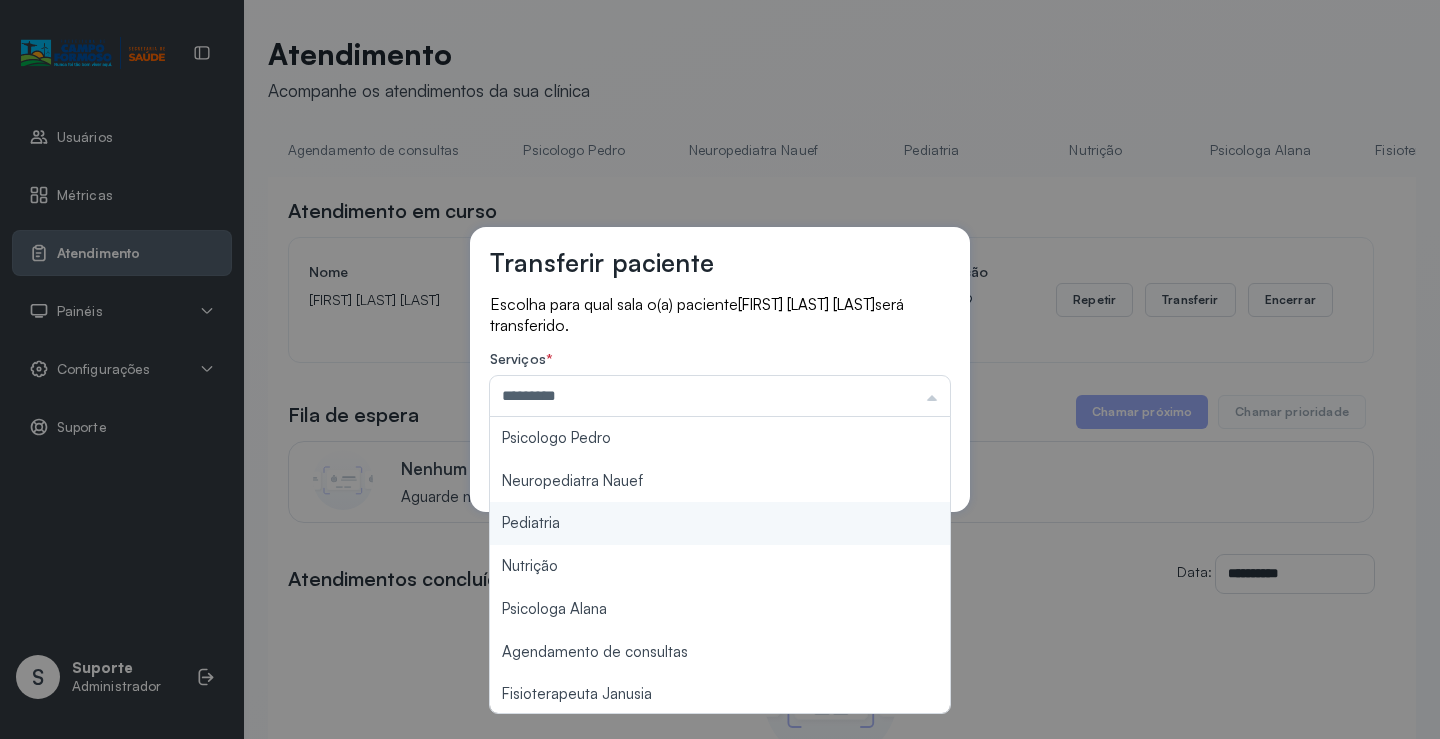 click on "Transferir paciente Escolha para qual sala o(a) paciente  KHALIL ALVES SILVA  será transferido.  Serviços  *  ********* Psicologo Pedro Neuropediatra Nauef Pediatria Nutrição Psicologa Alana Agendamento de consultas Fisioterapeuta Janusia Coordenadora Solange Consultório 2 Assistente Social Psiquiatra Fisioterapeuta Francyne Fisioterapeuta Morgana Neuropediatra João Cancelar Salvar" at bounding box center [720, 369] 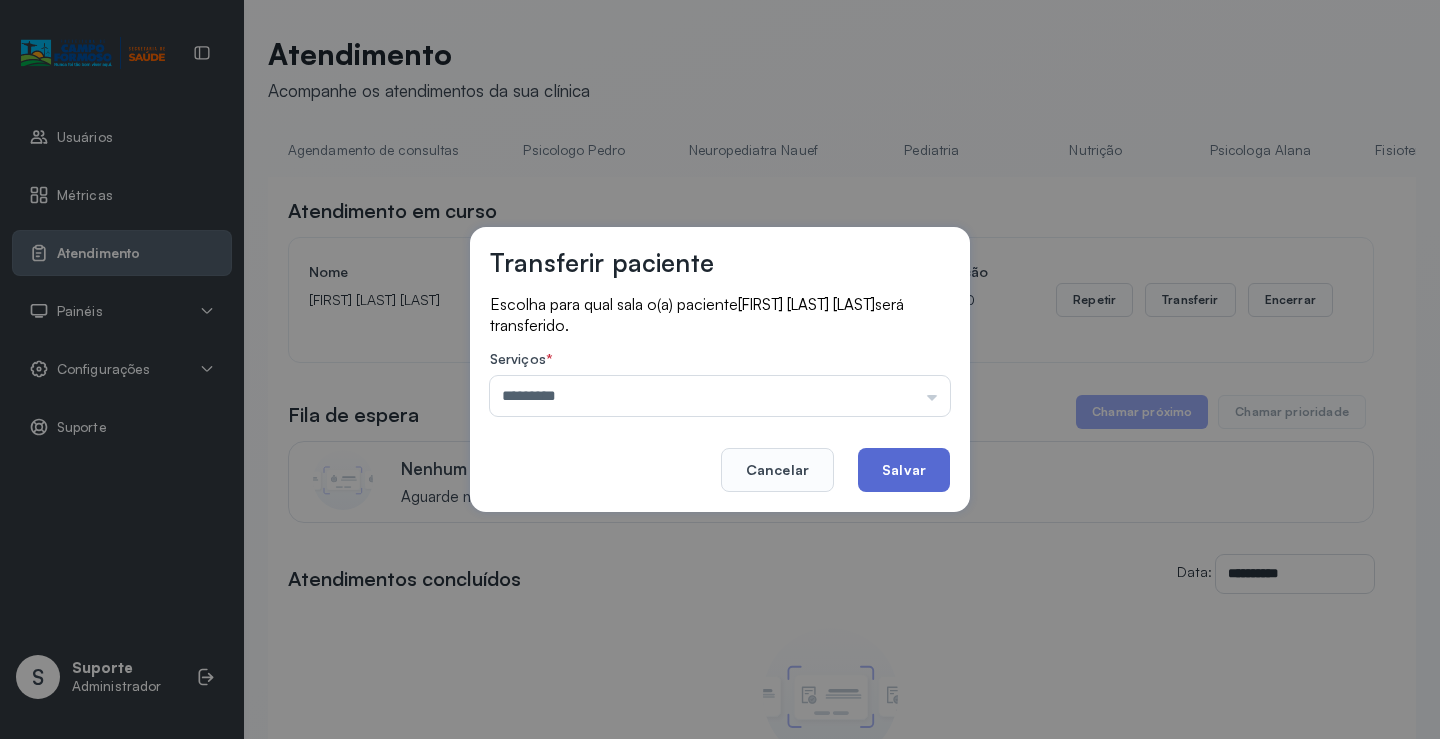 click on "Salvar" 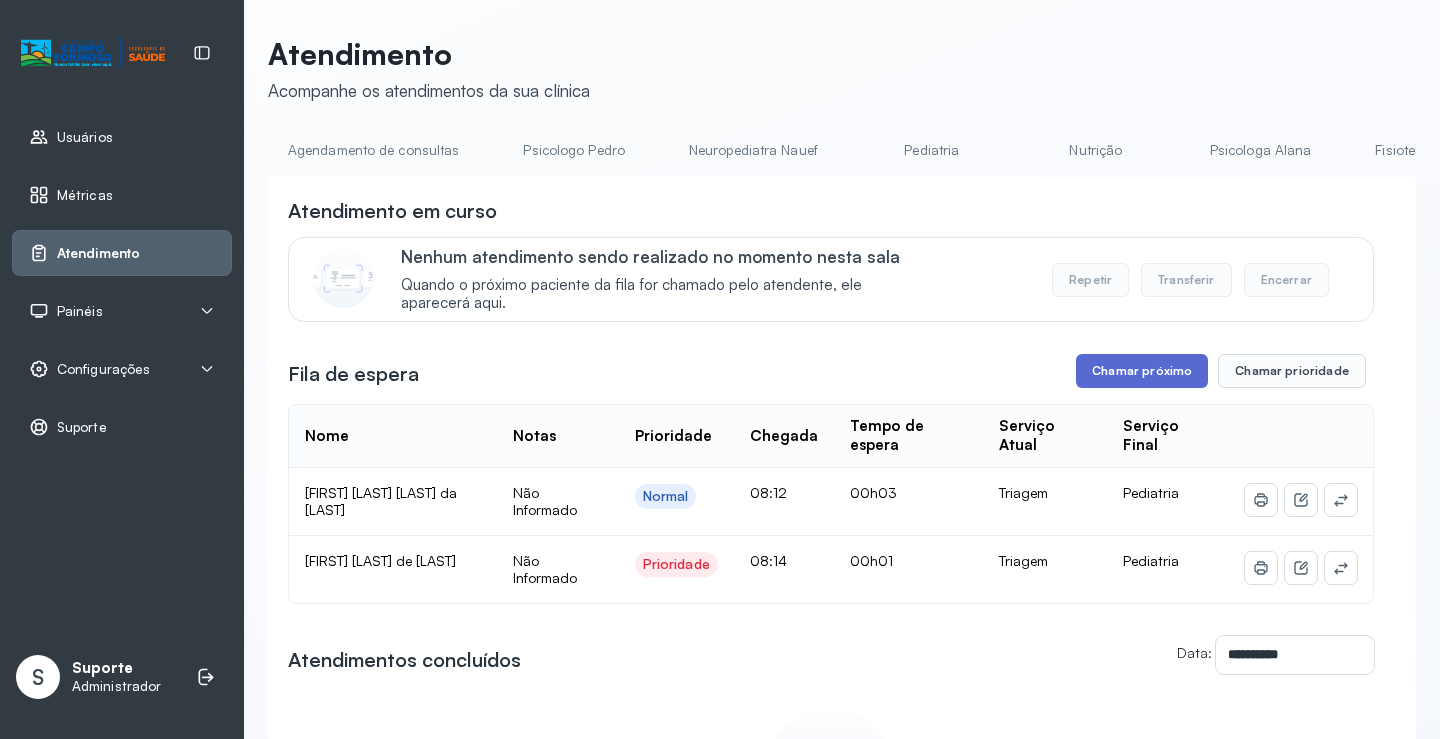 click on "Chamar próximo" at bounding box center [1142, 371] 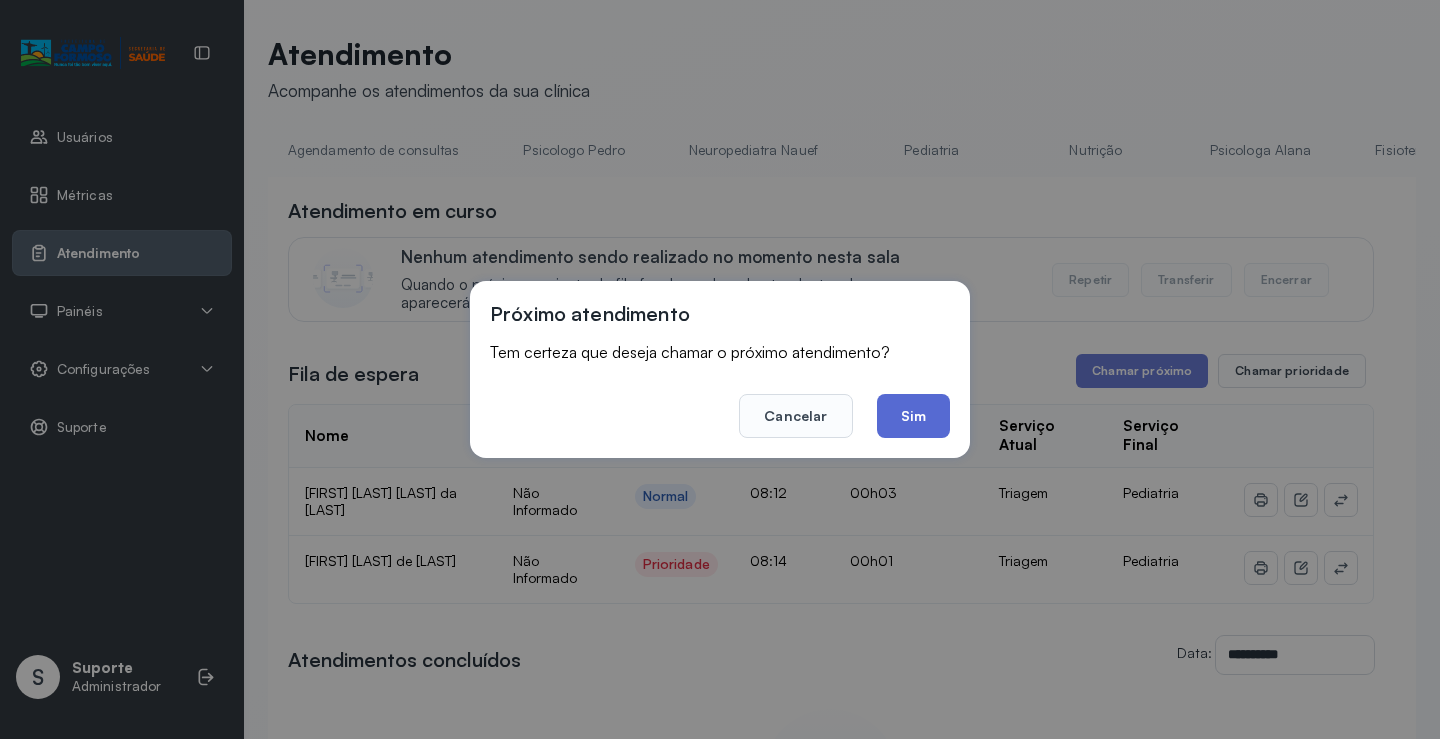 click on "Sim" 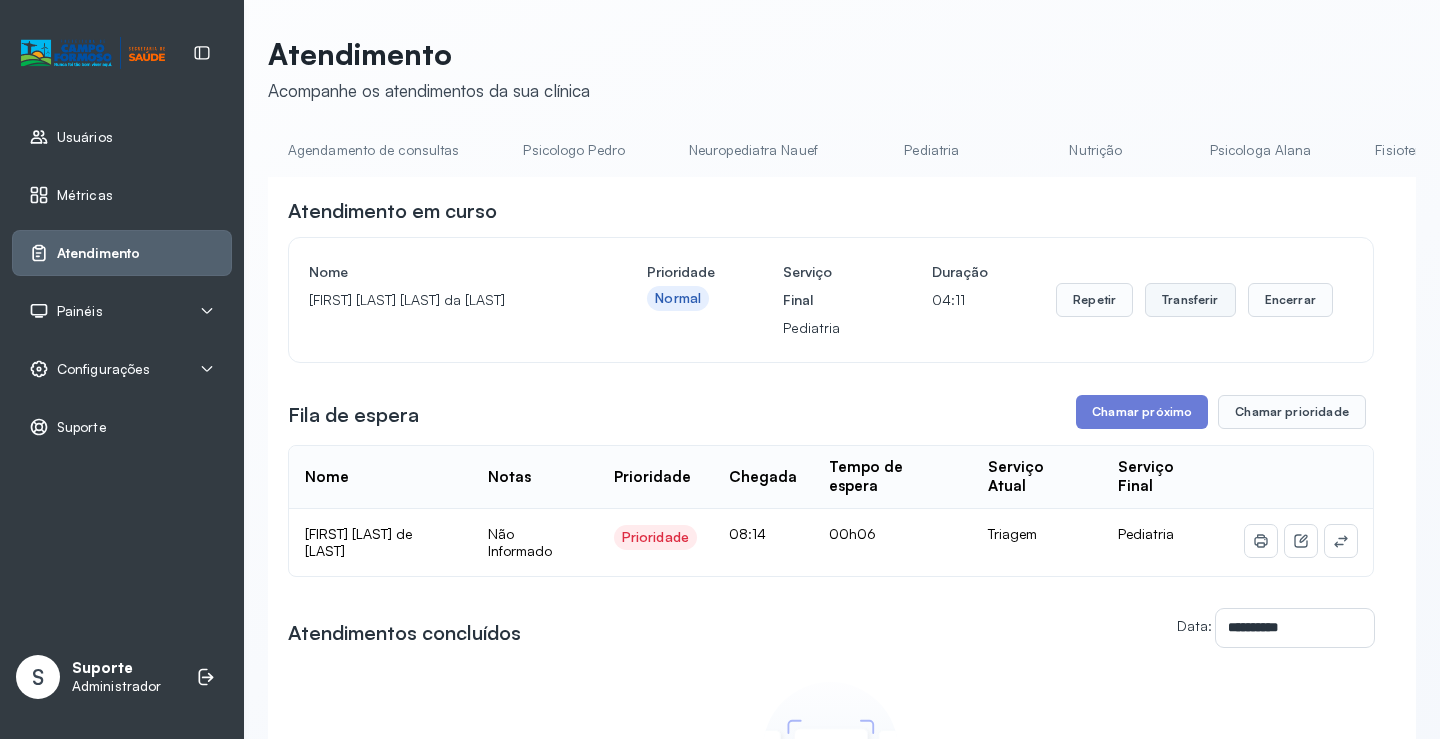 click on "Transferir" at bounding box center [1190, 300] 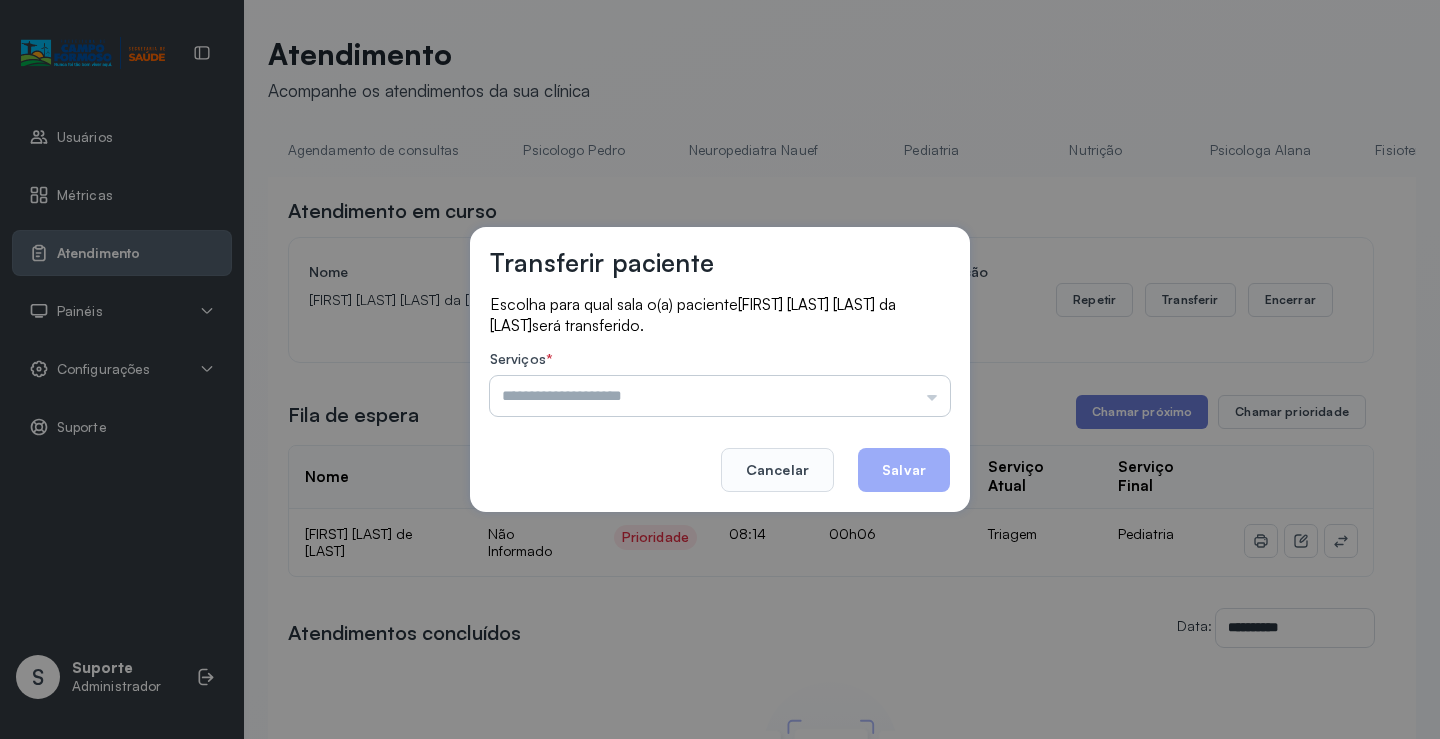 click at bounding box center (720, 396) 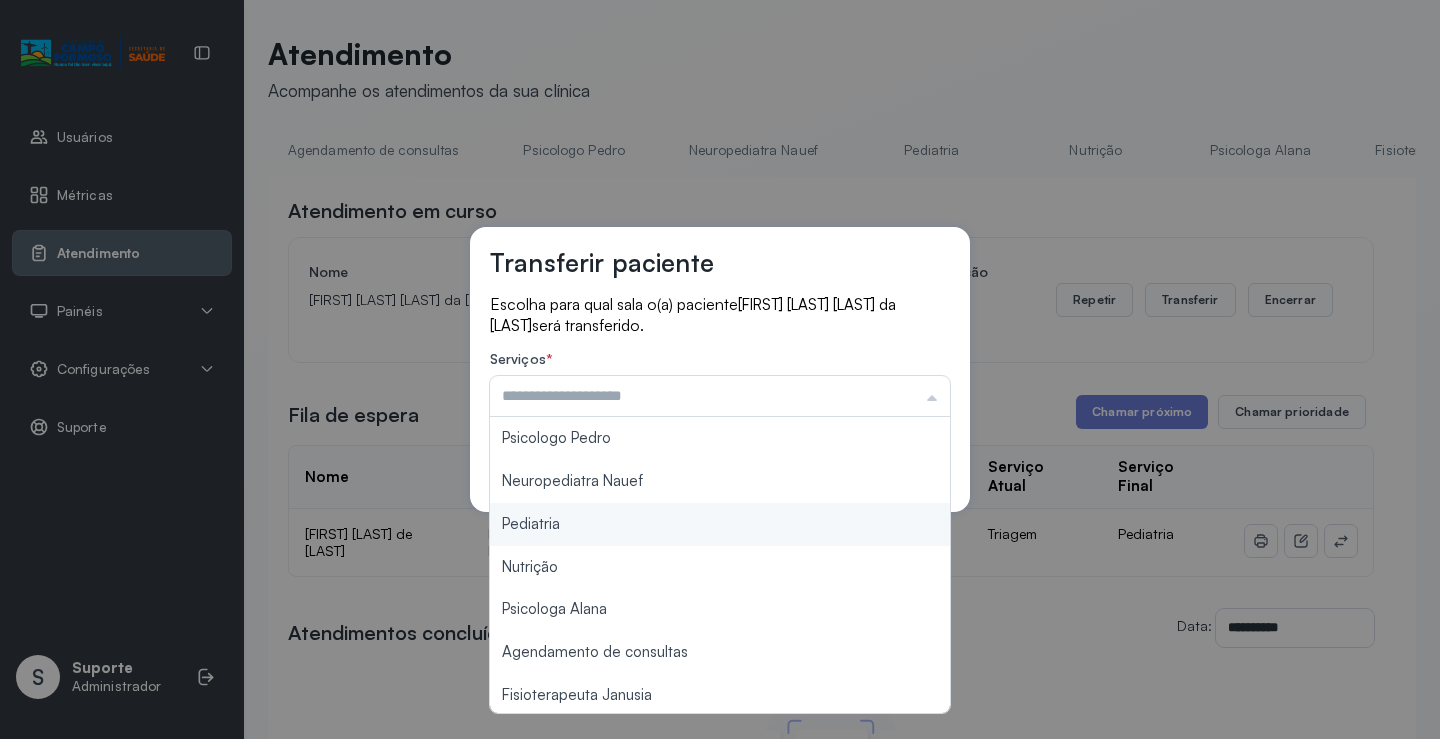 type on "*********" 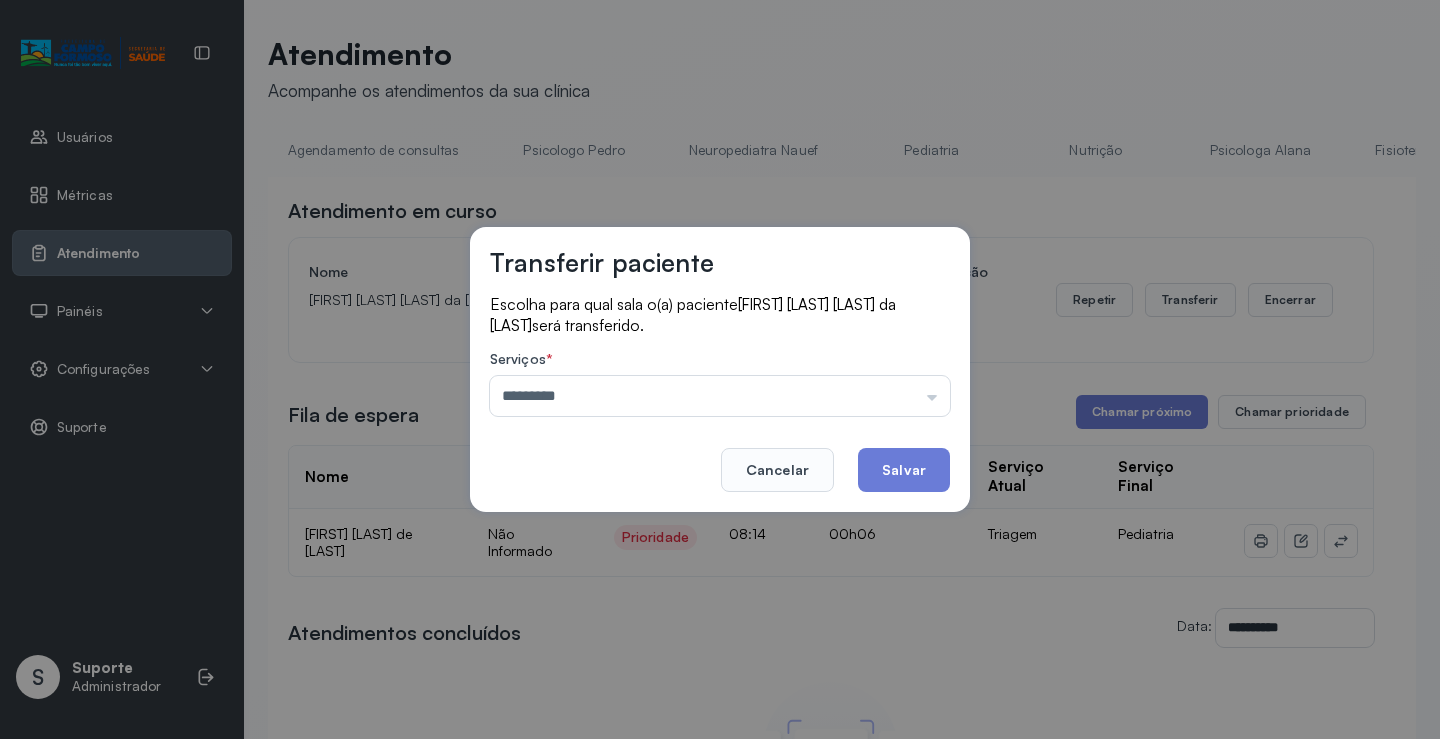 drag, startPoint x: 526, startPoint y: 521, endPoint x: 669, endPoint y: 489, distance: 146.53668 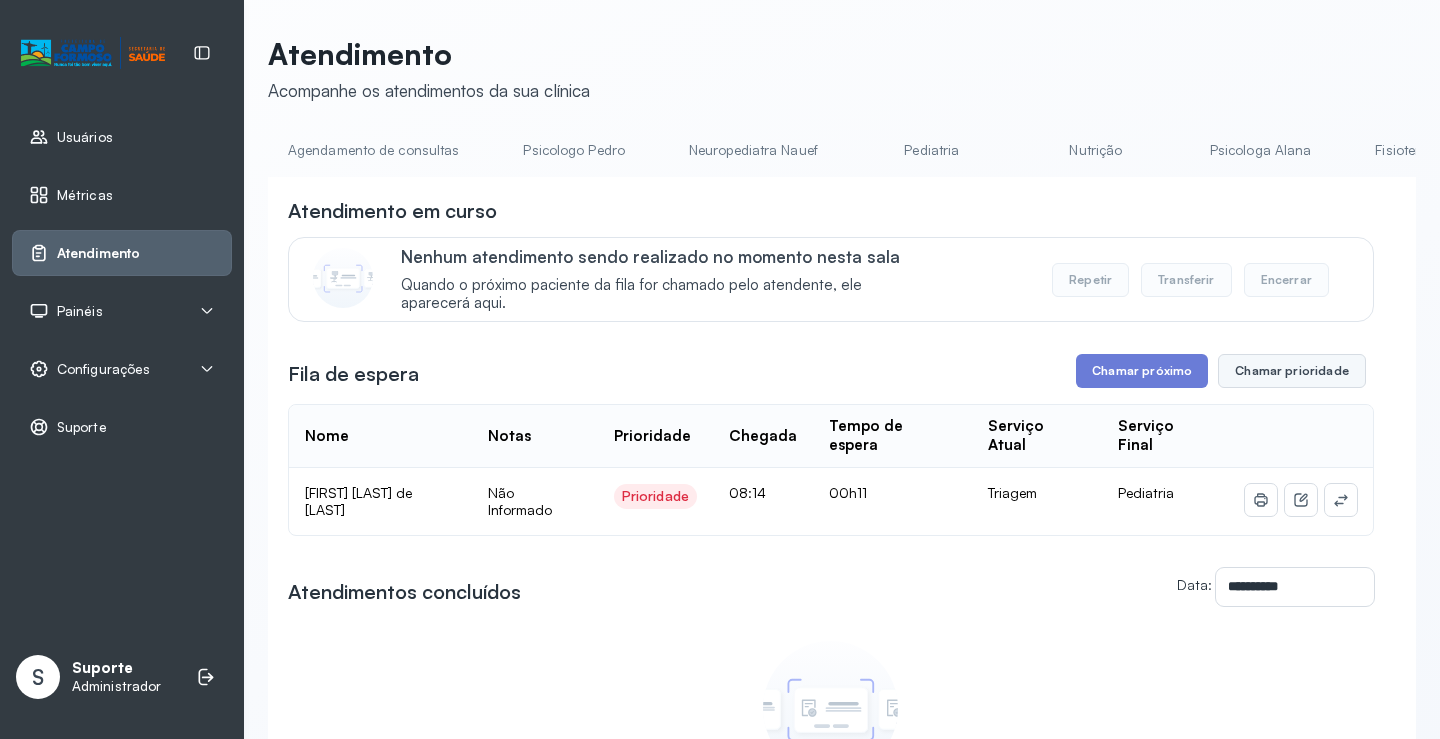 click on "Chamar prioridade" at bounding box center (1292, 371) 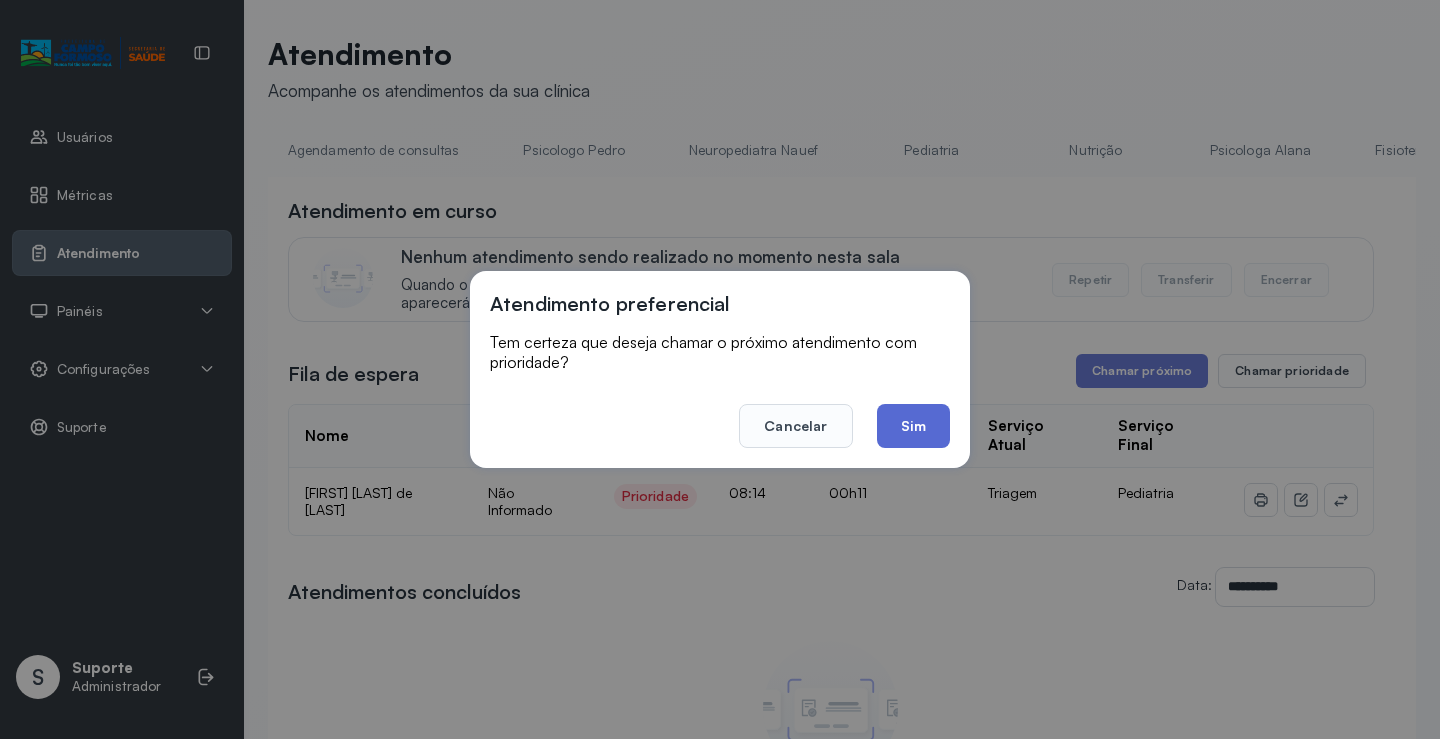 click on "Sim" 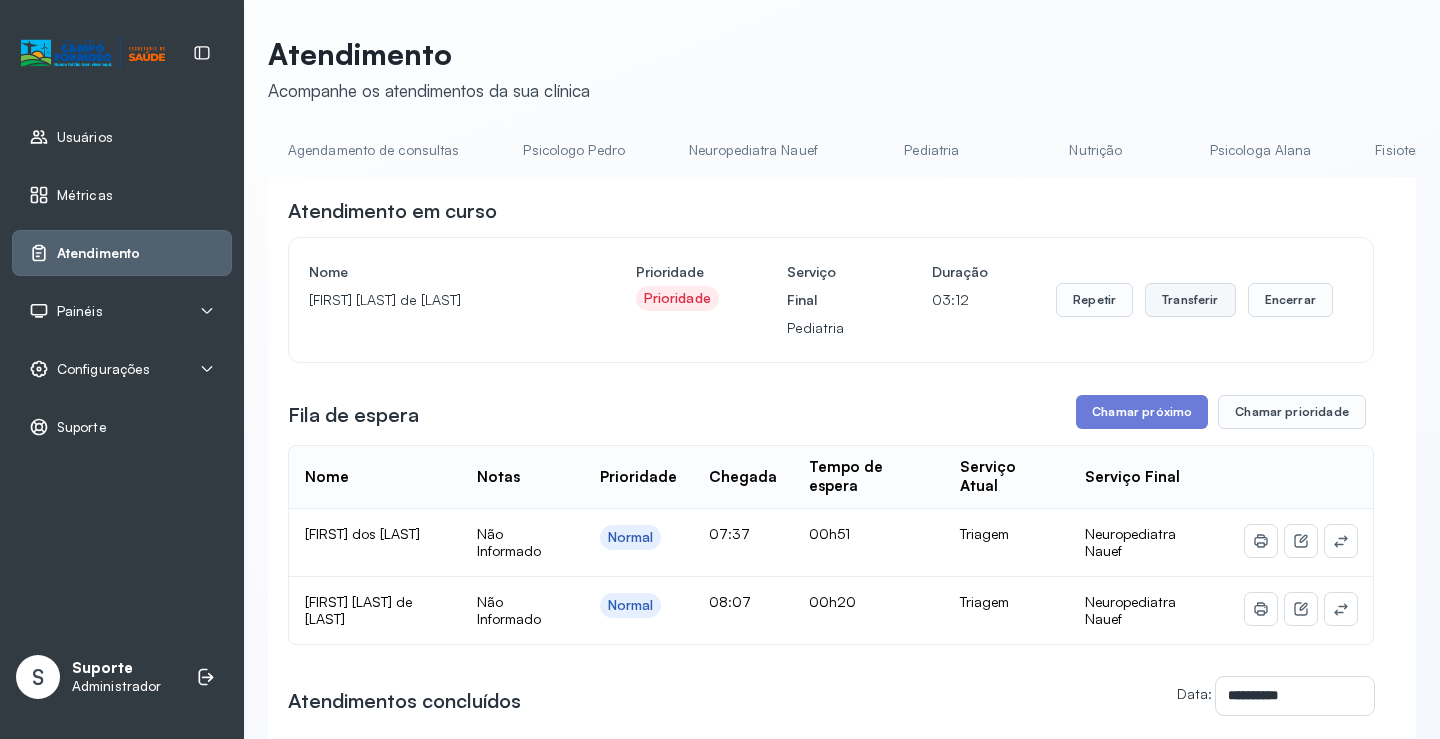 click on "Transferir" at bounding box center (1190, 300) 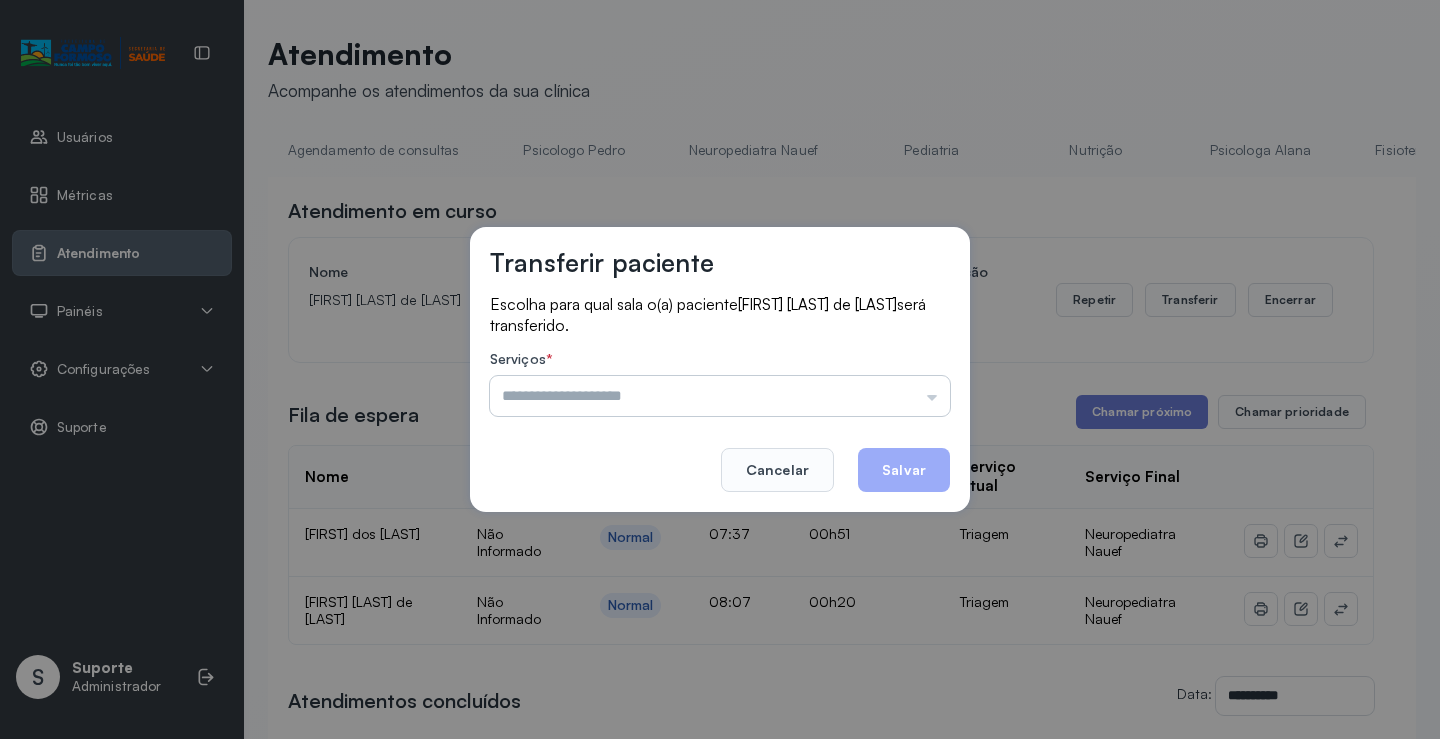 click at bounding box center (720, 396) 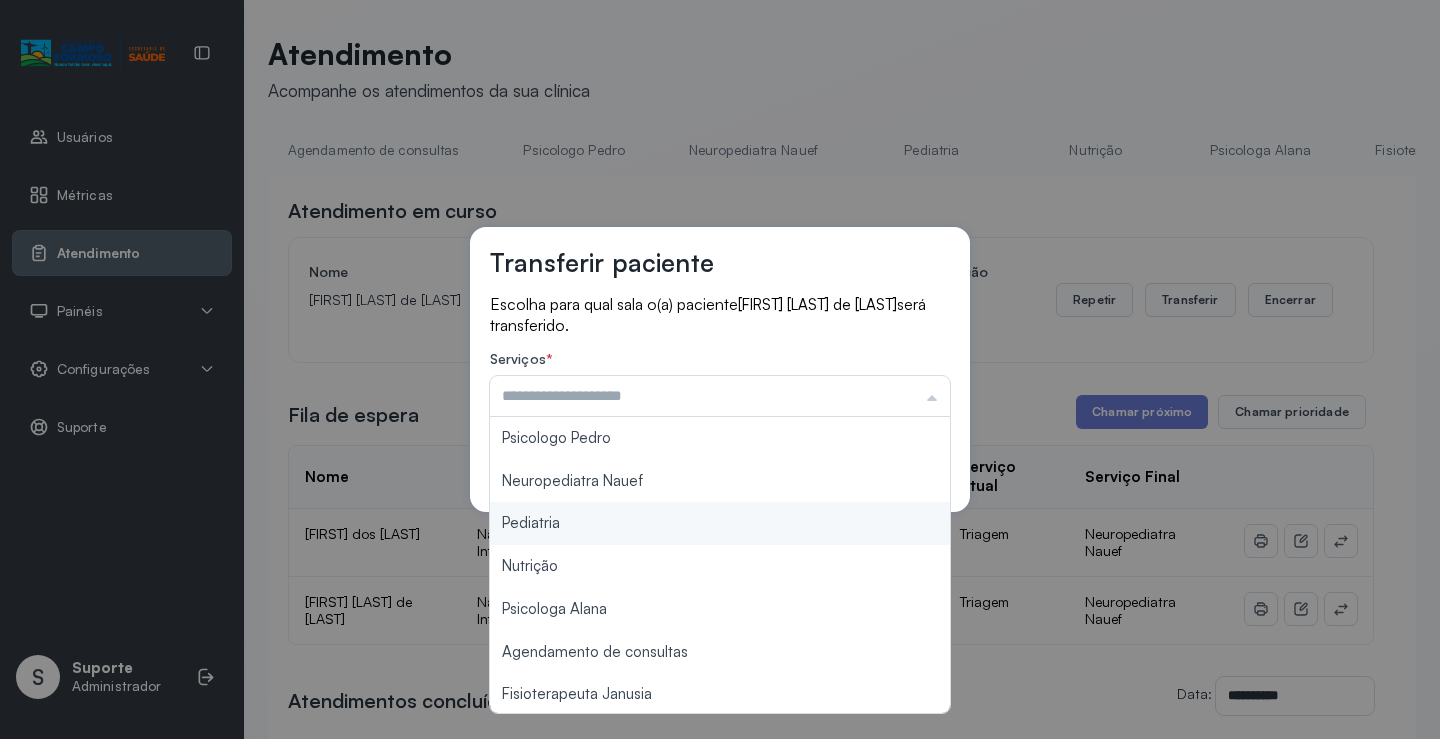 type on "*********" 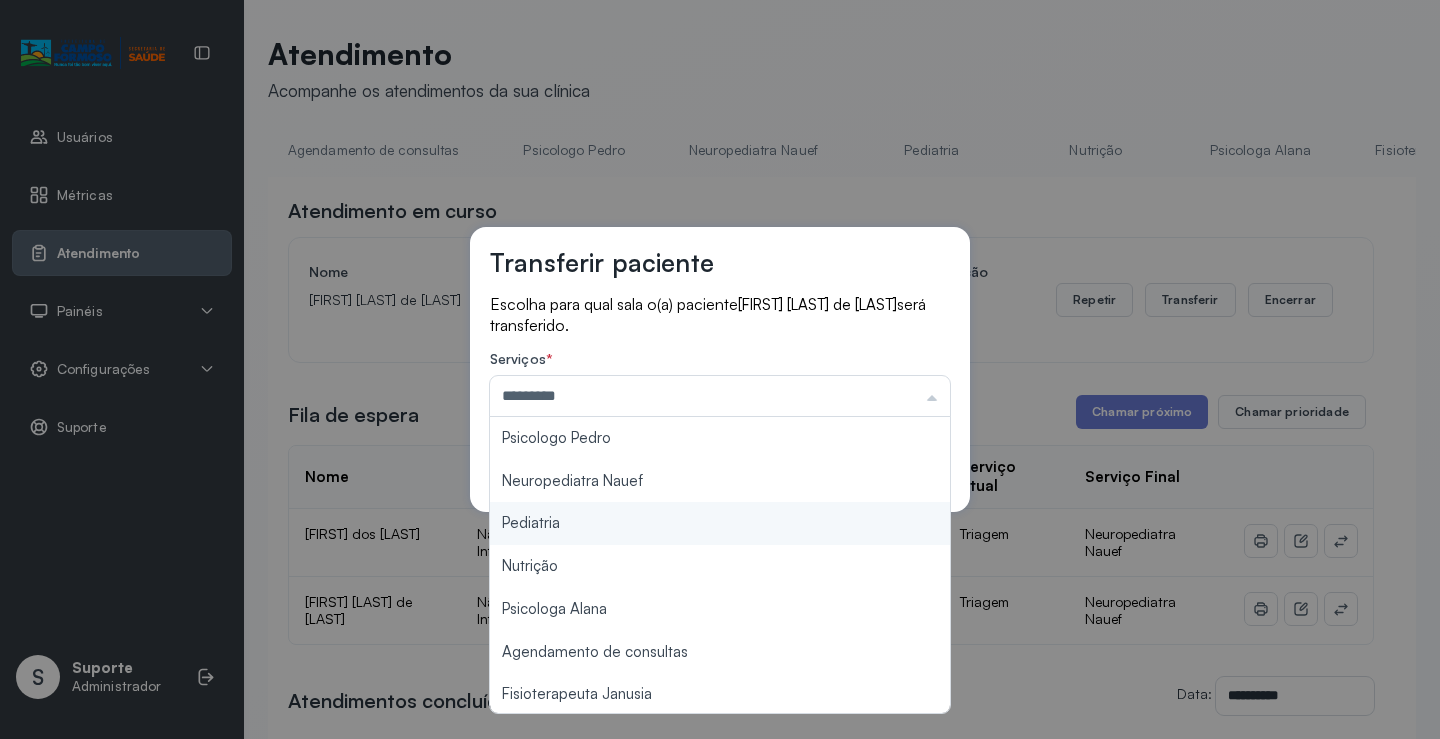 click on "Transferir paciente Escolha para qual sala o(a) paciente  MAITE MAIA DE SOUZA  será transferido.  Serviços  *  ********* Psicologo Pedro Neuropediatra Nauef Pediatria Nutrição Psicologa Alana Agendamento de consultas Fisioterapeuta Janusia Coordenadora Solange Consultório 2 Assistente Social Psiquiatra Fisioterapeuta Francyne Fisioterapeuta Morgana Neuropediatra João Cancelar Salvar" at bounding box center (720, 369) 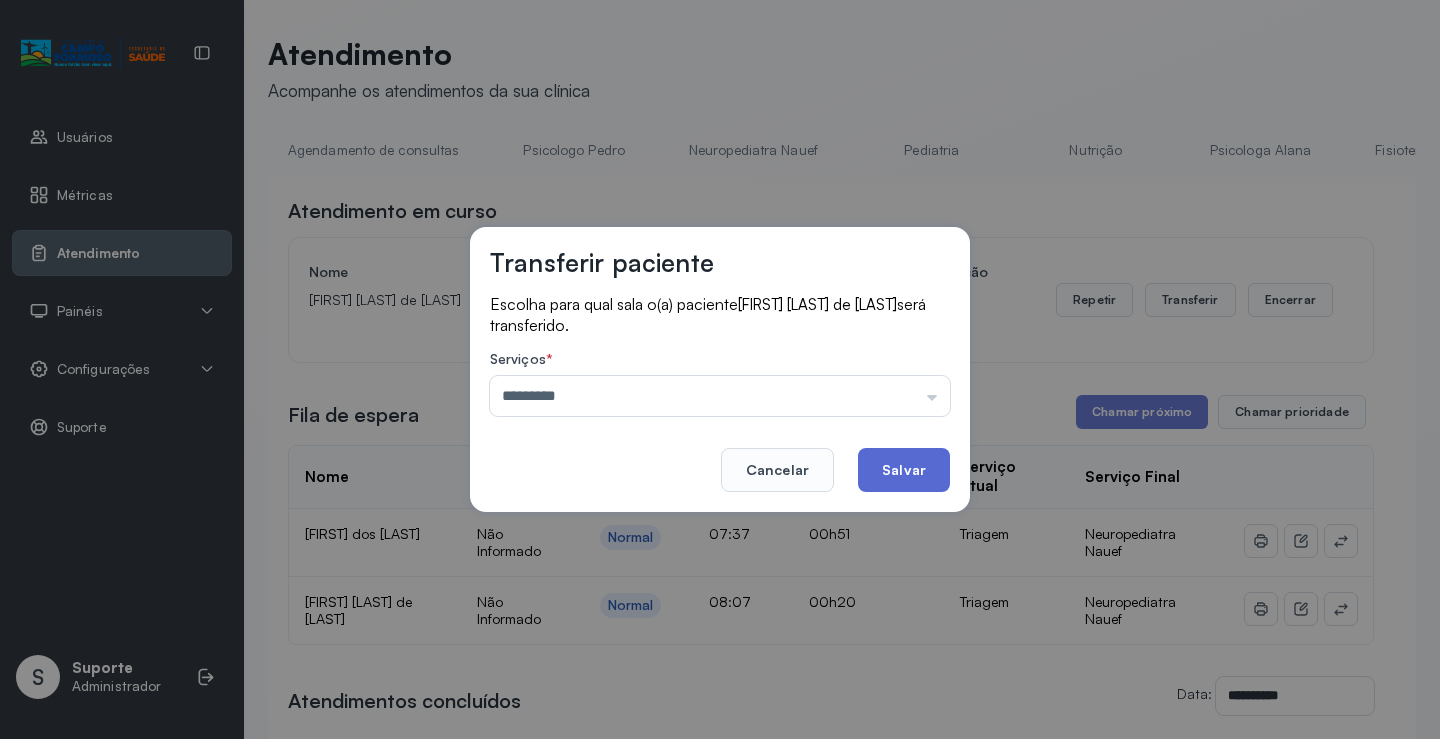 click on "Salvar" 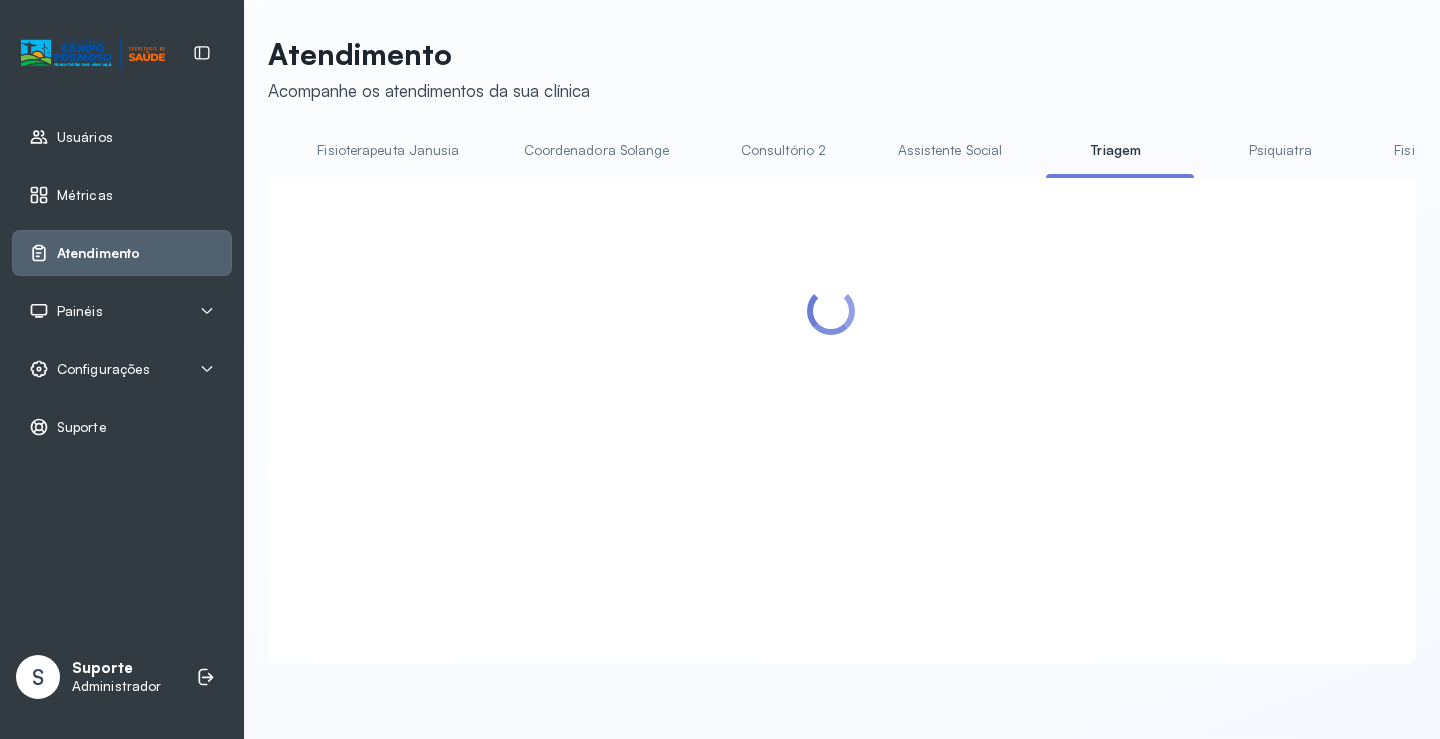 scroll, scrollTop: 0, scrollLeft: 1082, axis: horizontal 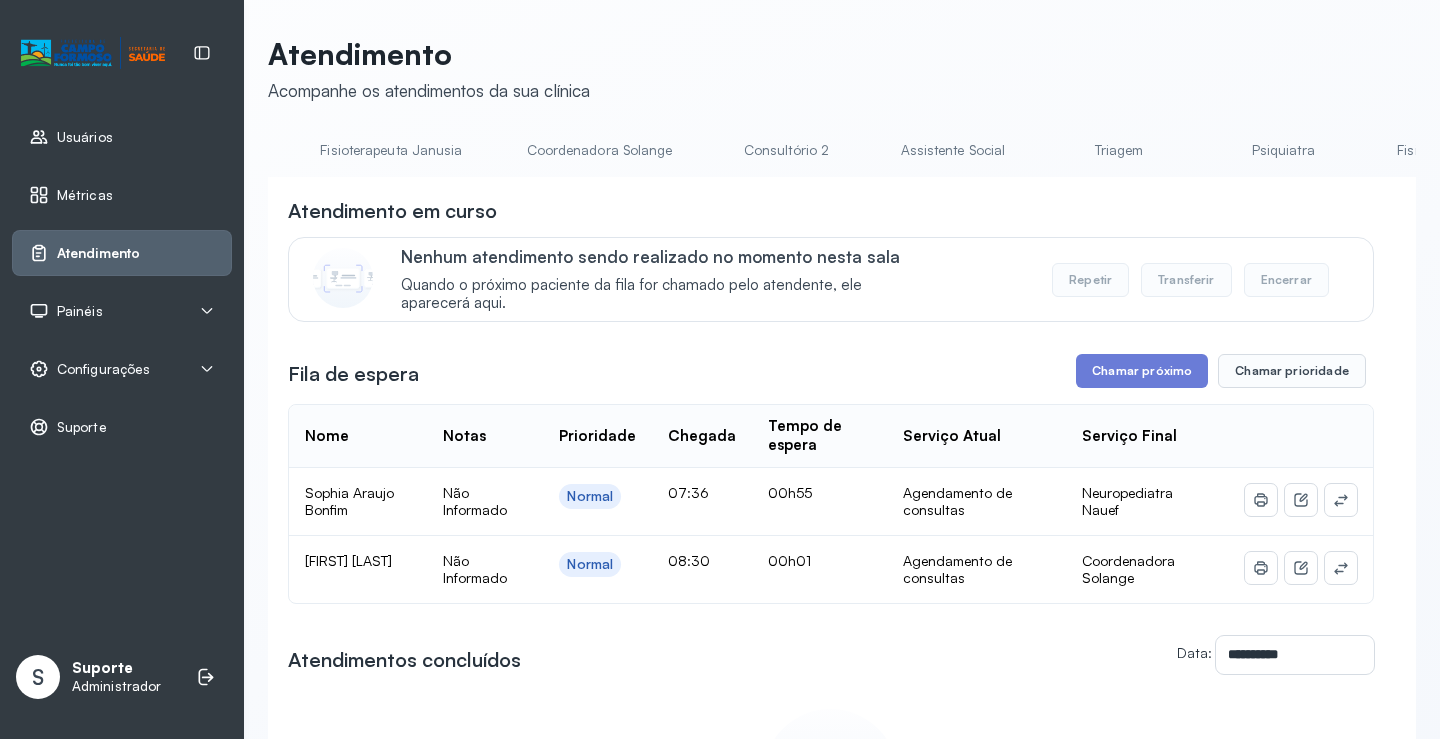 click on "Triagem" at bounding box center [1119, 150] 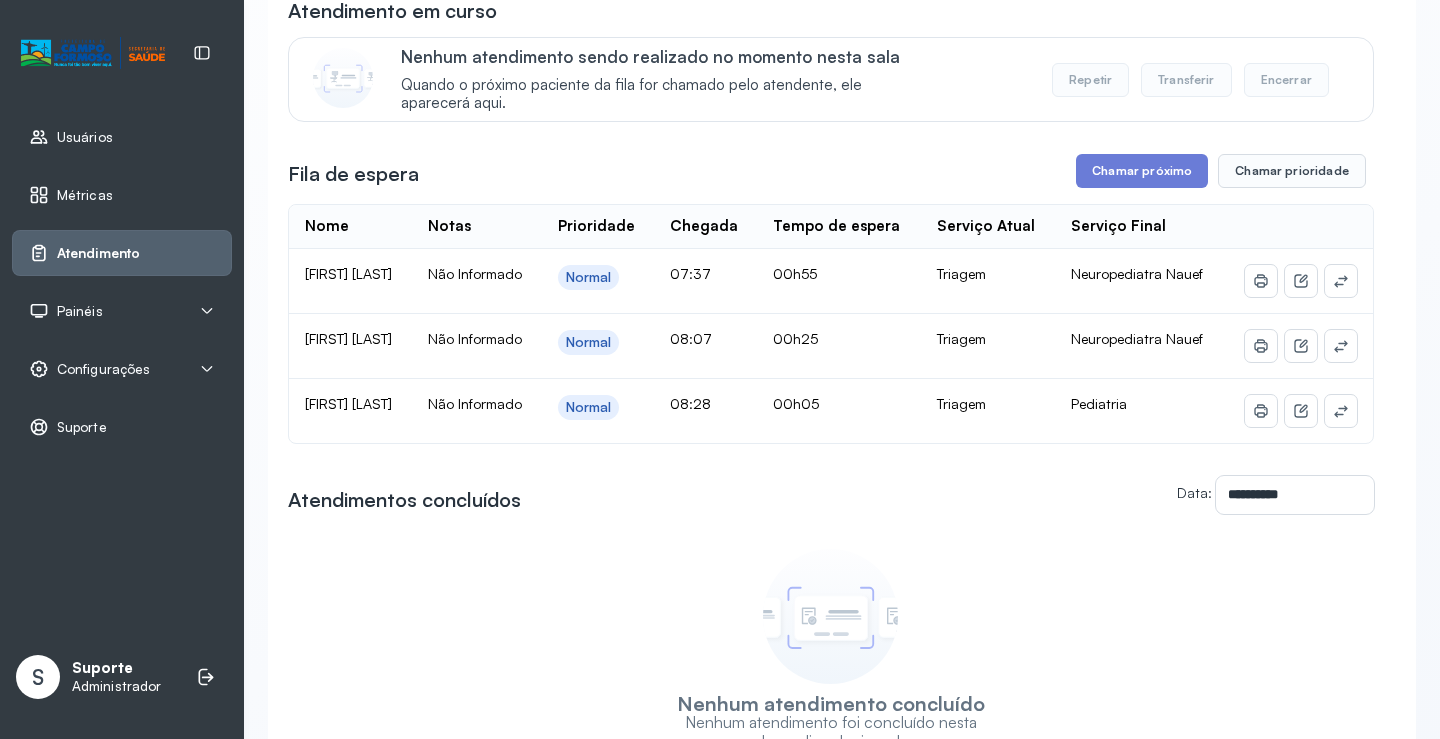 scroll, scrollTop: 240, scrollLeft: 0, axis: vertical 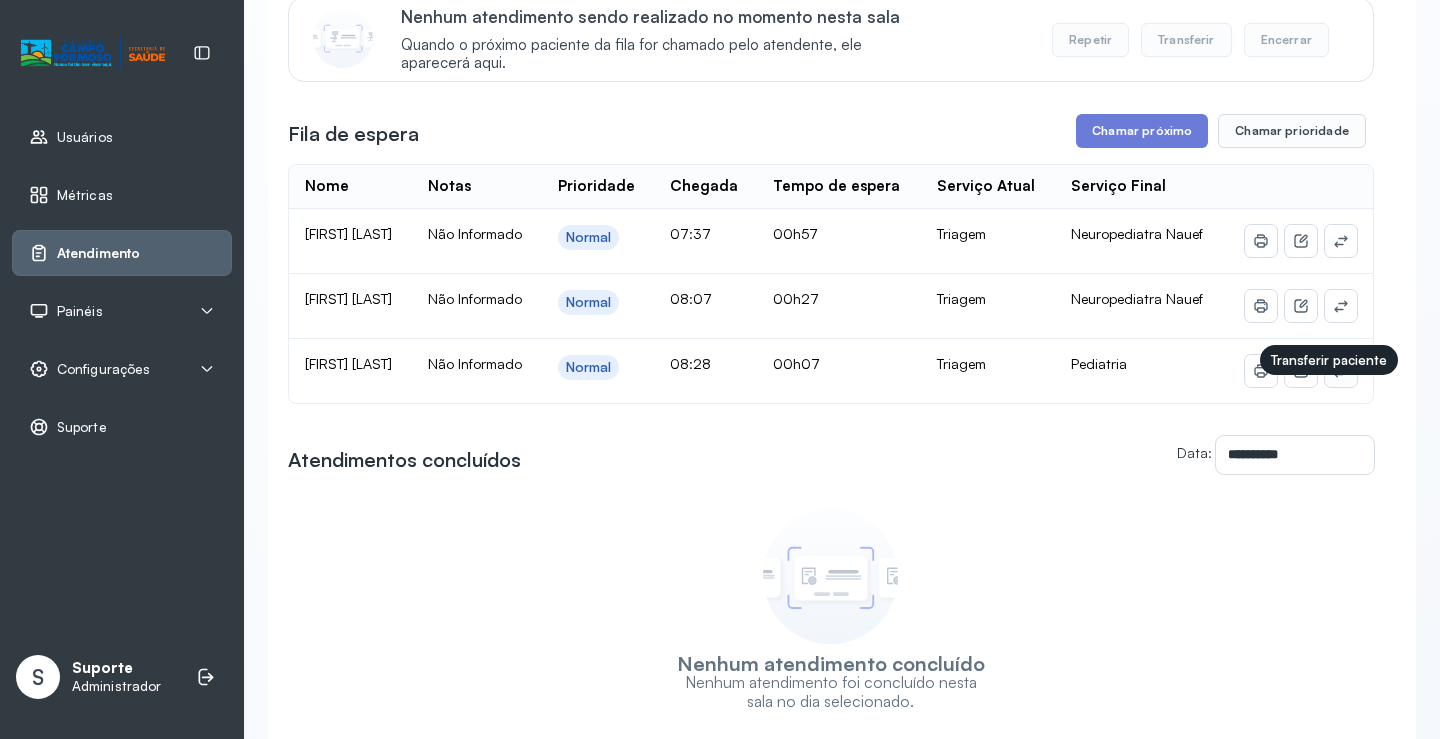 click 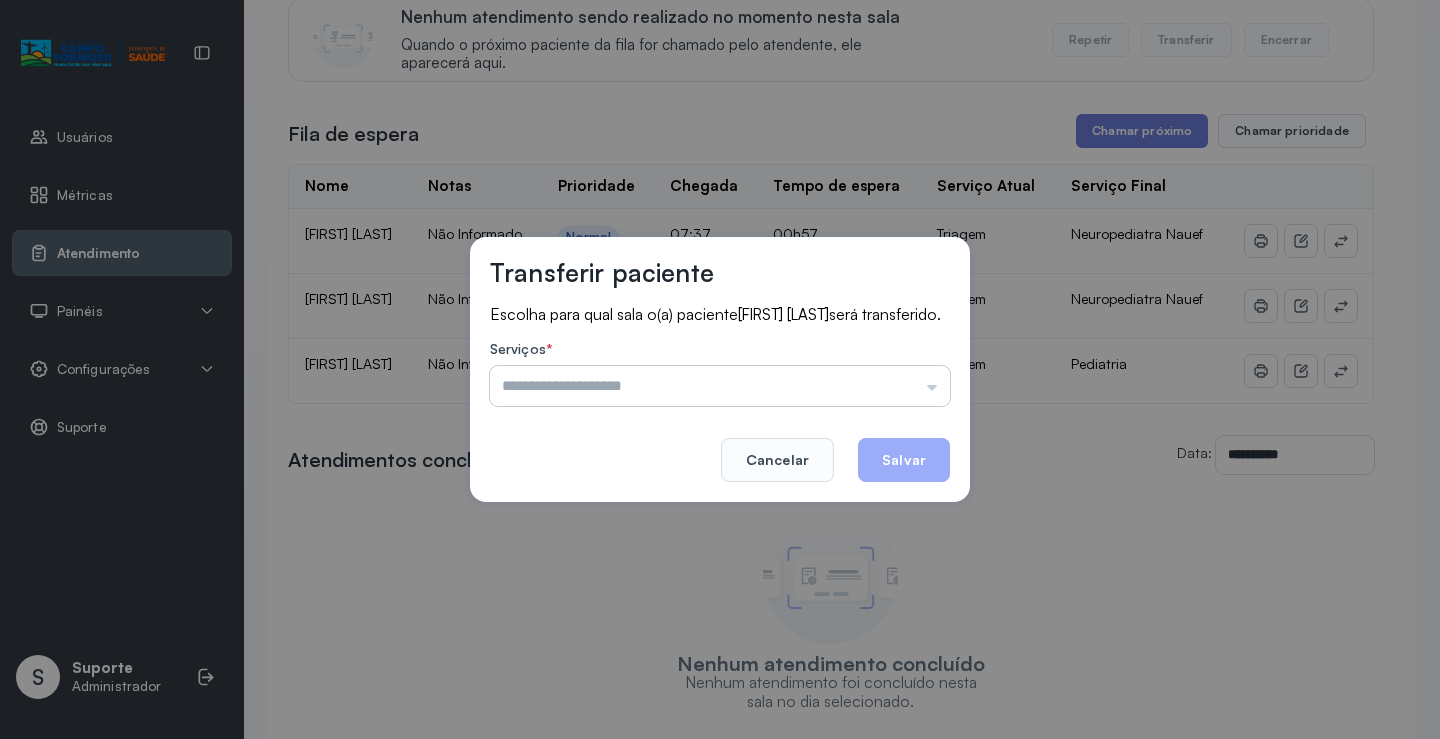 click at bounding box center [720, 386] 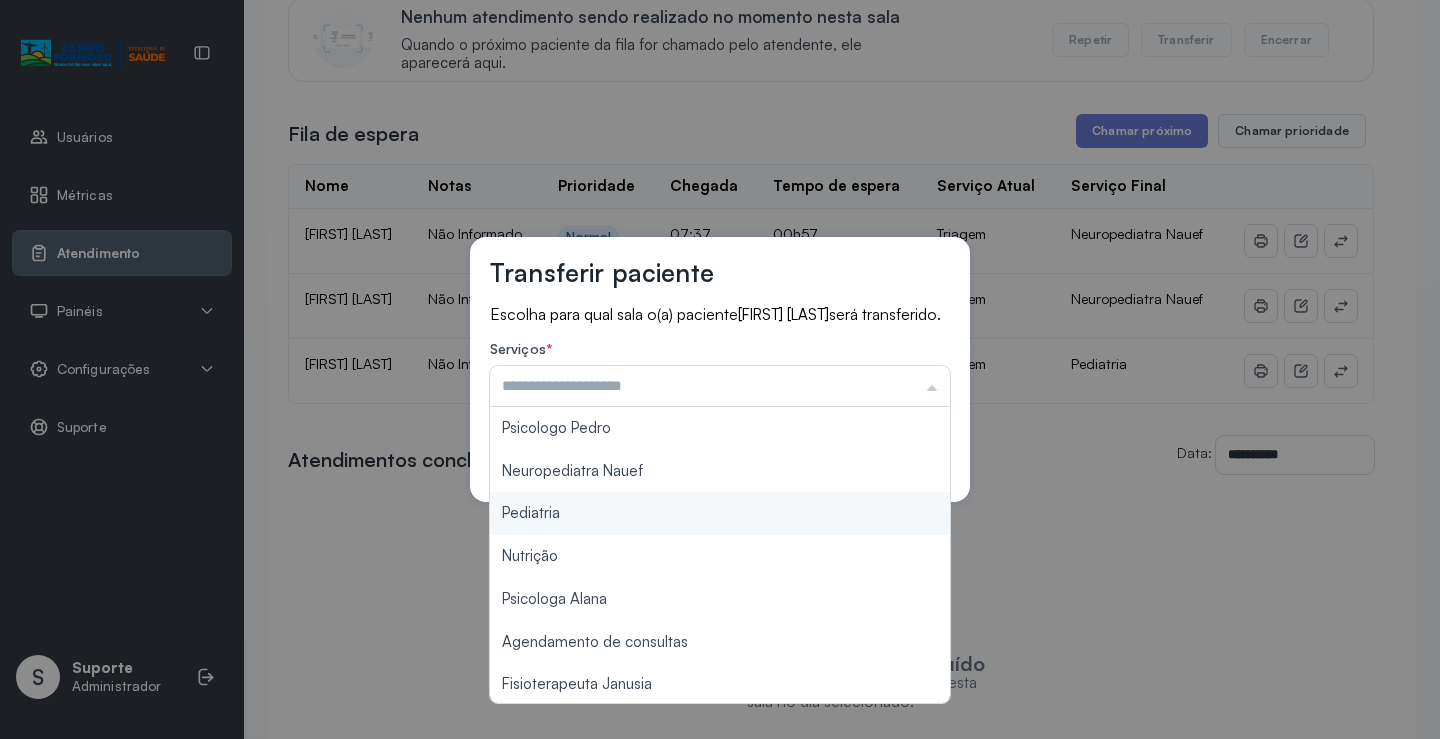 type on "*********" 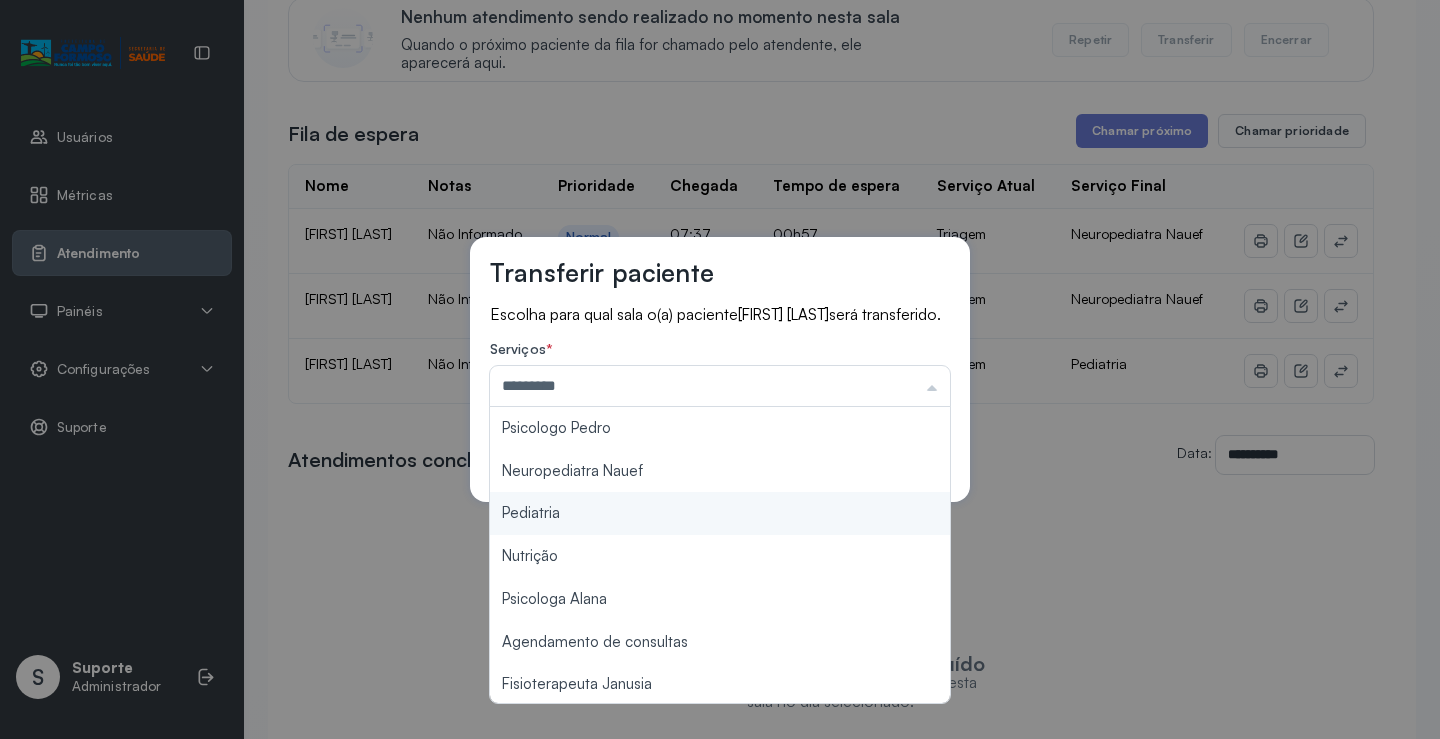 click on "Transferir paciente Escolha para qual sala o(a) paciente  ELISA VITORIA LIMA DA SILVA  será transferido.  Serviços  *  ********* Psicologo Pedro Neuropediatra Nauef Pediatria Nutrição Psicologa Alana Agendamento de consultas Fisioterapeuta Janusia Coordenadora Solange Consultório 2 Assistente Social Psiquiatra Fisioterapeuta Francyne Fisioterapeuta Morgana Neuropediatra João Cancelar Salvar" at bounding box center (720, 369) 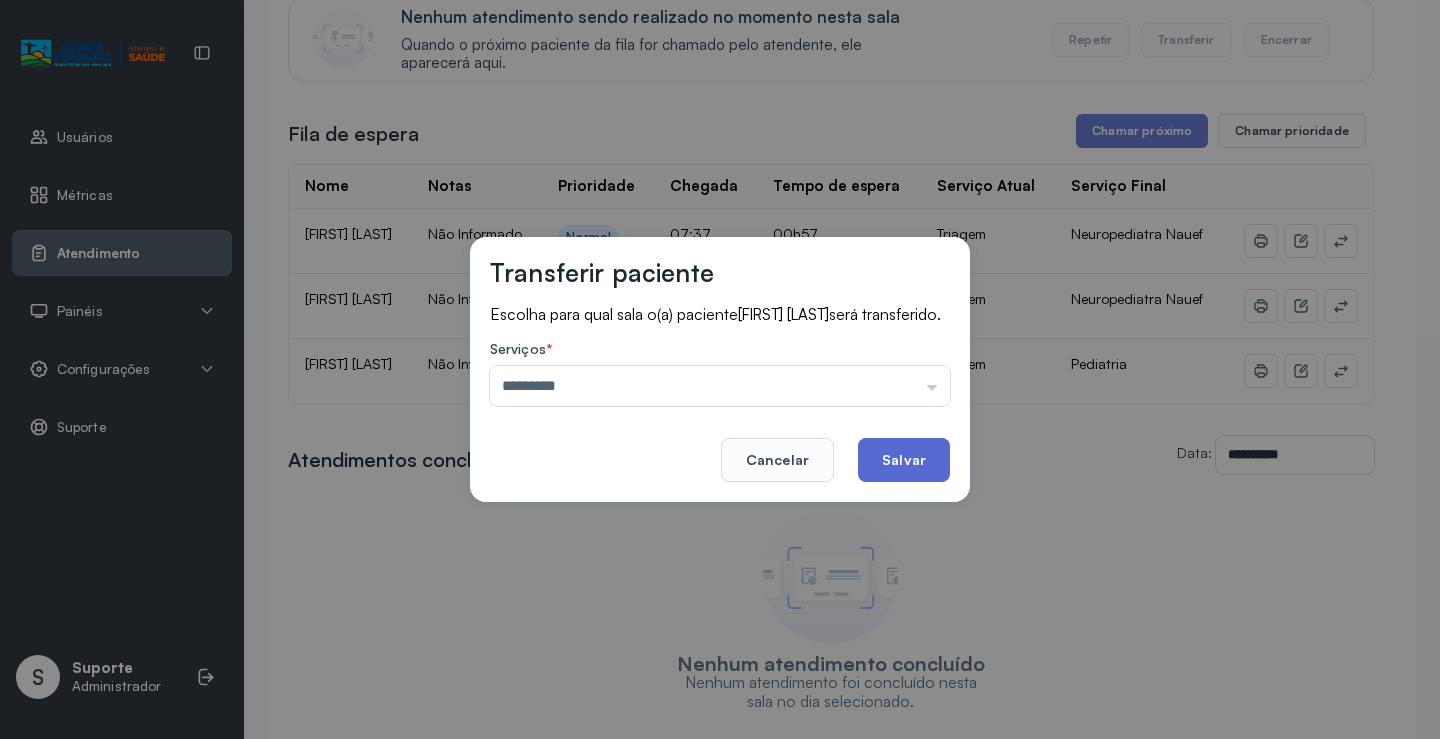 click on "Salvar" 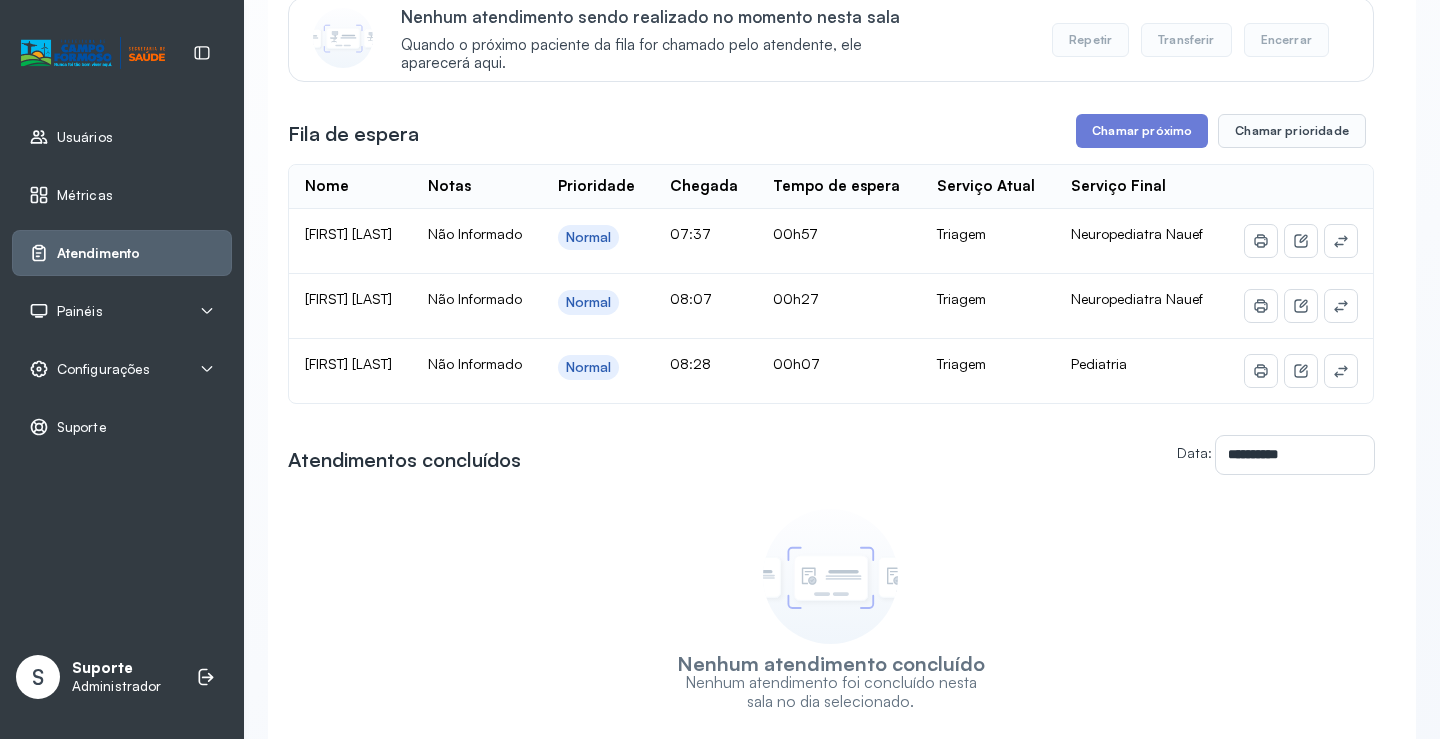 scroll, scrollTop: 1, scrollLeft: 0, axis: vertical 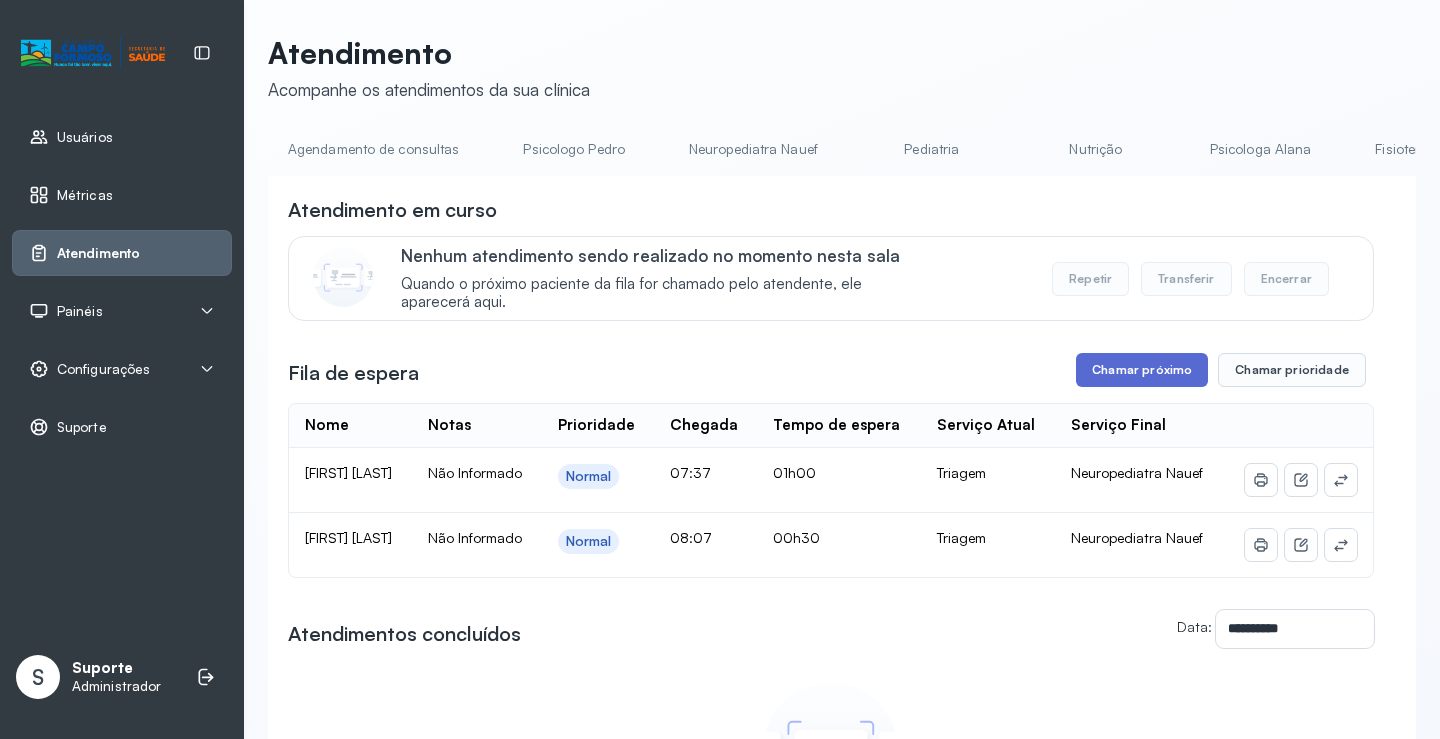 click on "Chamar próximo" at bounding box center (1142, 370) 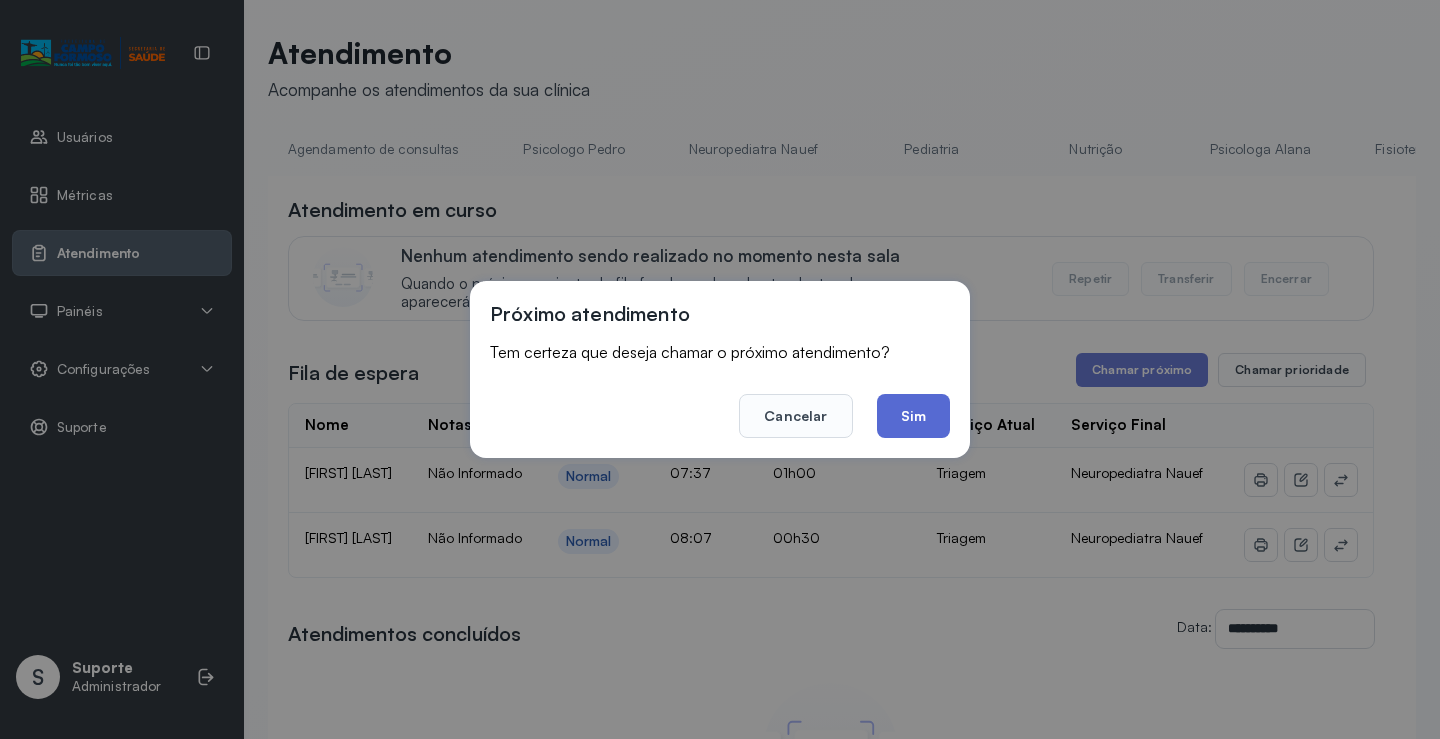 click on "Sim" 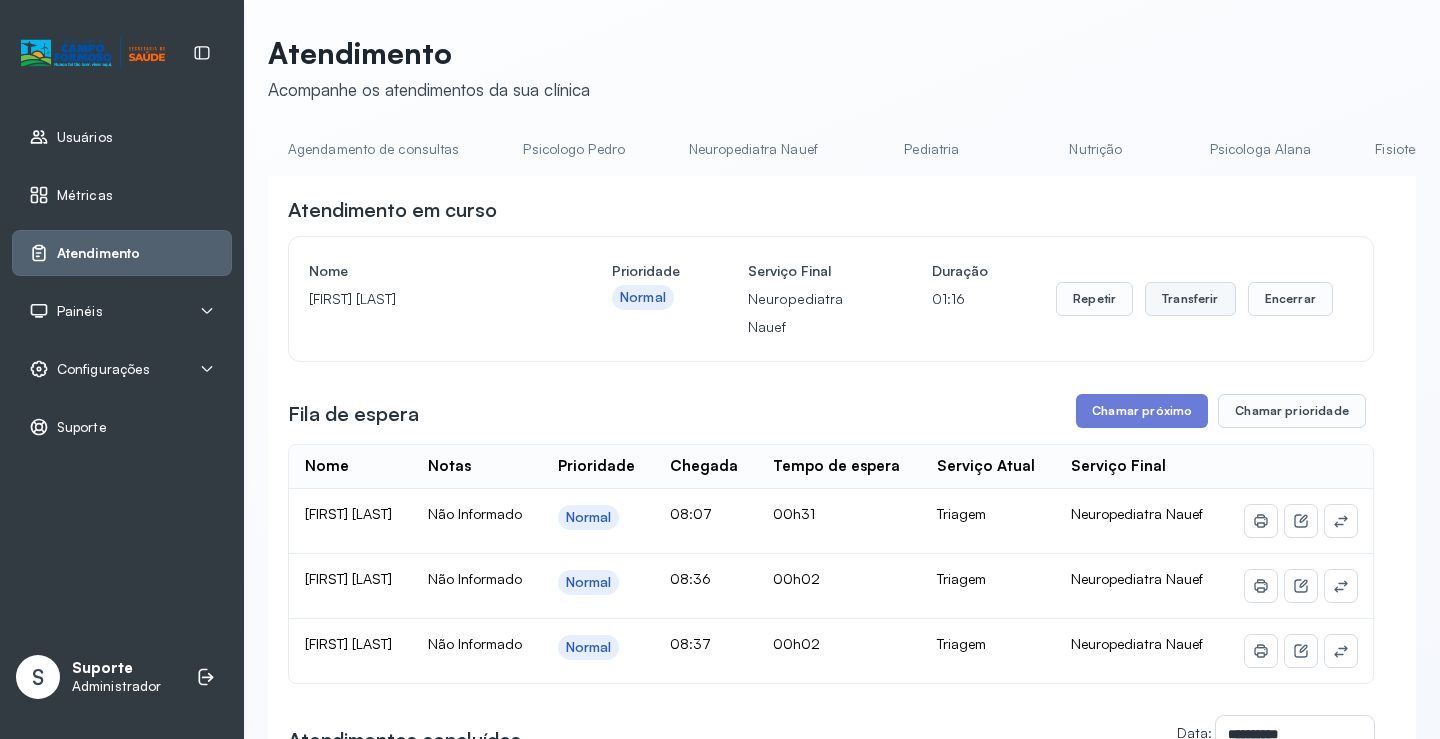 click on "Transferir" at bounding box center (1190, 299) 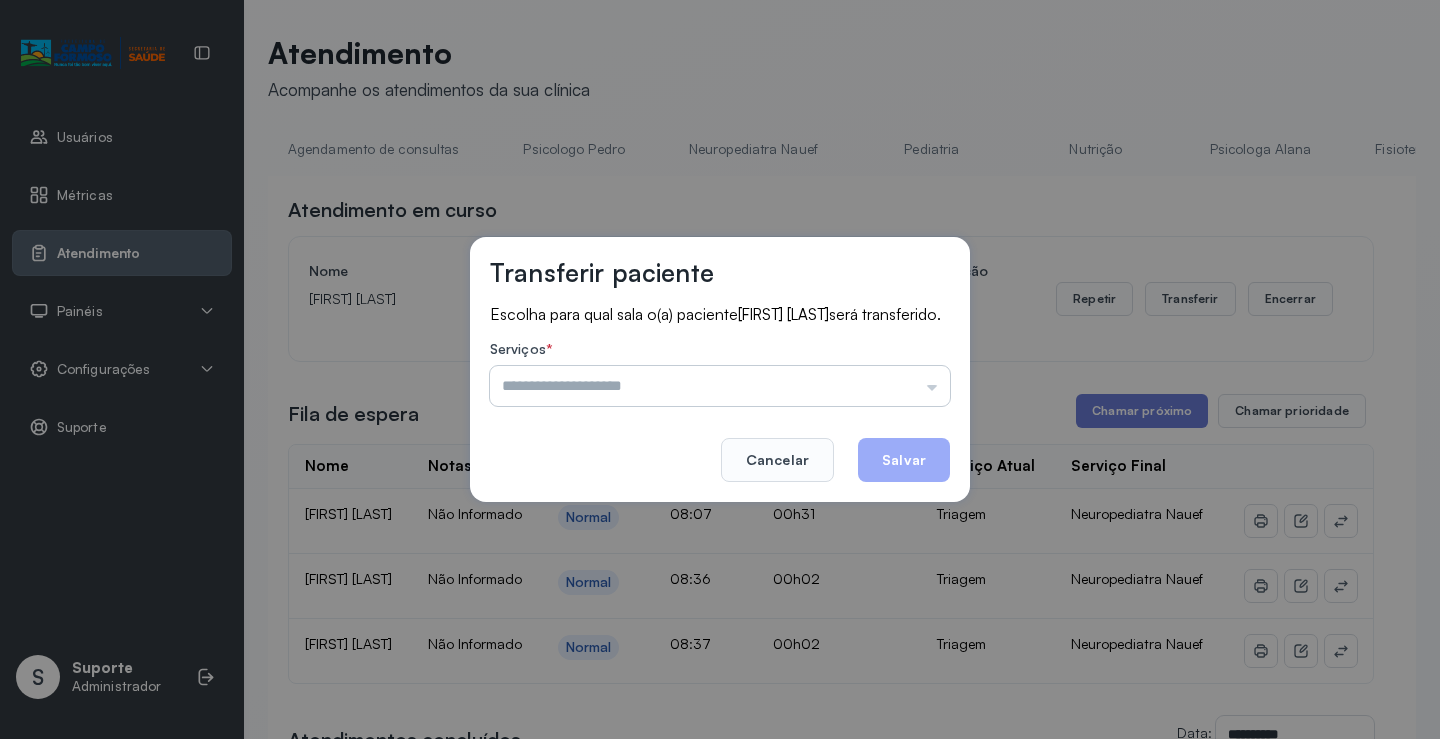 click at bounding box center [720, 386] 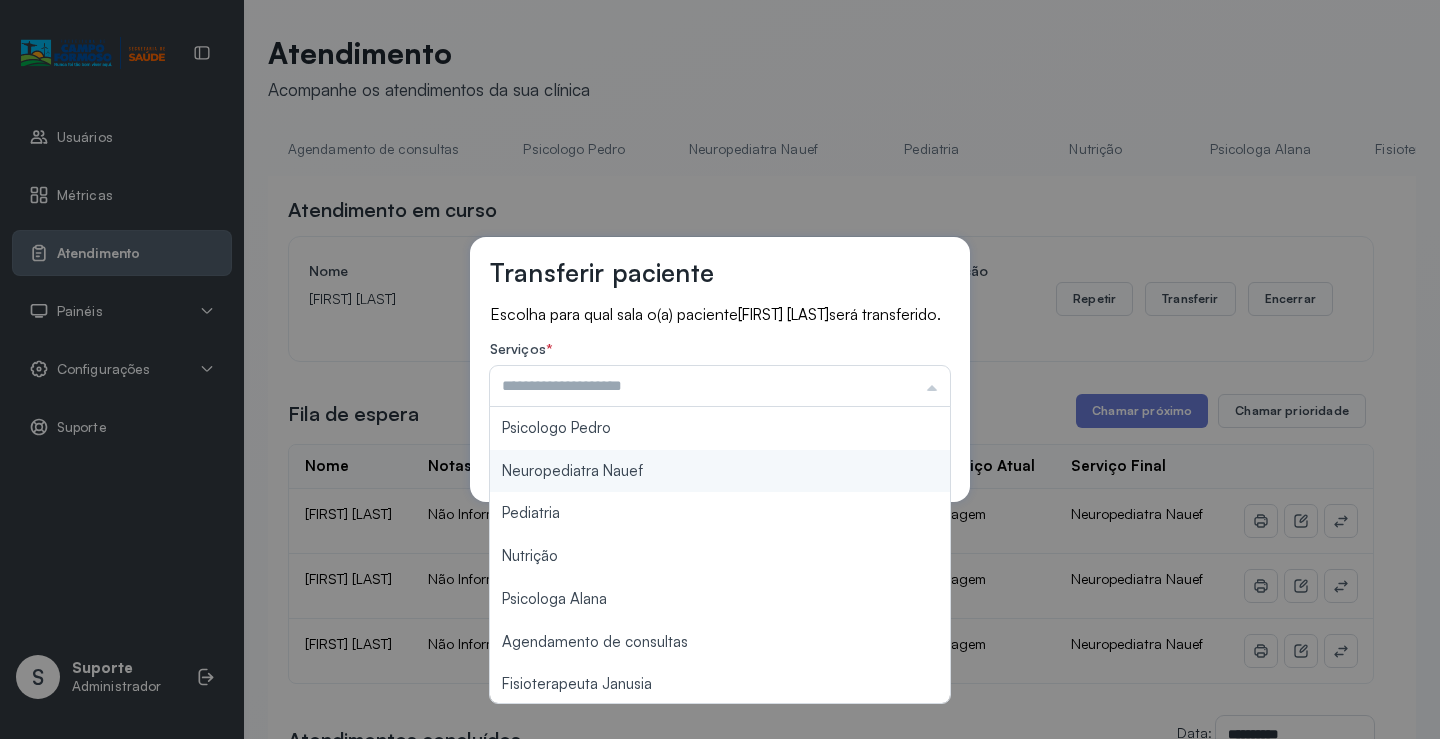 type on "**********" 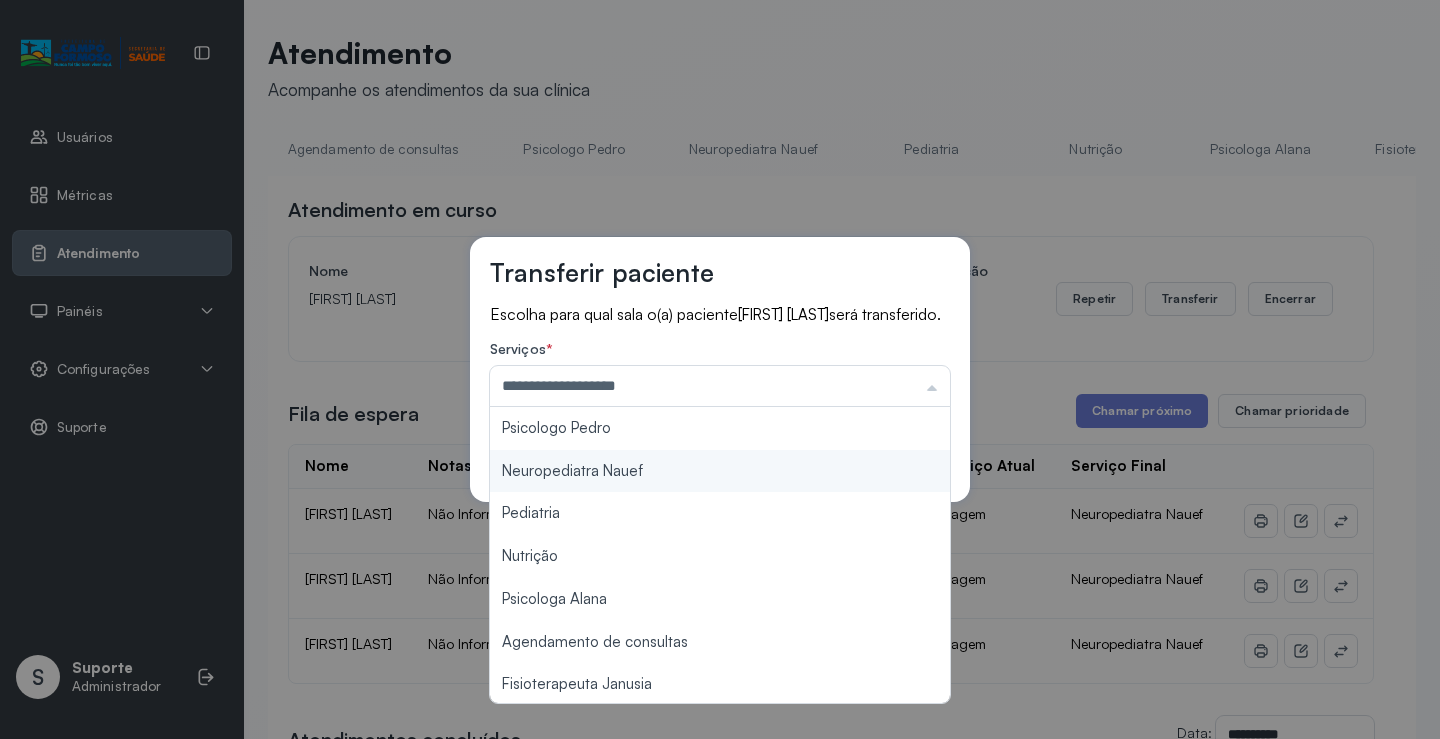 click on "**********" at bounding box center [720, 369] 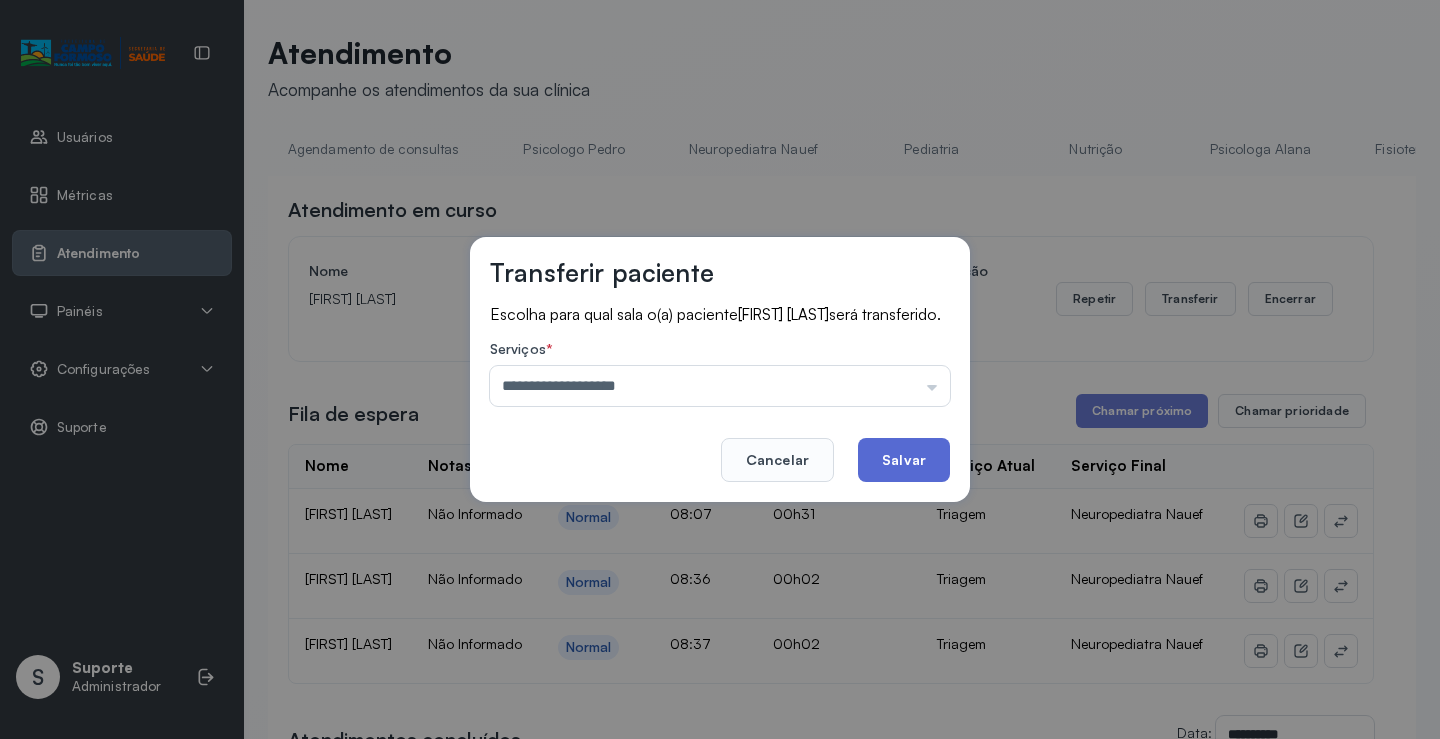 click on "Salvar" 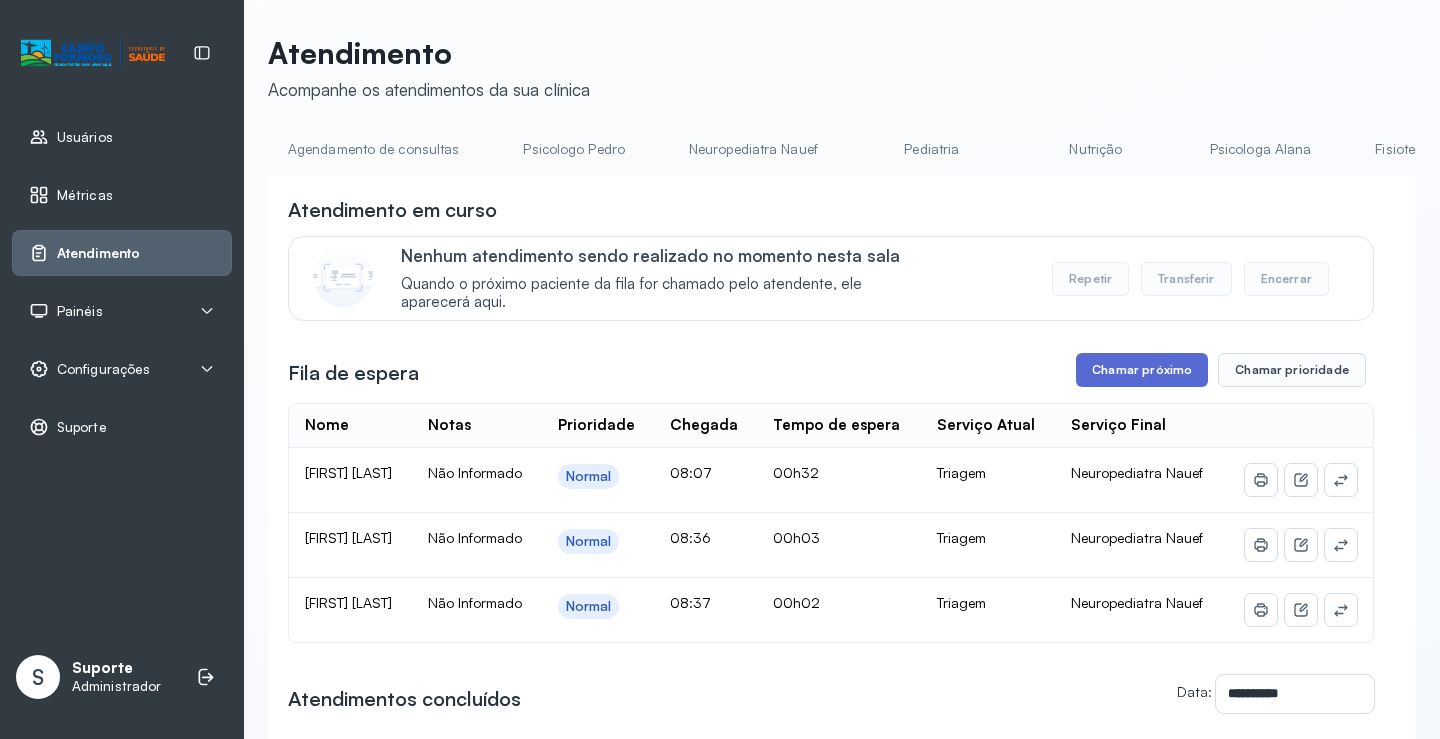 click on "Chamar próximo" at bounding box center (1142, 370) 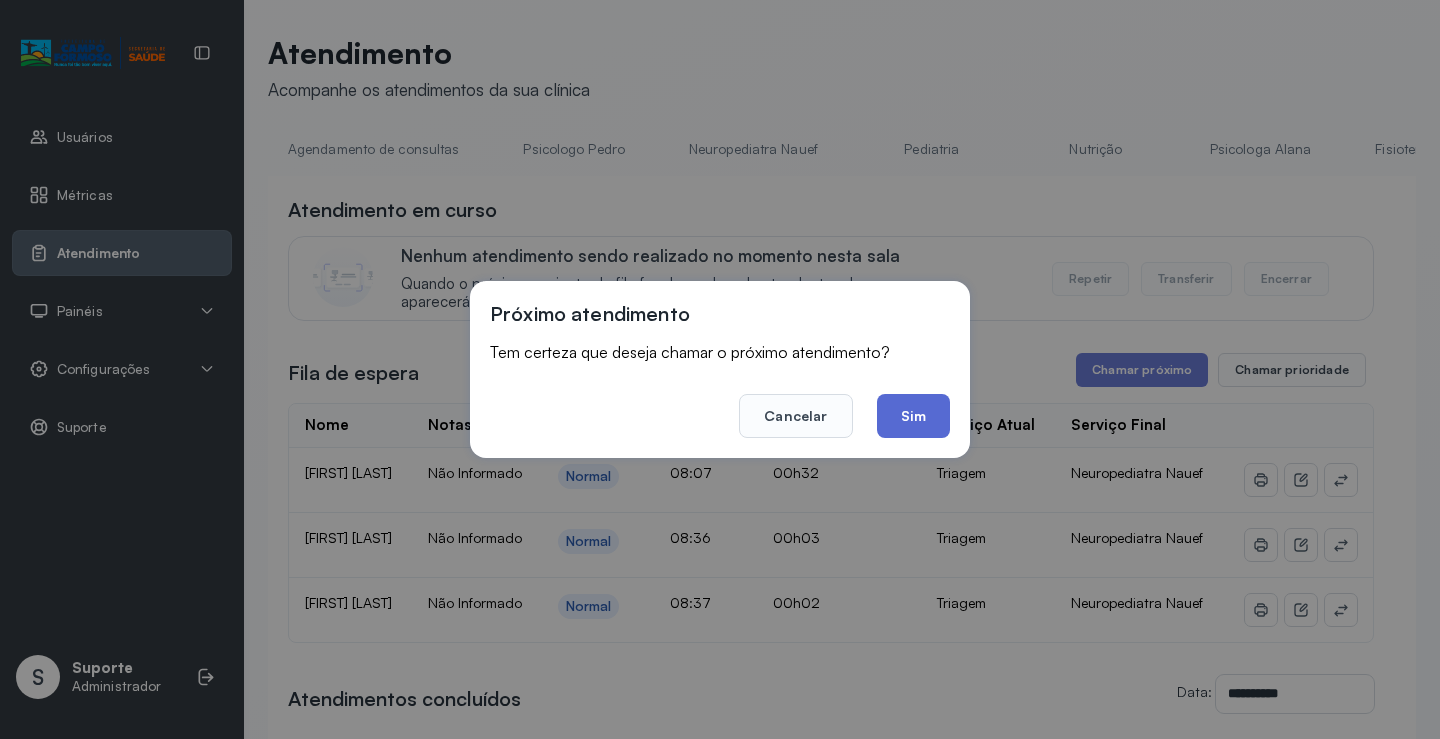 click on "Sim" 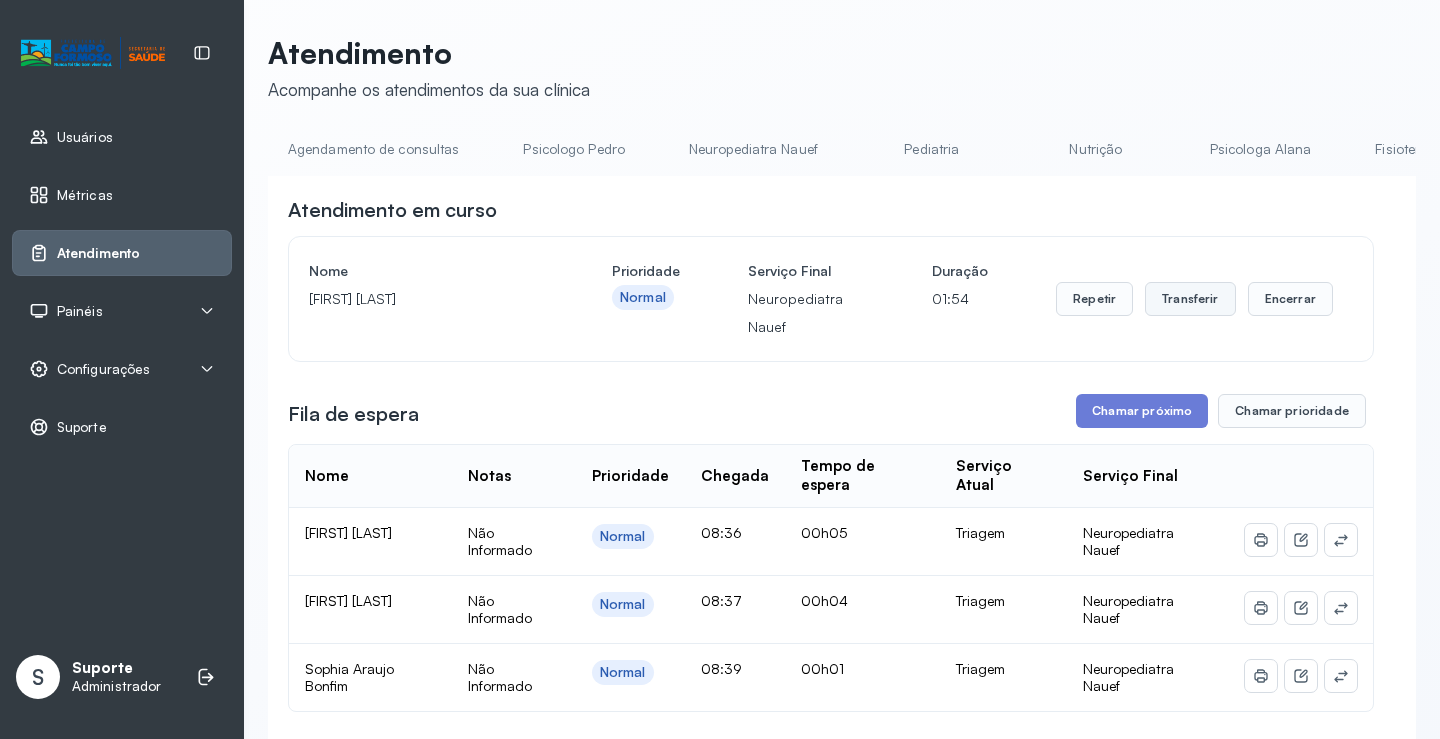 click on "Transferir" at bounding box center [1190, 299] 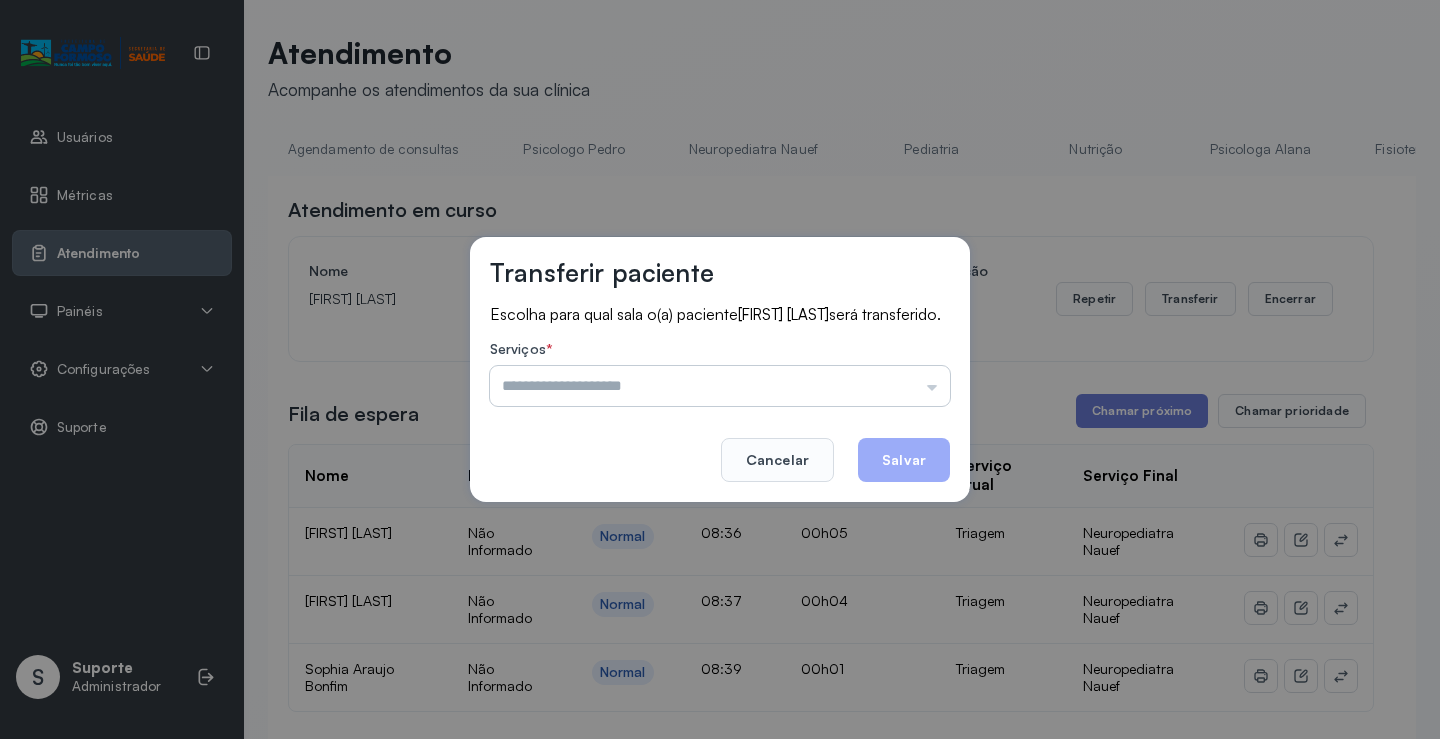 click at bounding box center (720, 386) 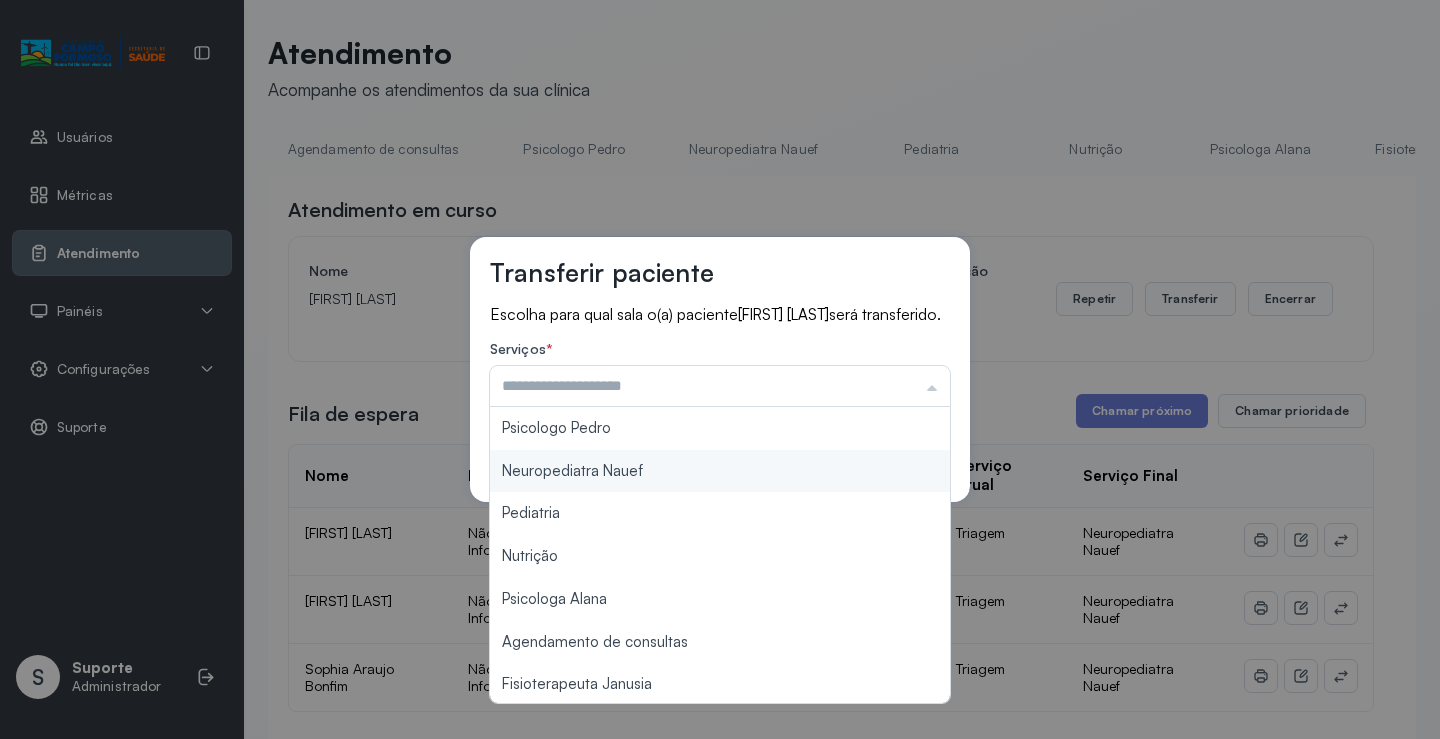 type on "**********" 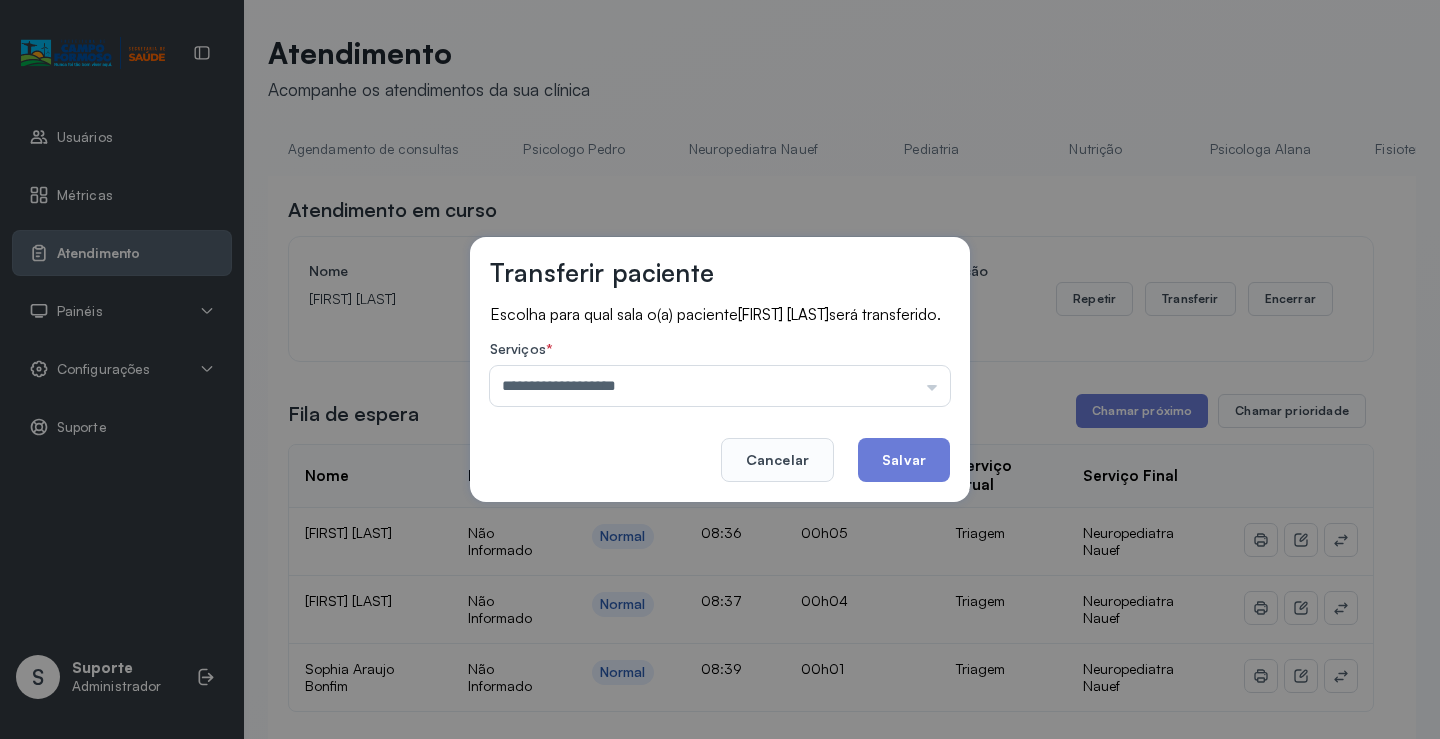 click on "**********" at bounding box center (720, 369) 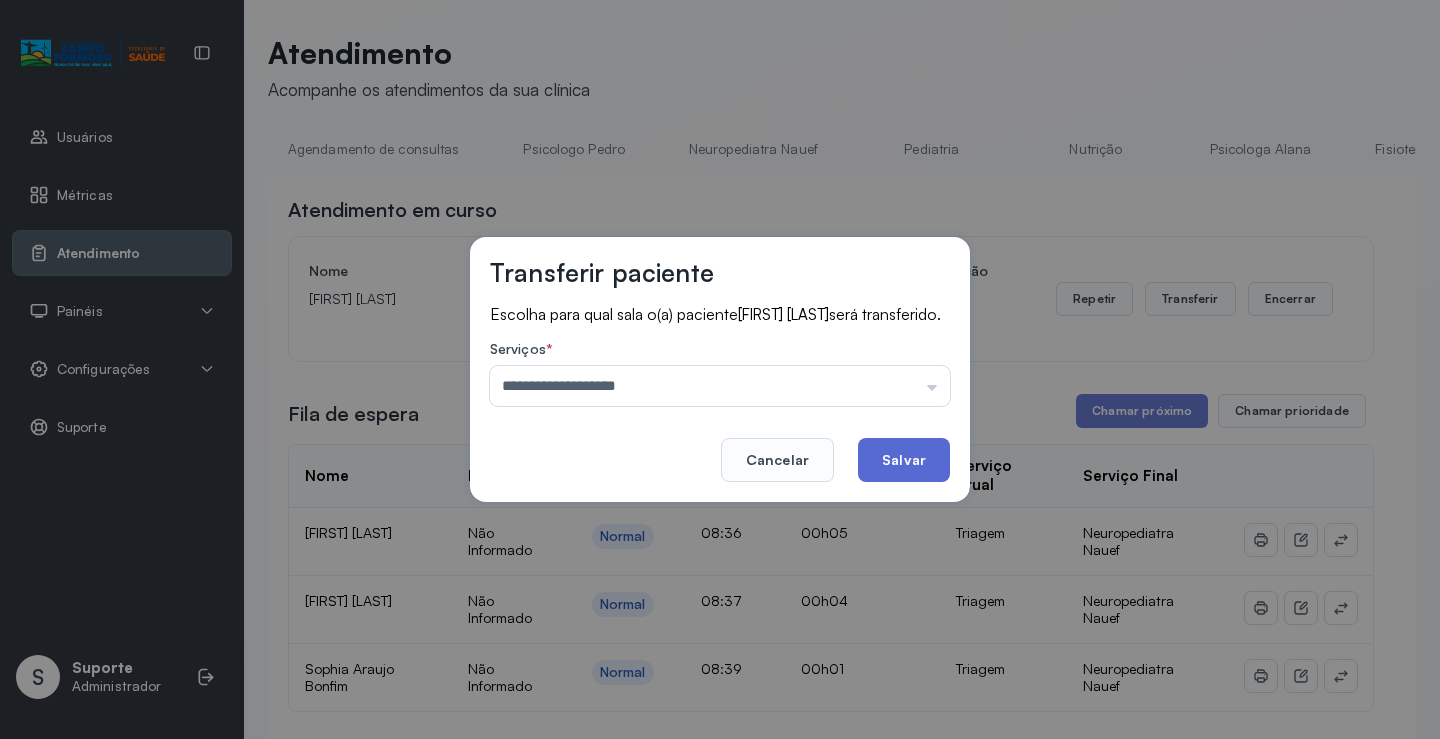 click on "Salvar" 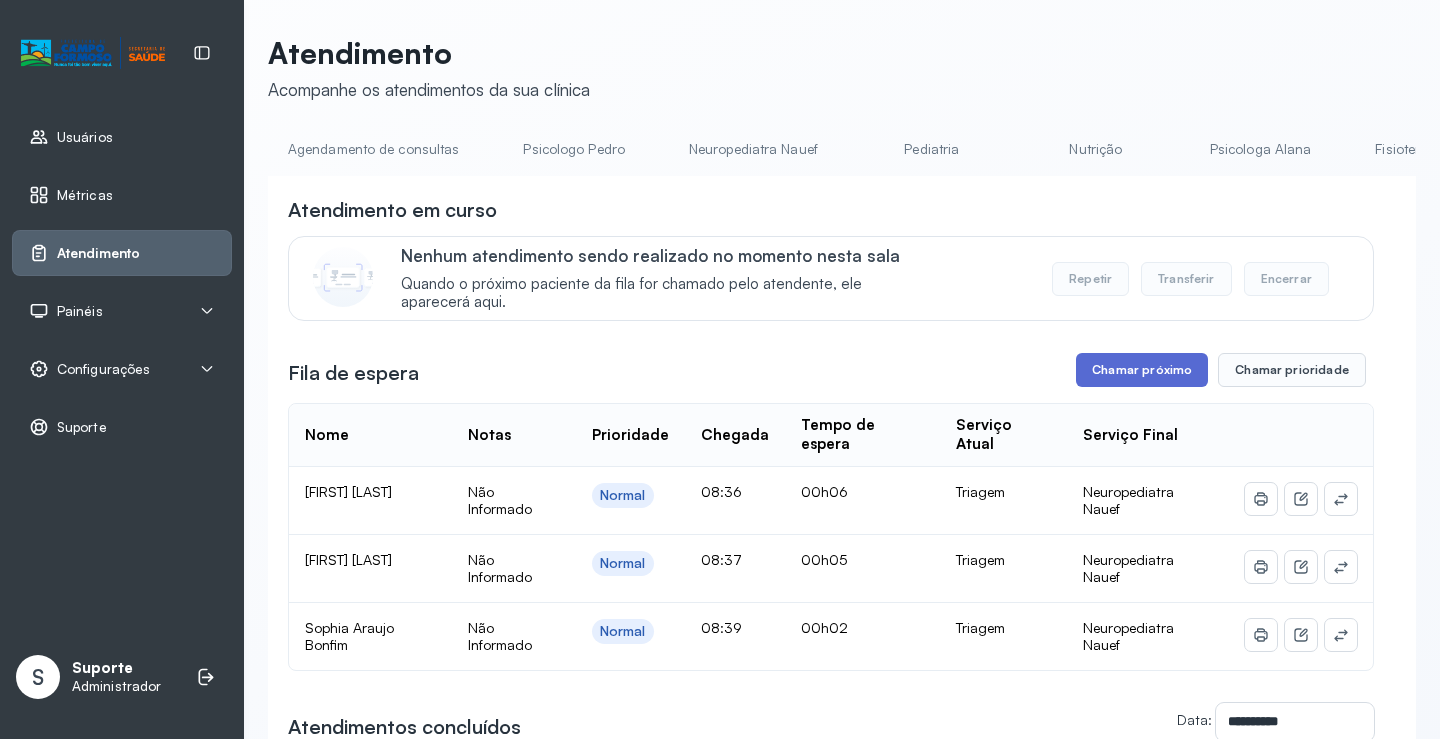 click on "Chamar próximo" at bounding box center (1142, 370) 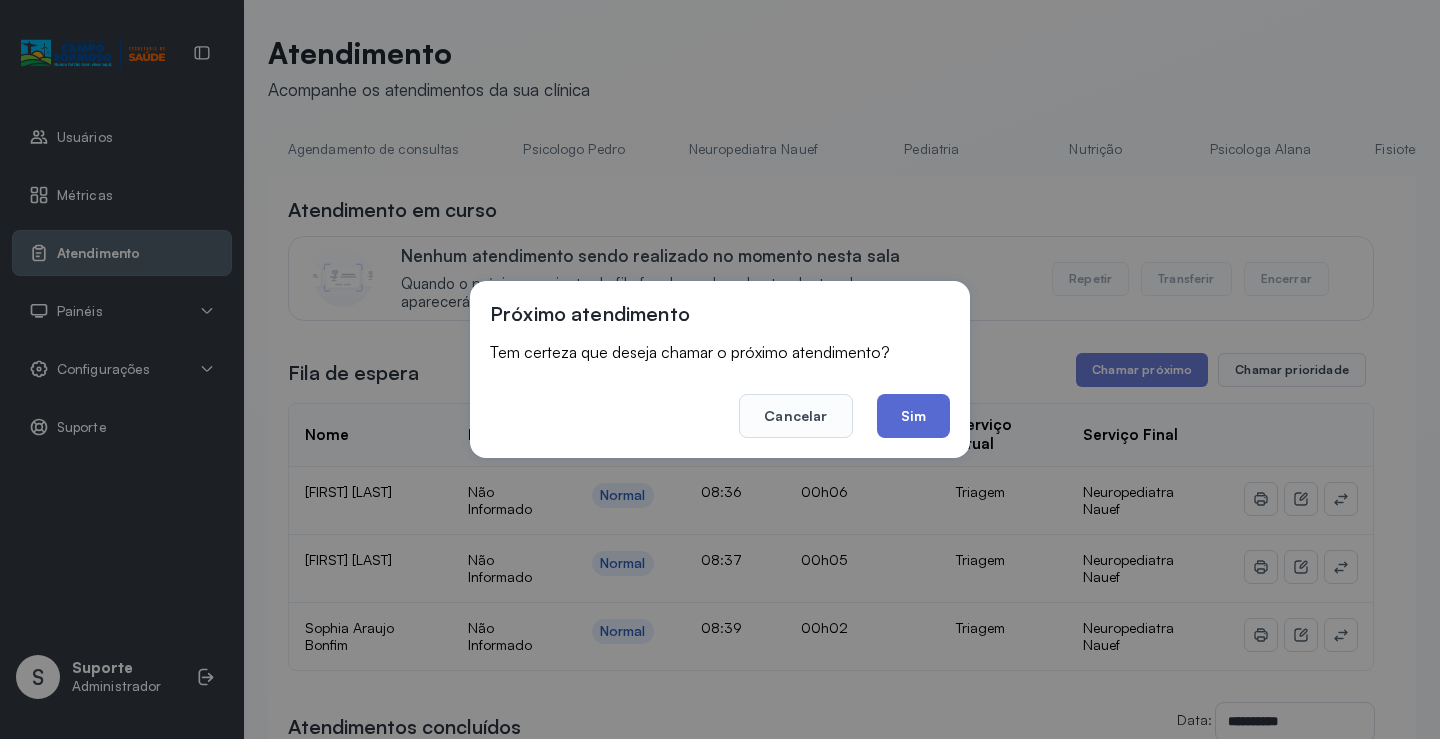 click on "Sim" 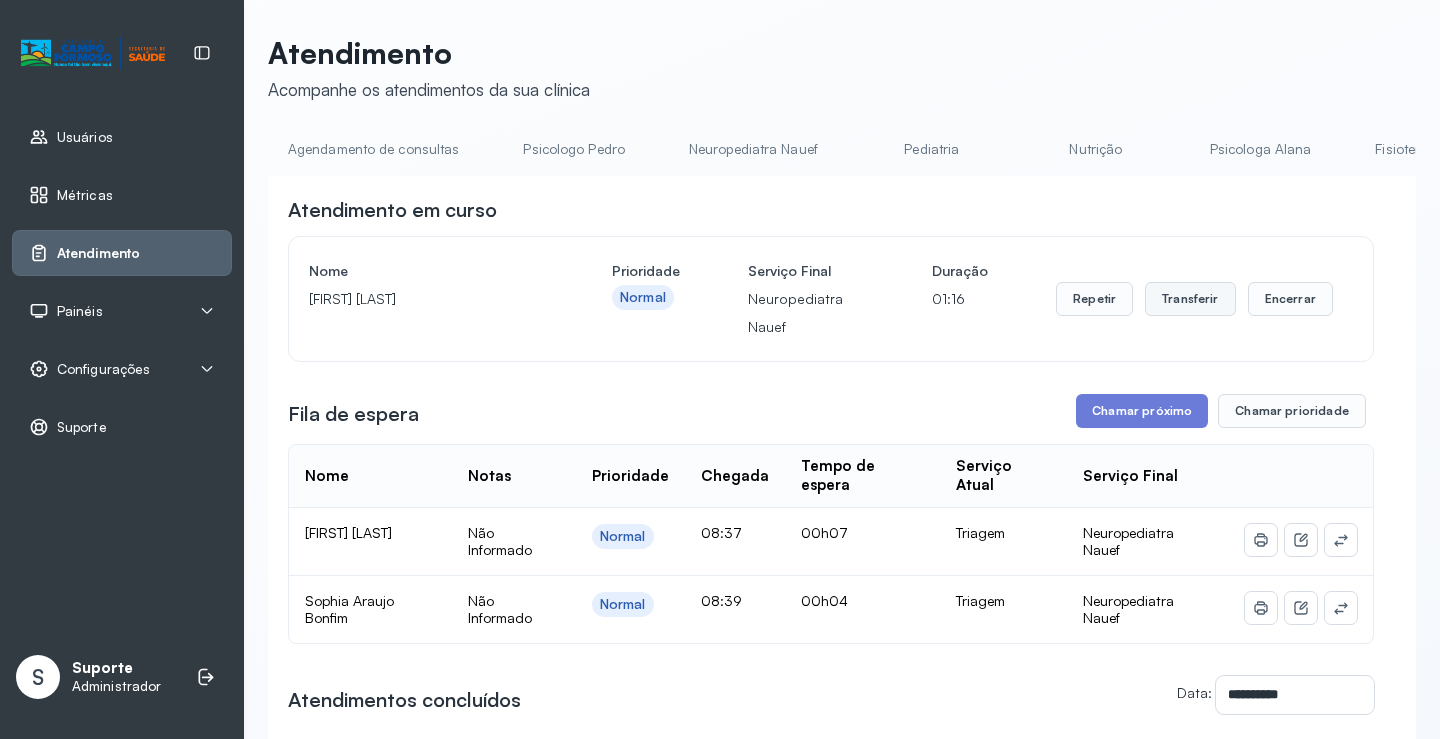 click on "Transferir" at bounding box center (1190, 299) 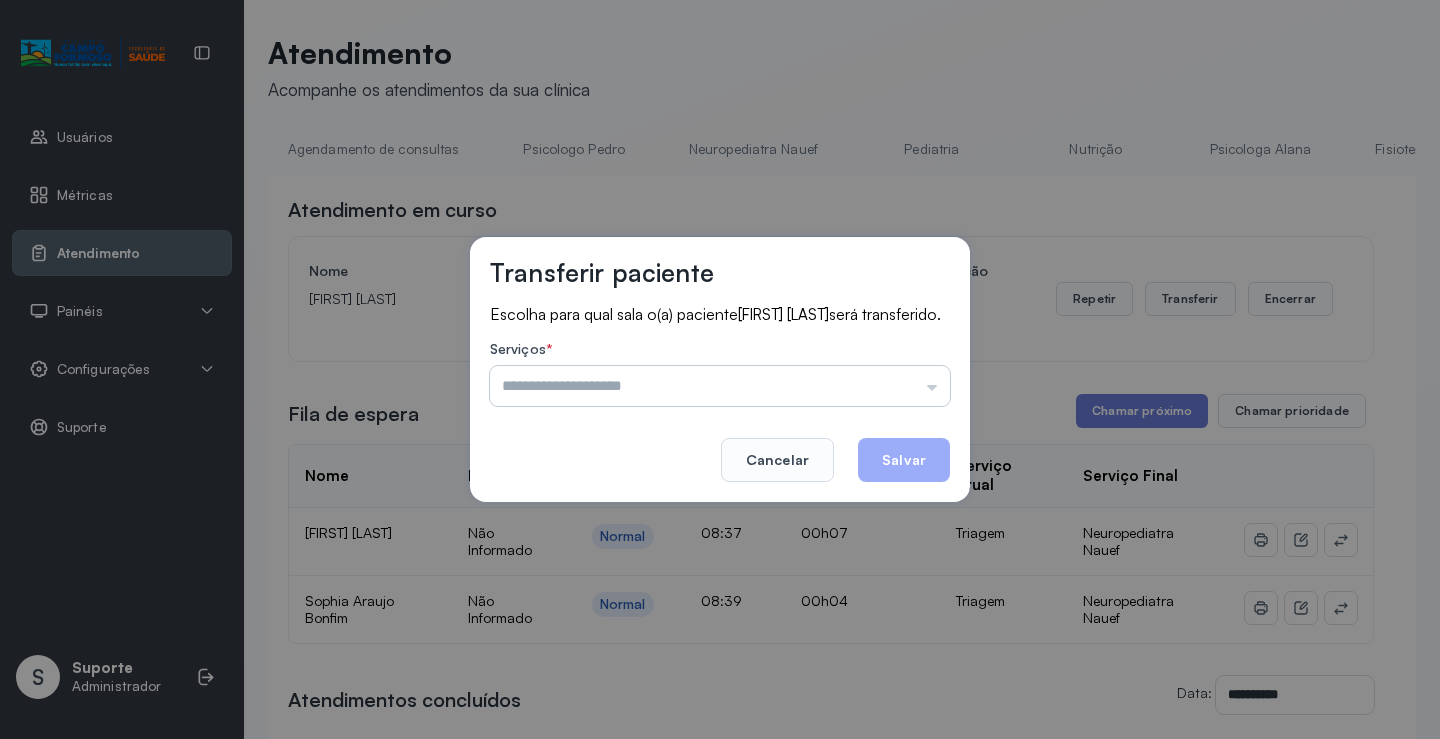 click at bounding box center [720, 386] 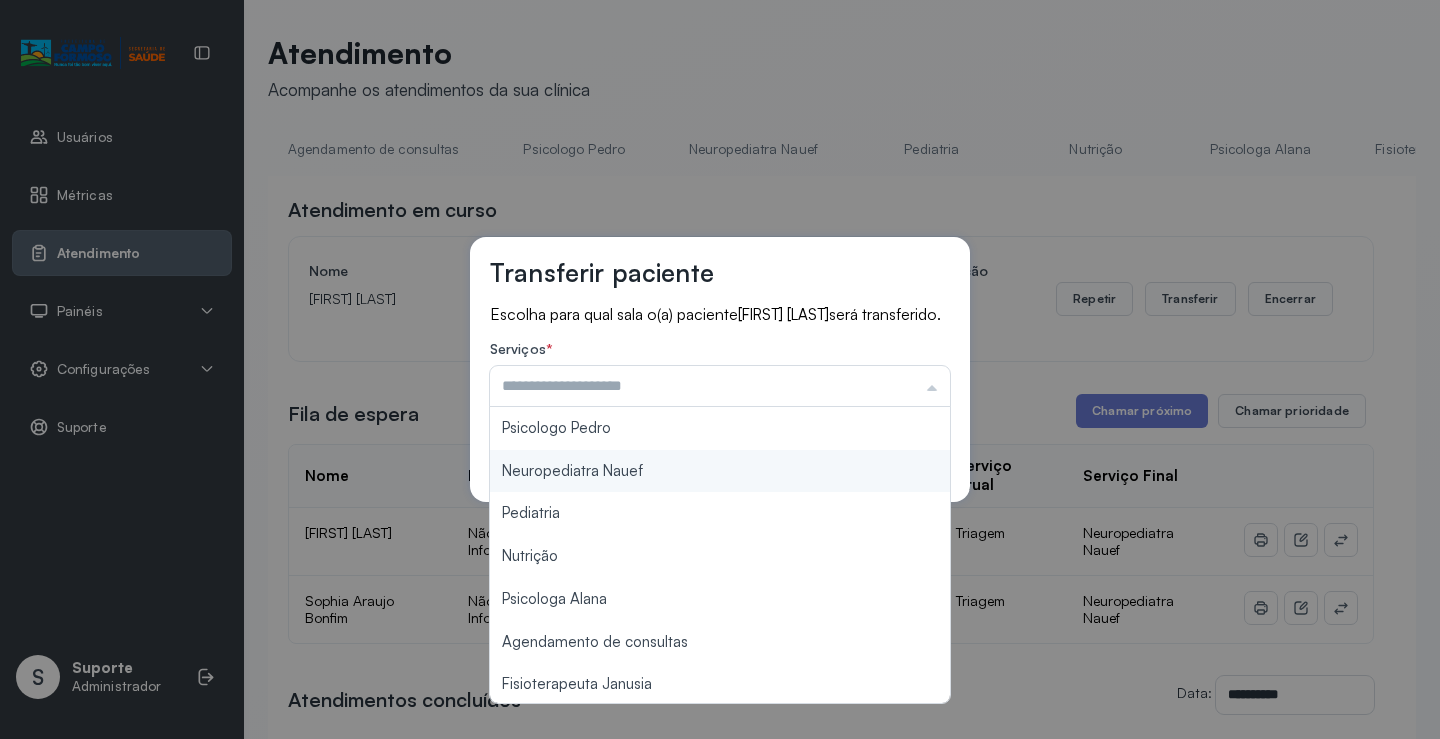 type on "**********" 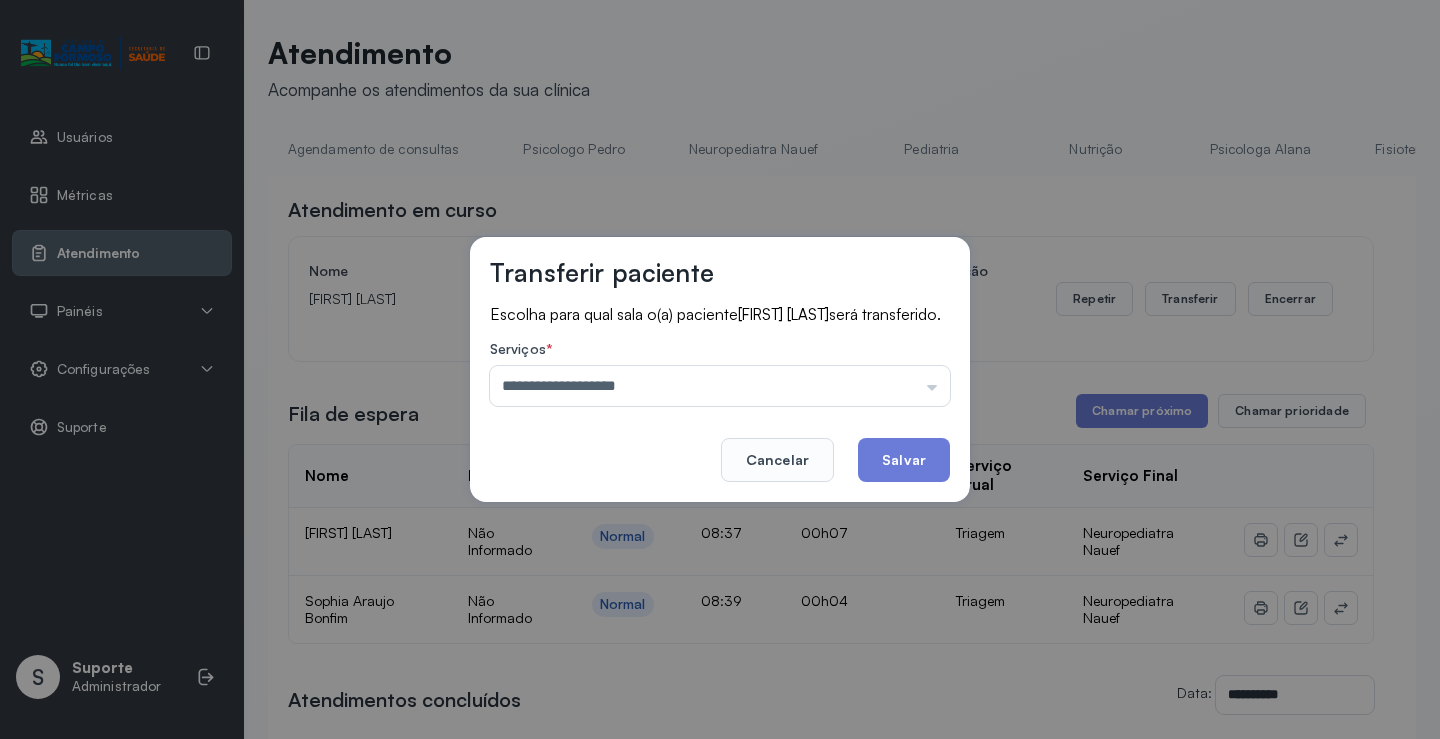 click on "**********" at bounding box center [720, 369] 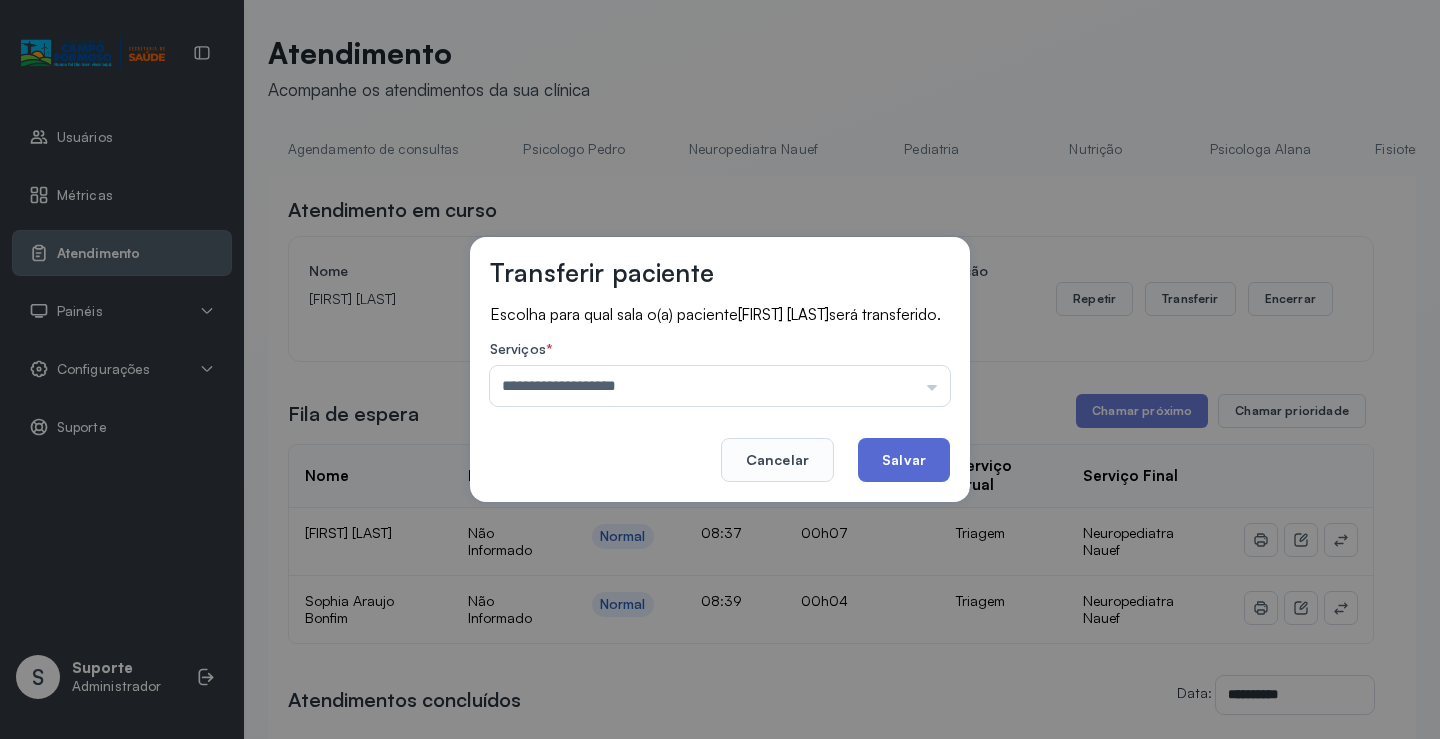 click on "Salvar" 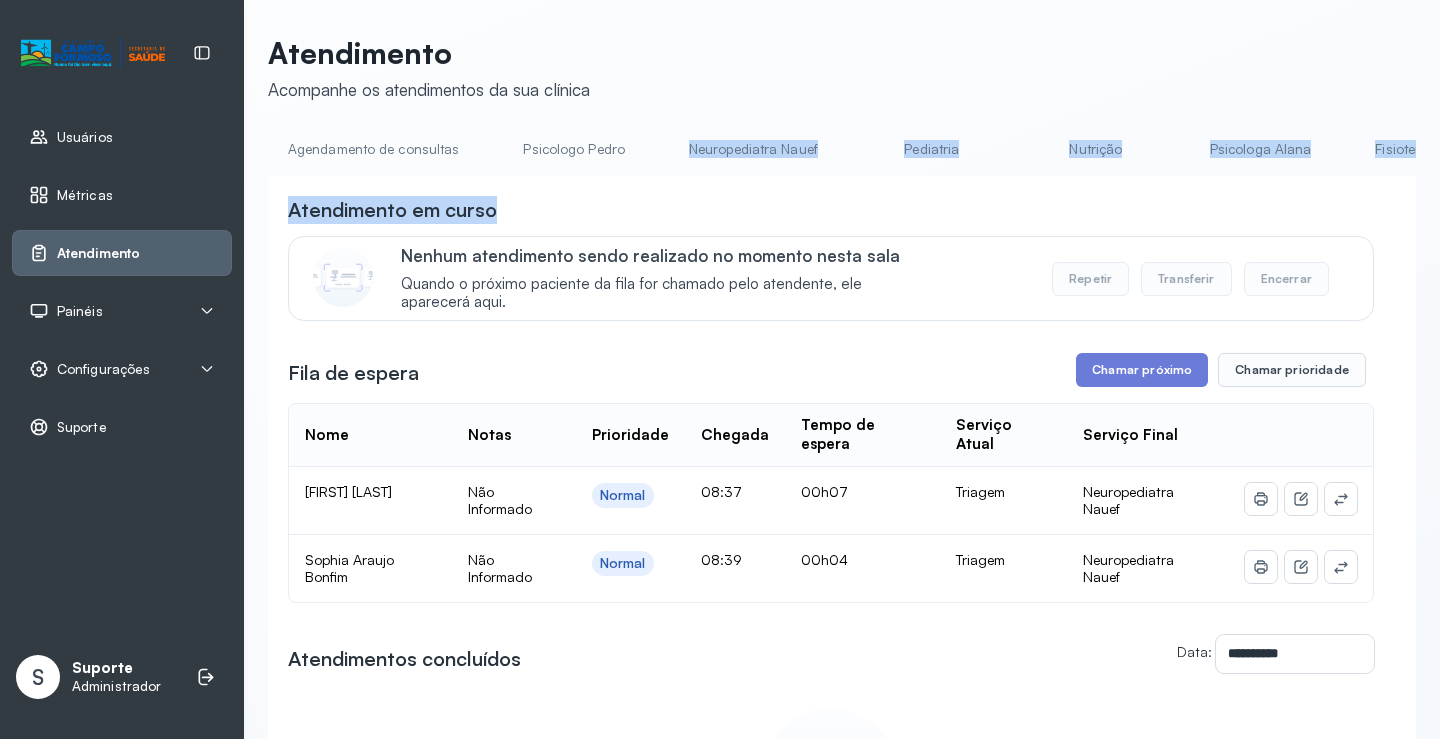 drag, startPoint x: 657, startPoint y: 176, endPoint x: 749, endPoint y: 195, distance: 93.941475 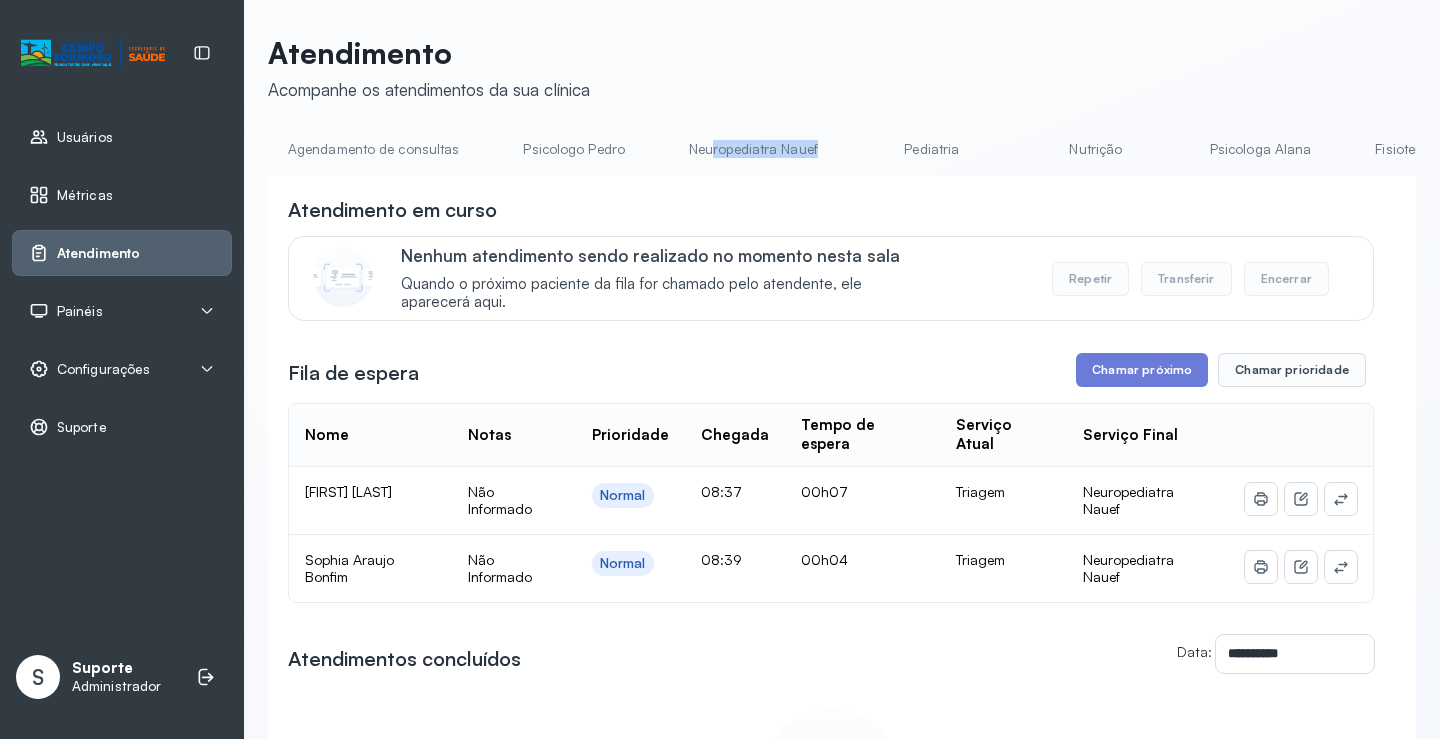 drag, startPoint x: 706, startPoint y: 176, endPoint x: 834, endPoint y: 178, distance: 128.01562 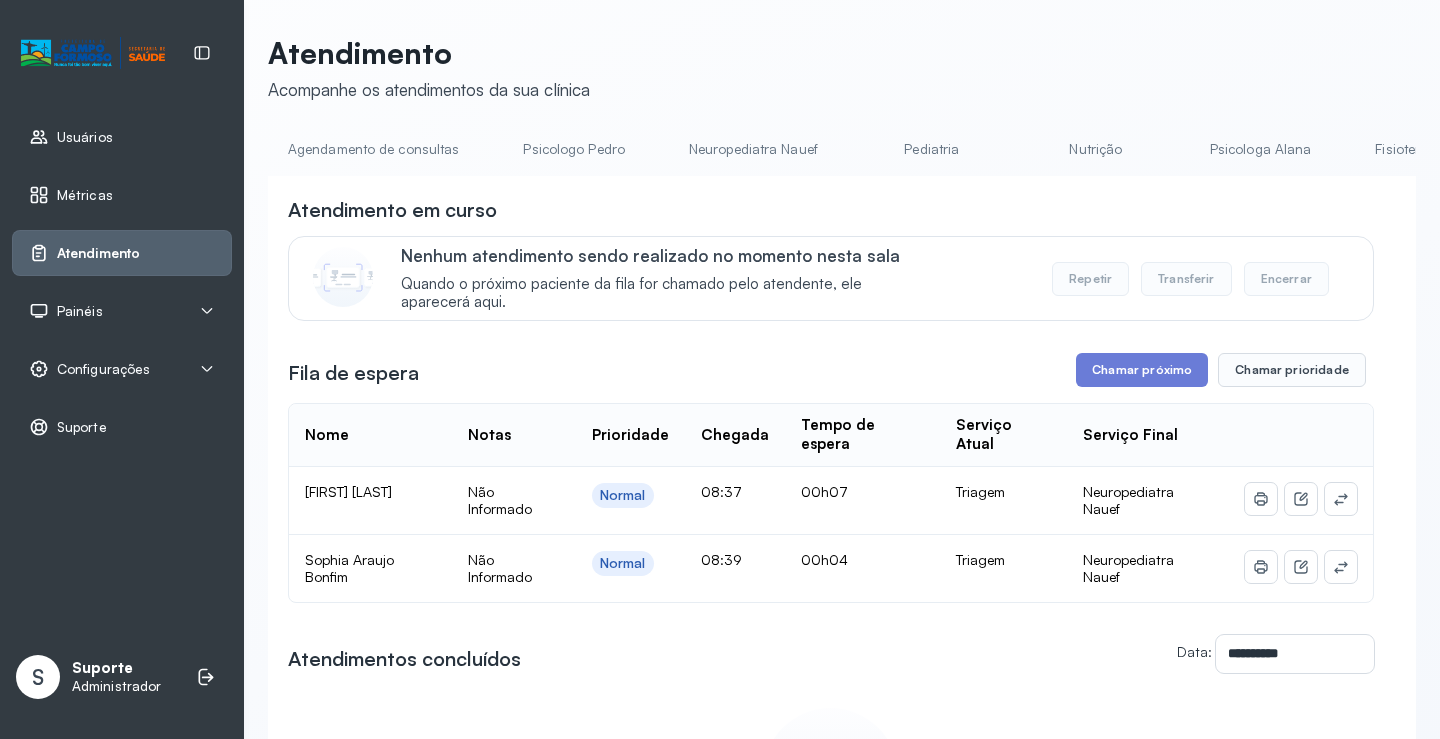 drag, startPoint x: 867, startPoint y: 204, endPoint x: 741, endPoint y: 175, distance: 129.29424 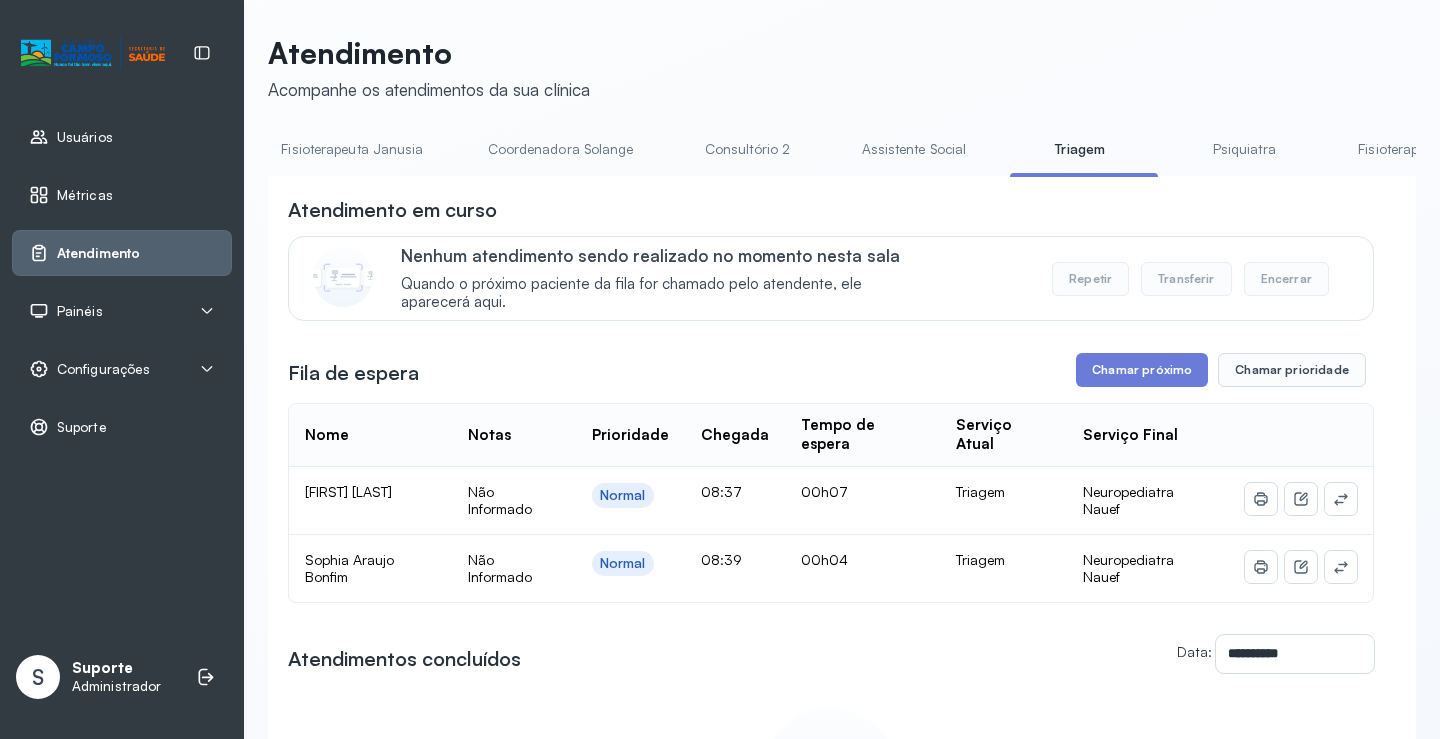 scroll, scrollTop: 0, scrollLeft: 1070, axis: horizontal 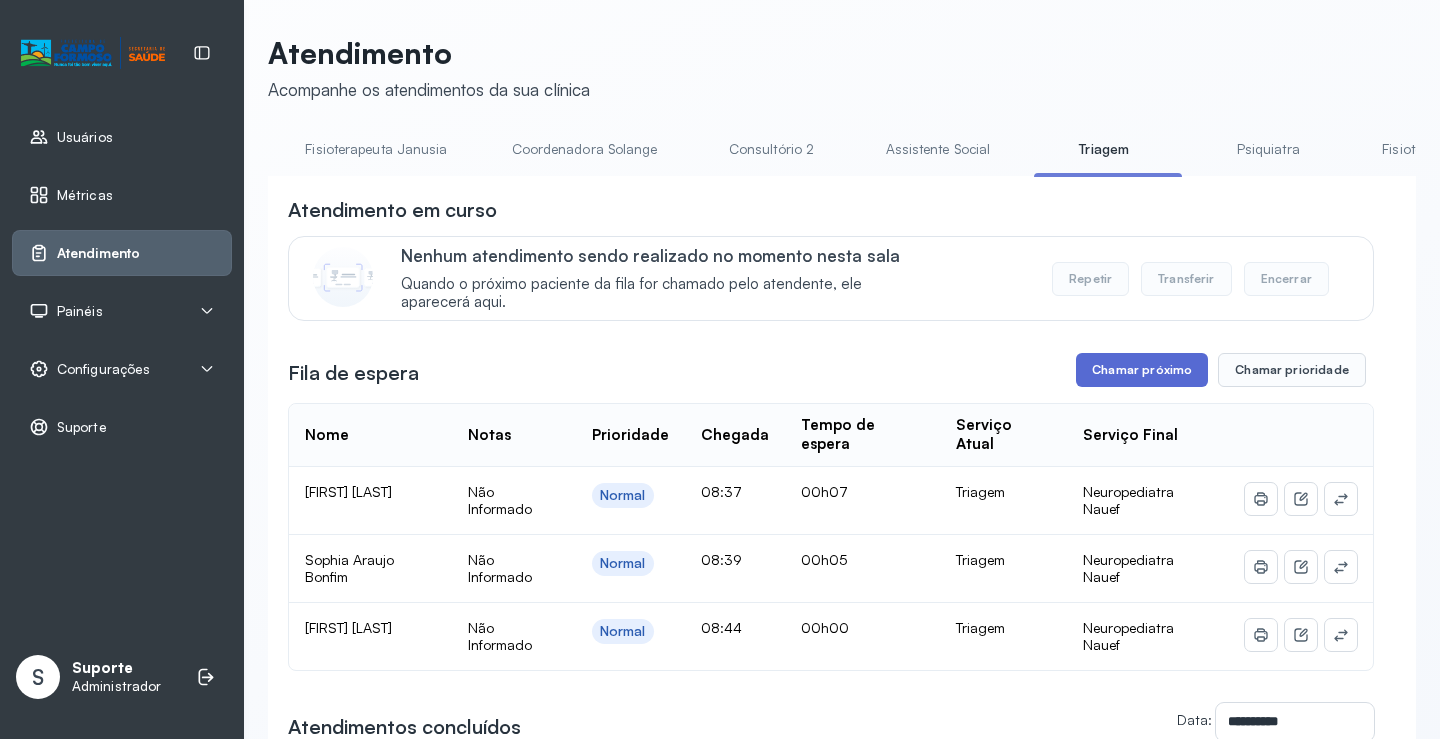 click on "Chamar próximo" at bounding box center [1142, 370] 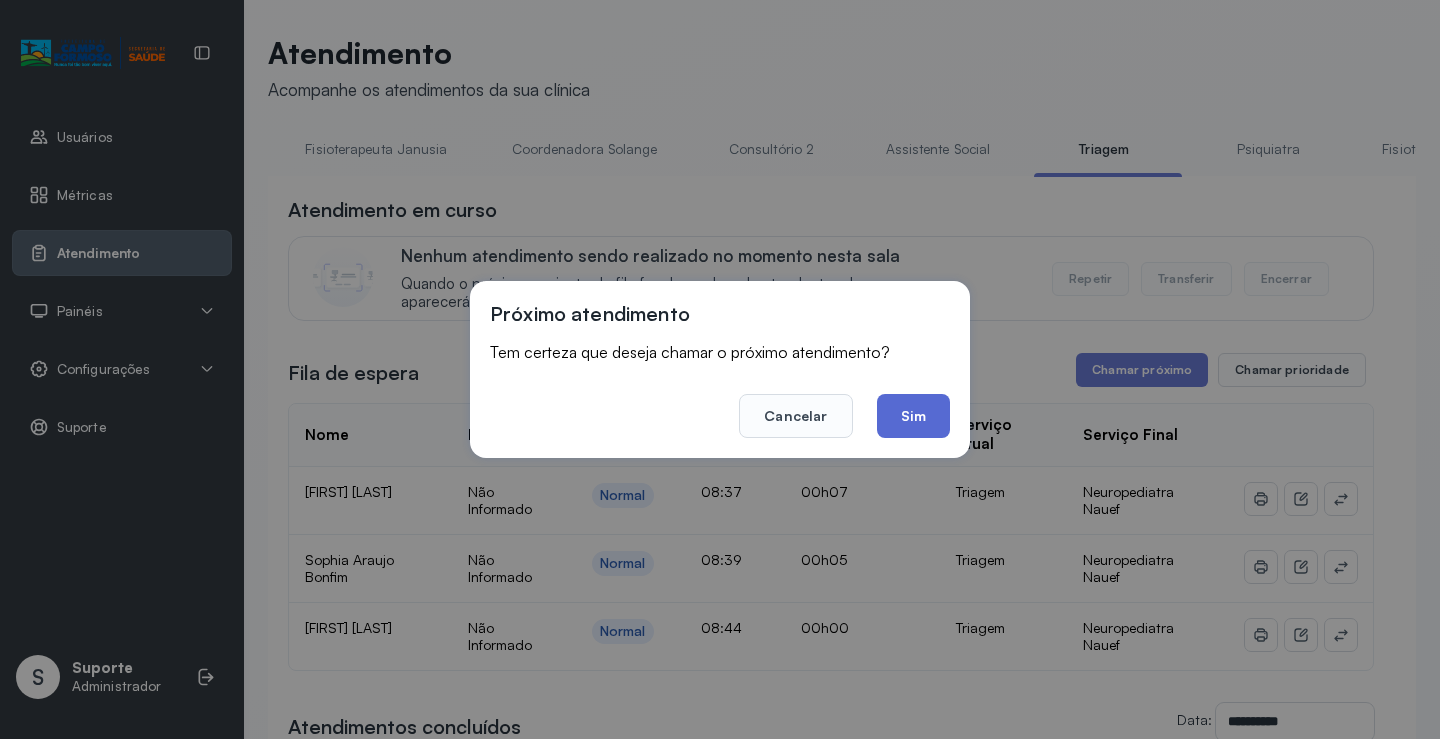 click on "Sim" 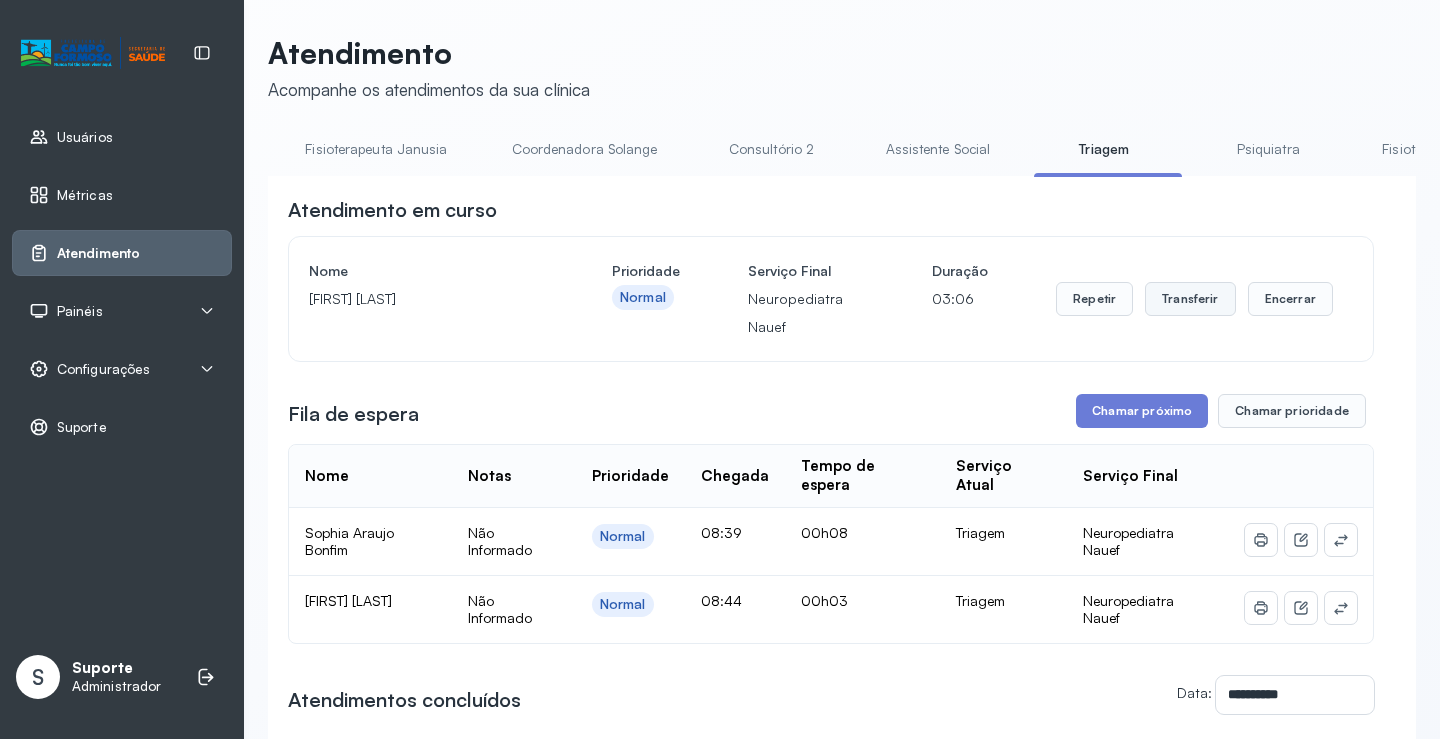 click on "Transferir" at bounding box center (1190, 299) 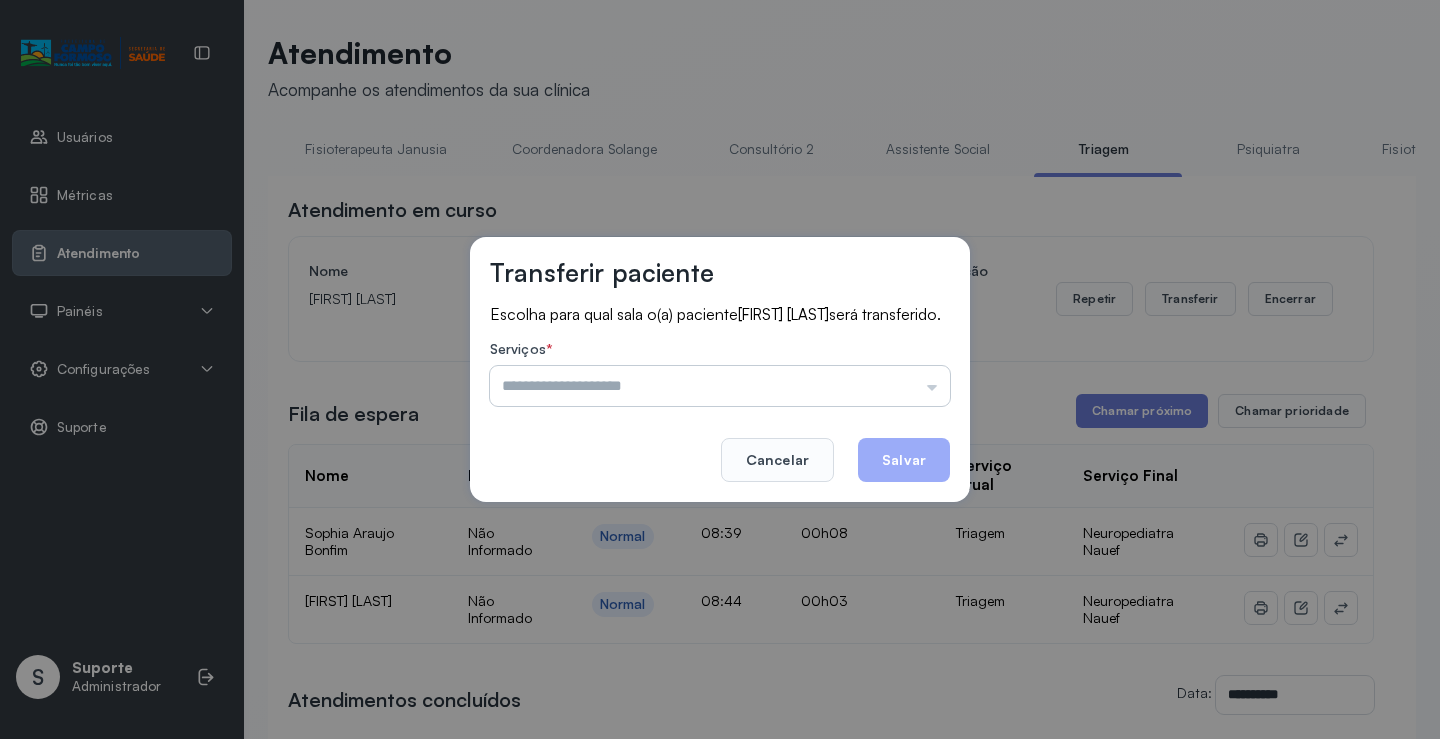 click at bounding box center [720, 386] 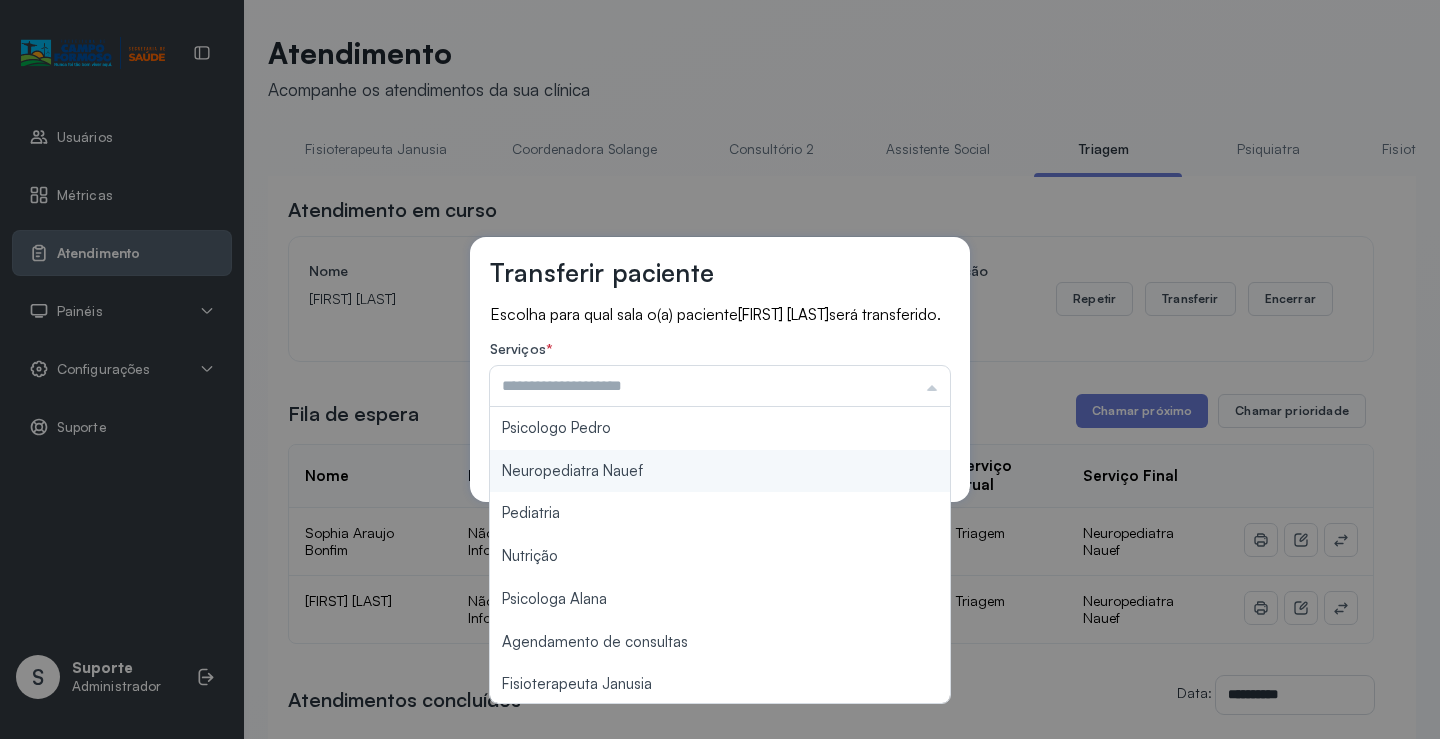 type on "**********" 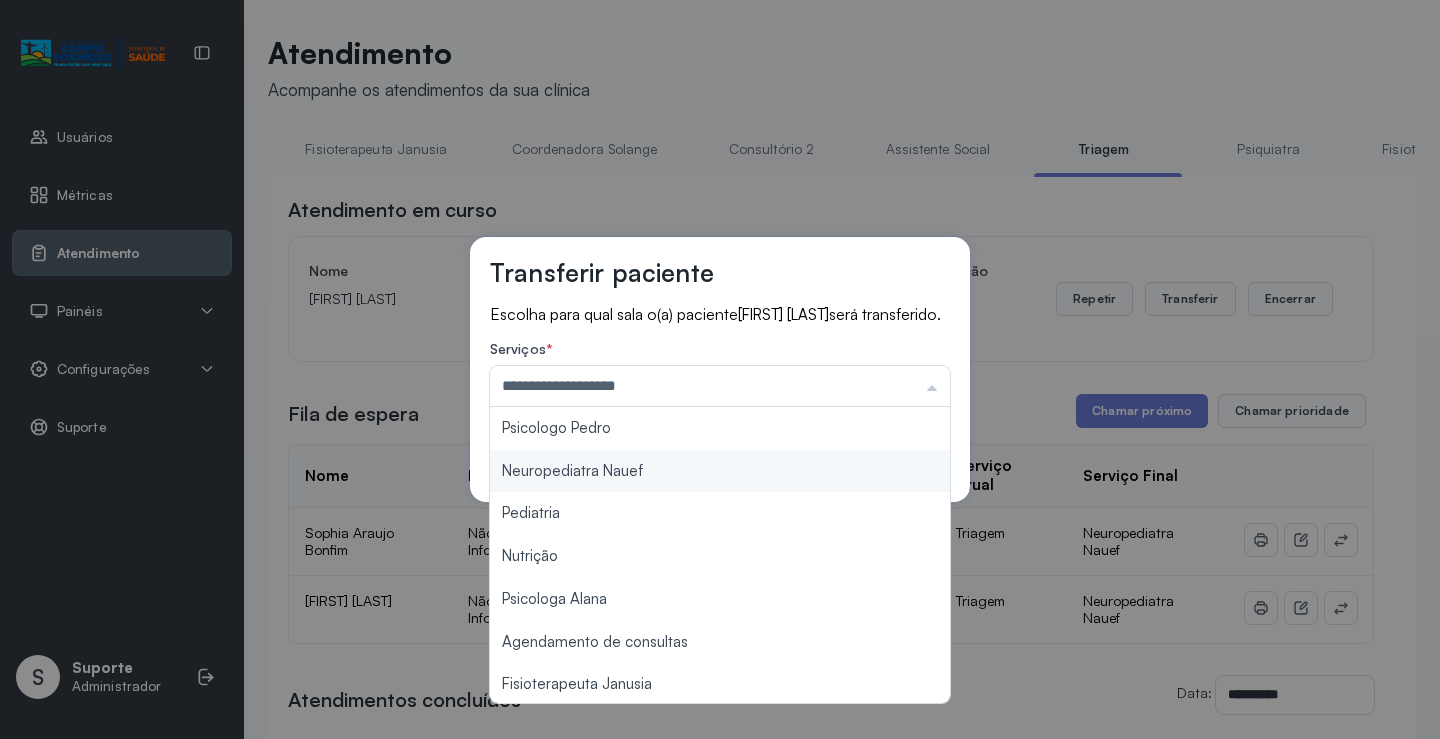 click on "**********" at bounding box center [720, 369] 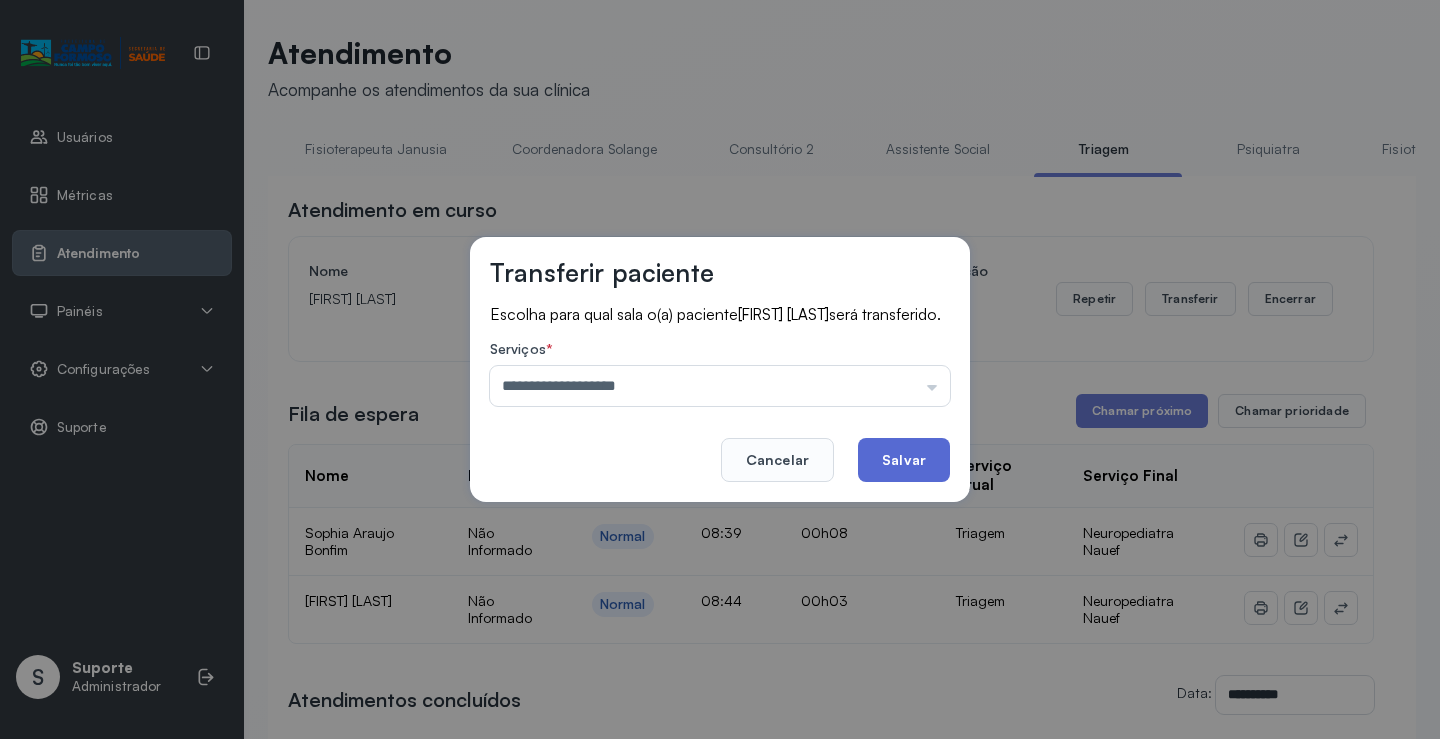 click on "Salvar" 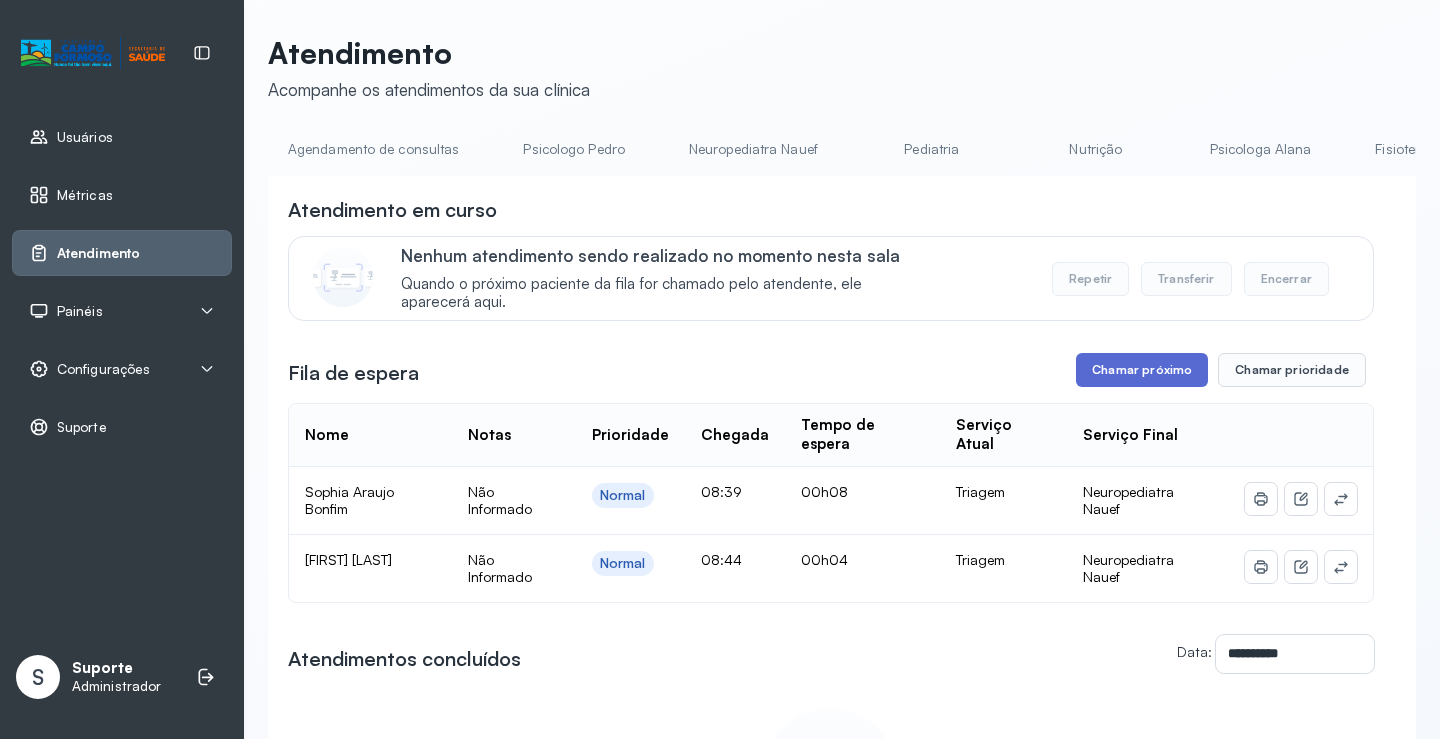 click on "Chamar próximo" at bounding box center (1142, 370) 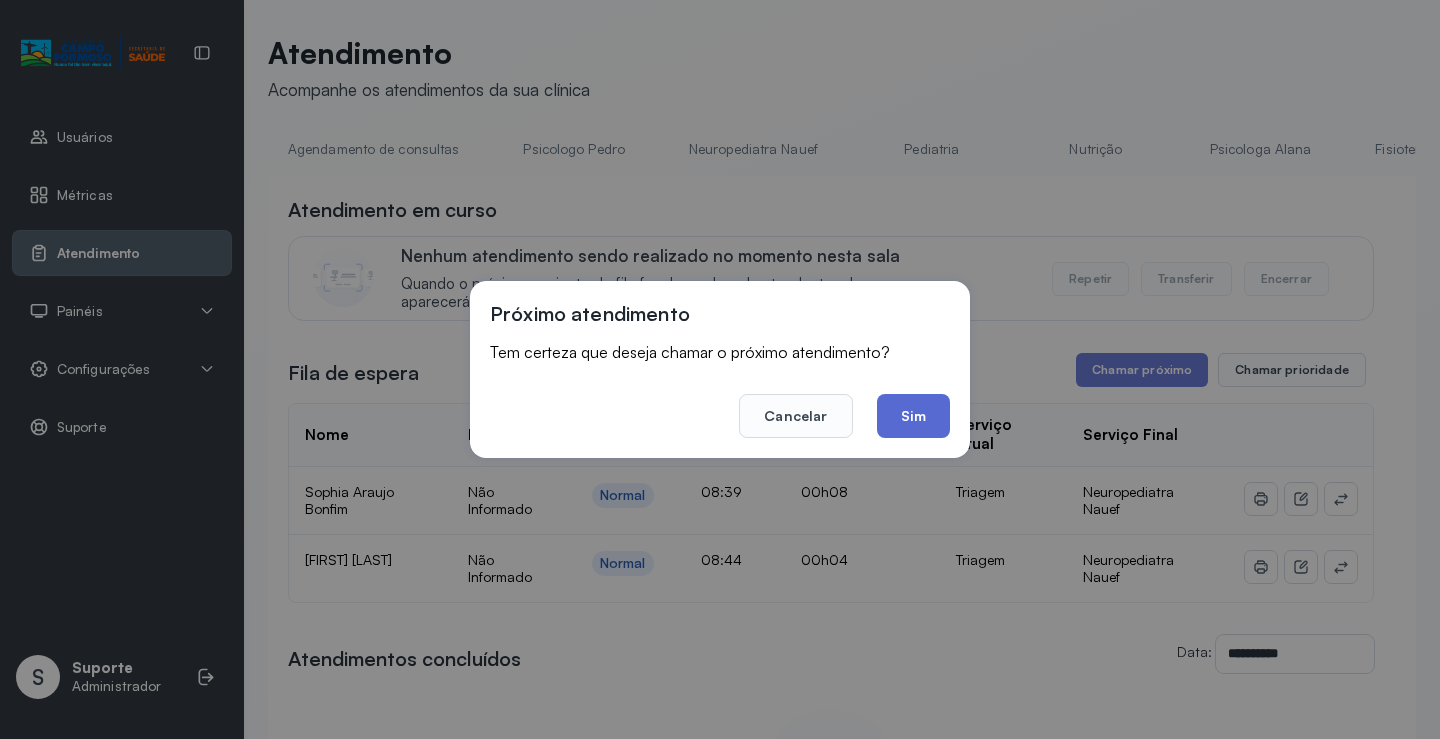 click on "Sim" 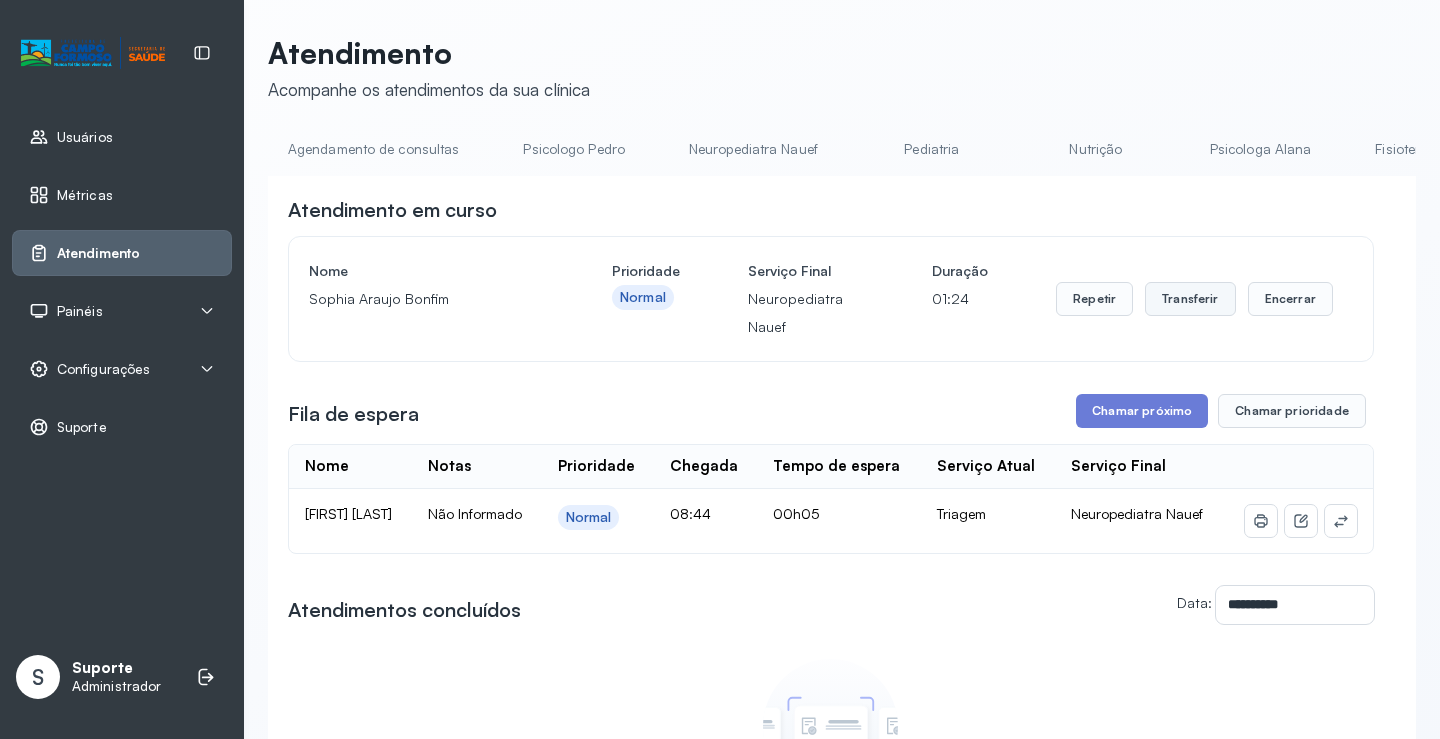click on "Transferir" at bounding box center (1190, 299) 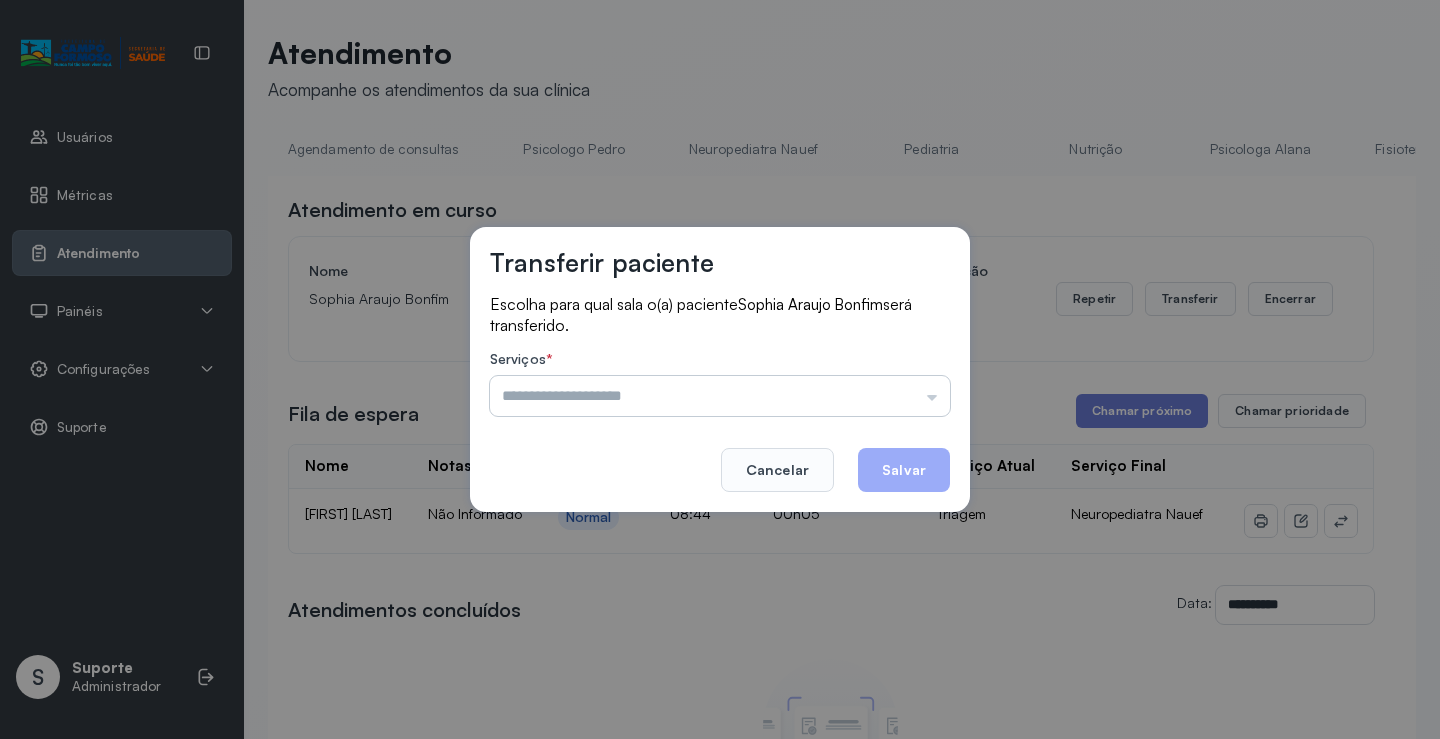 click at bounding box center [720, 396] 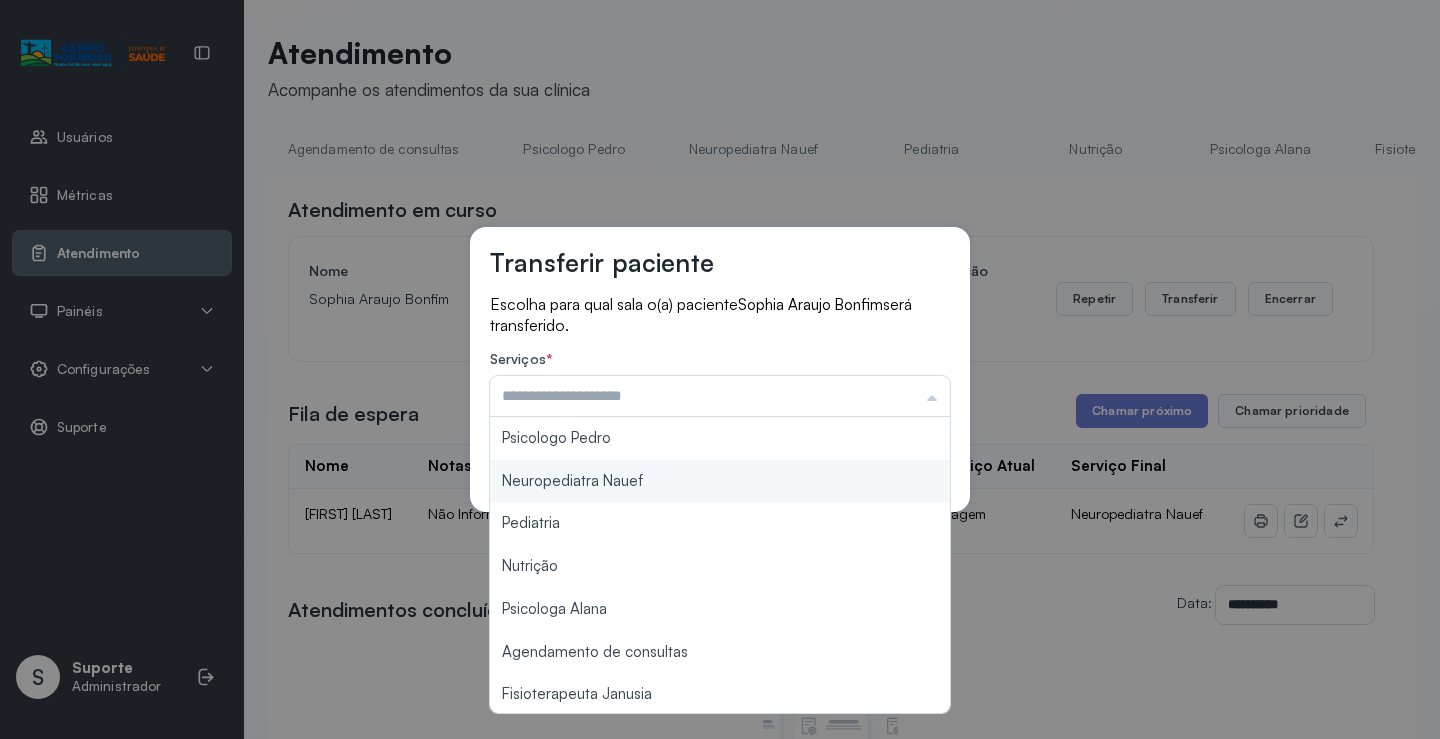 type on "**********" 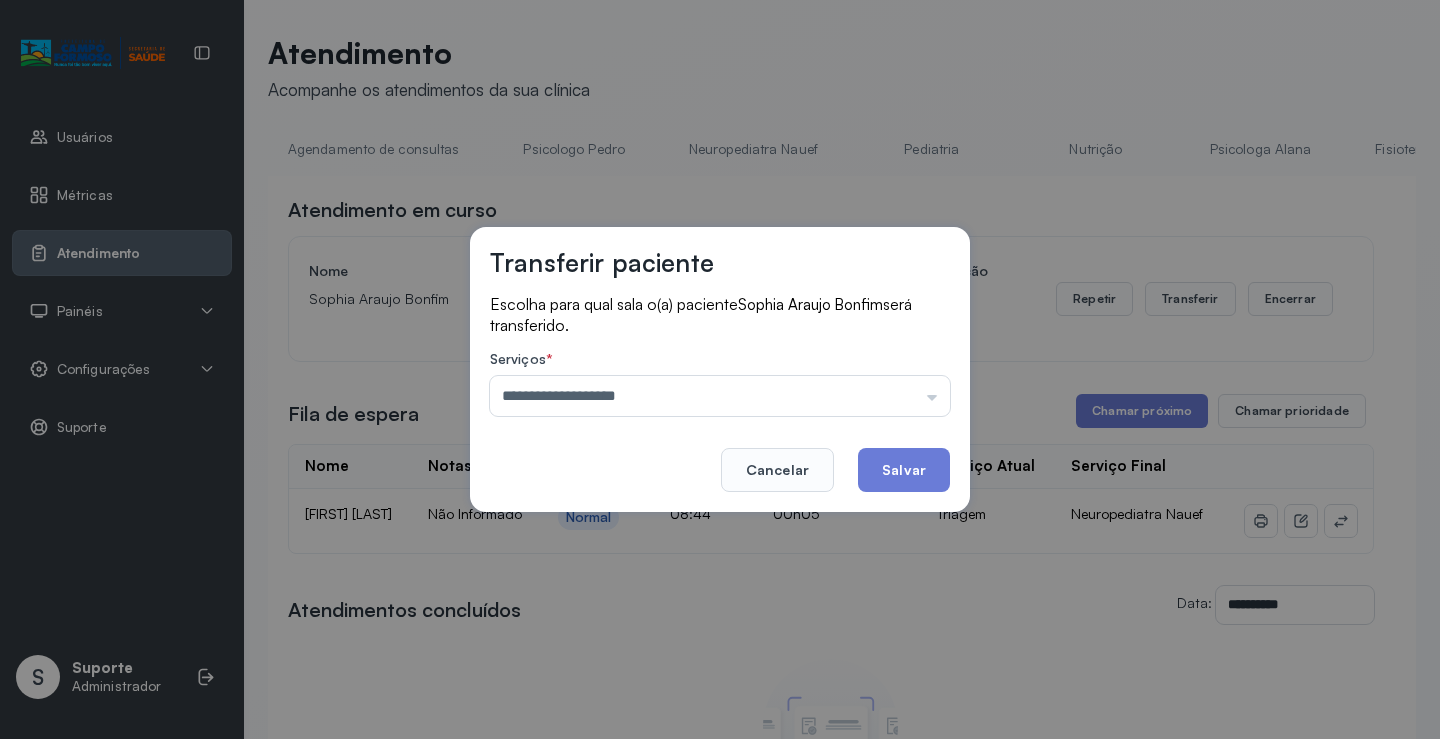 click on "**********" at bounding box center [720, 369] 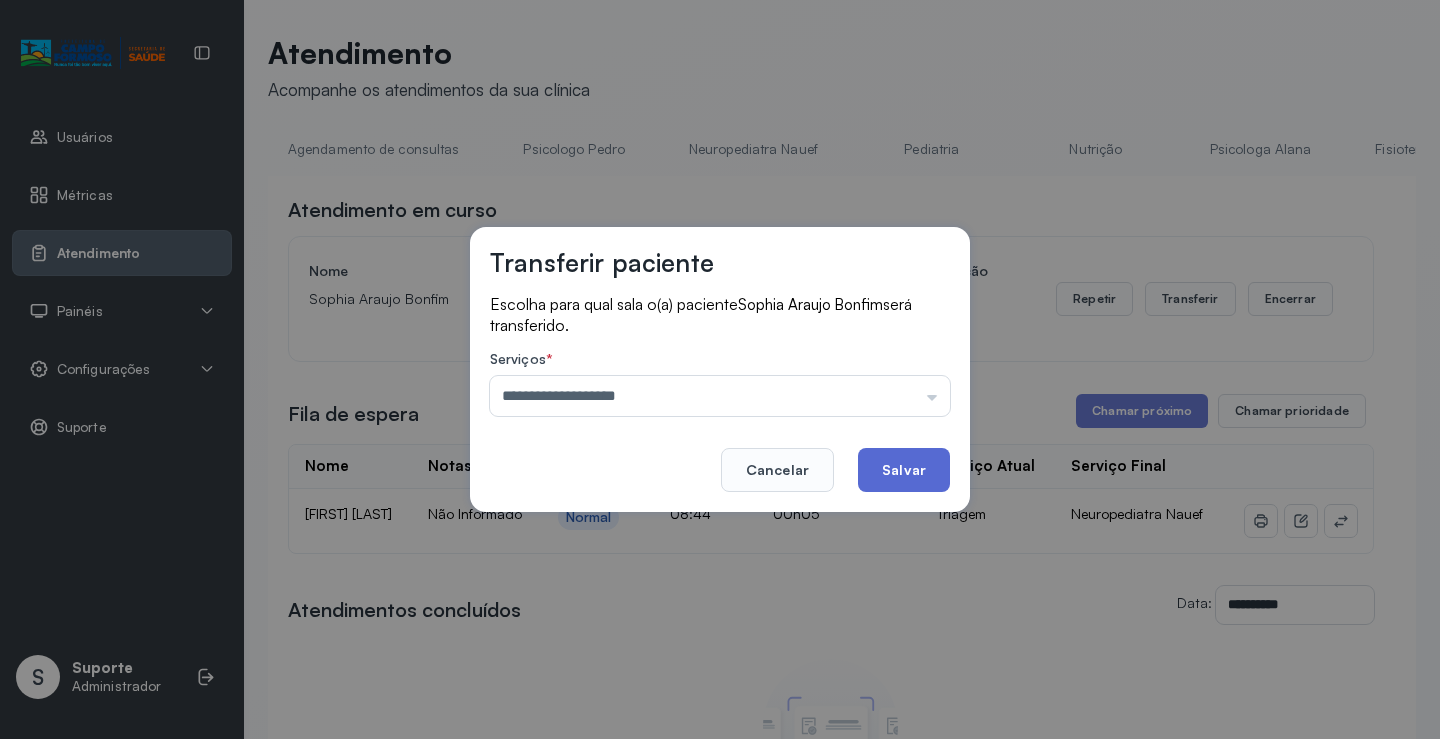 click on "Salvar" 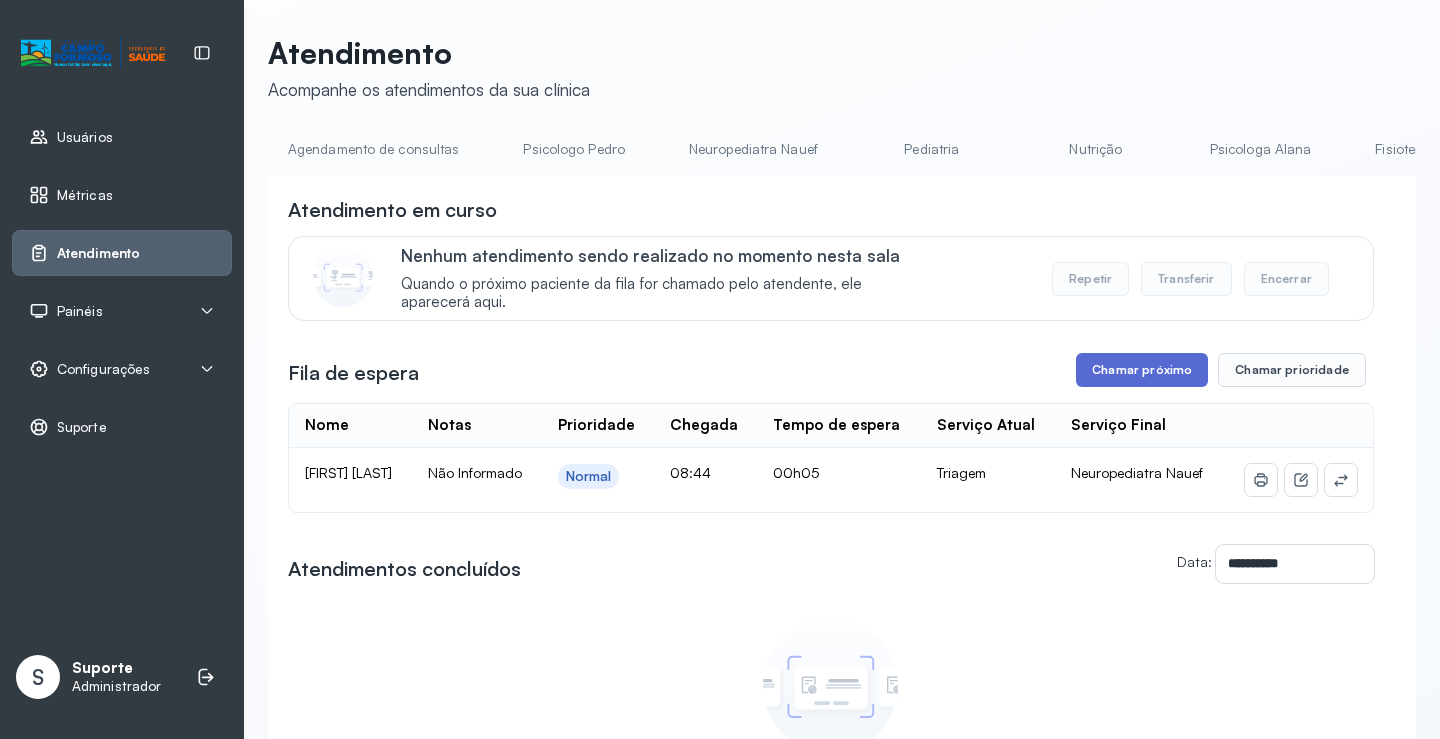 click on "Chamar próximo" at bounding box center [1142, 370] 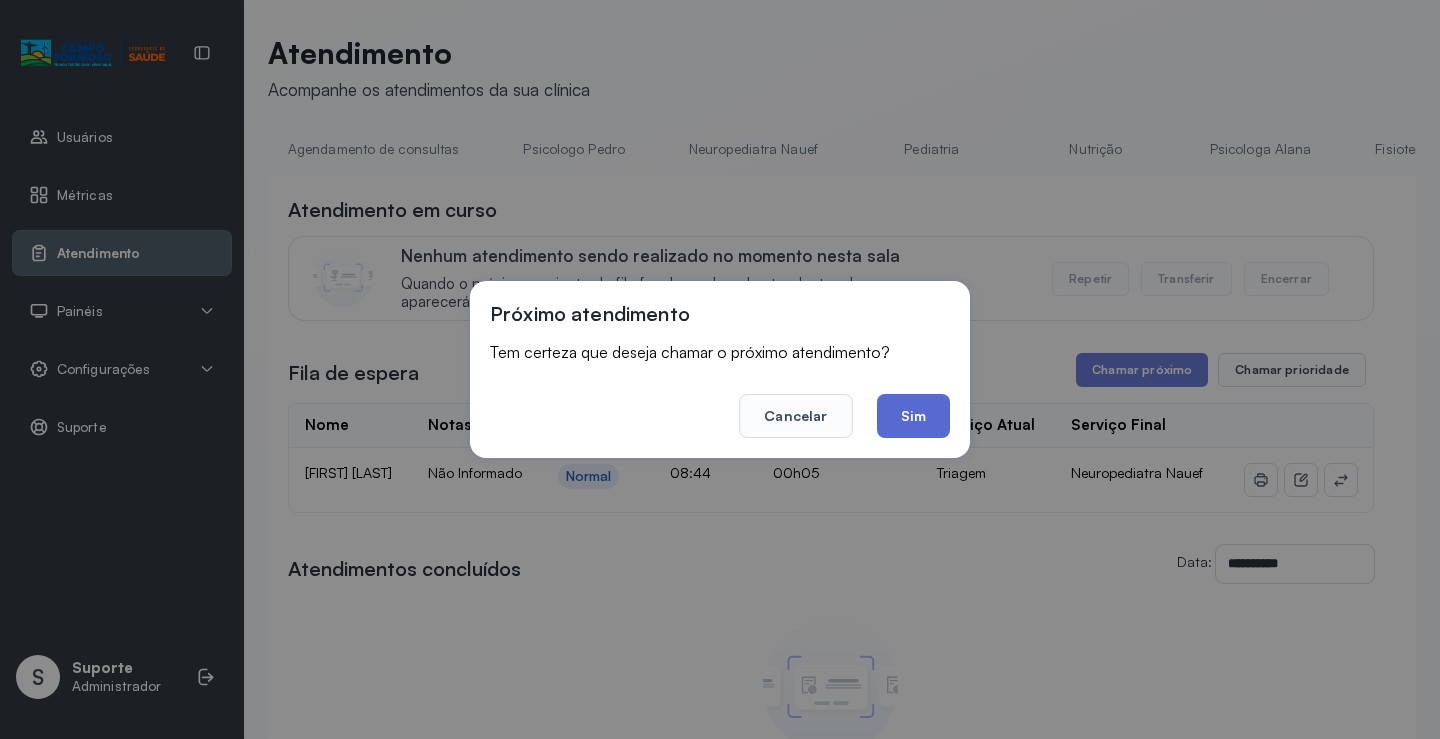 click on "Sim" 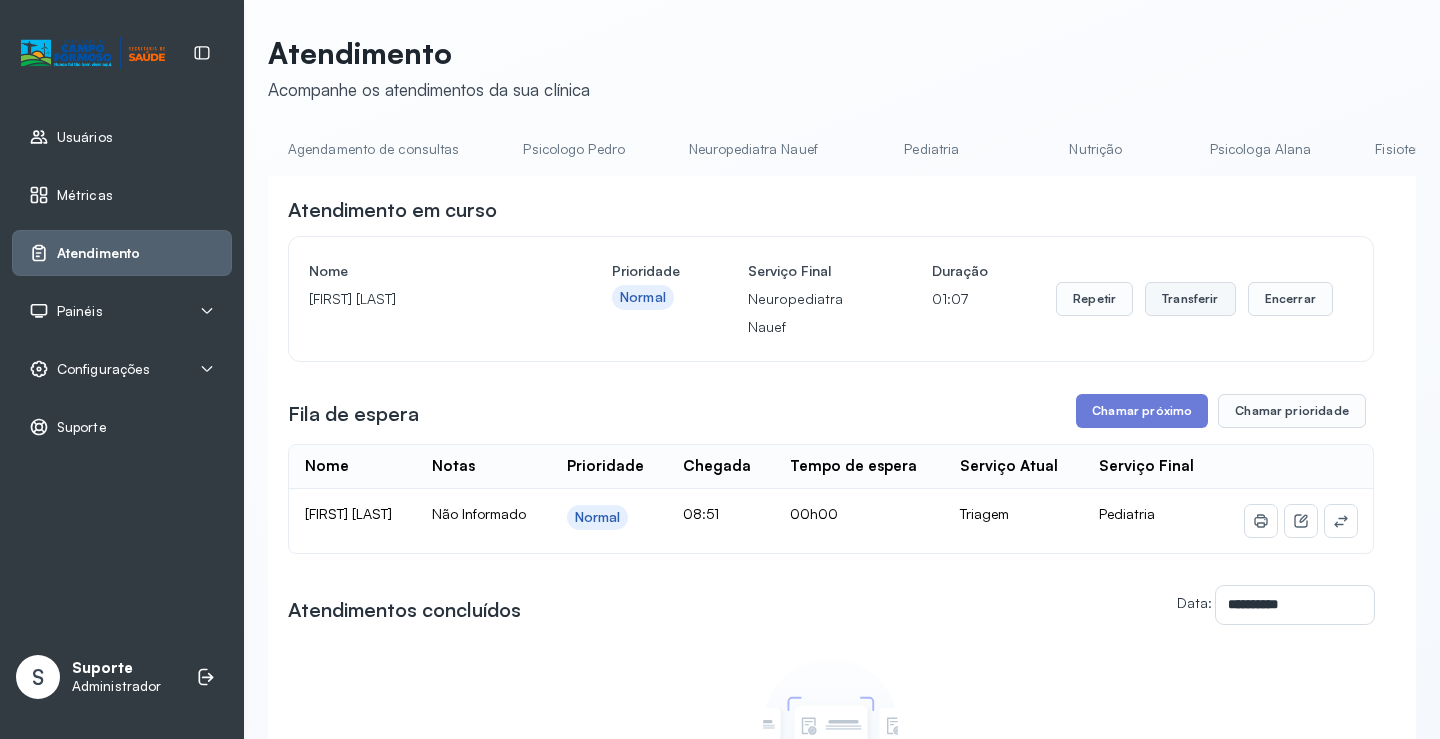 click on "Transferir" at bounding box center (1190, 299) 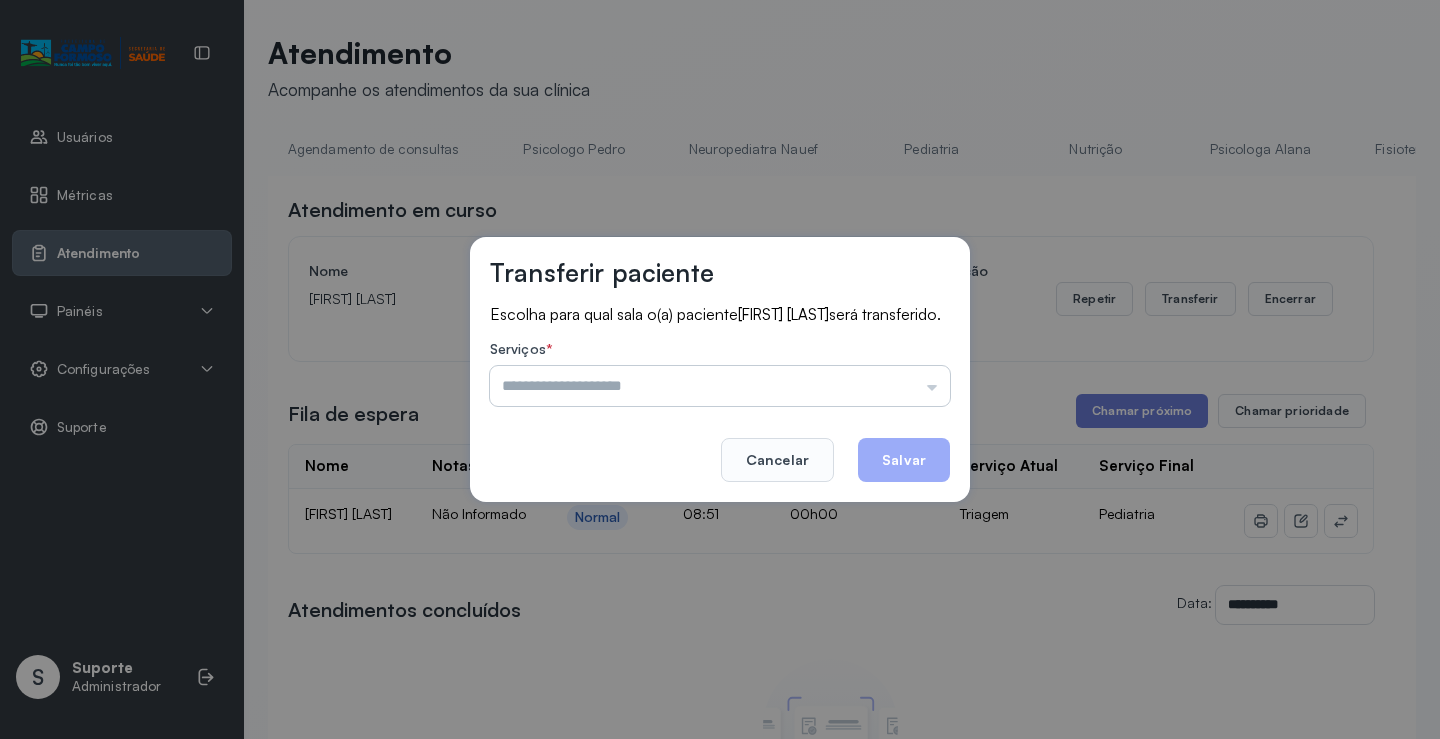 click at bounding box center (720, 386) 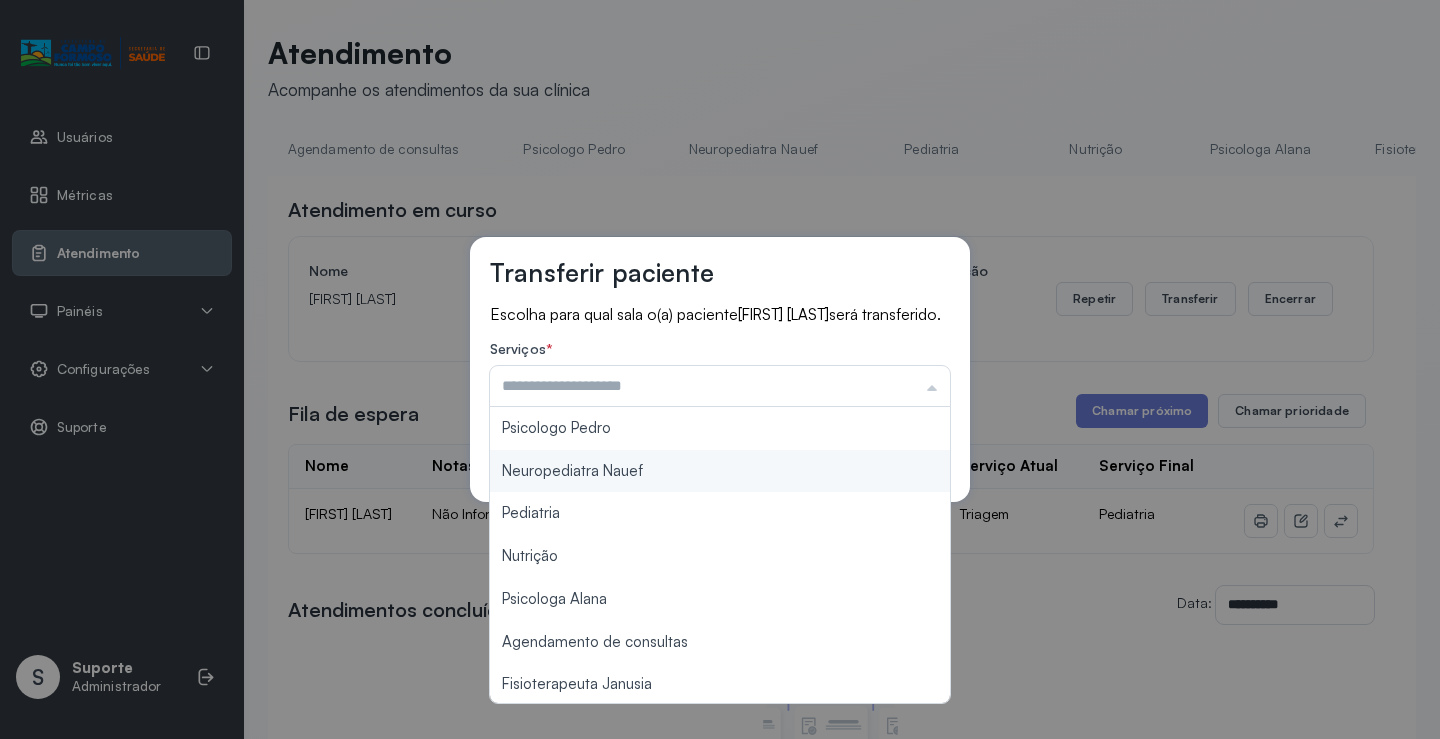 type on "**********" 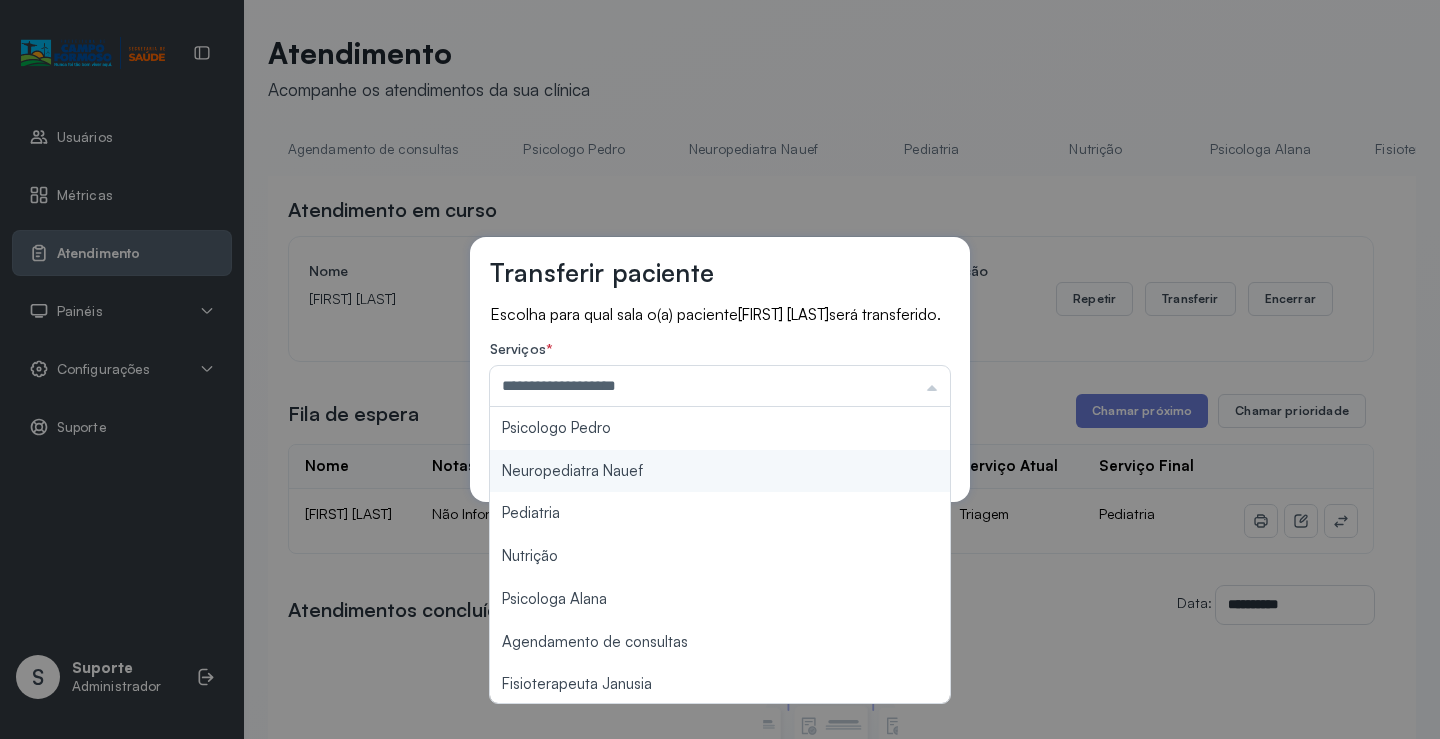 click on "**********" at bounding box center [720, 369] 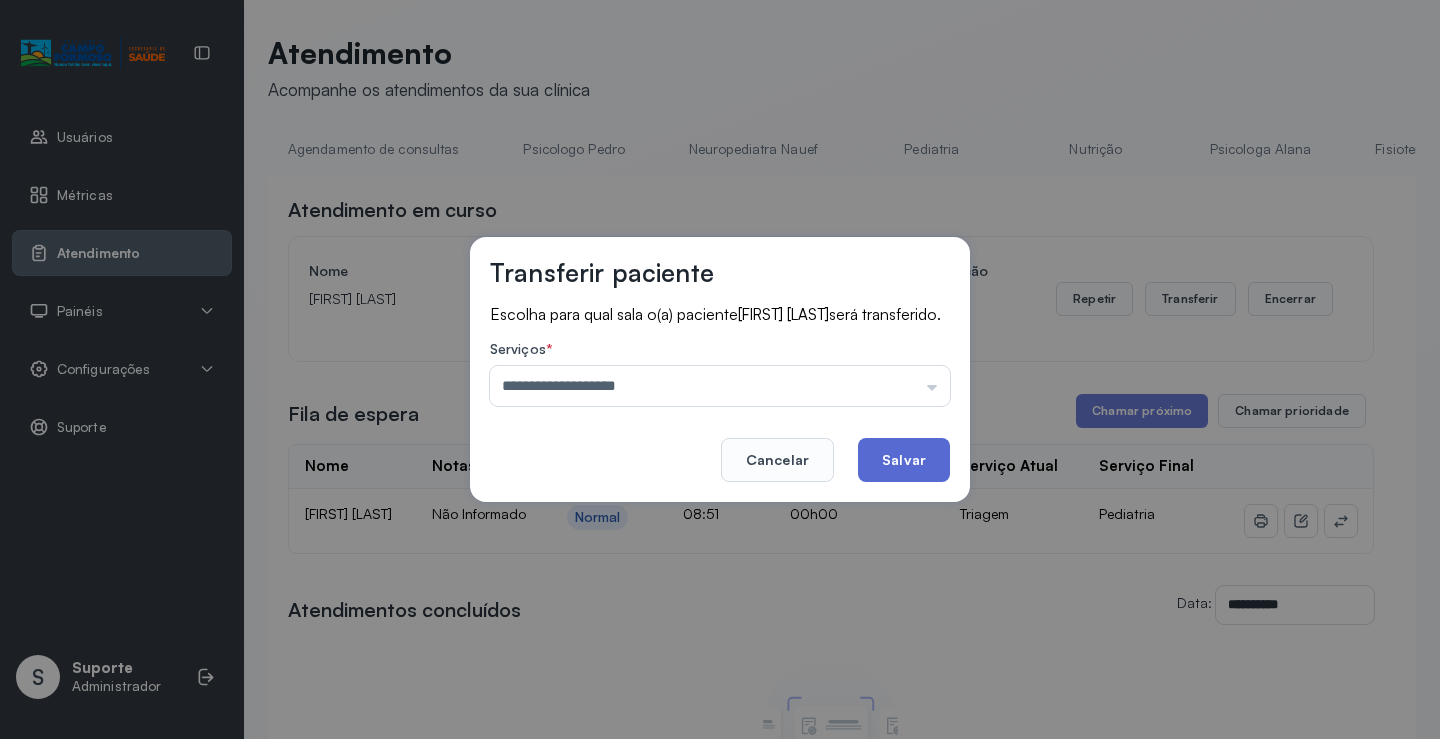 click on "Salvar" 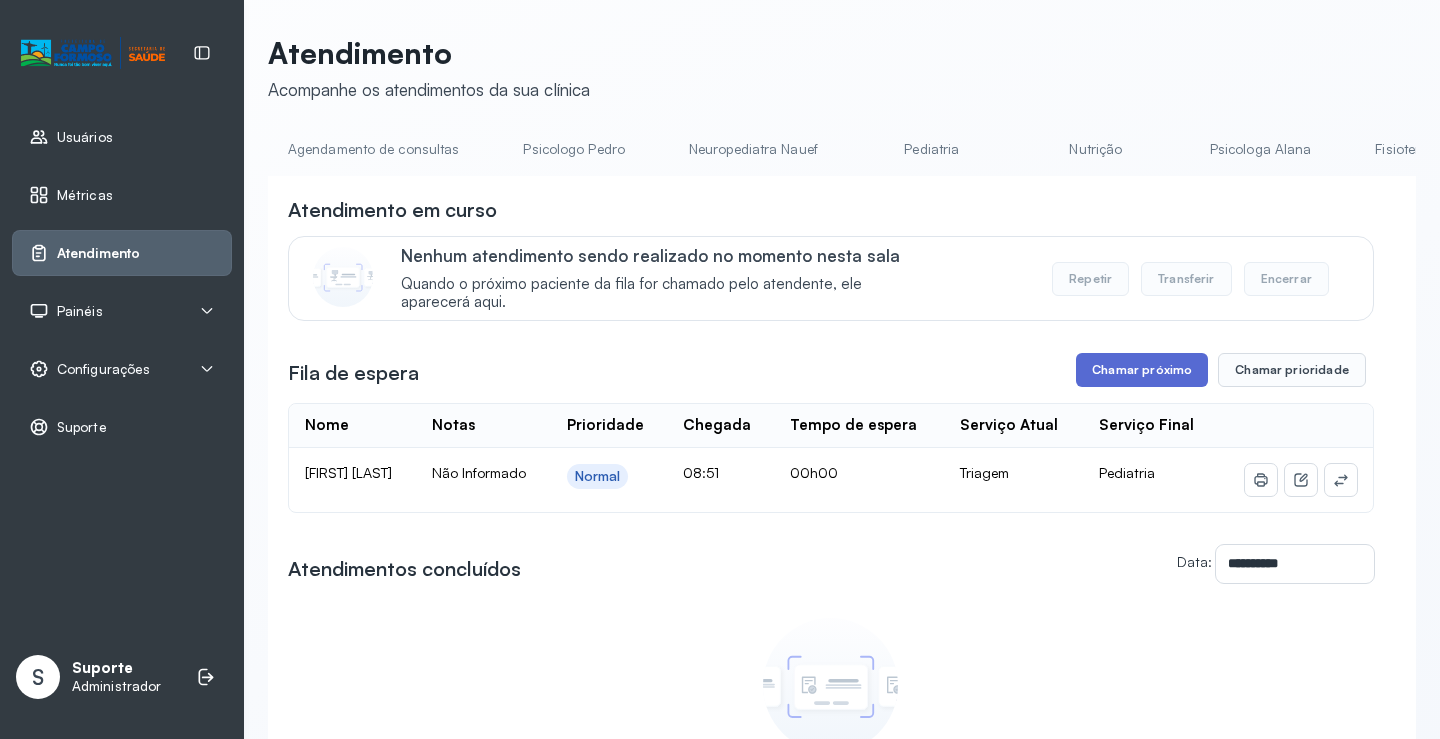 click on "Chamar próximo" at bounding box center (1142, 370) 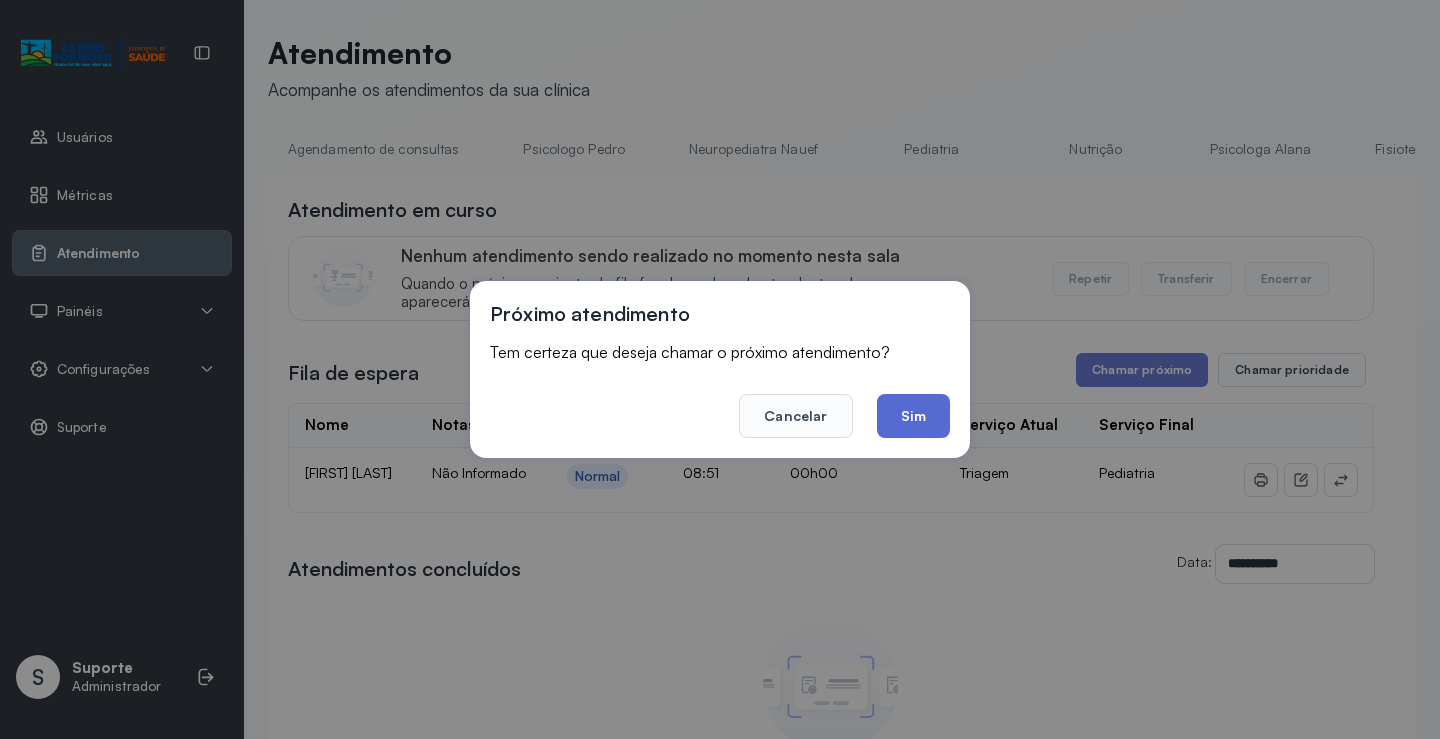 click on "Sim" 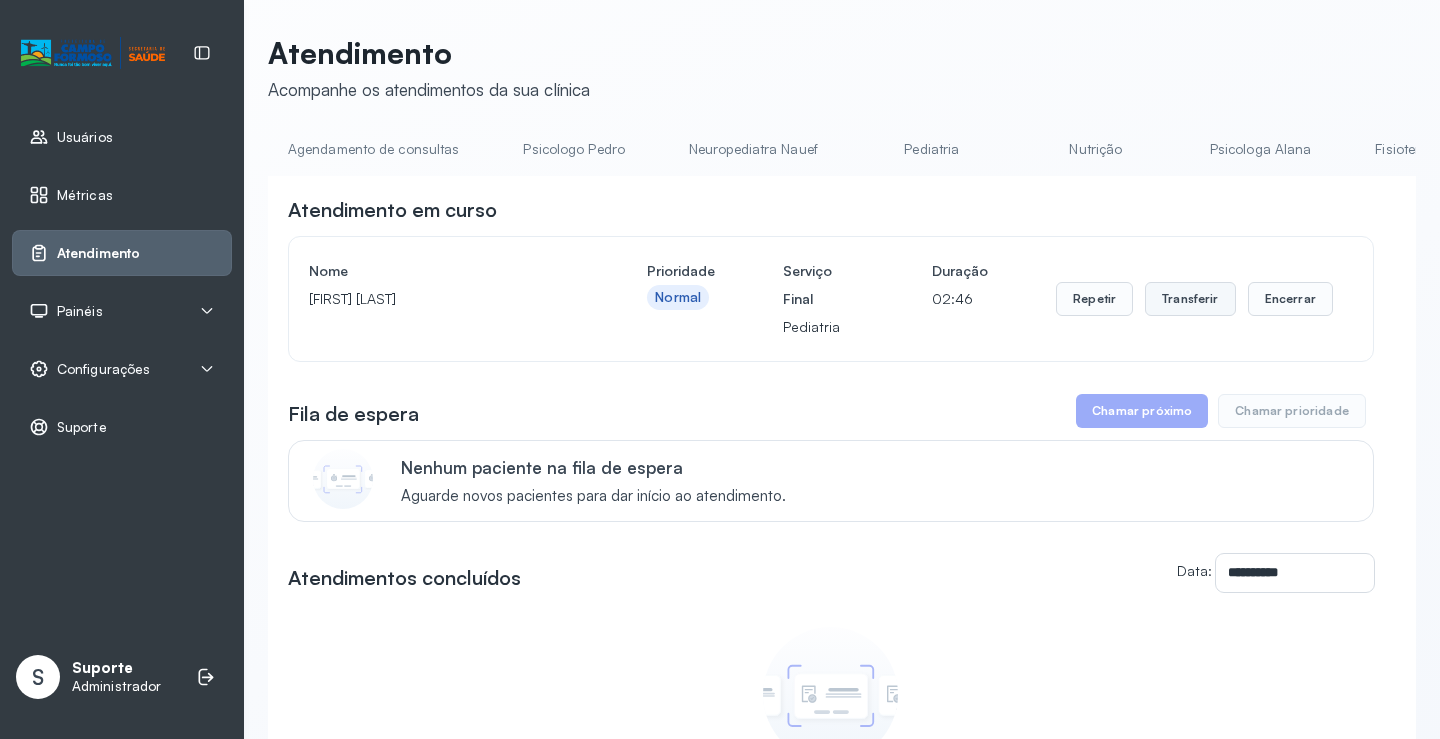 click on "Transferir" at bounding box center (1190, 299) 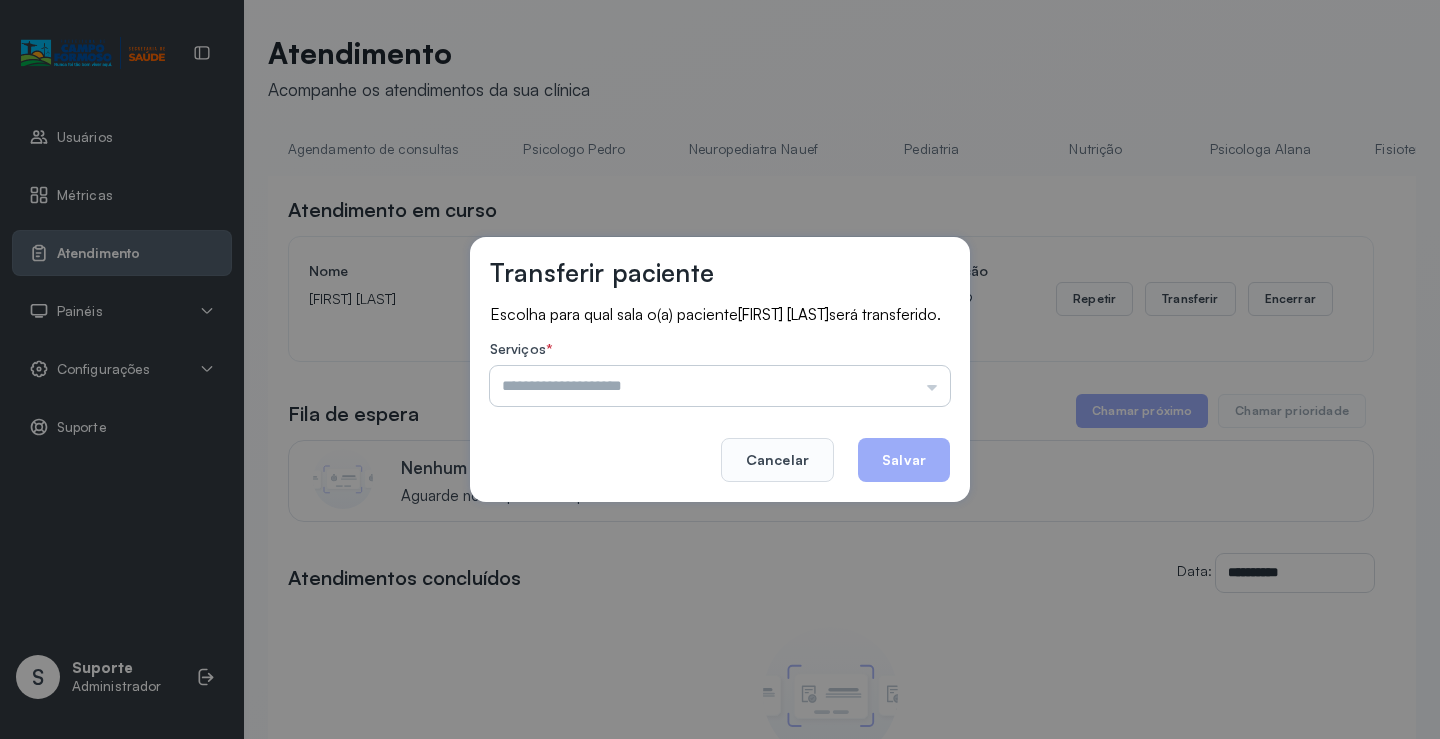 click at bounding box center (720, 386) 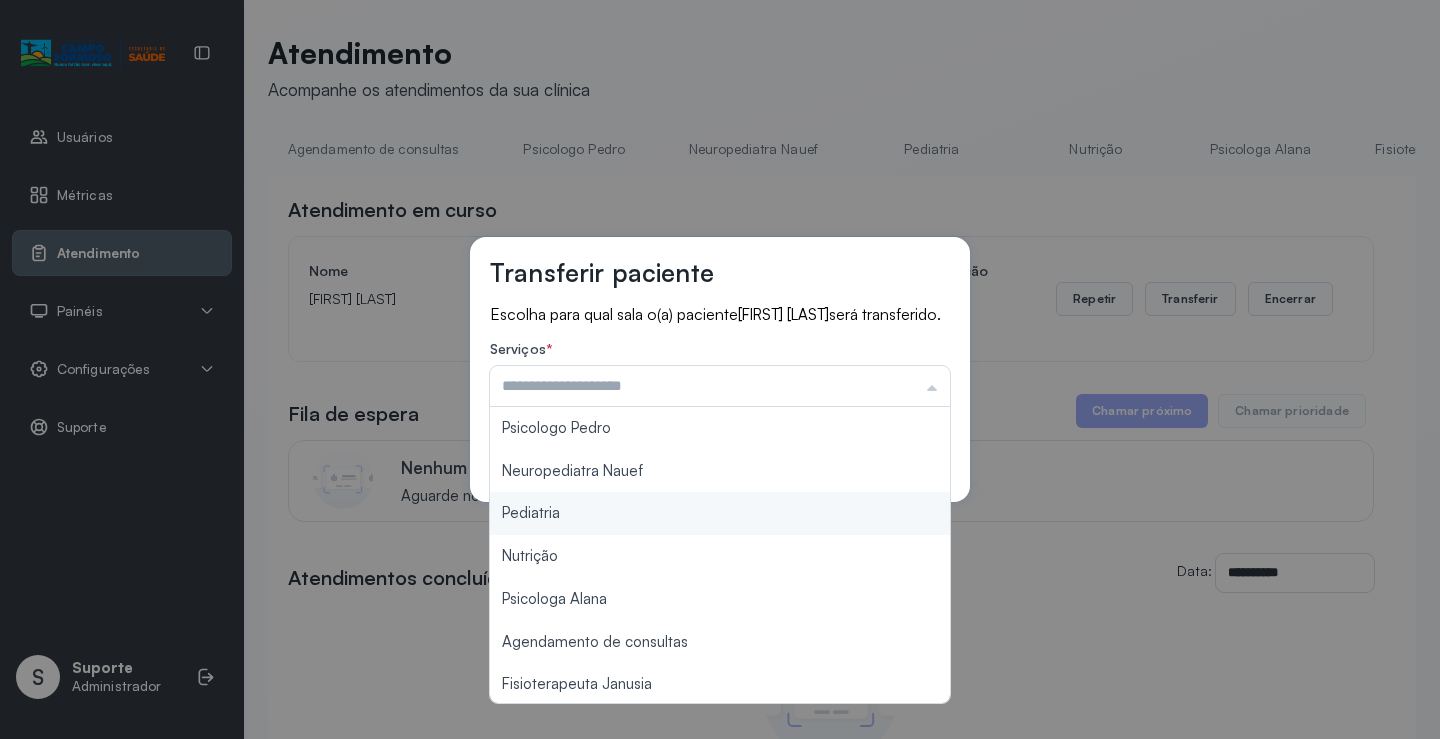 type on "*********" 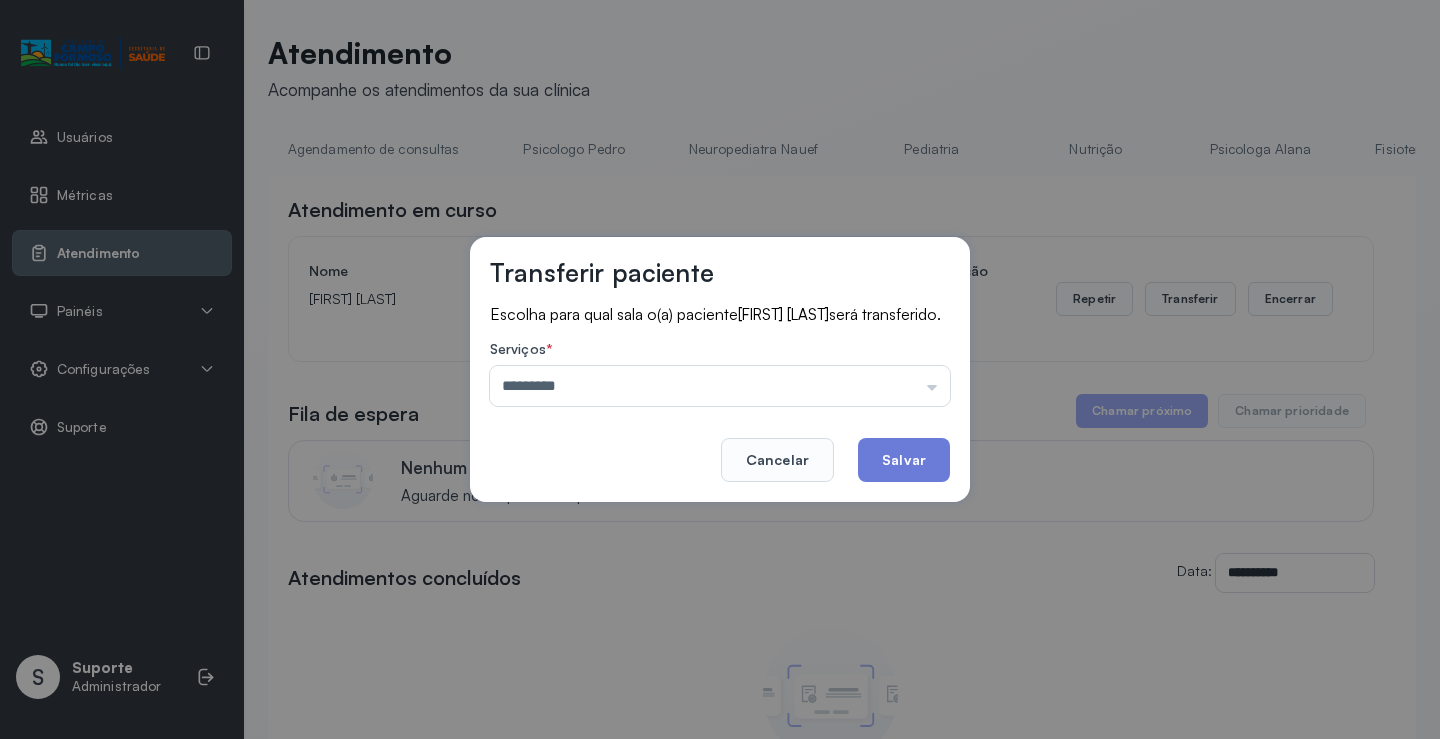 click on "Transferir paciente Escolha para qual sala o(a) paciente  BERNARDO RAVY DE PAULA ALVES  será transferido.  Serviços  *  ********* Psicologo Pedro Neuropediatra Nauef Pediatria Nutrição Psicologa Alana Agendamento de consultas Fisioterapeuta Janusia Coordenadora Solange Consultório 2 Assistente Social Psiquiatra Fisioterapeuta Francyne Fisioterapeuta Morgana Neuropediatra João Cancelar Salvar" at bounding box center [720, 369] 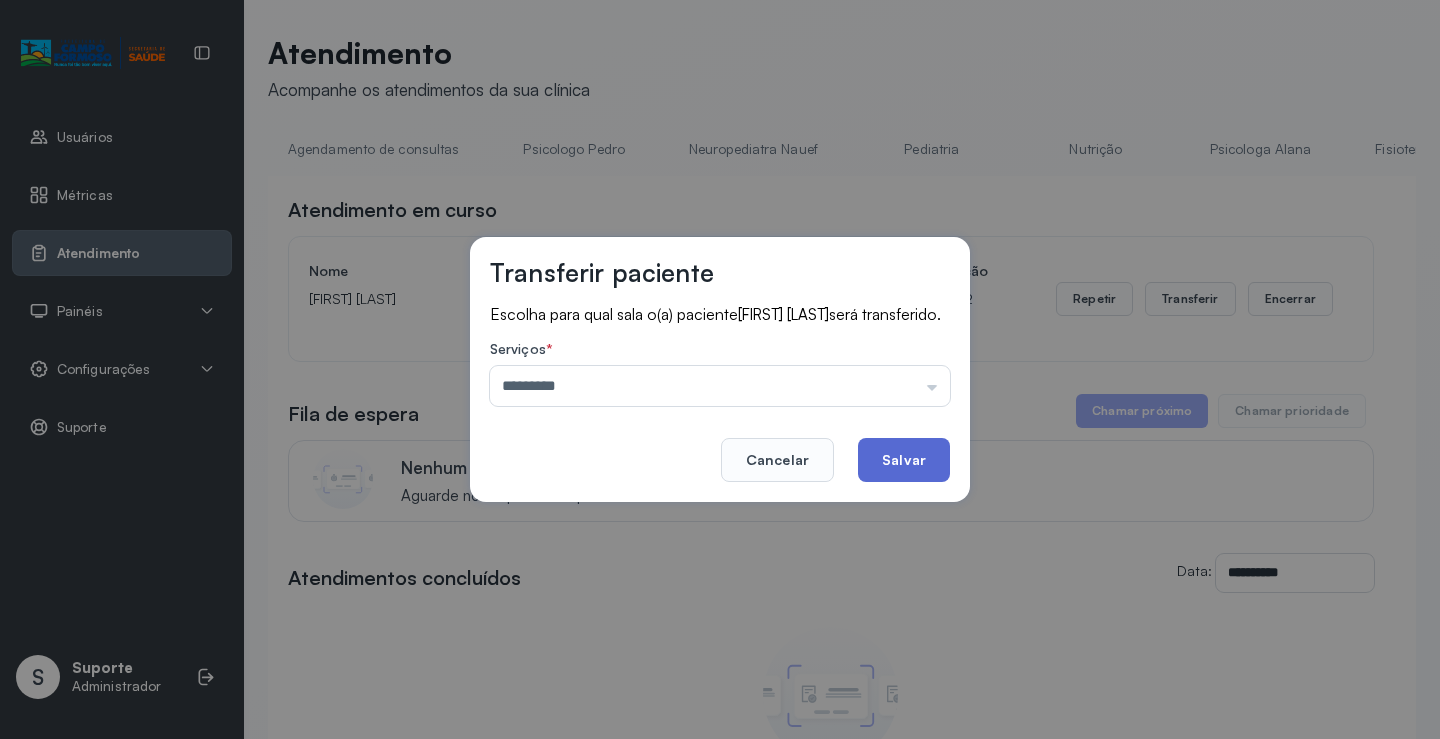 click on "Salvar" 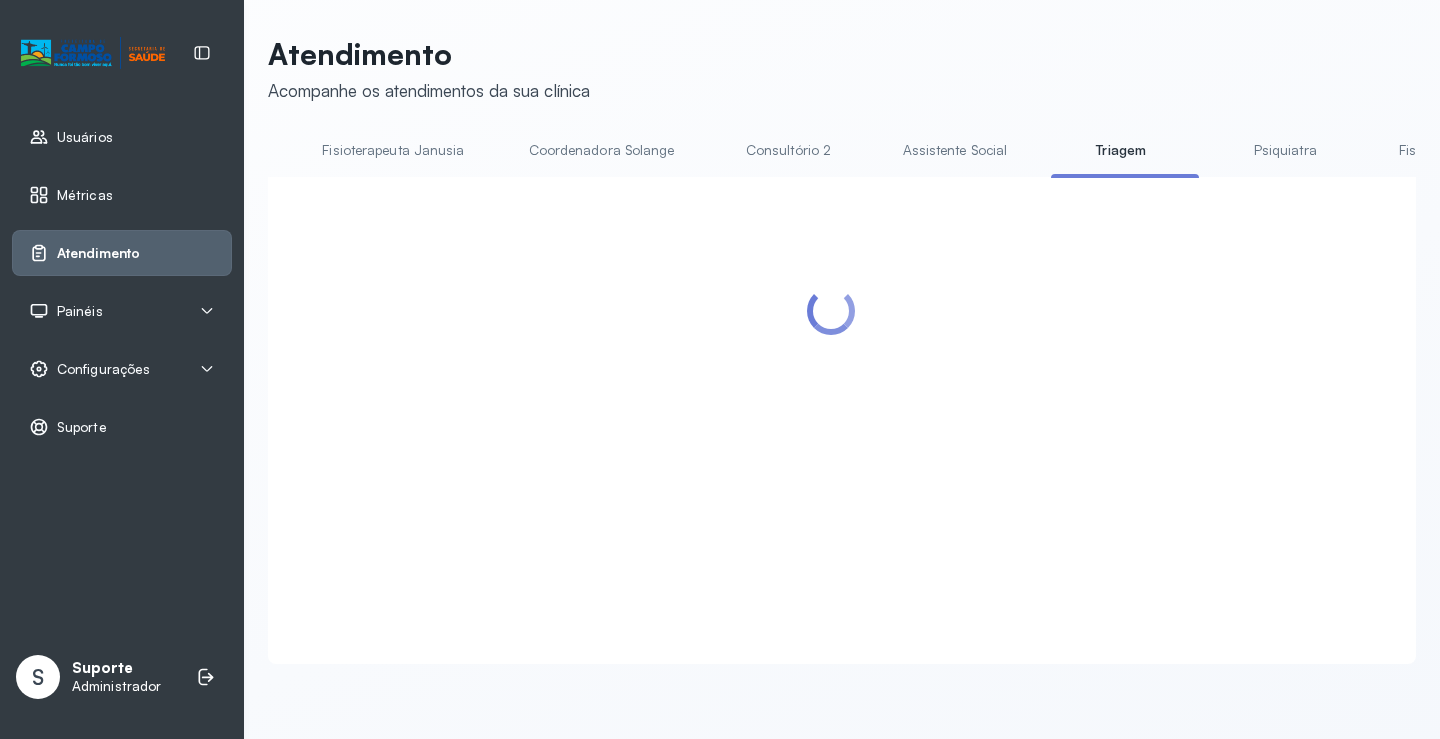 scroll, scrollTop: 0, scrollLeft: 1060, axis: horizontal 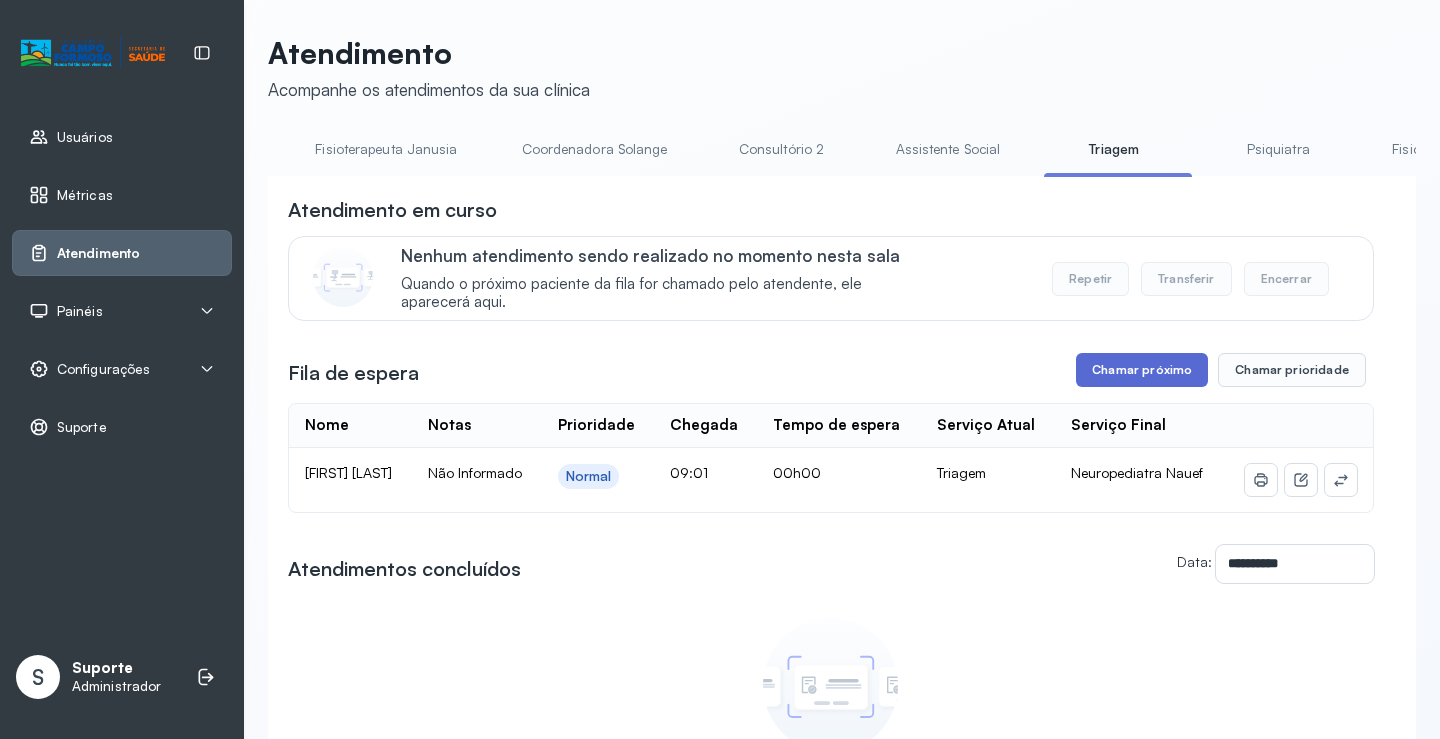 click on "Chamar próximo" at bounding box center [1142, 370] 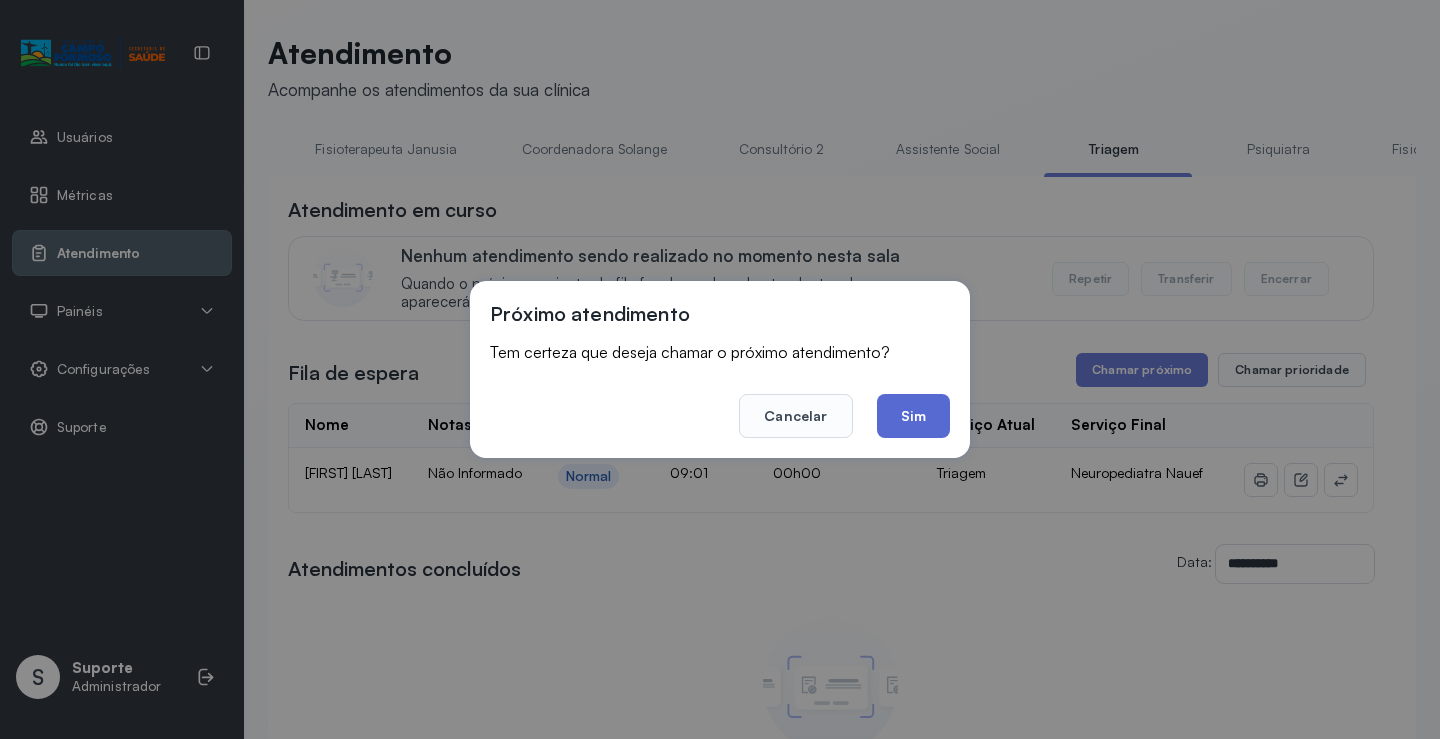 click on "Sim" 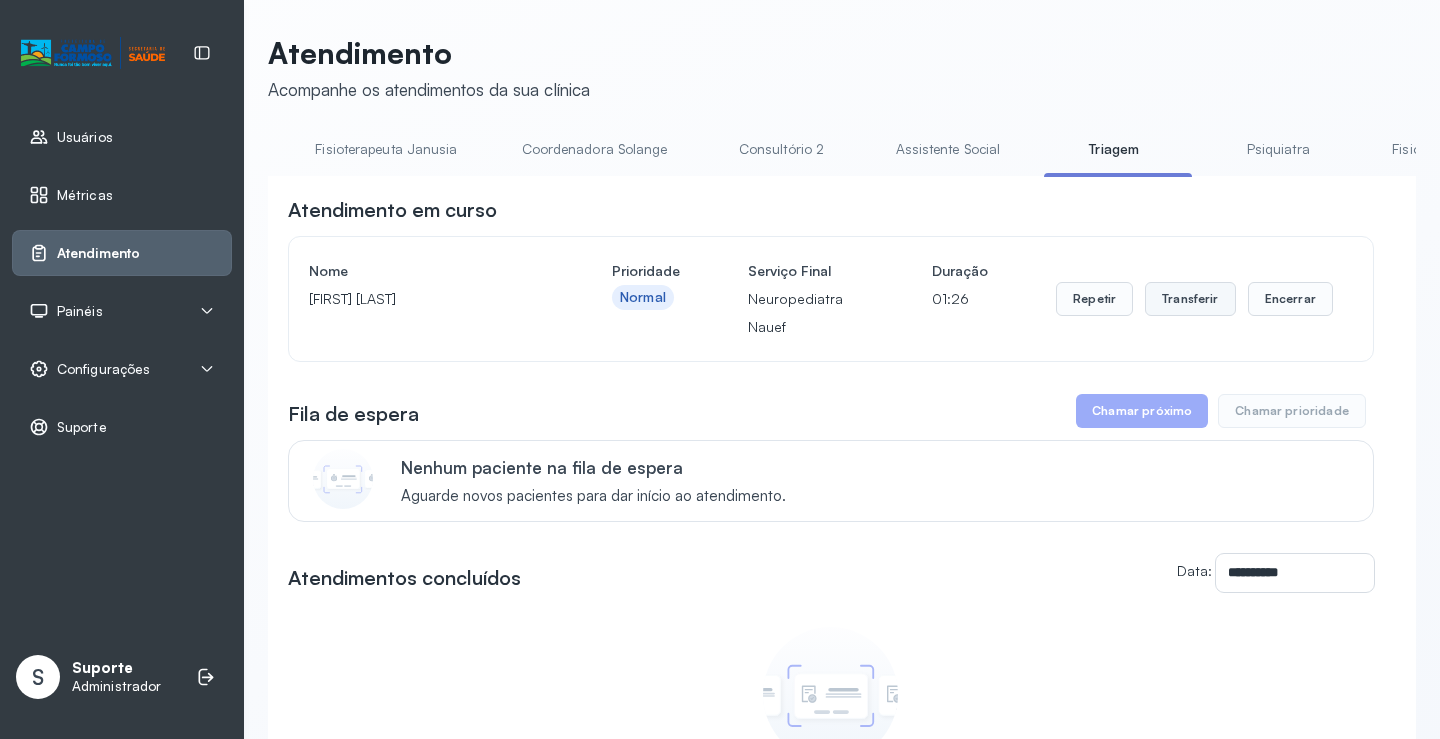 click on "Transferir" at bounding box center (1190, 299) 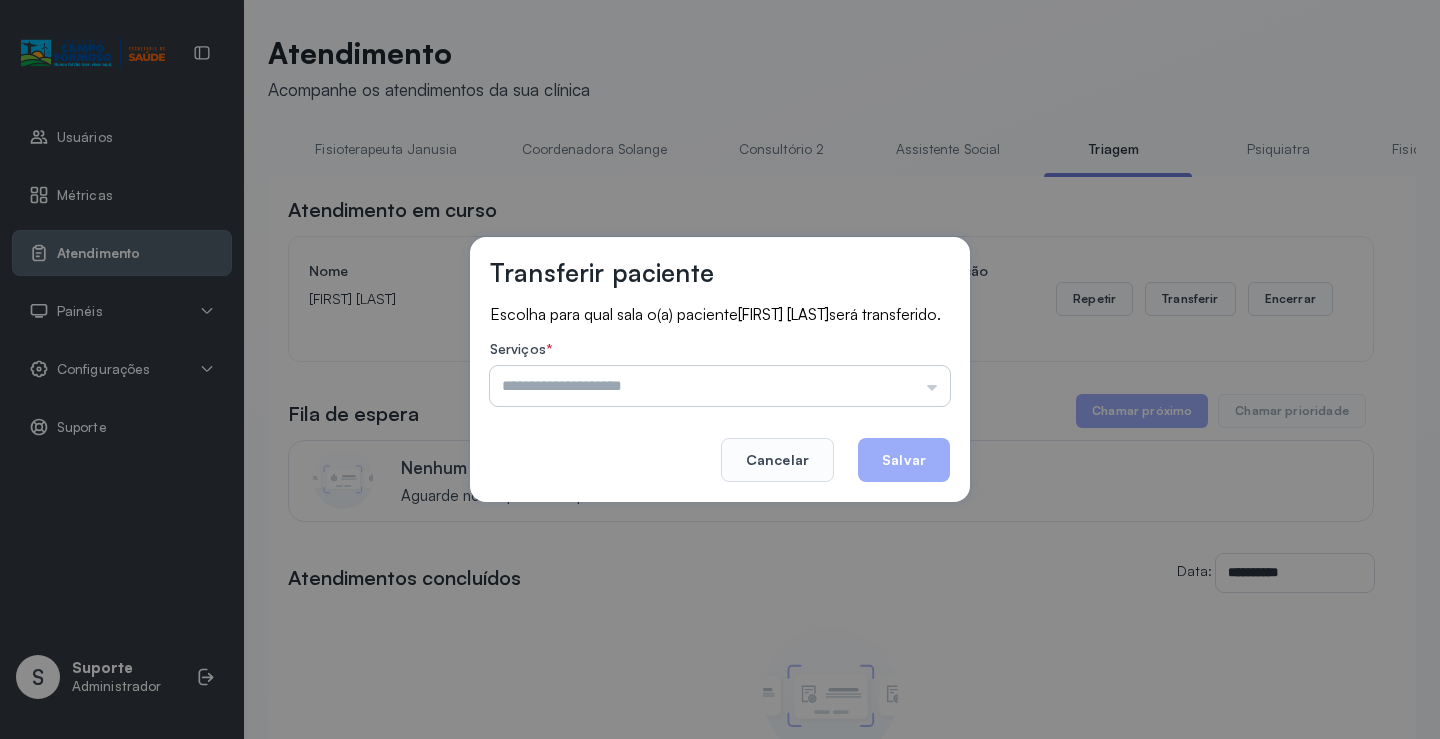 click at bounding box center [720, 386] 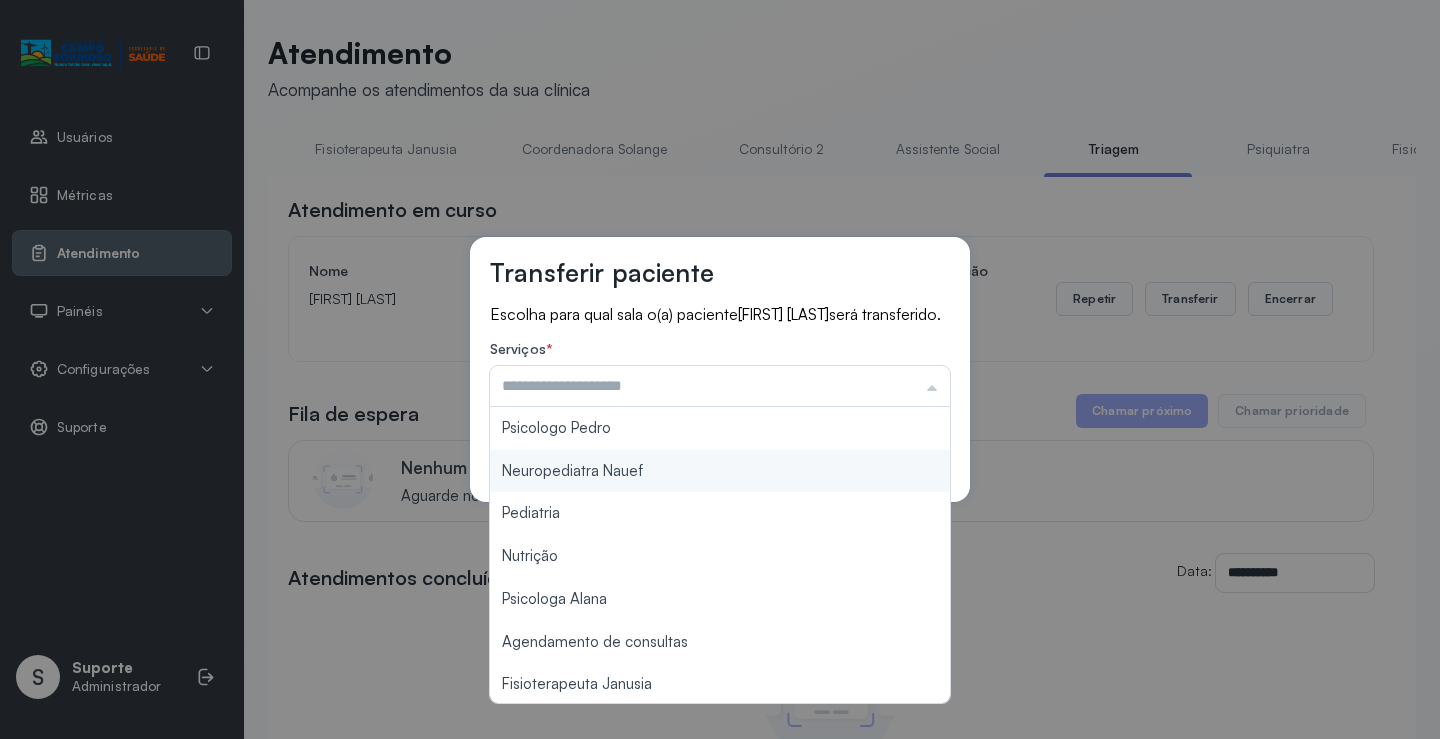type on "**********" 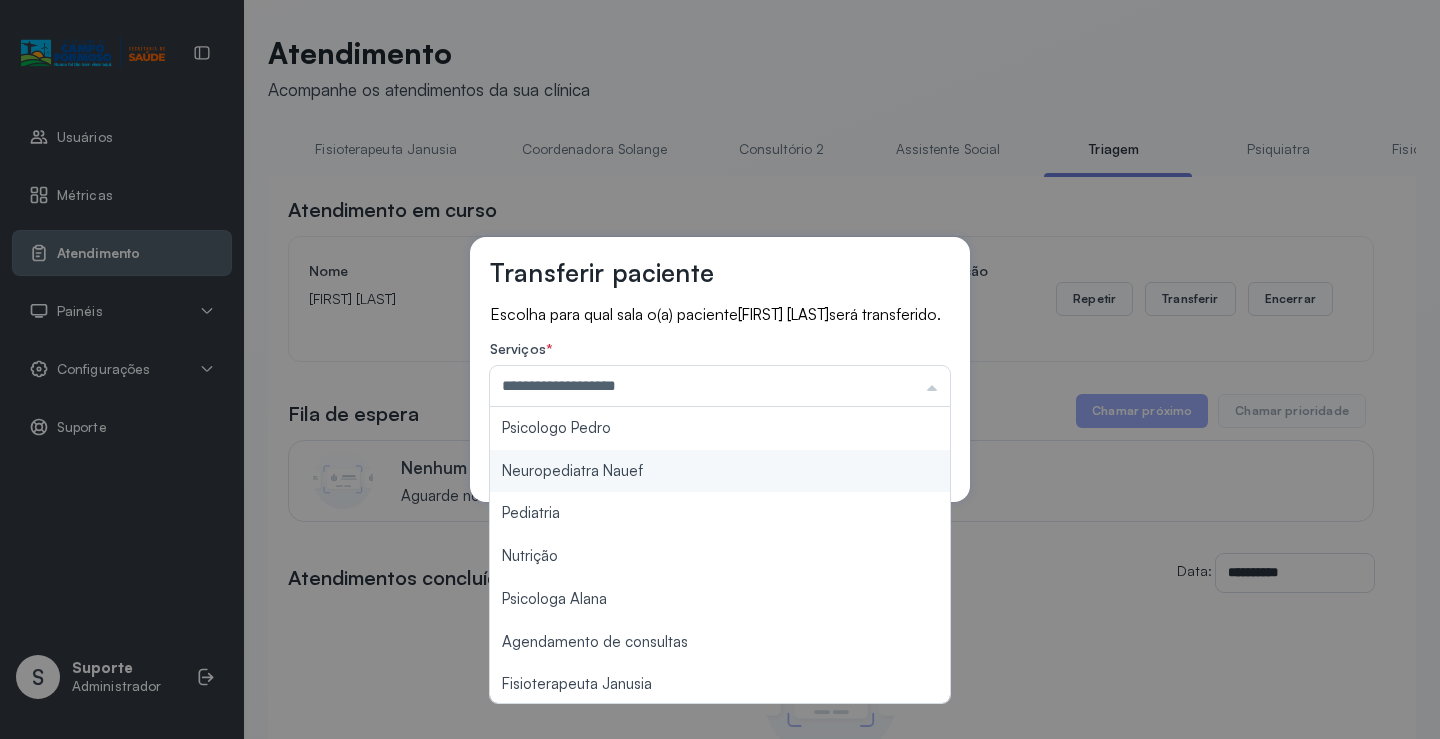 click on "**********" at bounding box center [720, 369] 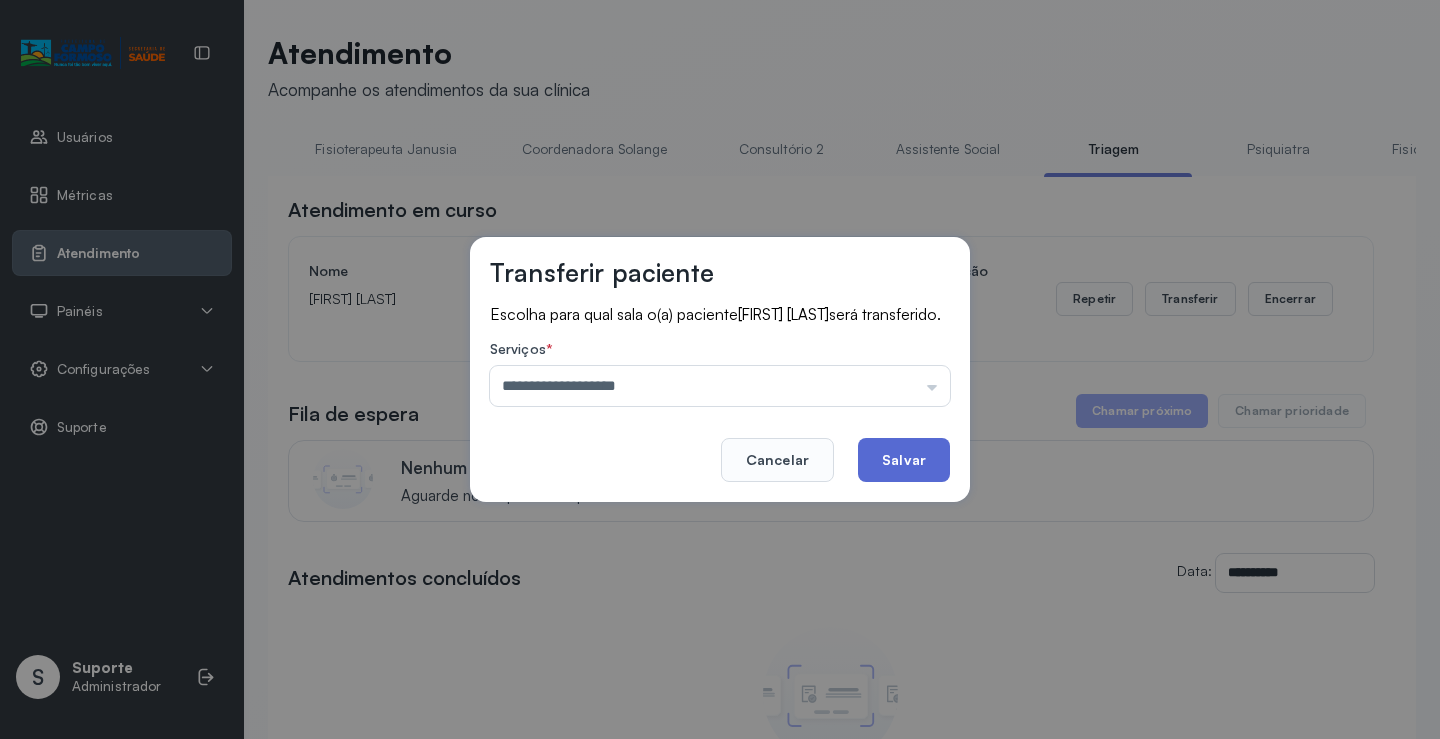 click on "Salvar" 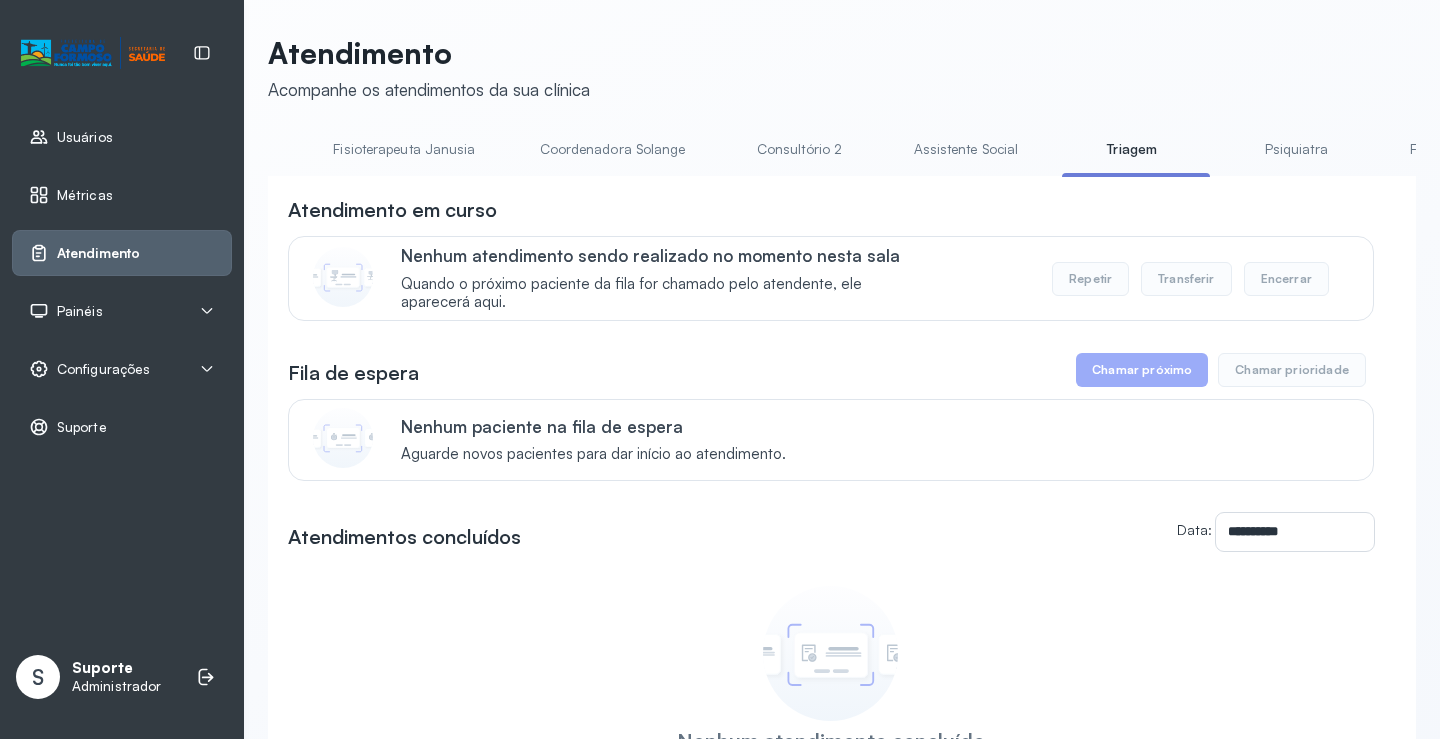 scroll, scrollTop: 0, scrollLeft: 1046, axis: horizontal 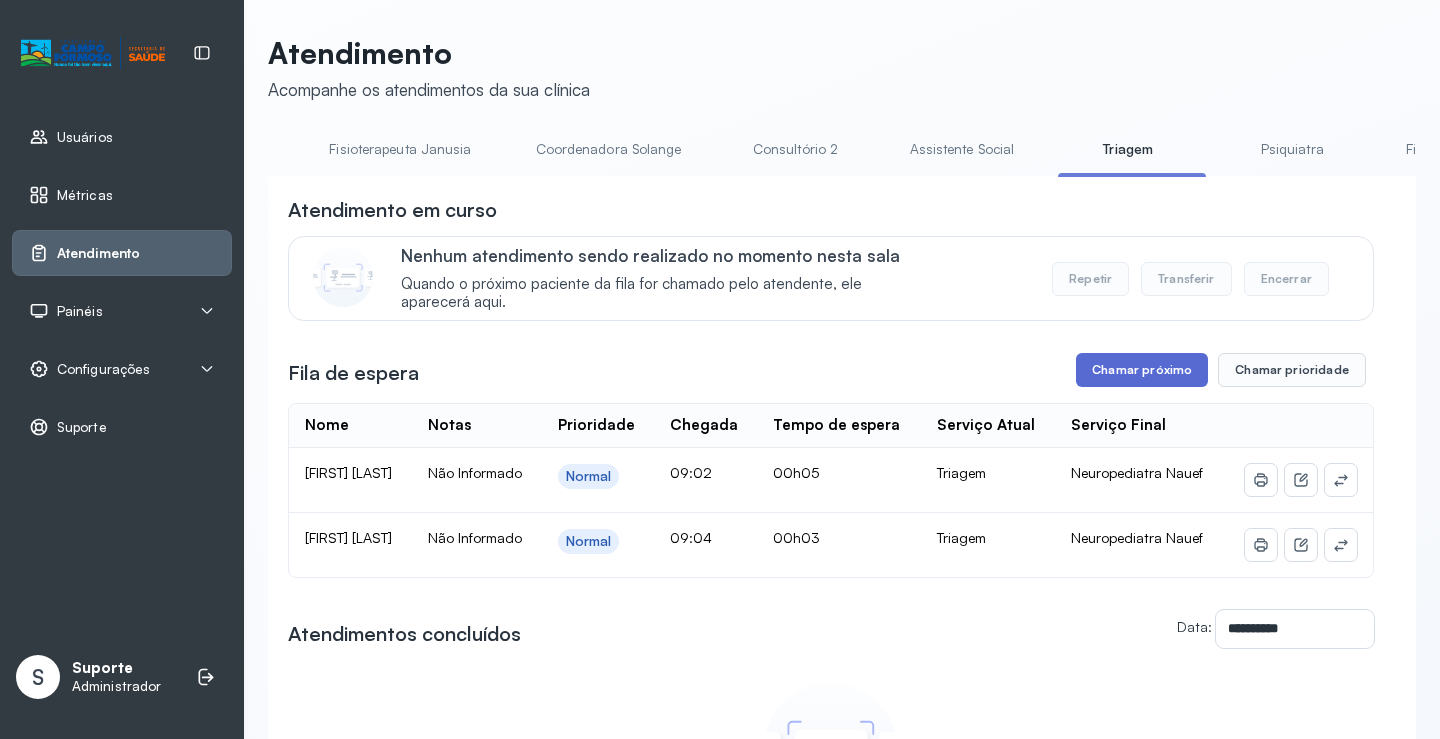 click on "Chamar próximo" at bounding box center [1142, 370] 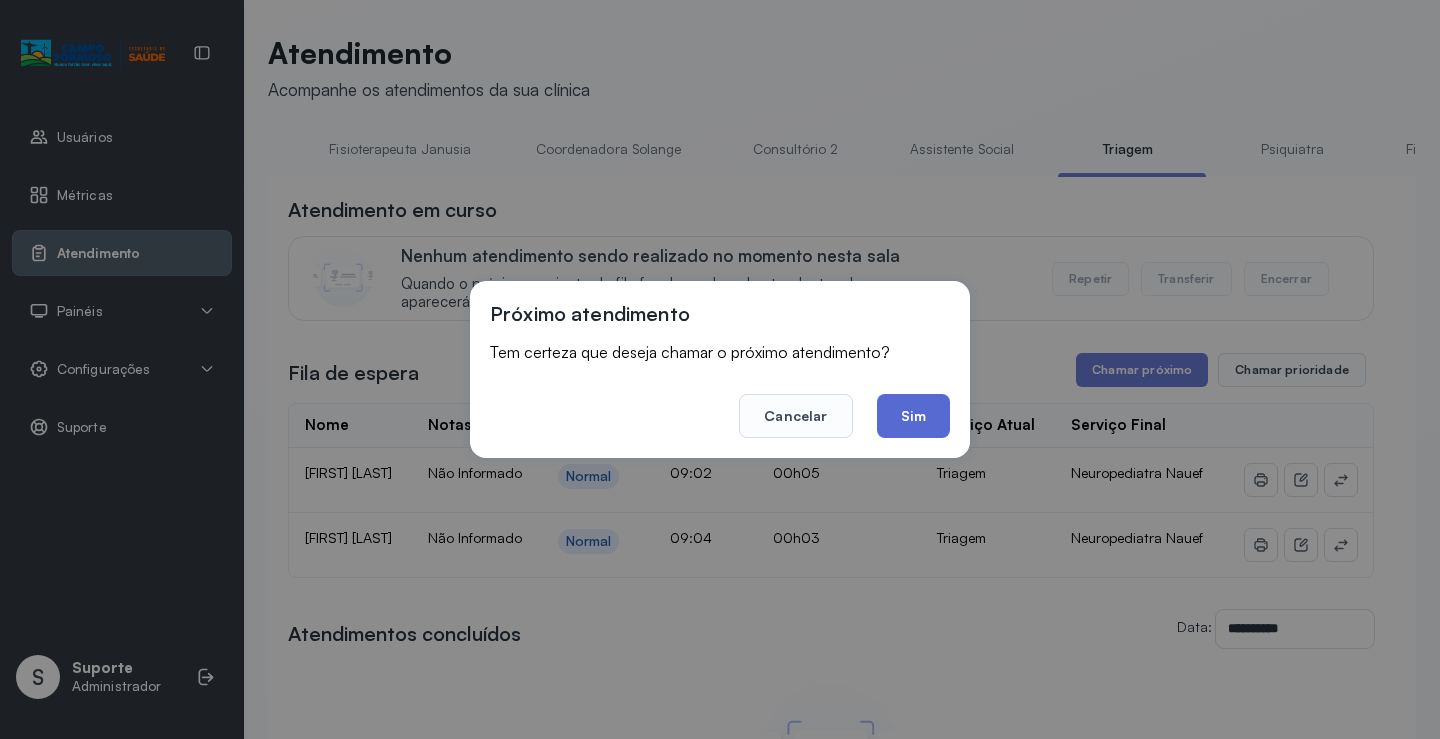 click on "Sim" 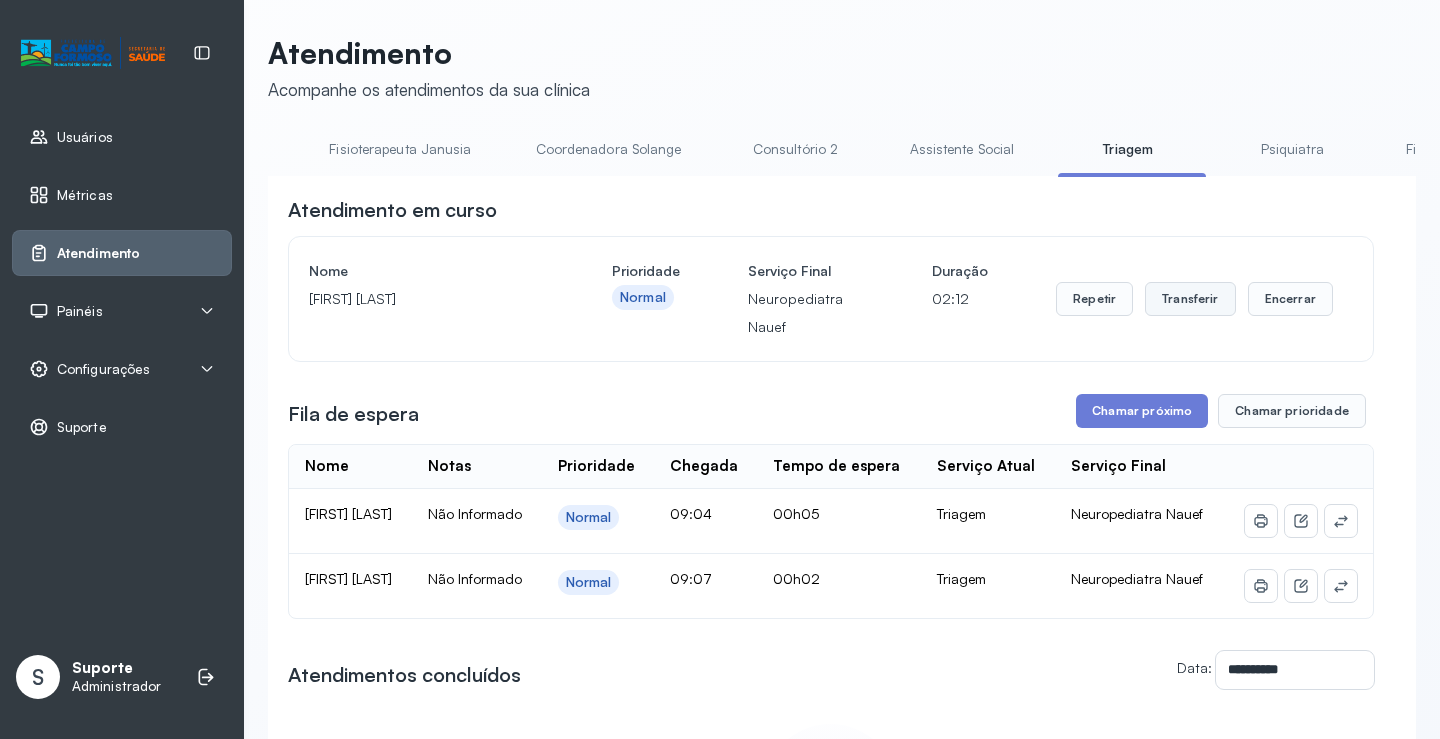 click on "Transferir" at bounding box center (1190, 299) 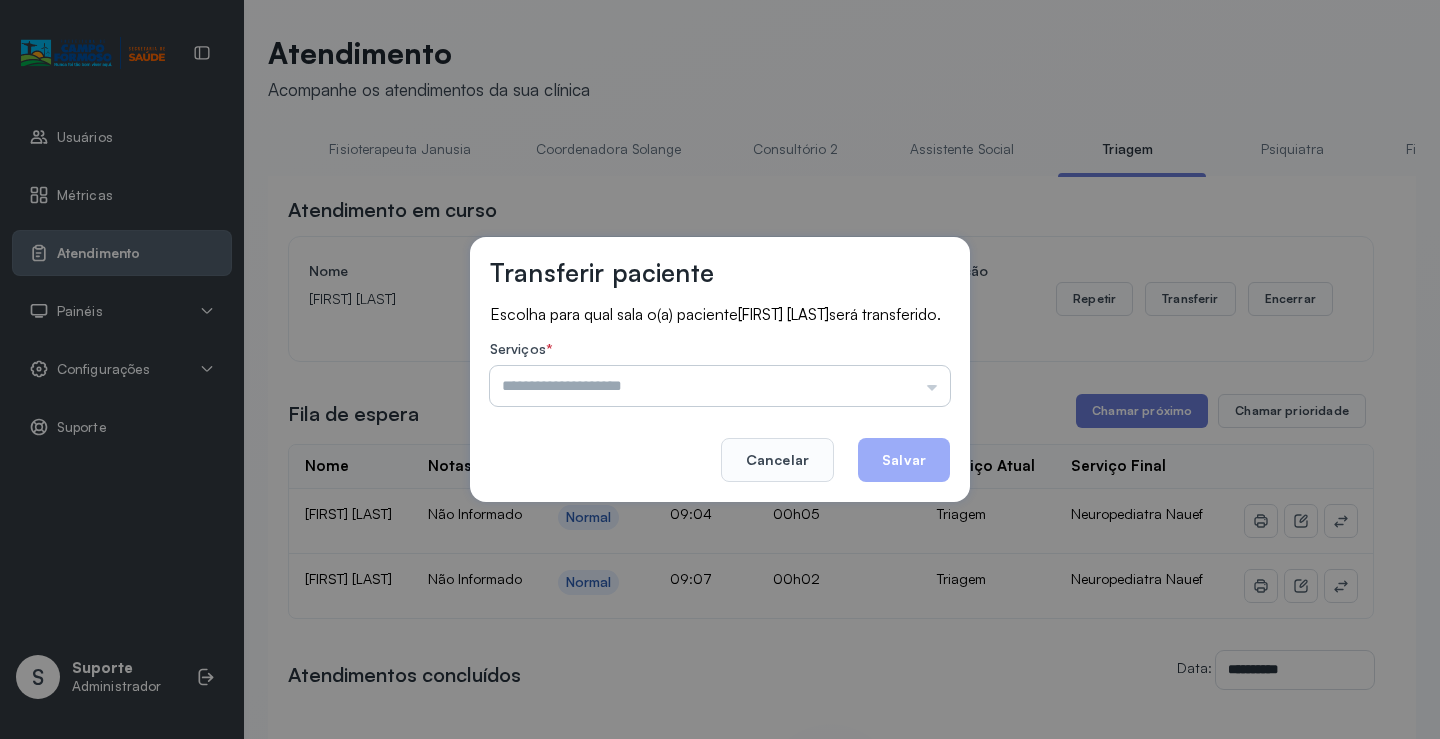 click at bounding box center (720, 386) 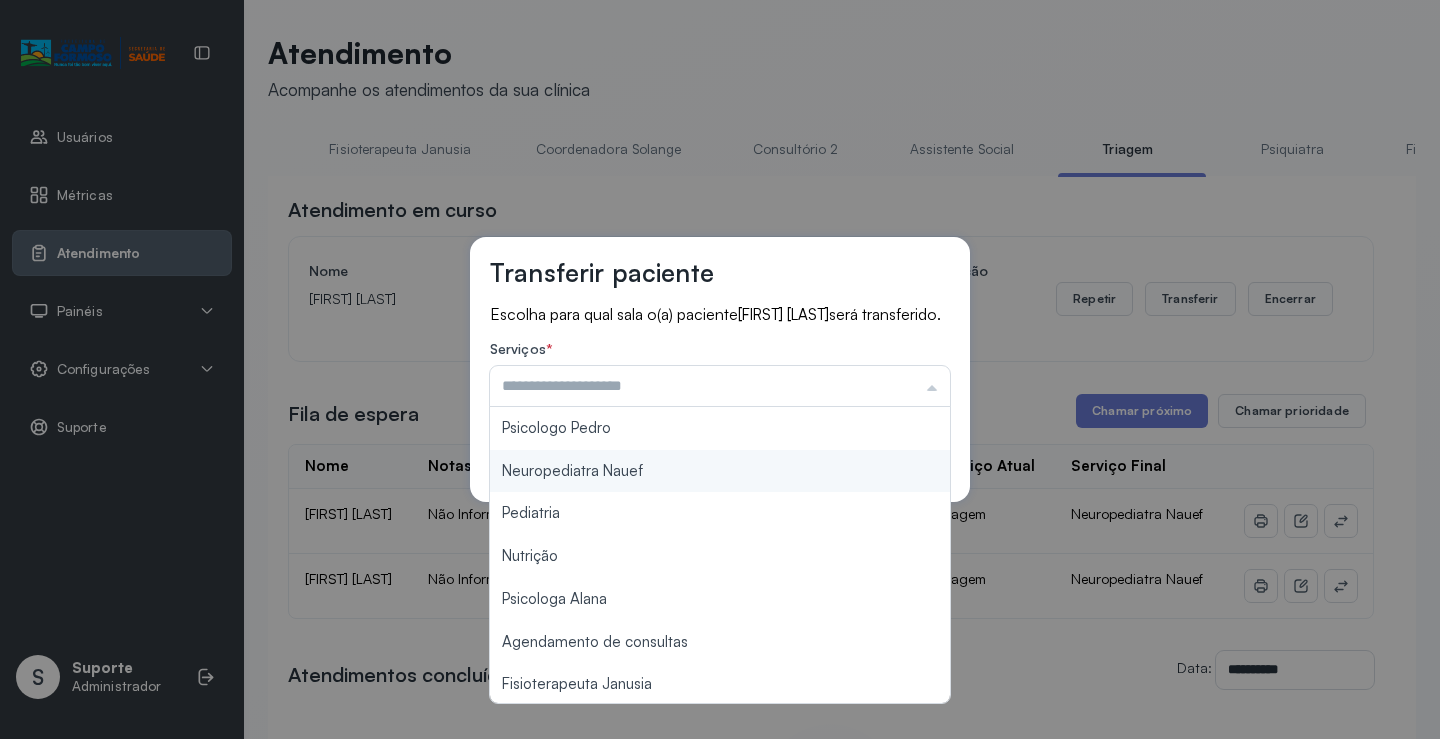 type on "**********" 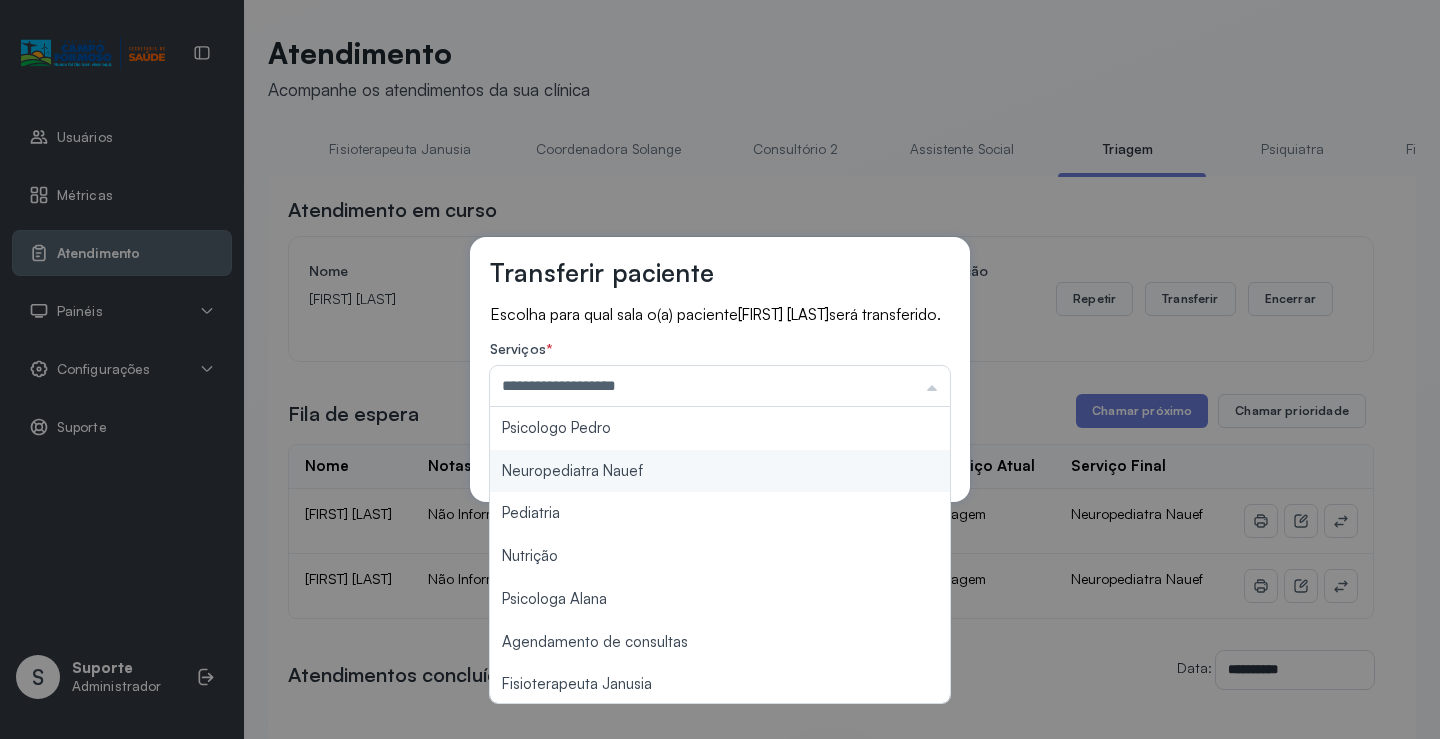 click on "**********" at bounding box center [720, 369] 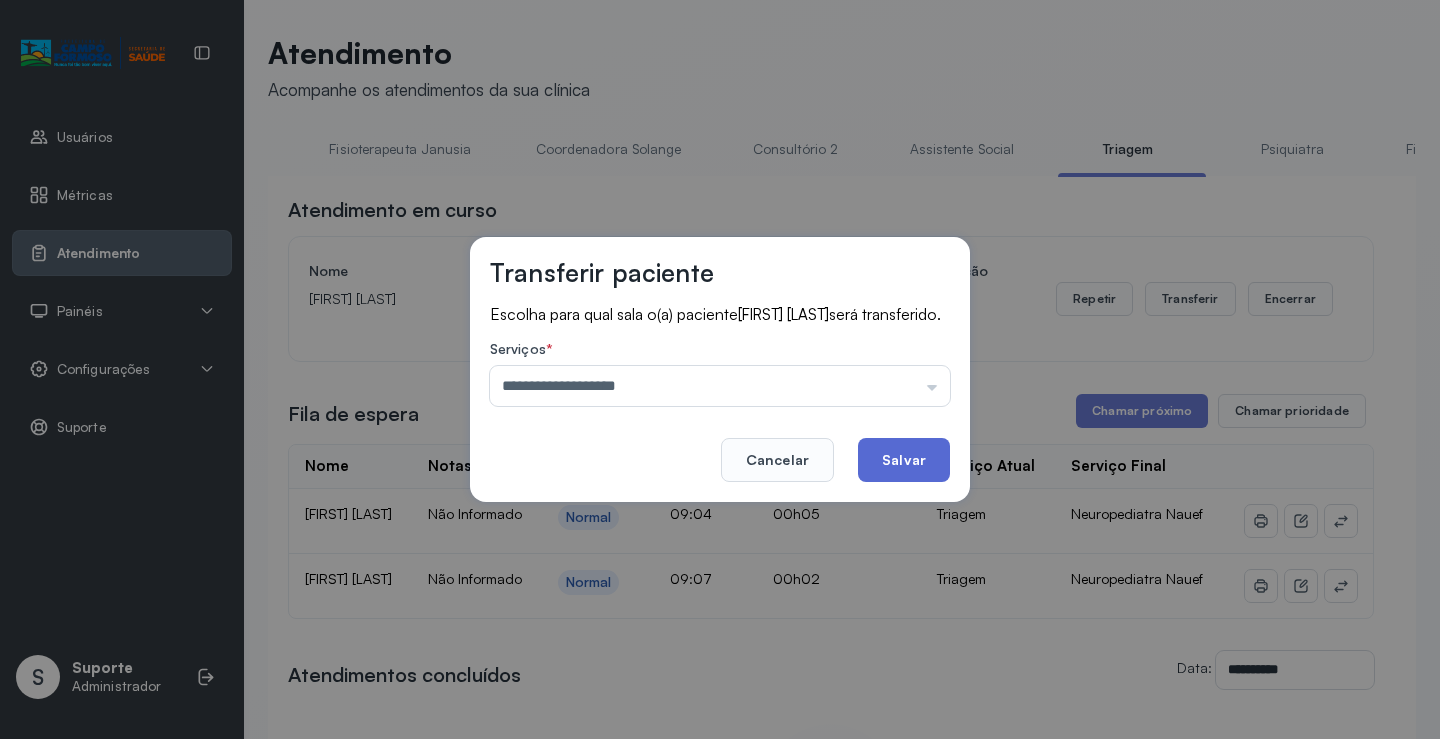 click on "Salvar" 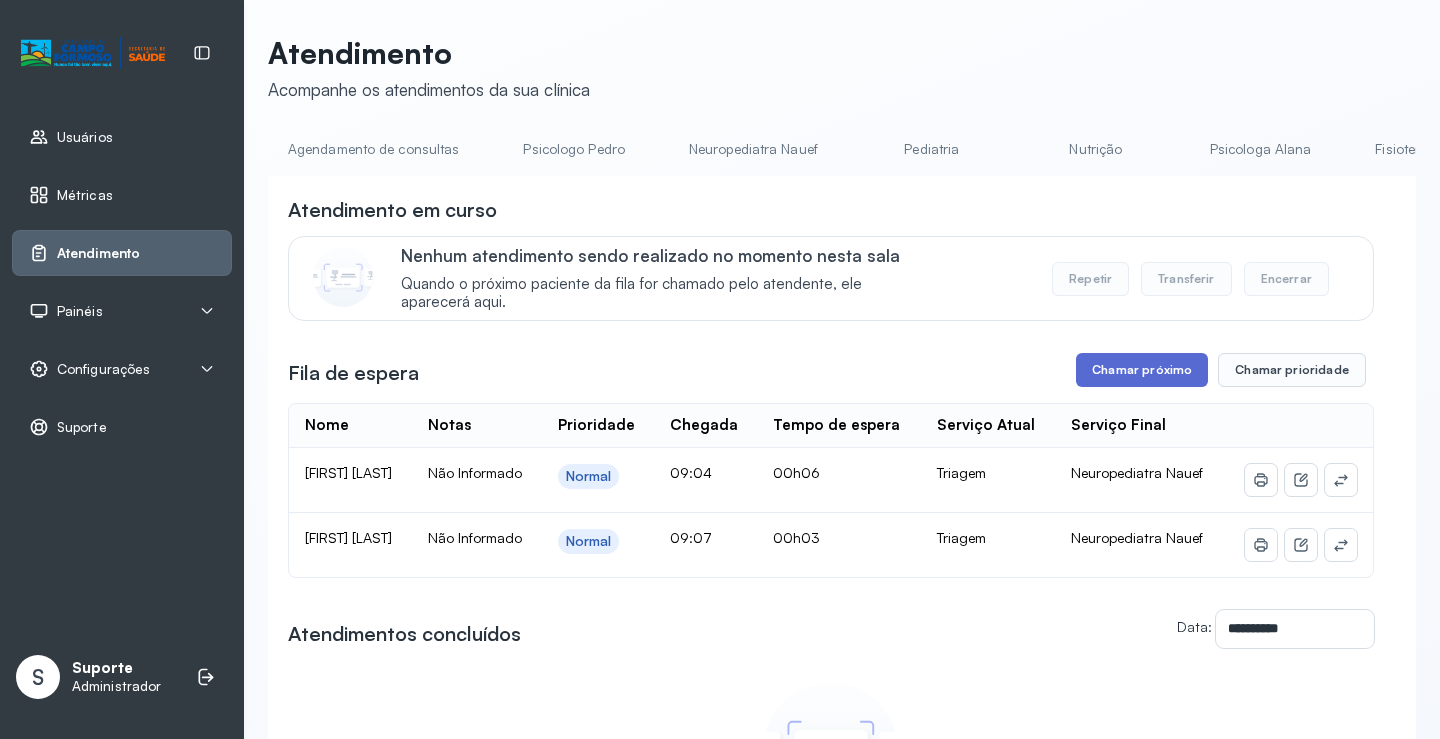 click on "Chamar próximo" at bounding box center (1142, 370) 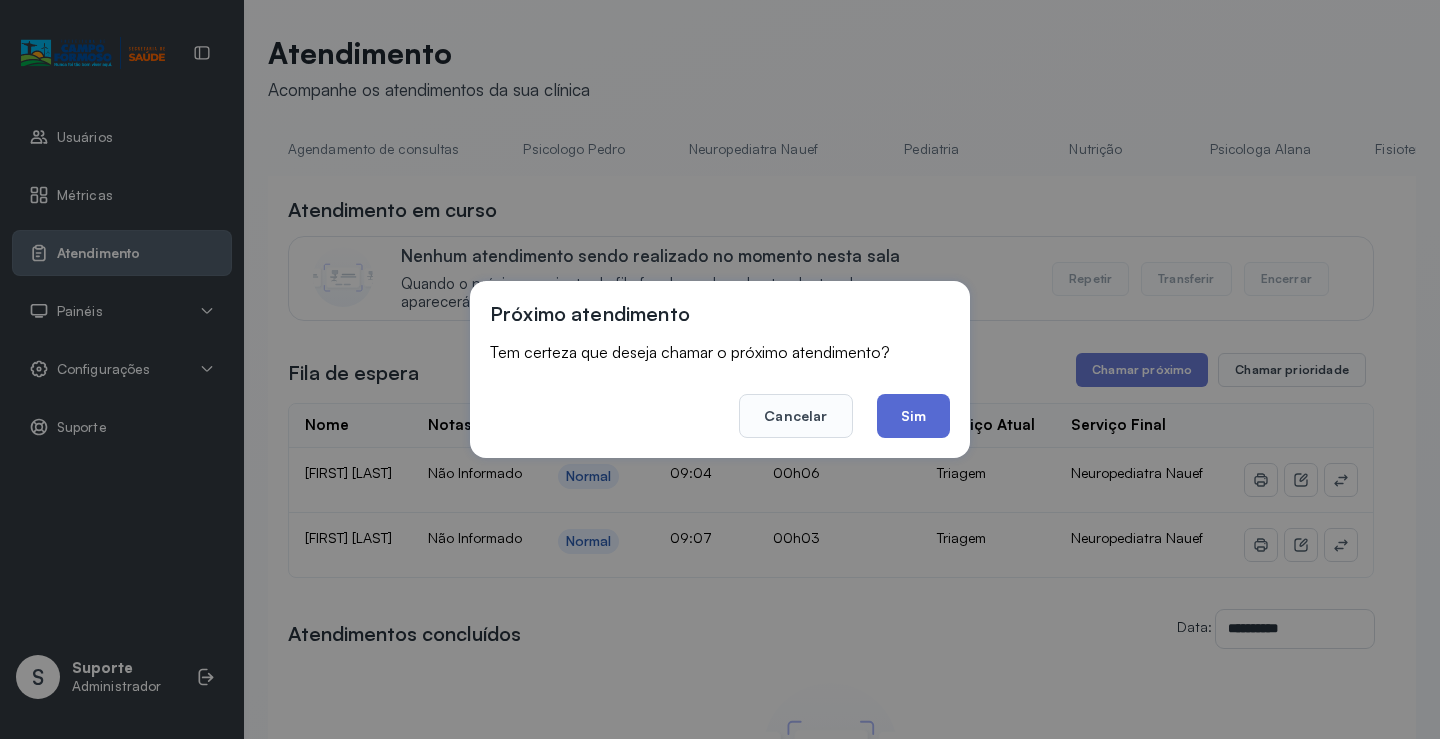 click on "Sim" 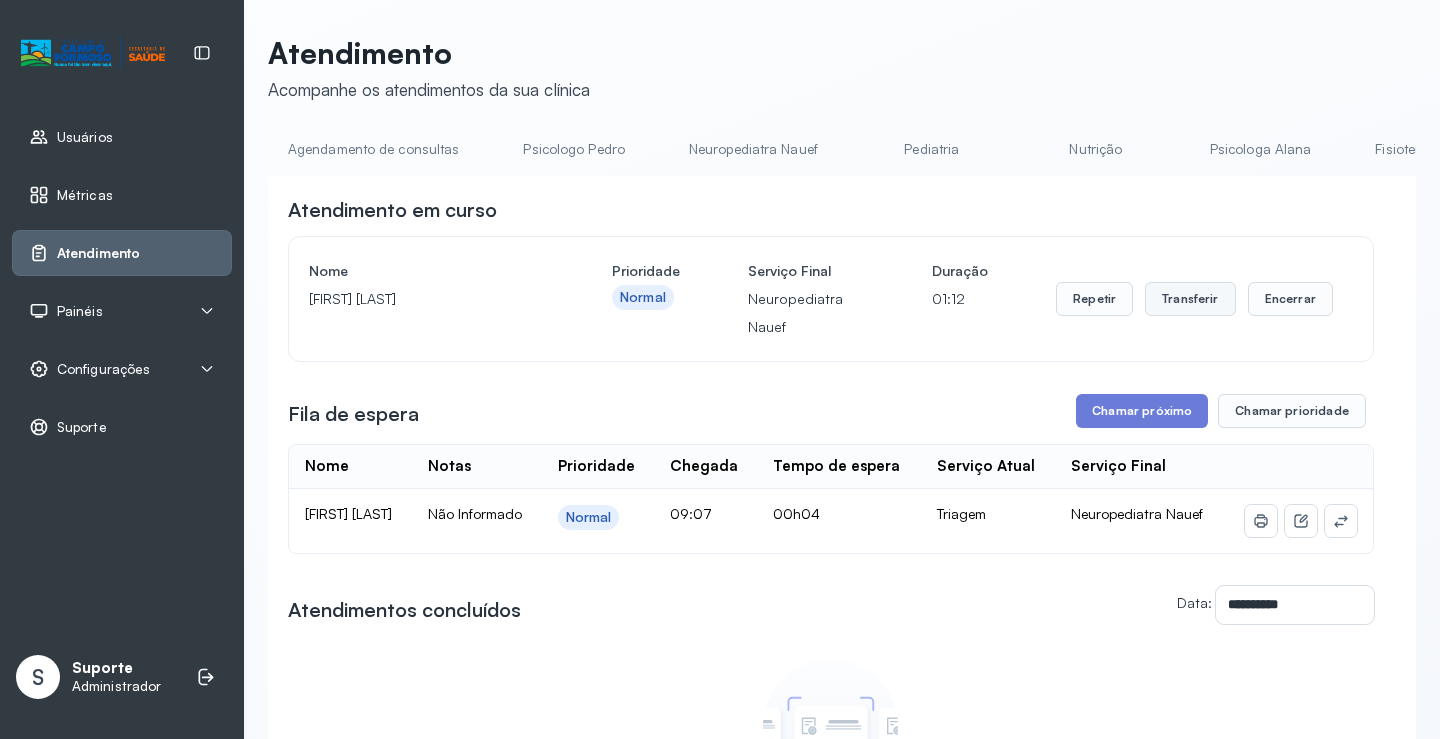 click on "Transferir" at bounding box center (1190, 299) 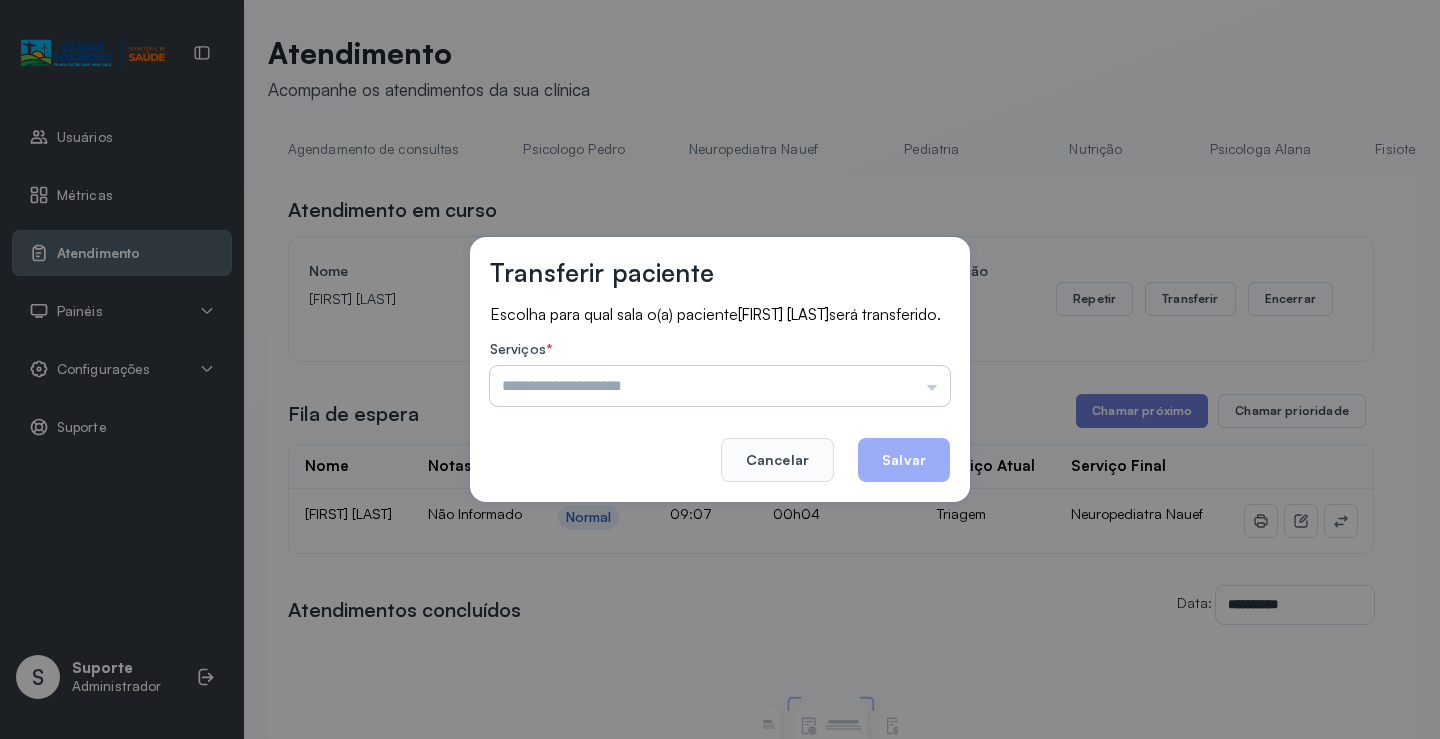 drag, startPoint x: 741, startPoint y: 390, endPoint x: 735, endPoint y: 400, distance: 11.661903 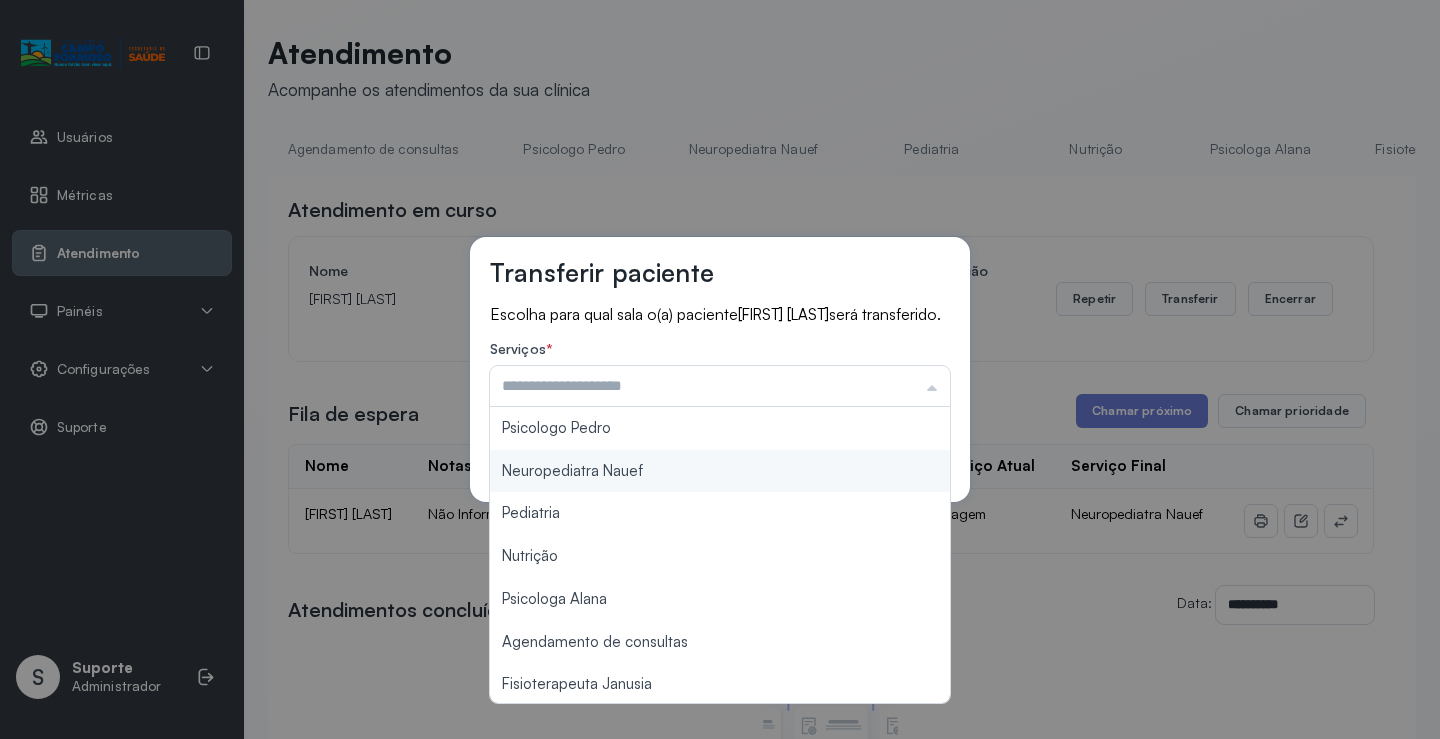 type on "**********" 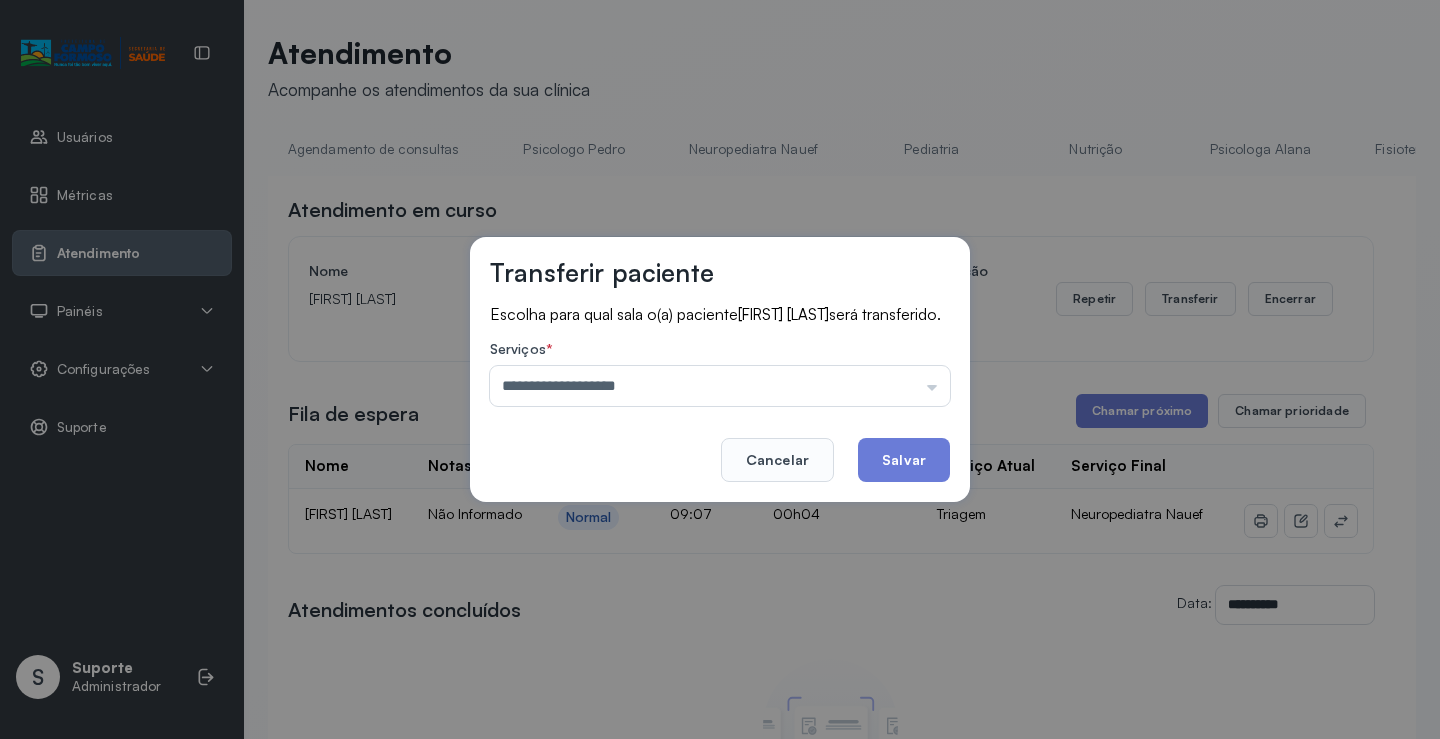 click on "**********" at bounding box center [720, 369] 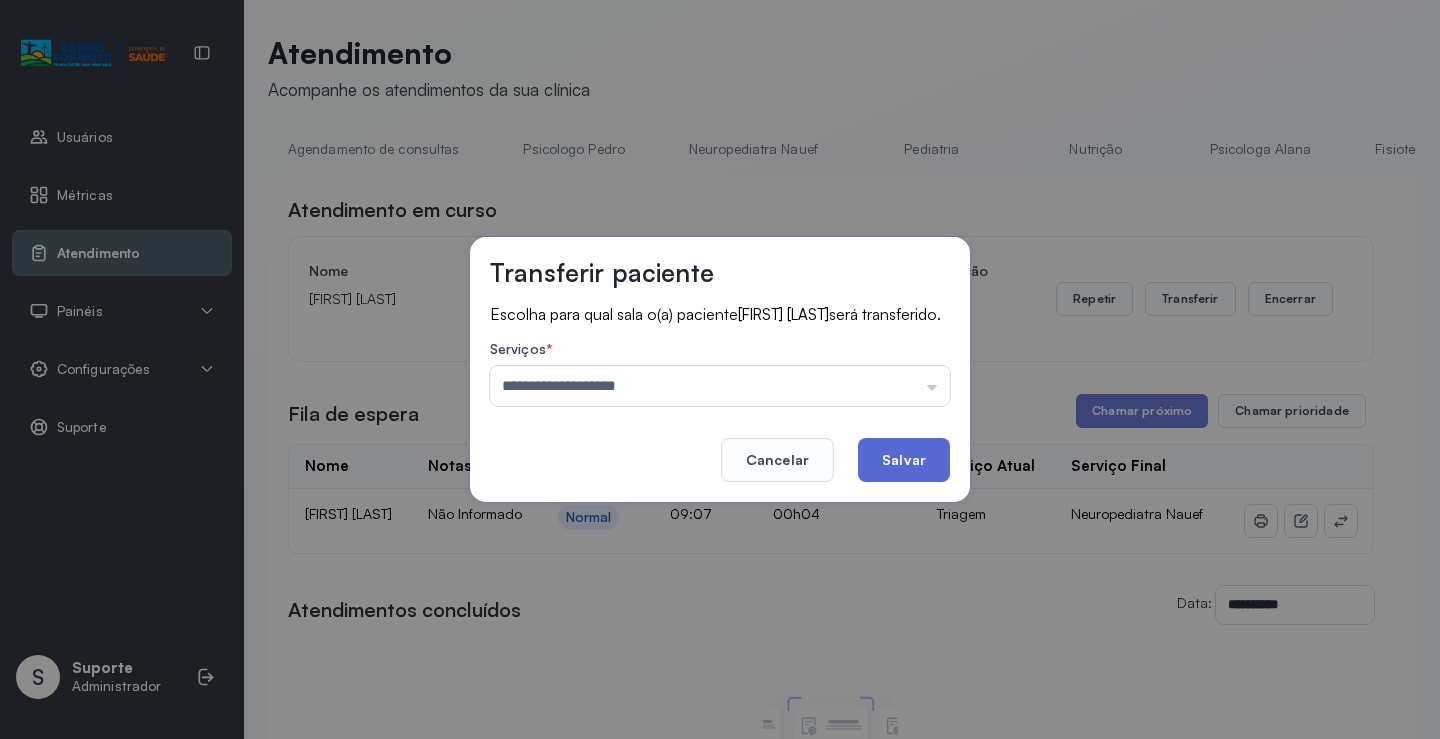click on "Salvar" 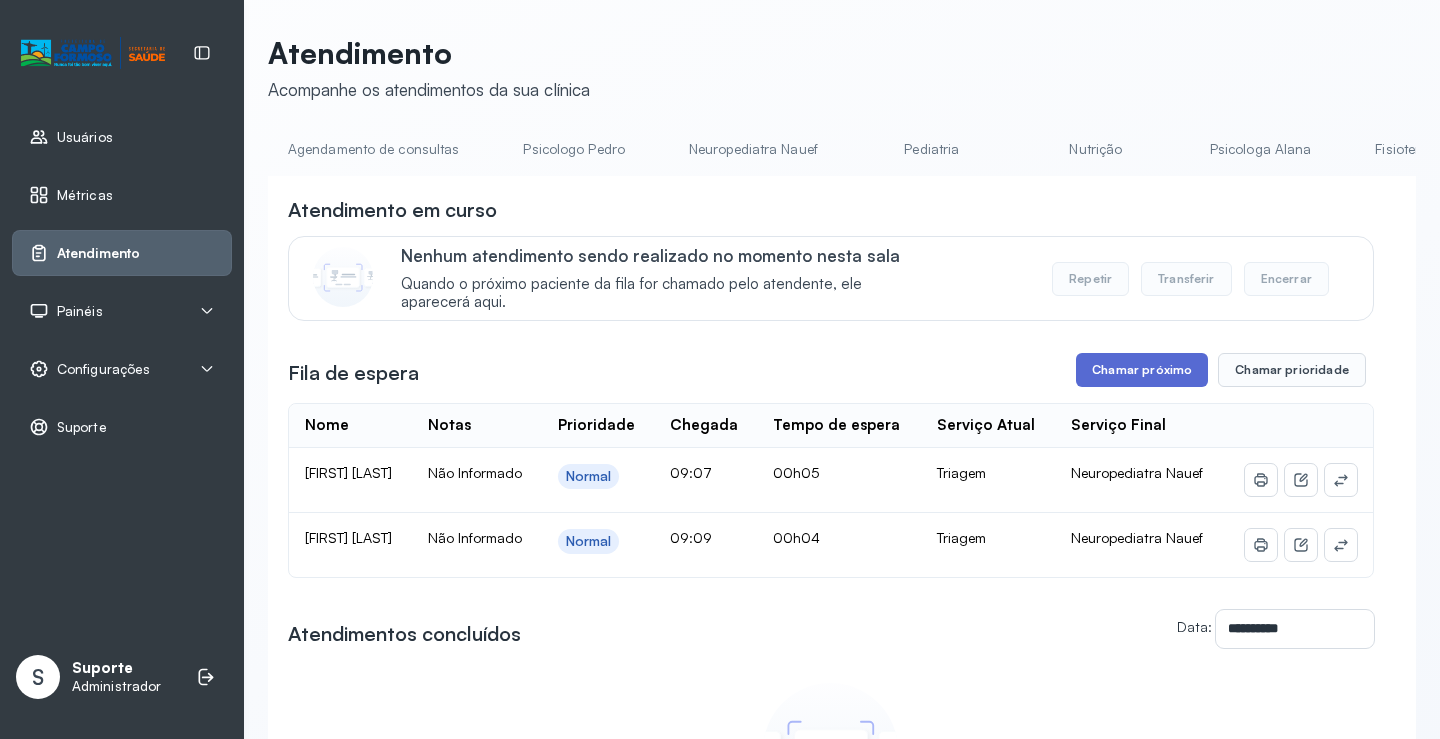click on "Chamar próximo" at bounding box center [1142, 370] 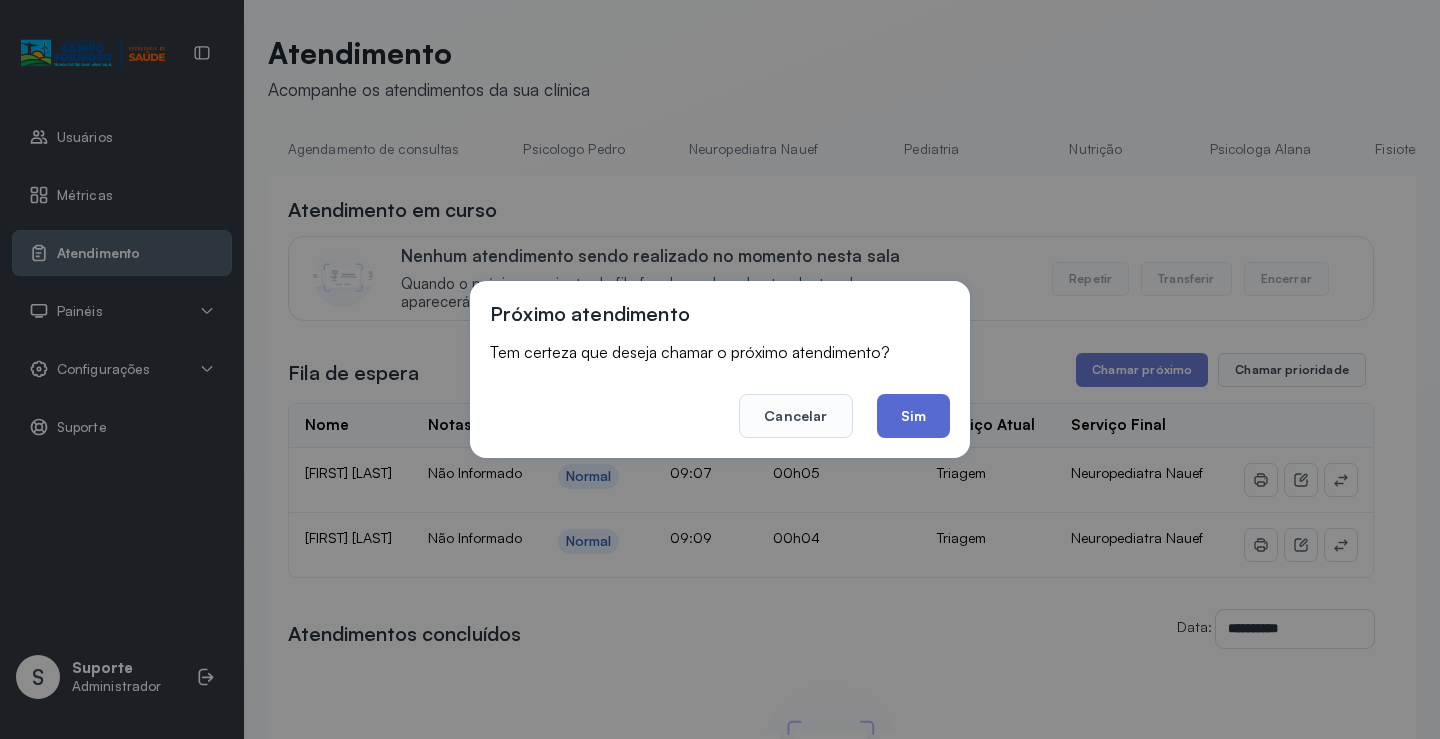 click on "Sim" 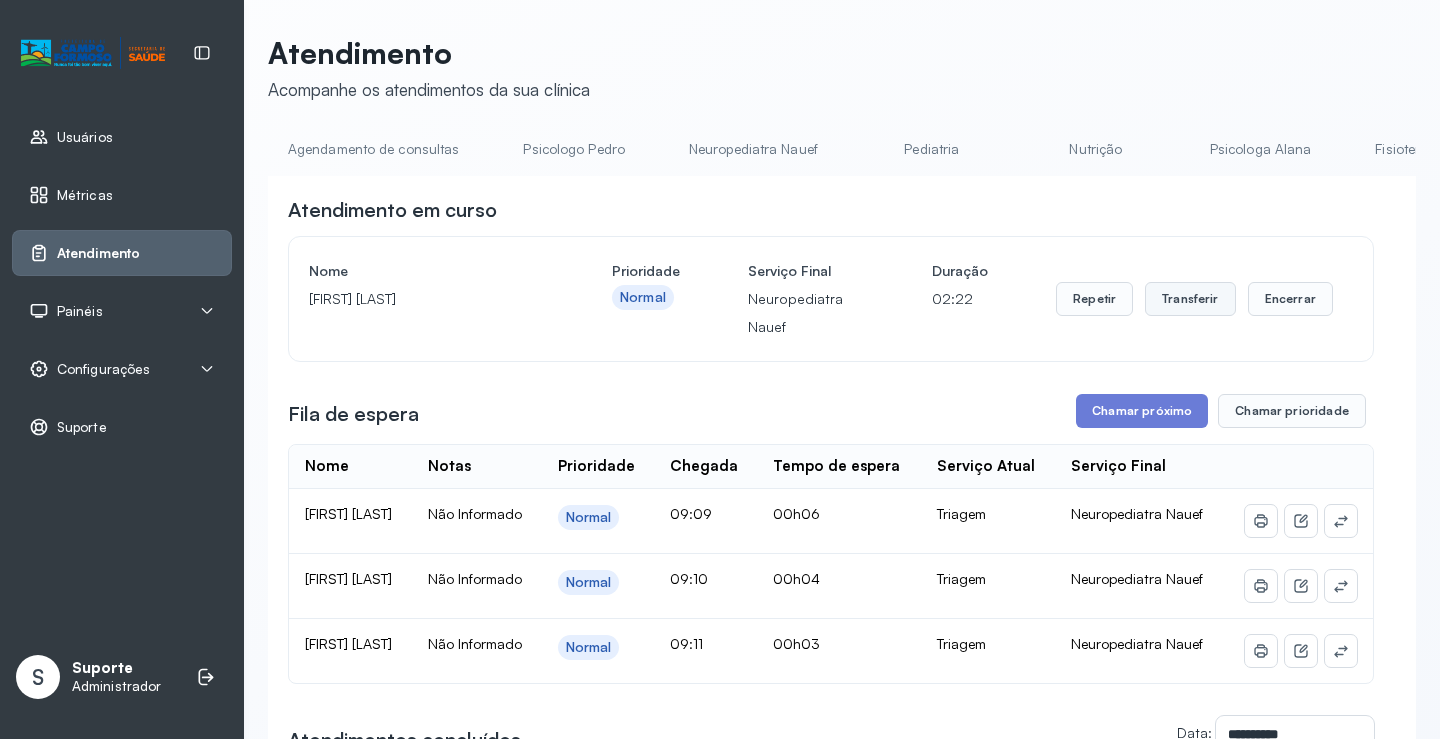 click on "Transferir" at bounding box center (1190, 299) 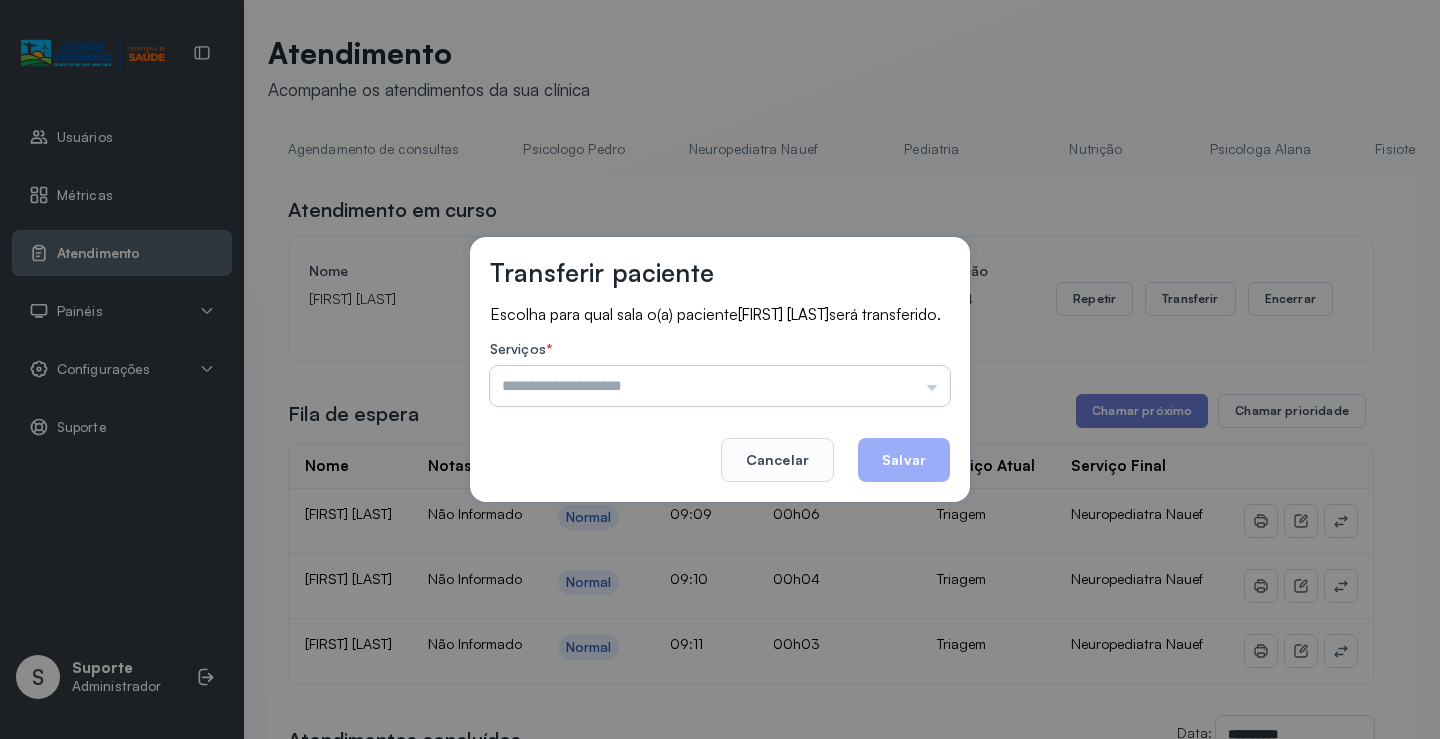 click at bounding box center (720, 386) 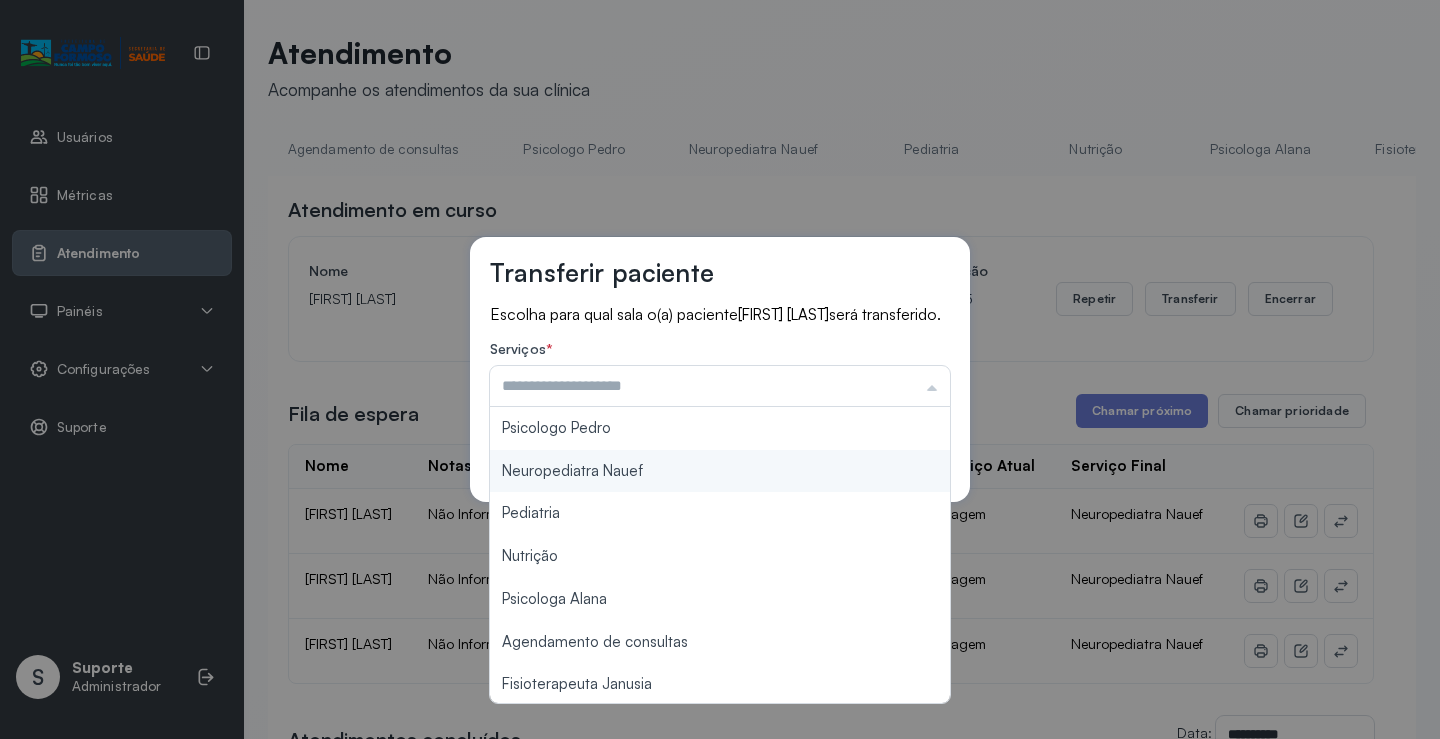 type on "**********" 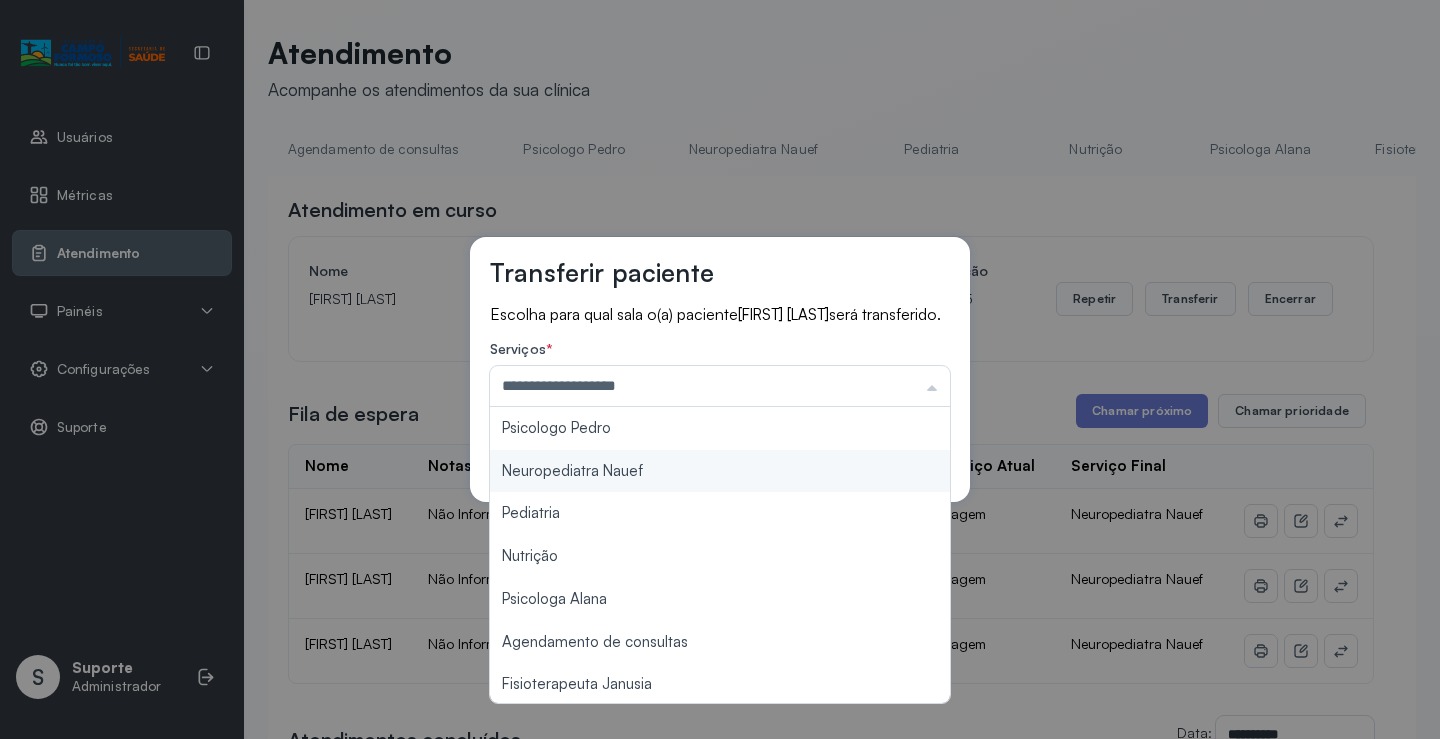 click on "**********" at bounding box center [720, 369] 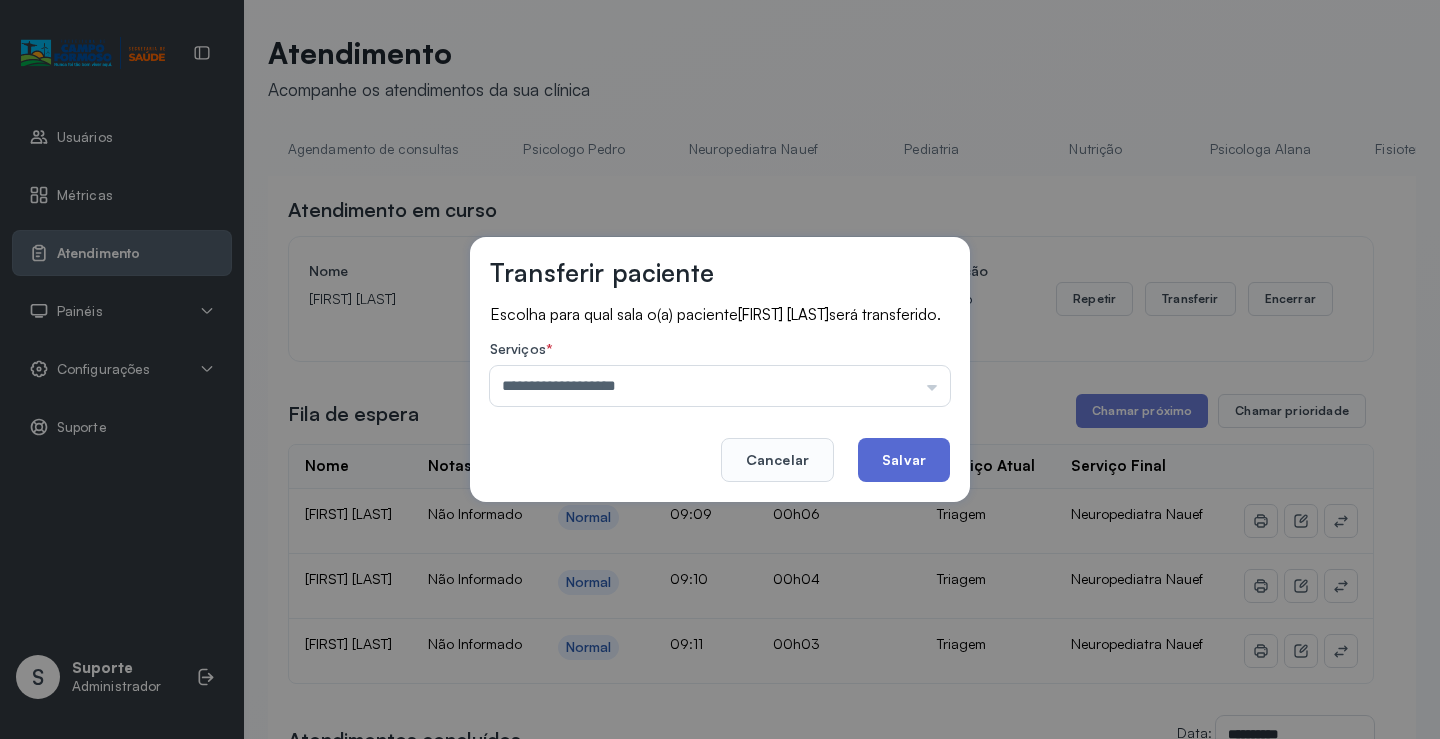 click on "Salvar" 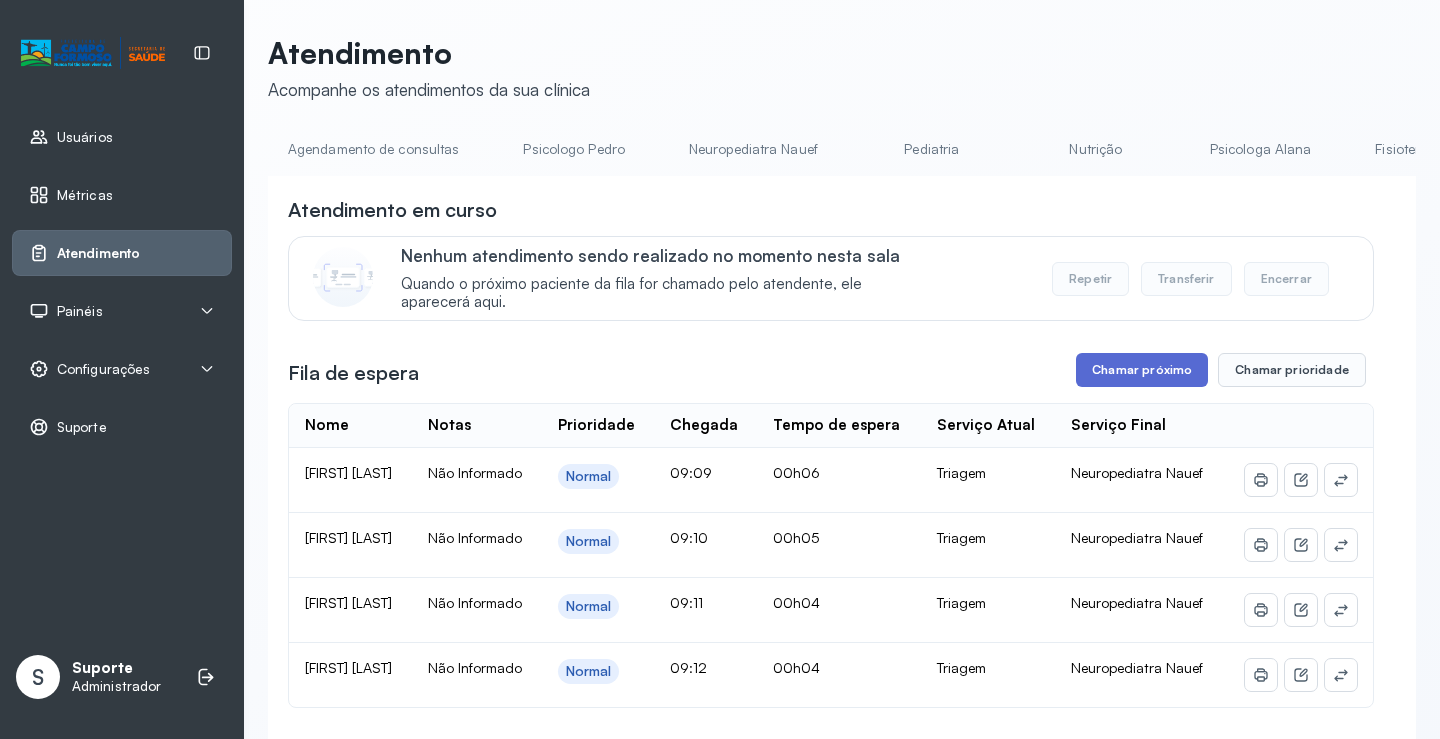 click on "Chamar próximo" at bounding box center (1142, 370) 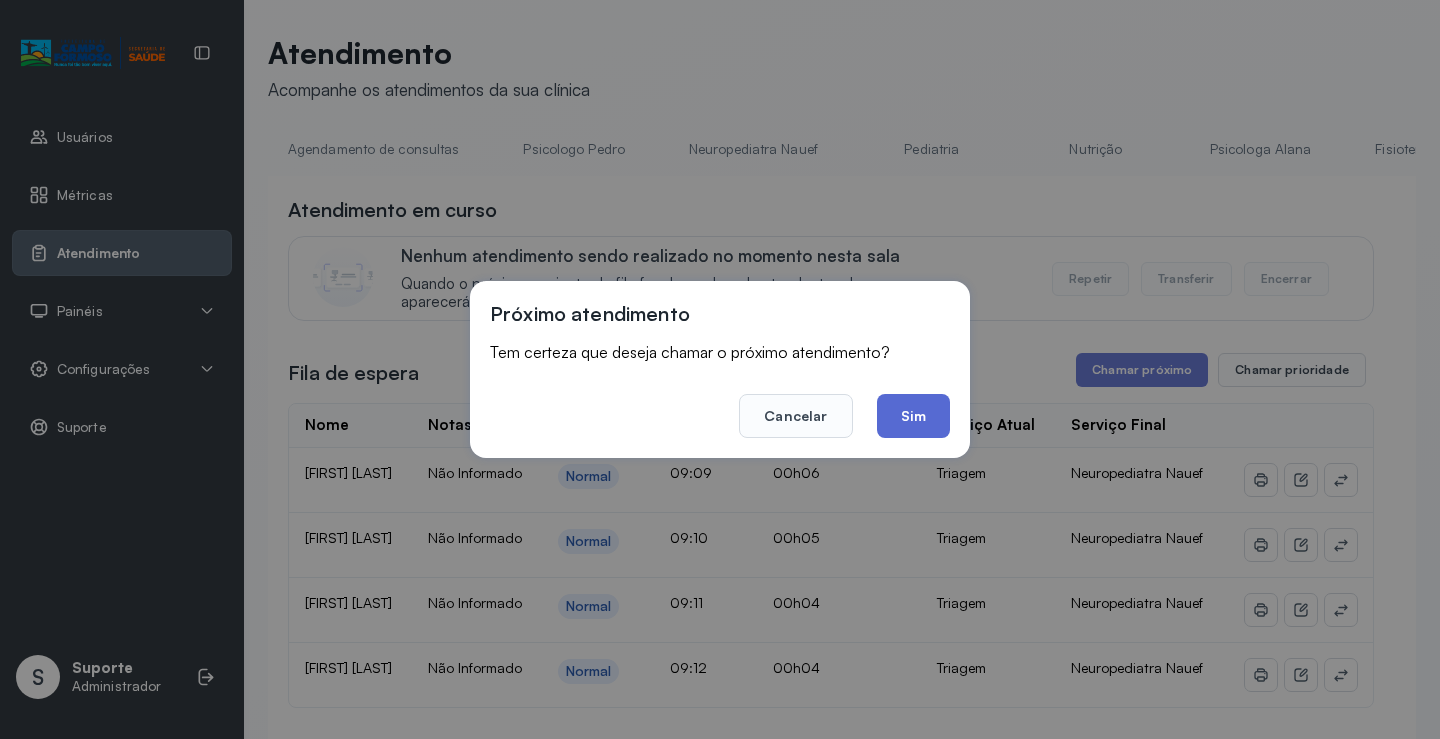 click on "Sim" 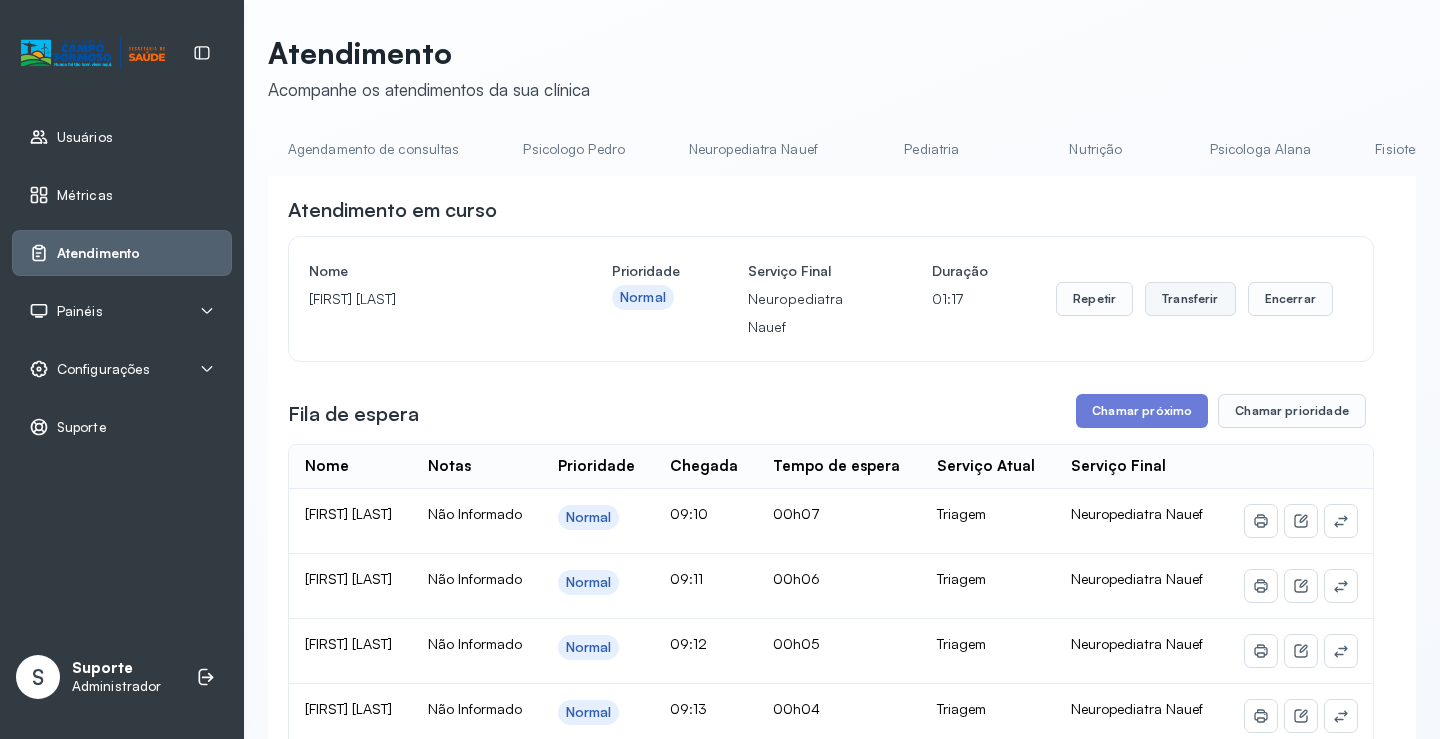 click on "Transferir" at bounding box center [1190, 299] 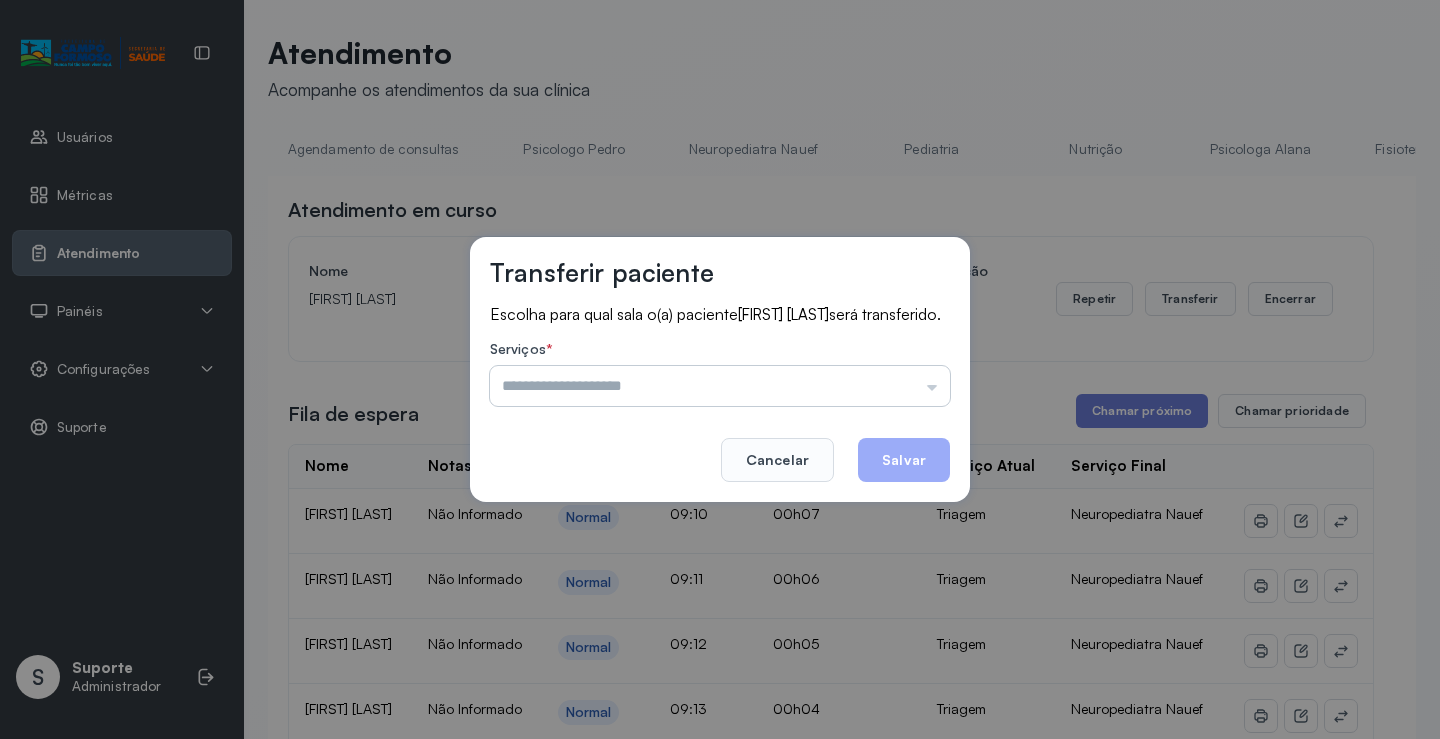 click at bounding box center (720, 386) 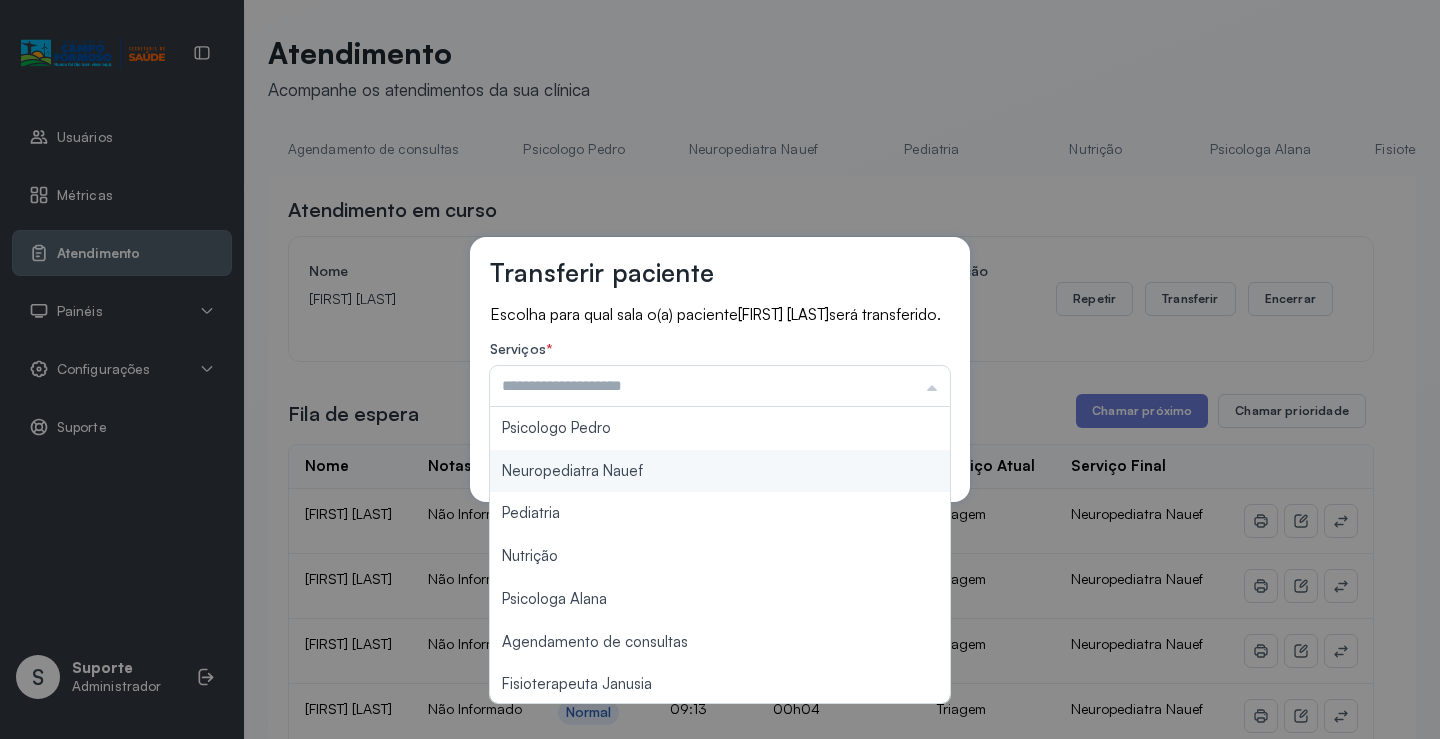 type on "**********" 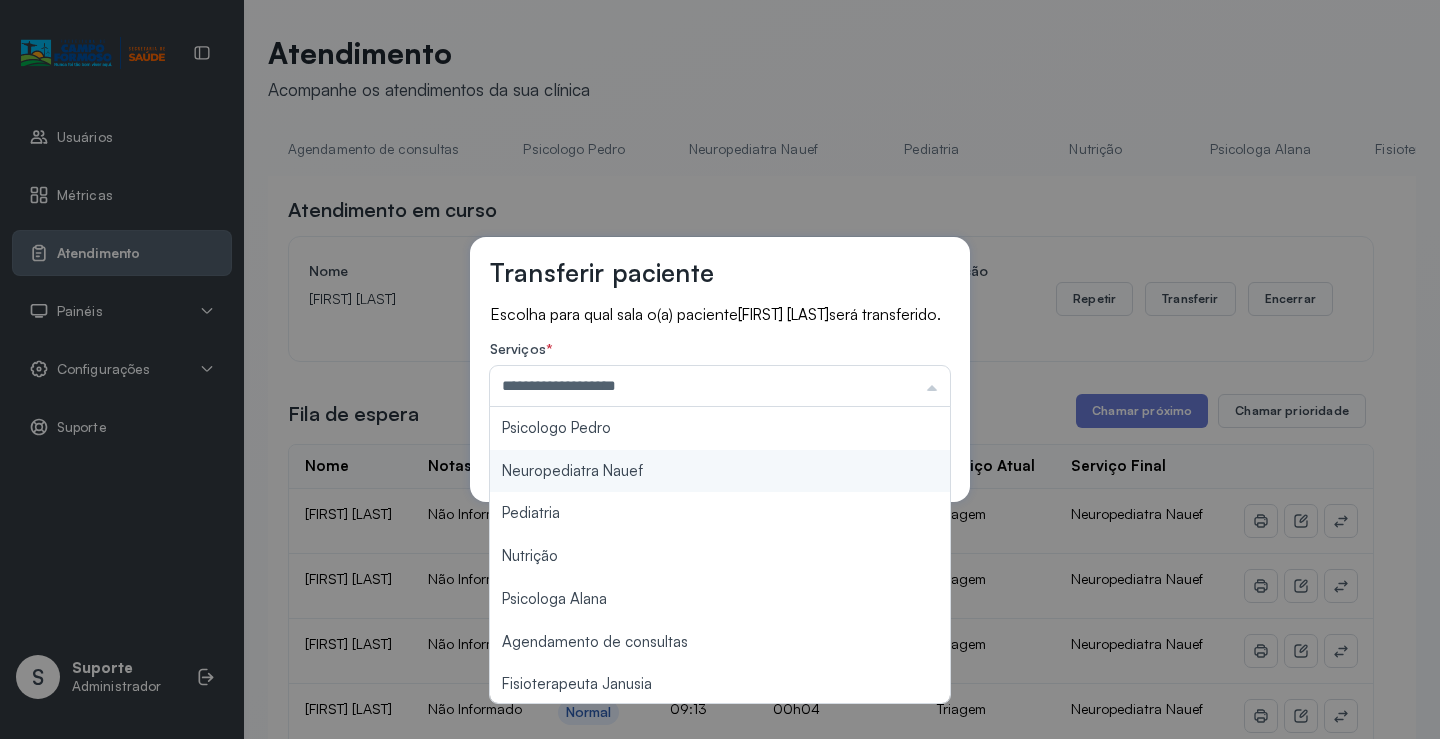 click on "**********" at bounding box center (720, 369) 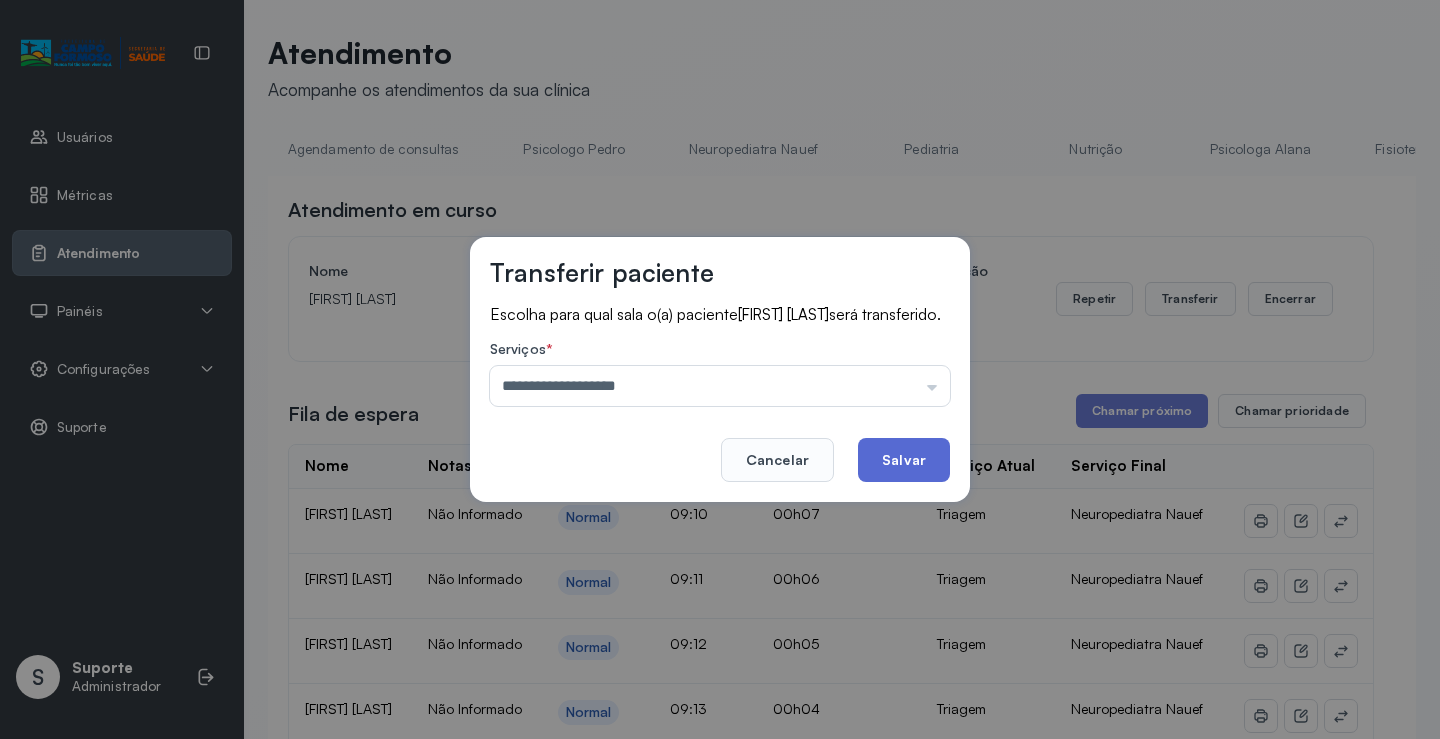 click on "Salvar" 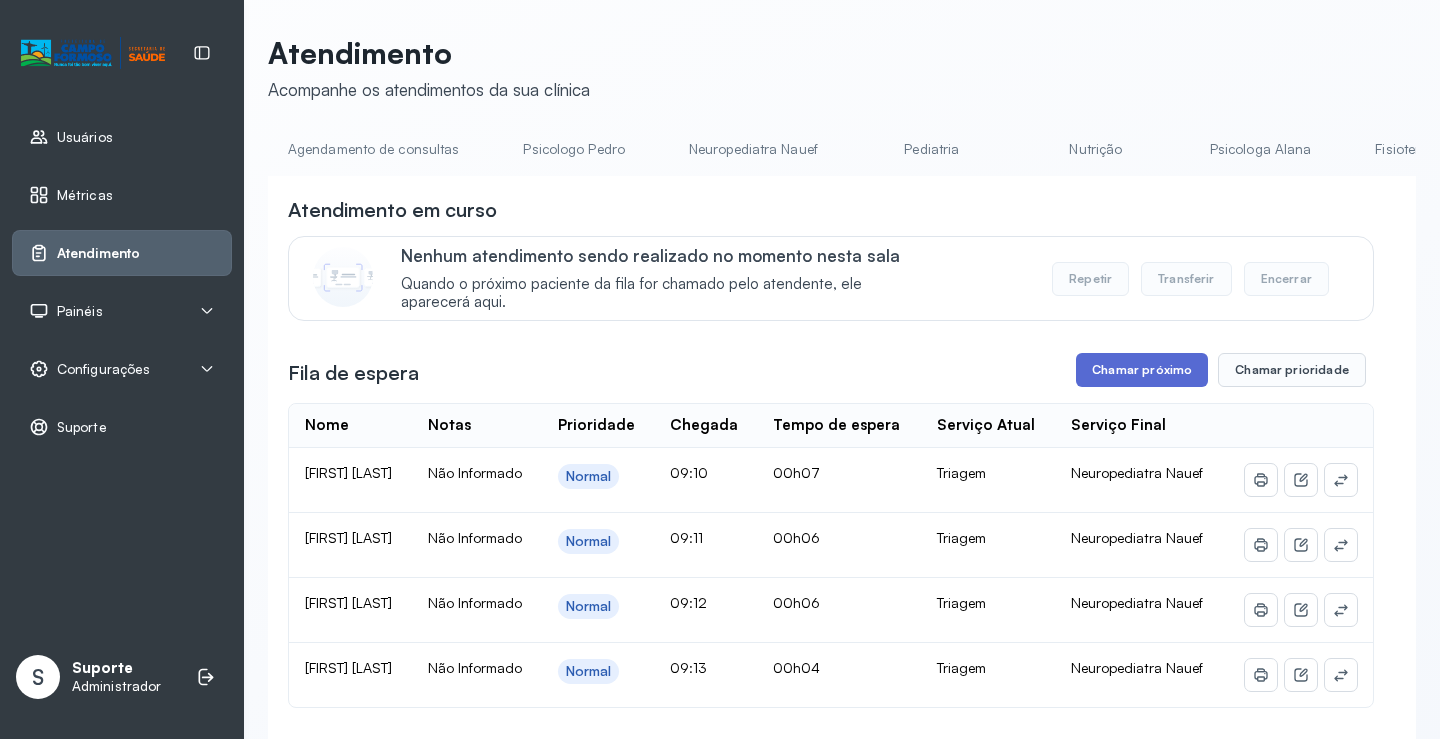 click on "Chamar próximo" at bounding box center [1142, 370] 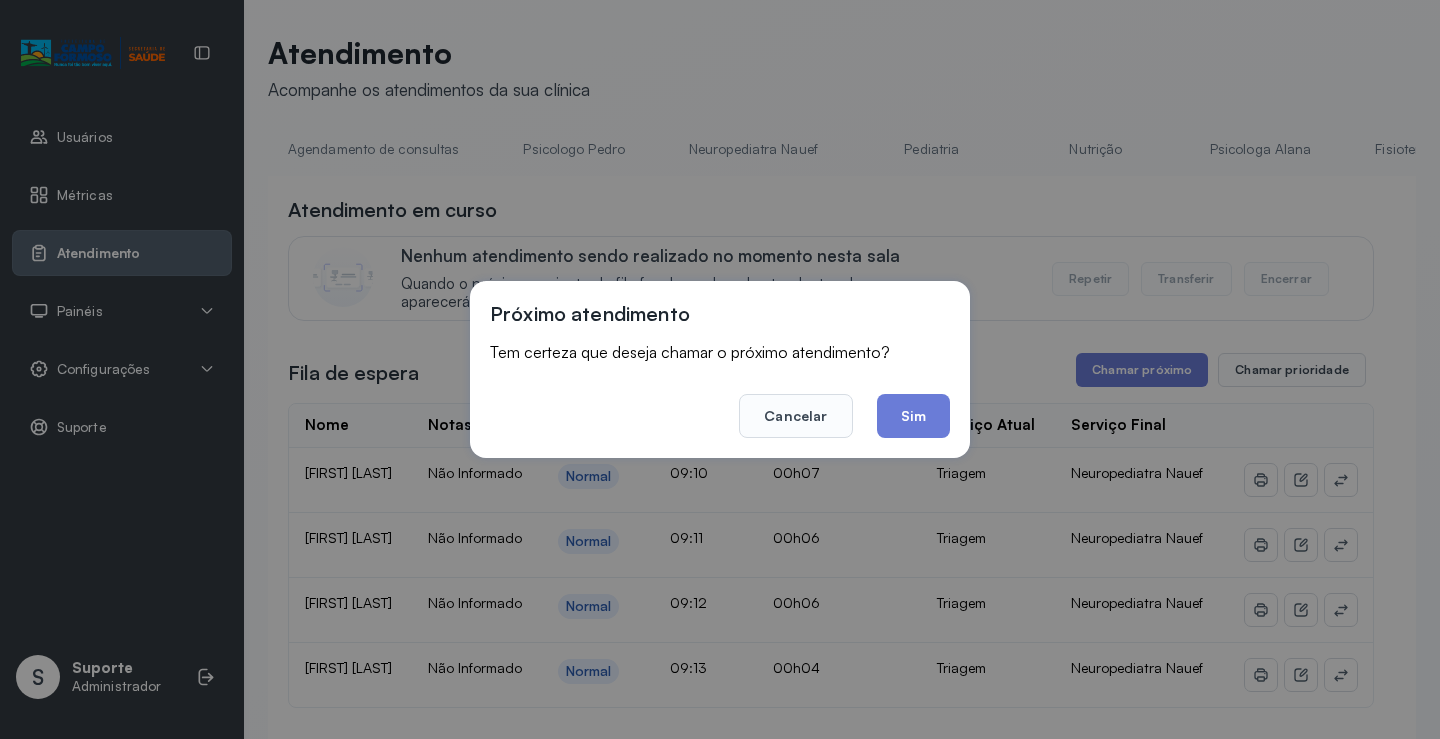 drag, startPoint x: 921, startPoint y: 426, endPoint x: 919, endPoint y: 388, distance: 38.052597 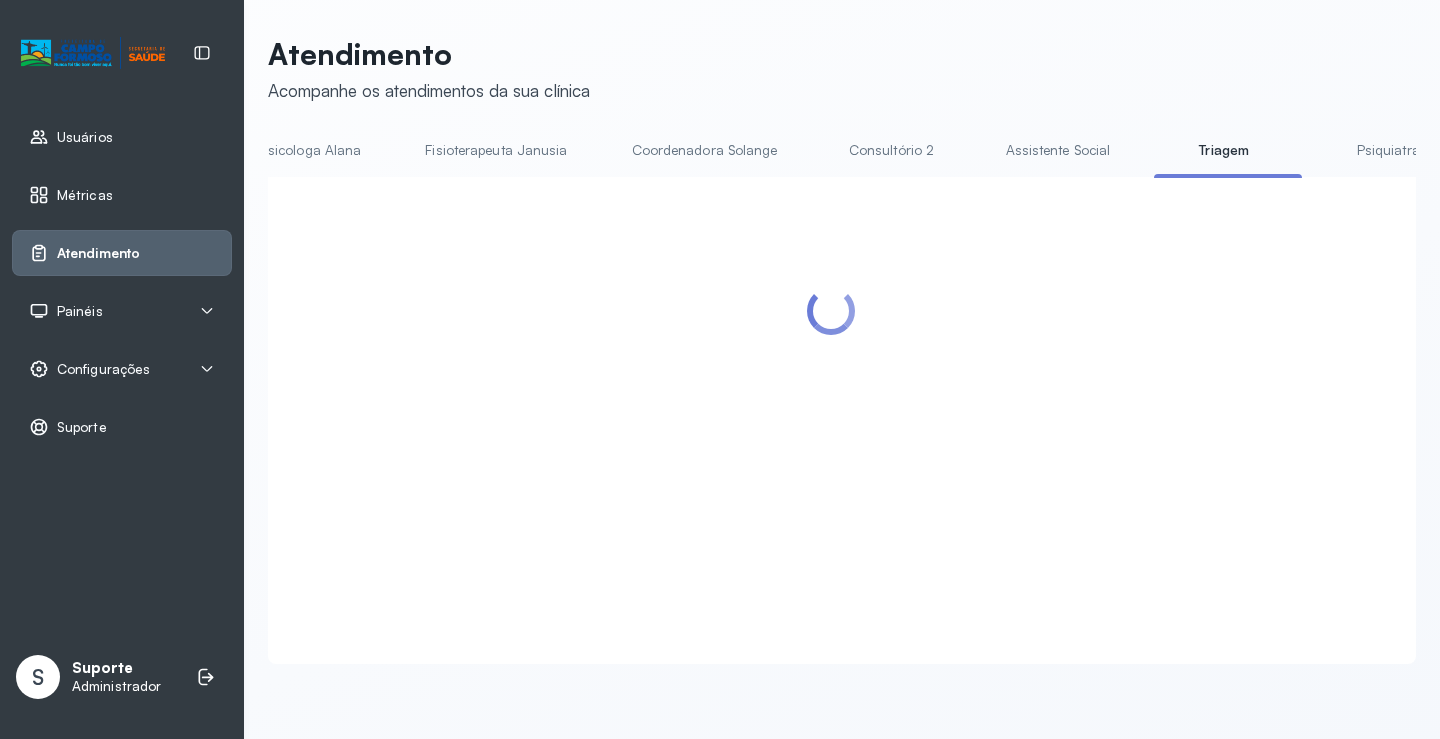 scroll, scrollTop: 0, scrollLeft: 1029, axis: horizontal 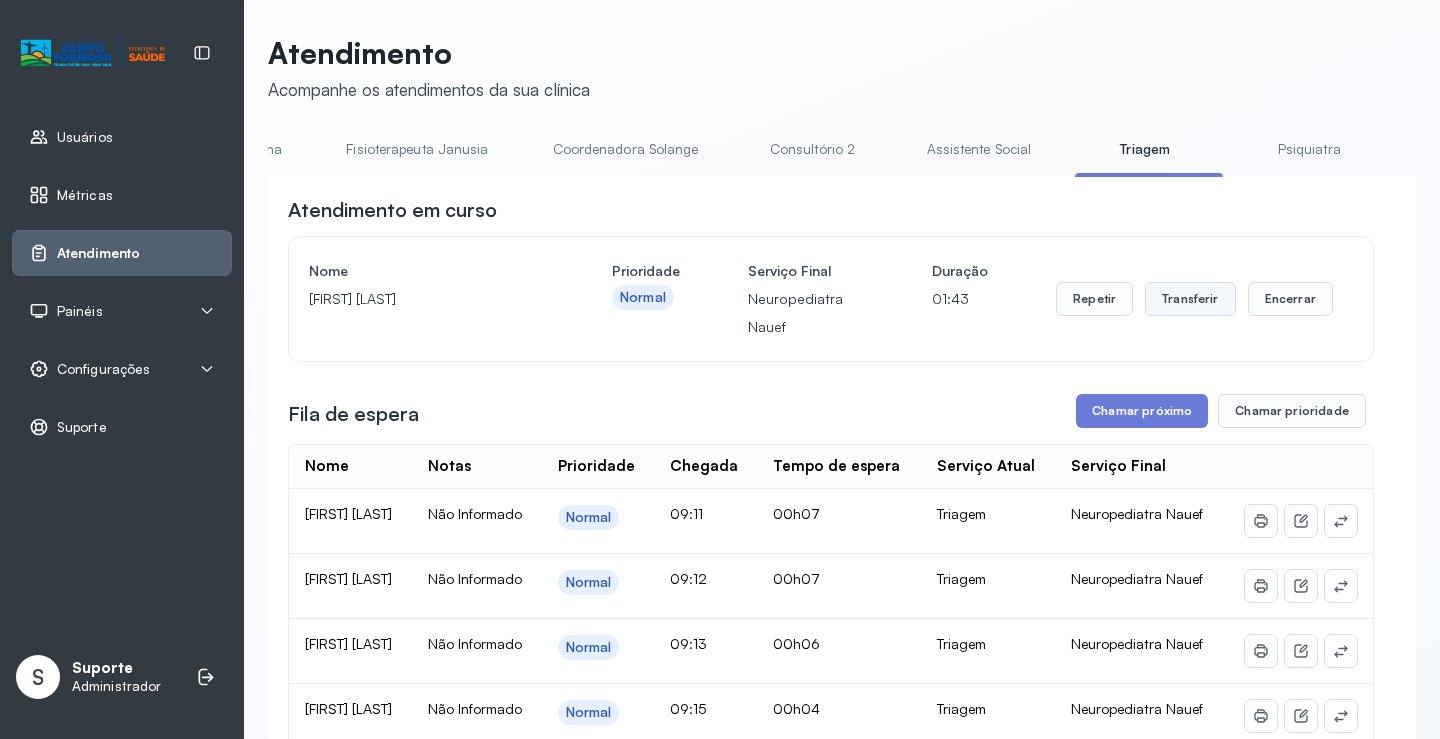 click on "Transferir" at bounding box center [1190, 299] 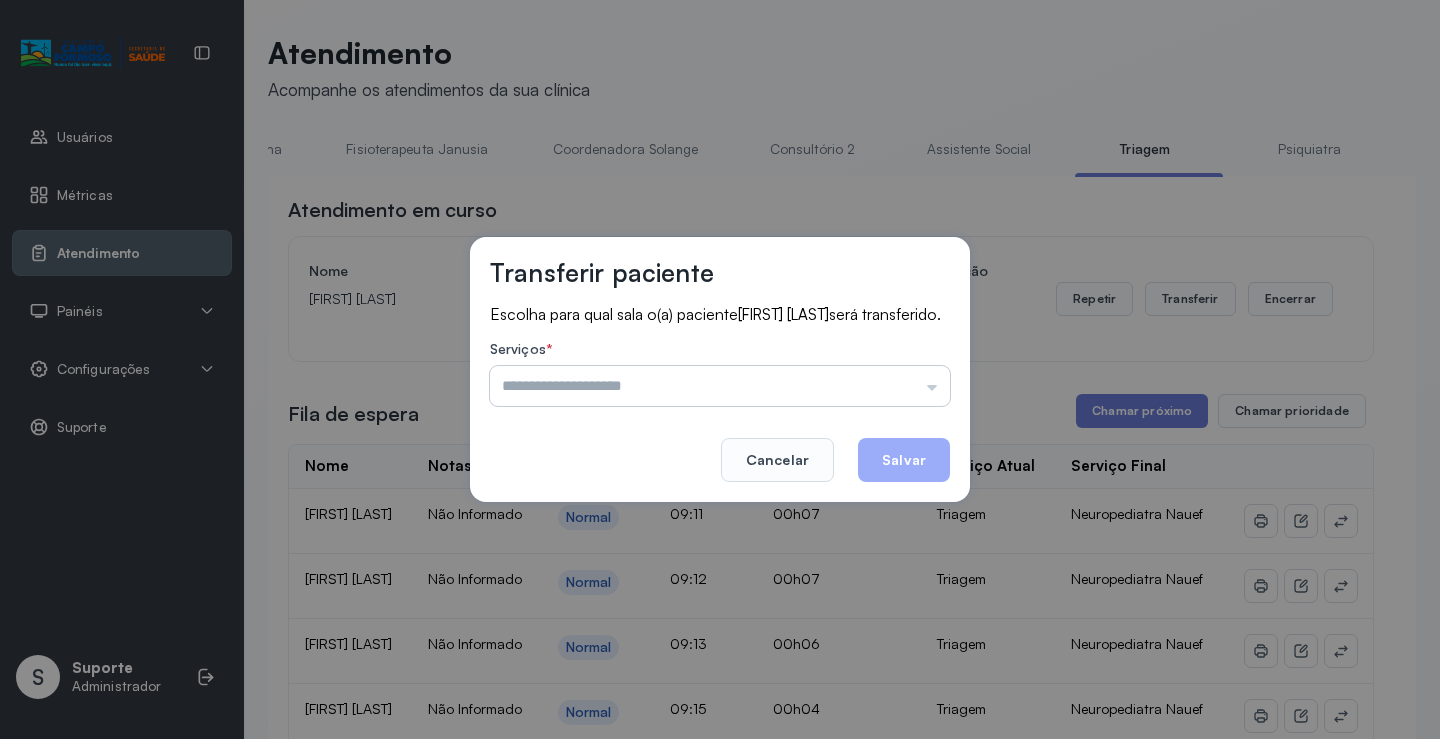 click at bounding box center (720, 386) 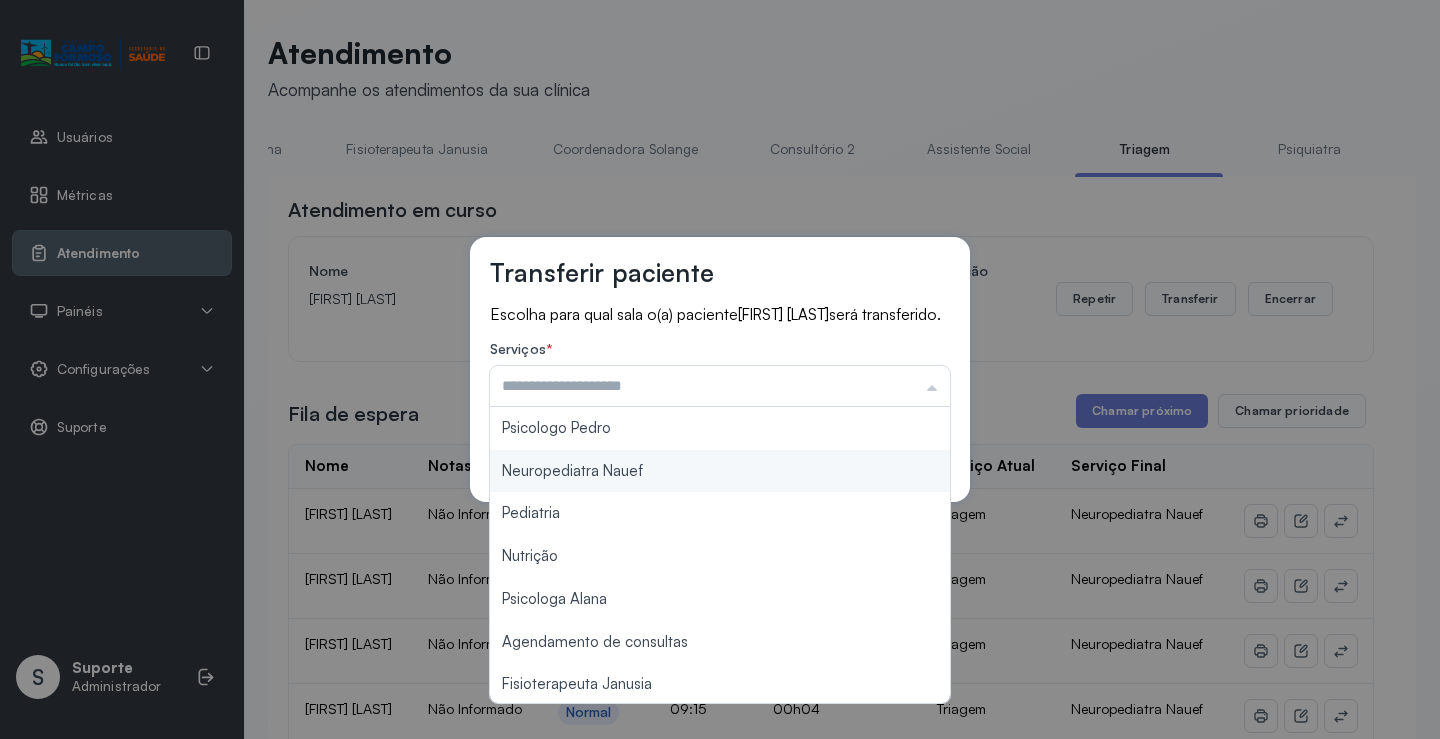 type on "**********" 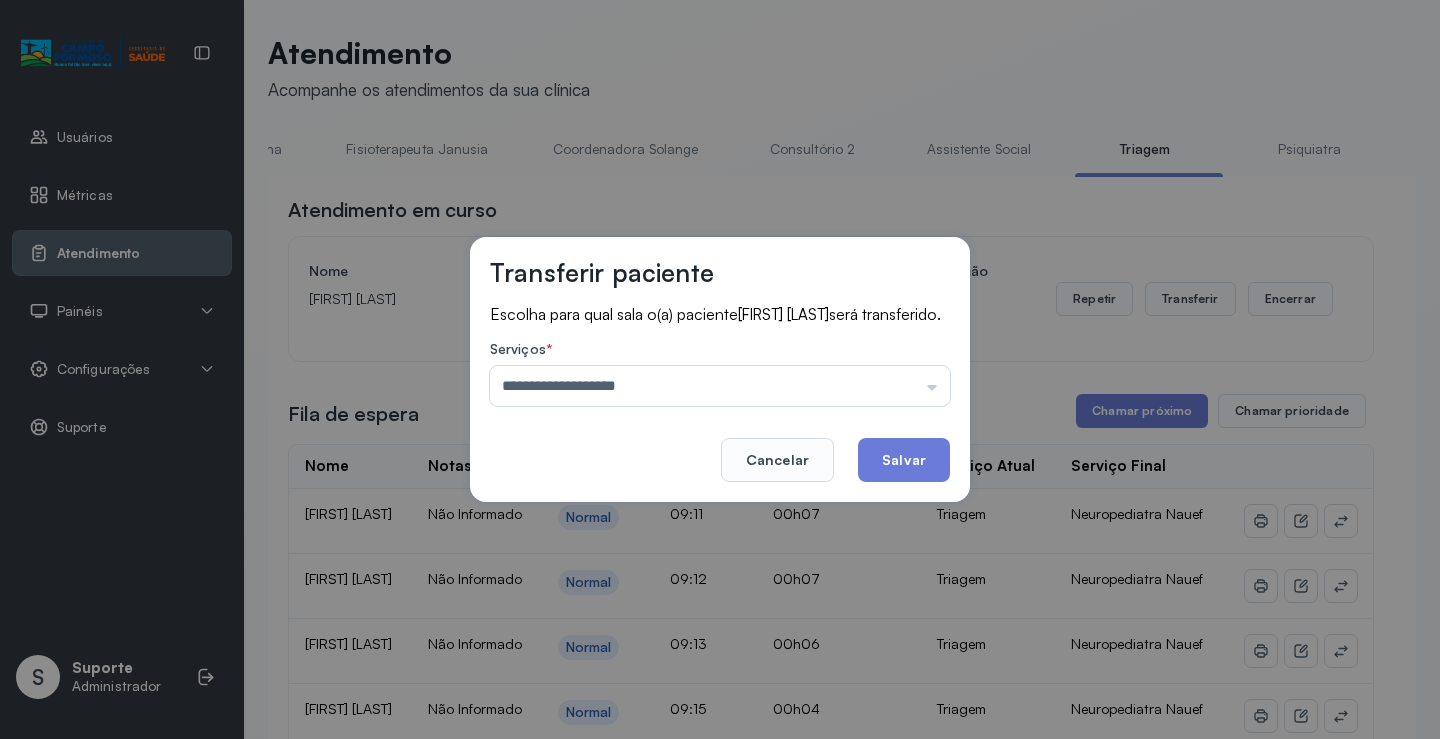 click on "**********" at bounding box center [720, 369] 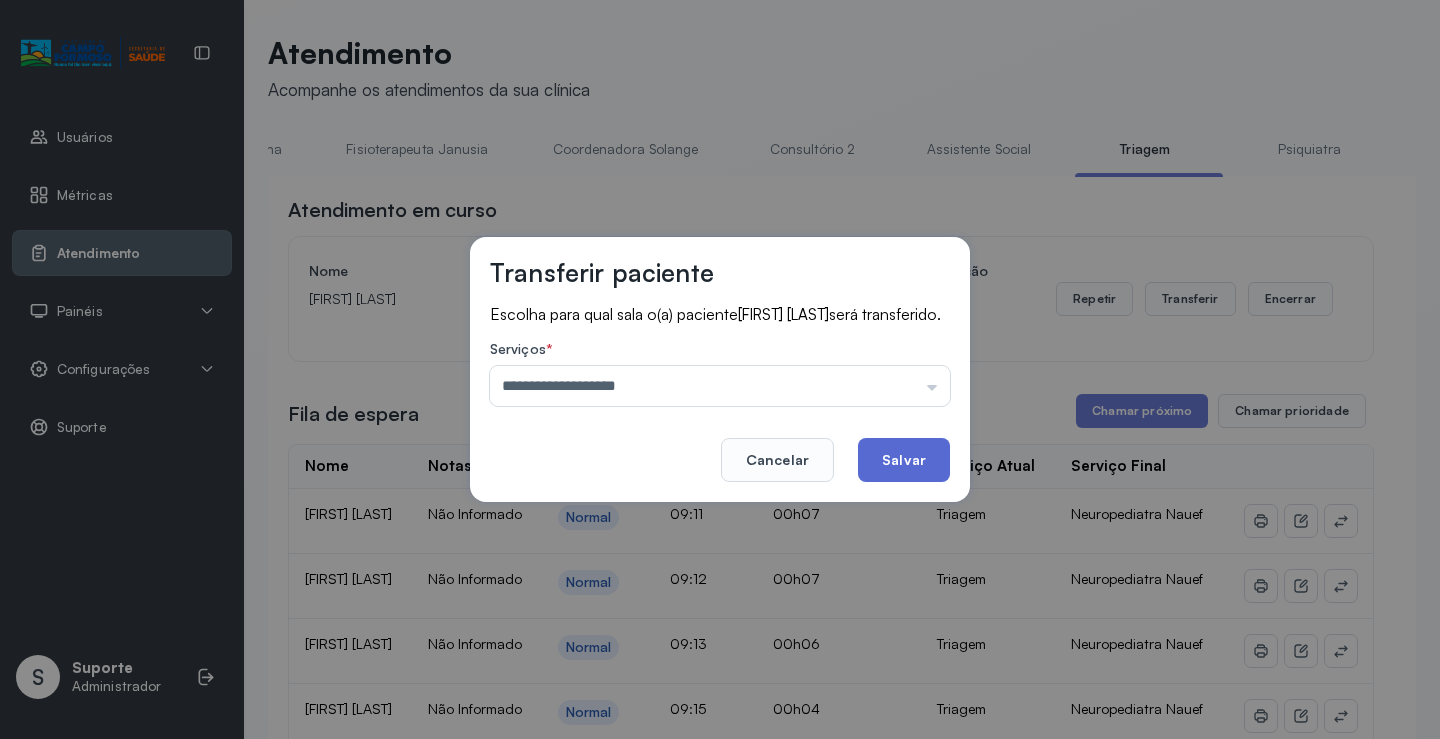 click on "Salvar" 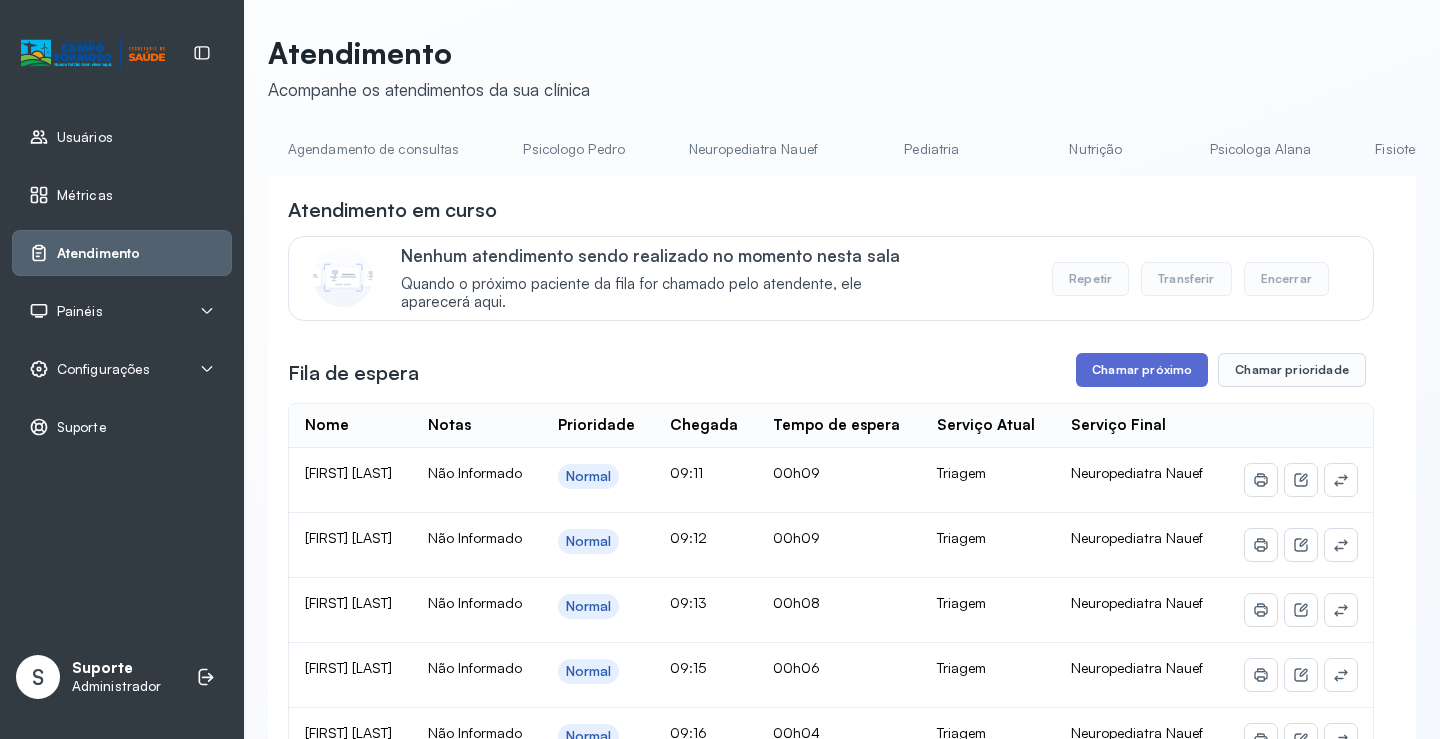 click on "Chamar próximo" at bounding box center (1142, 370) 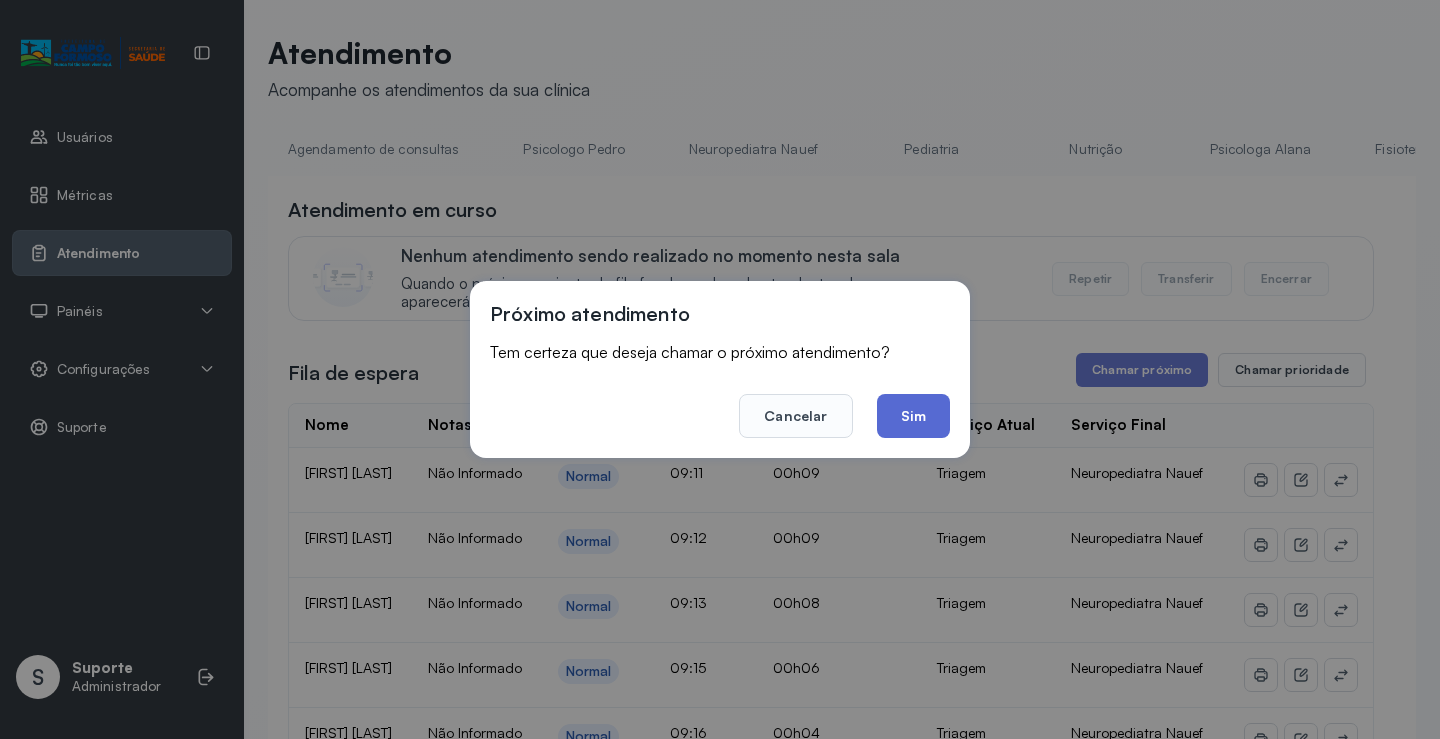 click on "Sim" 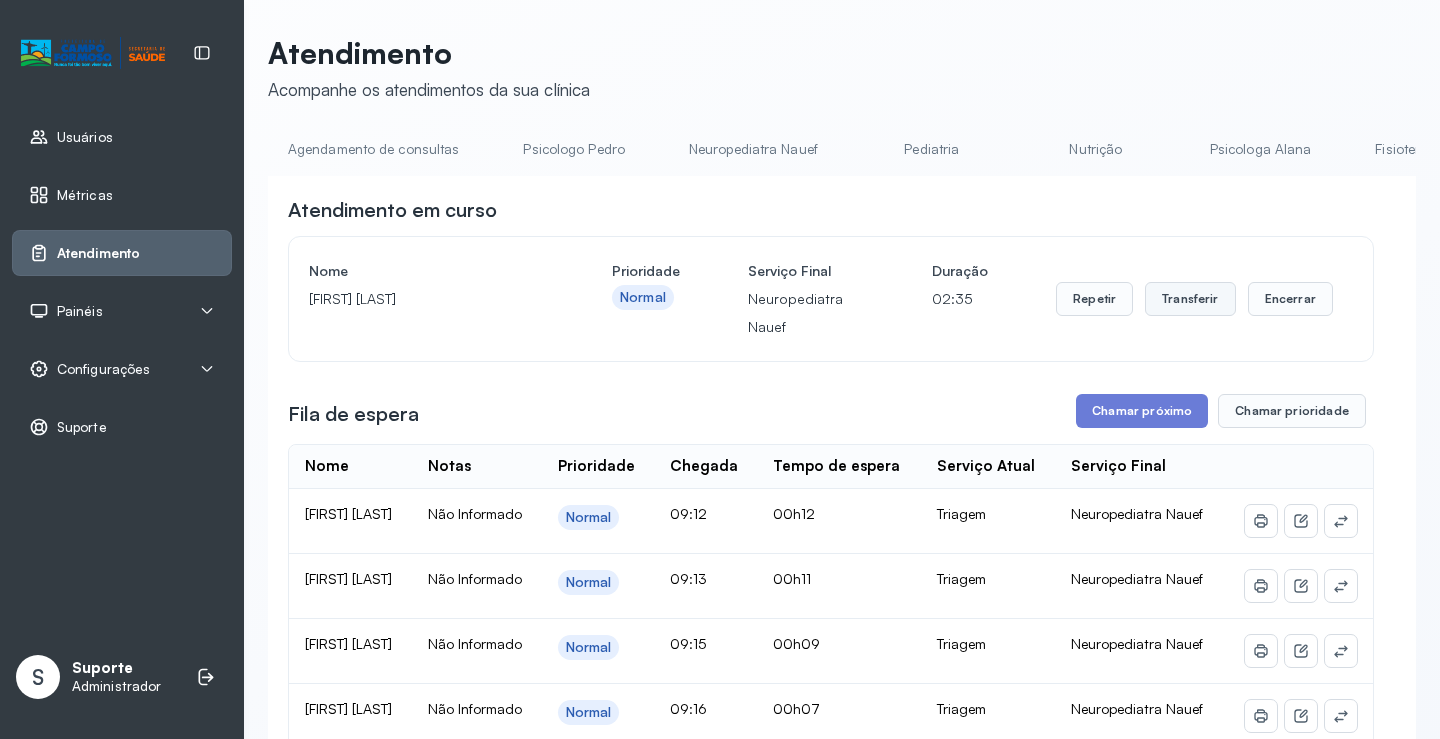 click on "Transferir" at bounding box center [1190, 299] 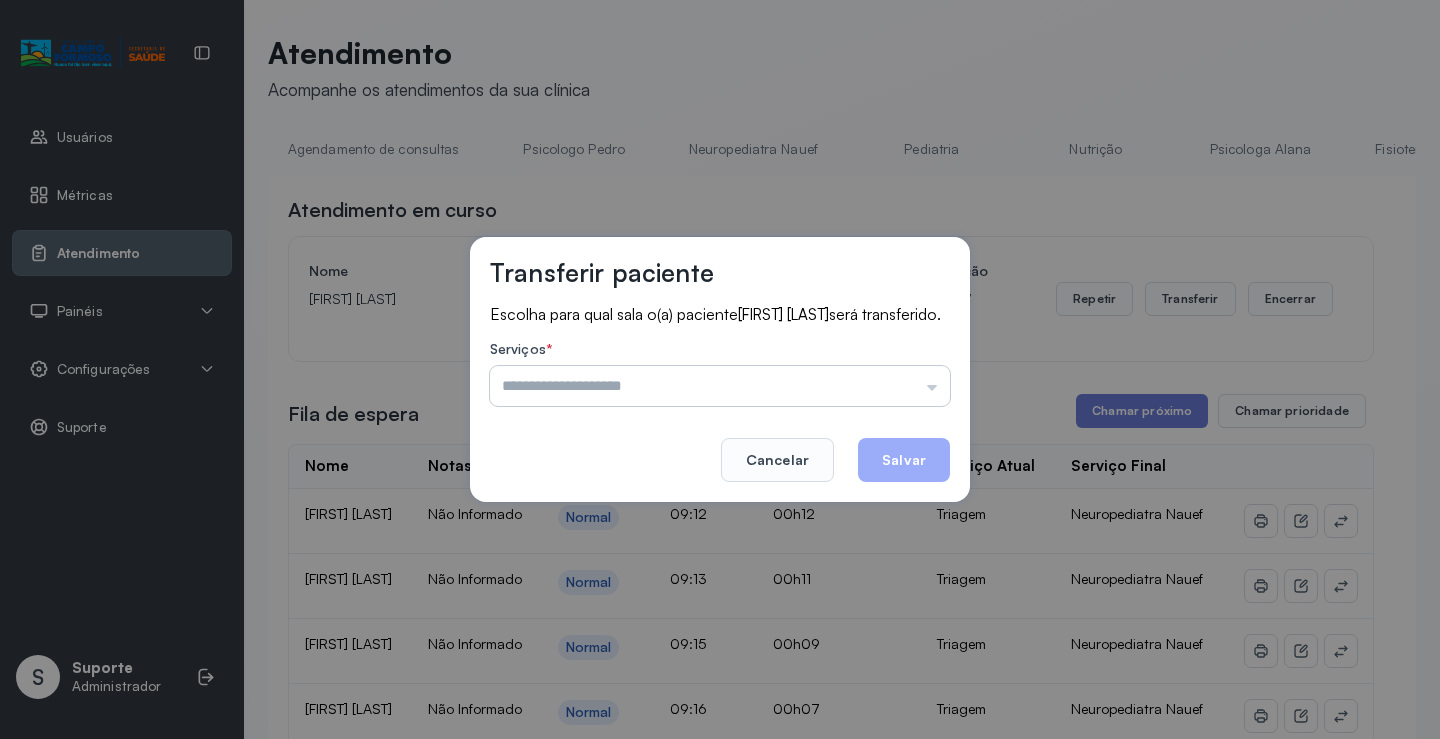 click at bounding box center (720, 386) 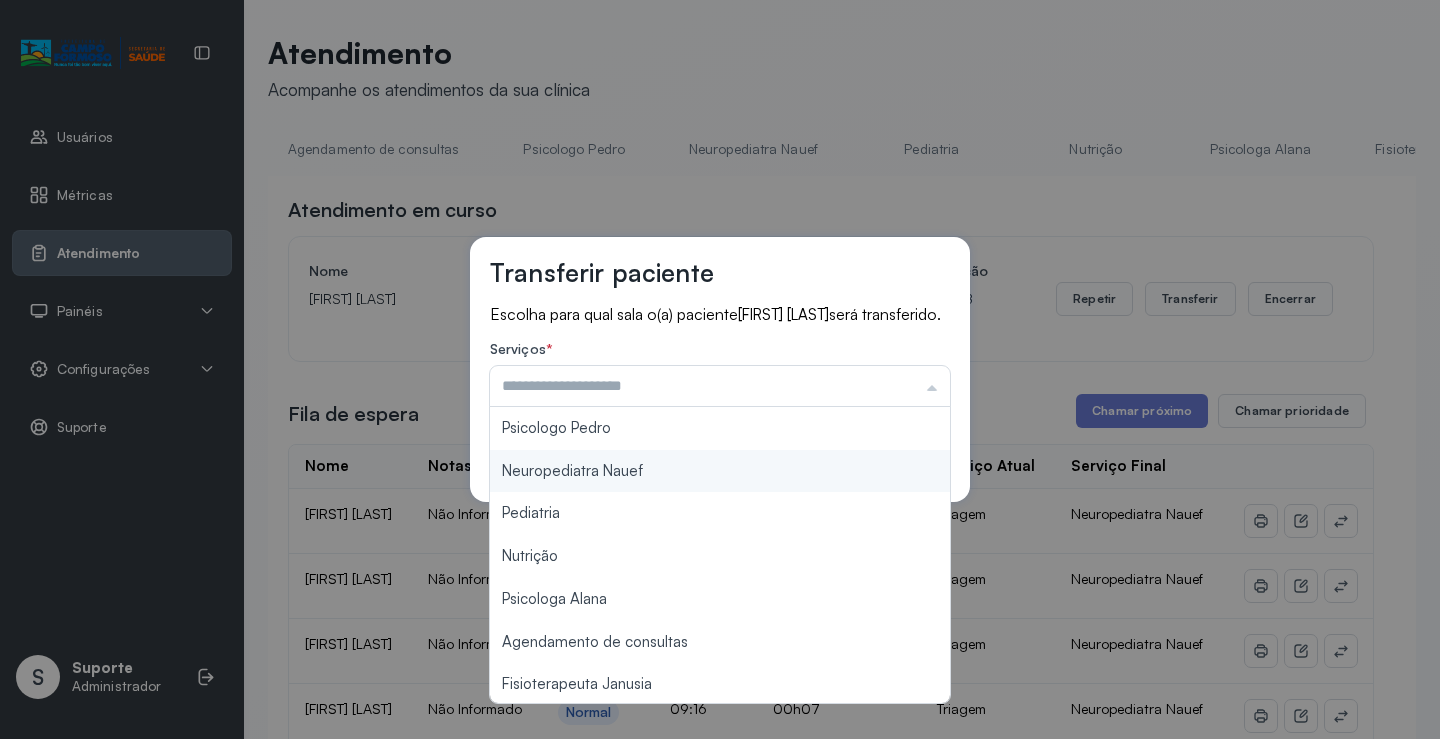 type on "**********" 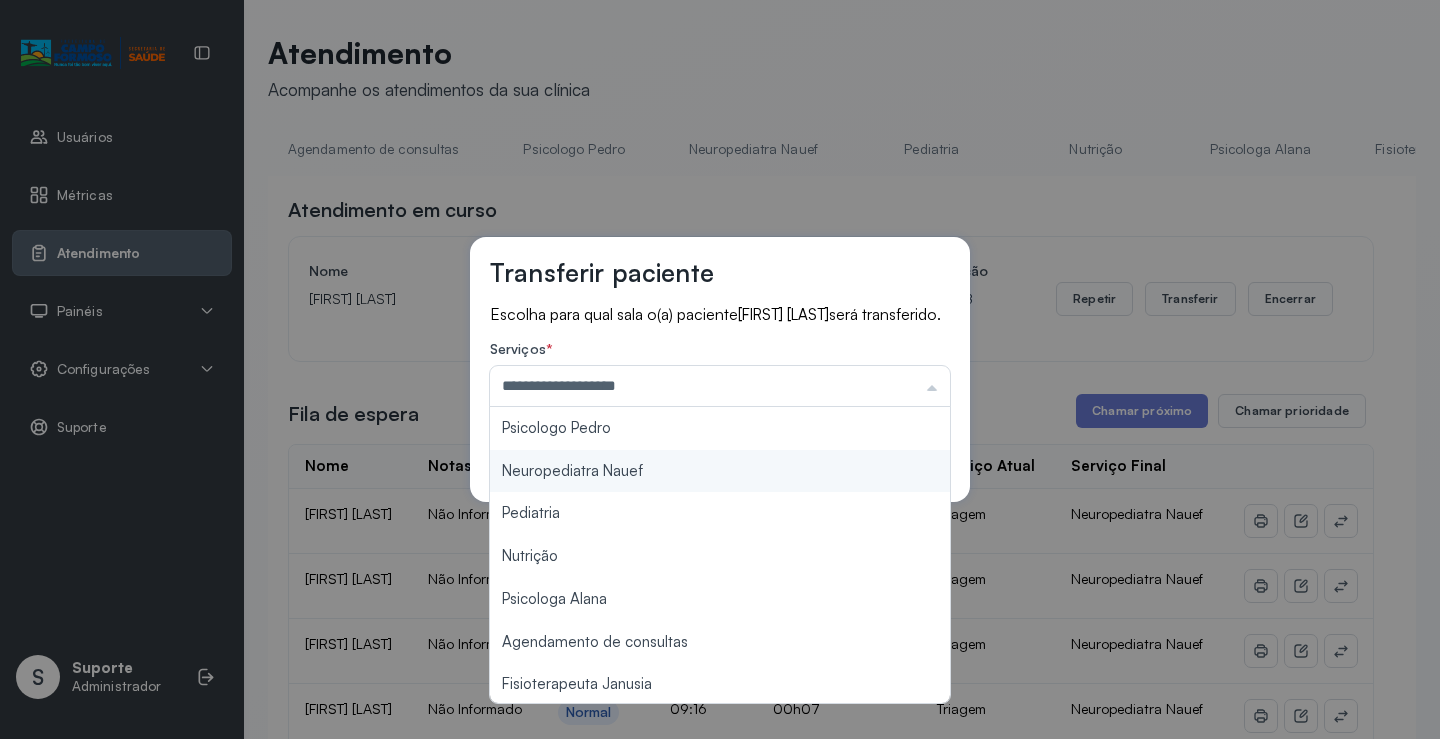 click on "**********" at bounding box center [720, 369] 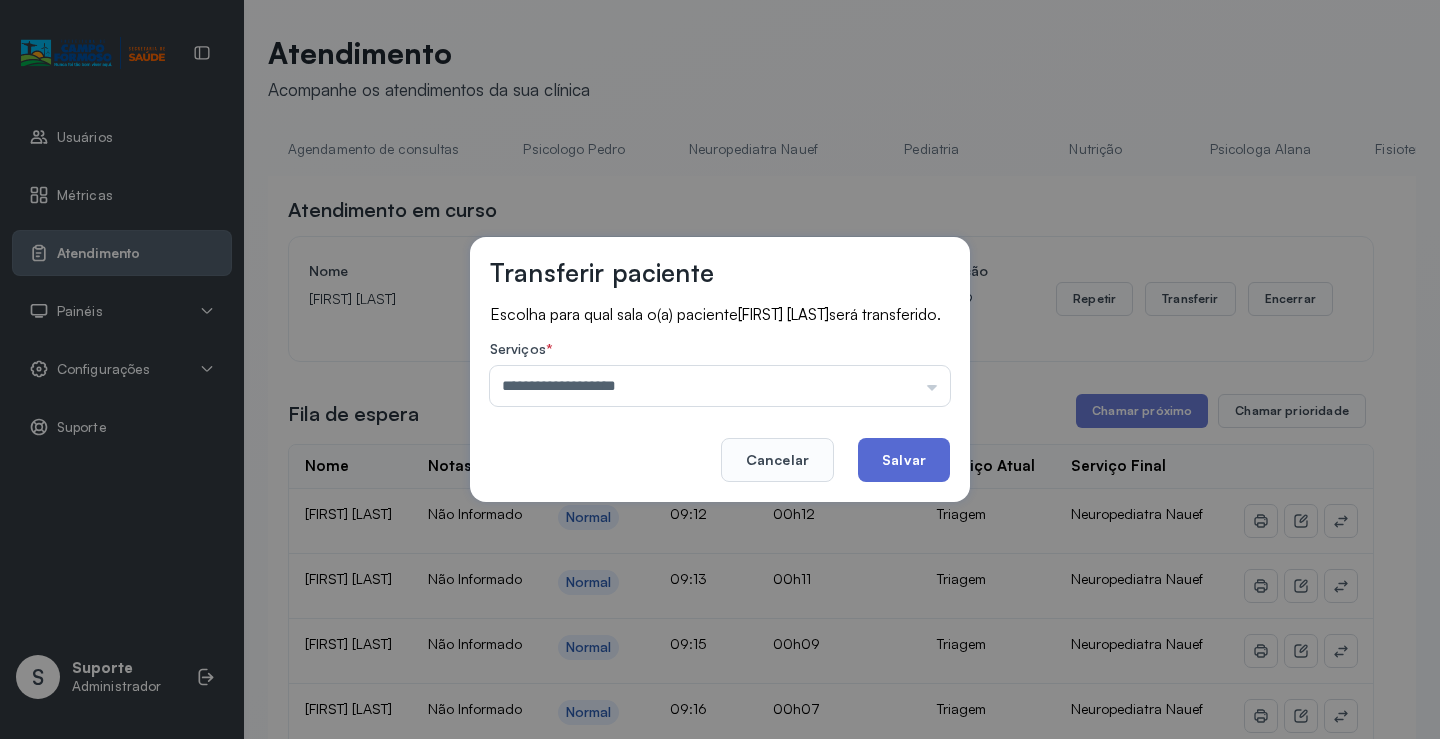 click on "Salvar" 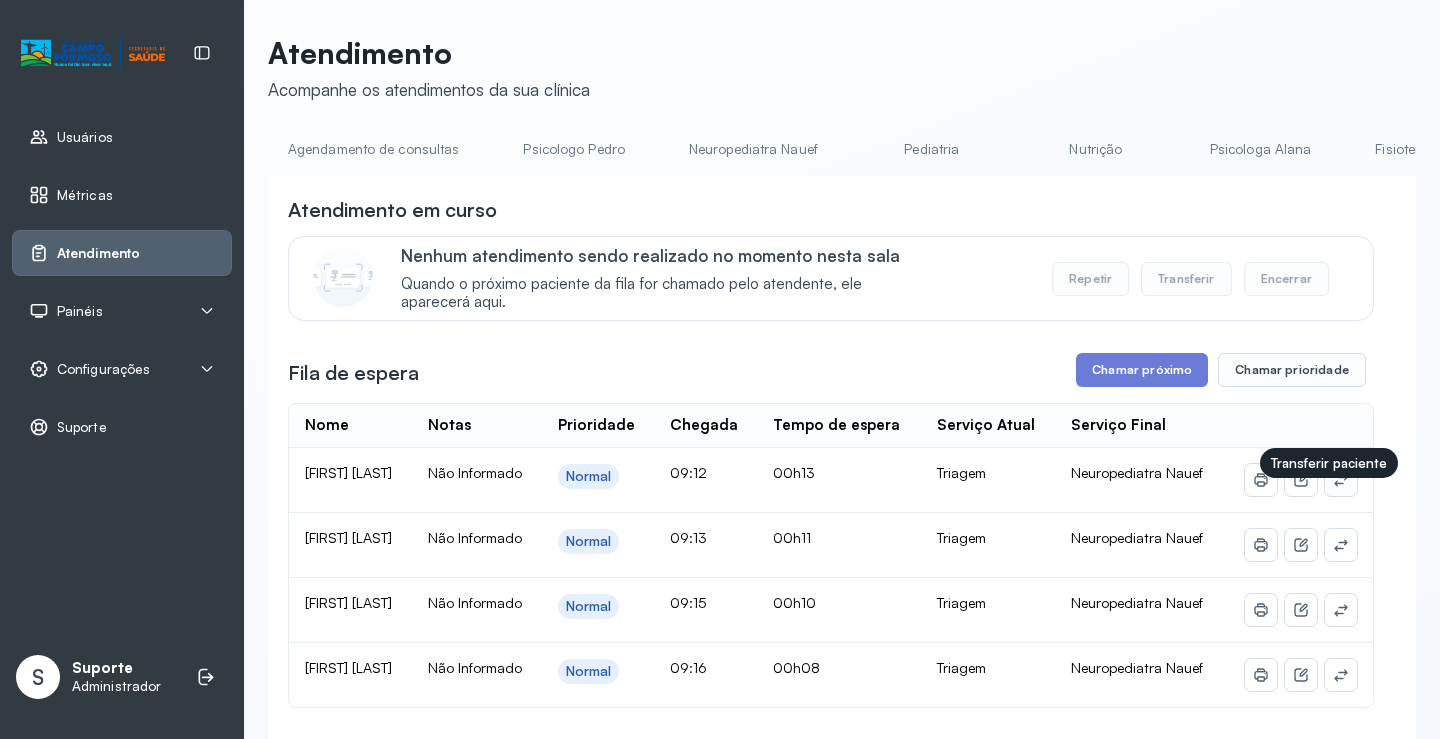 click 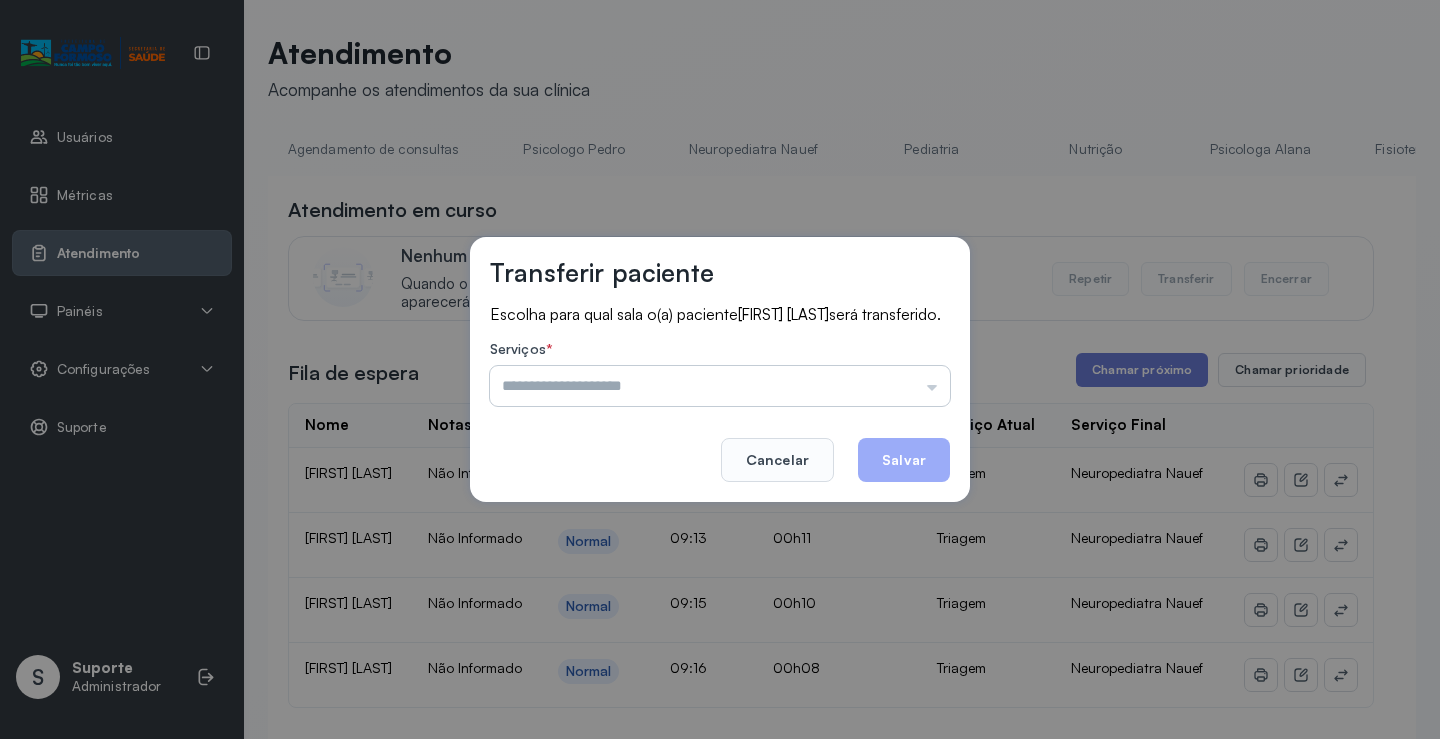 click at bounding box center [720, 386] 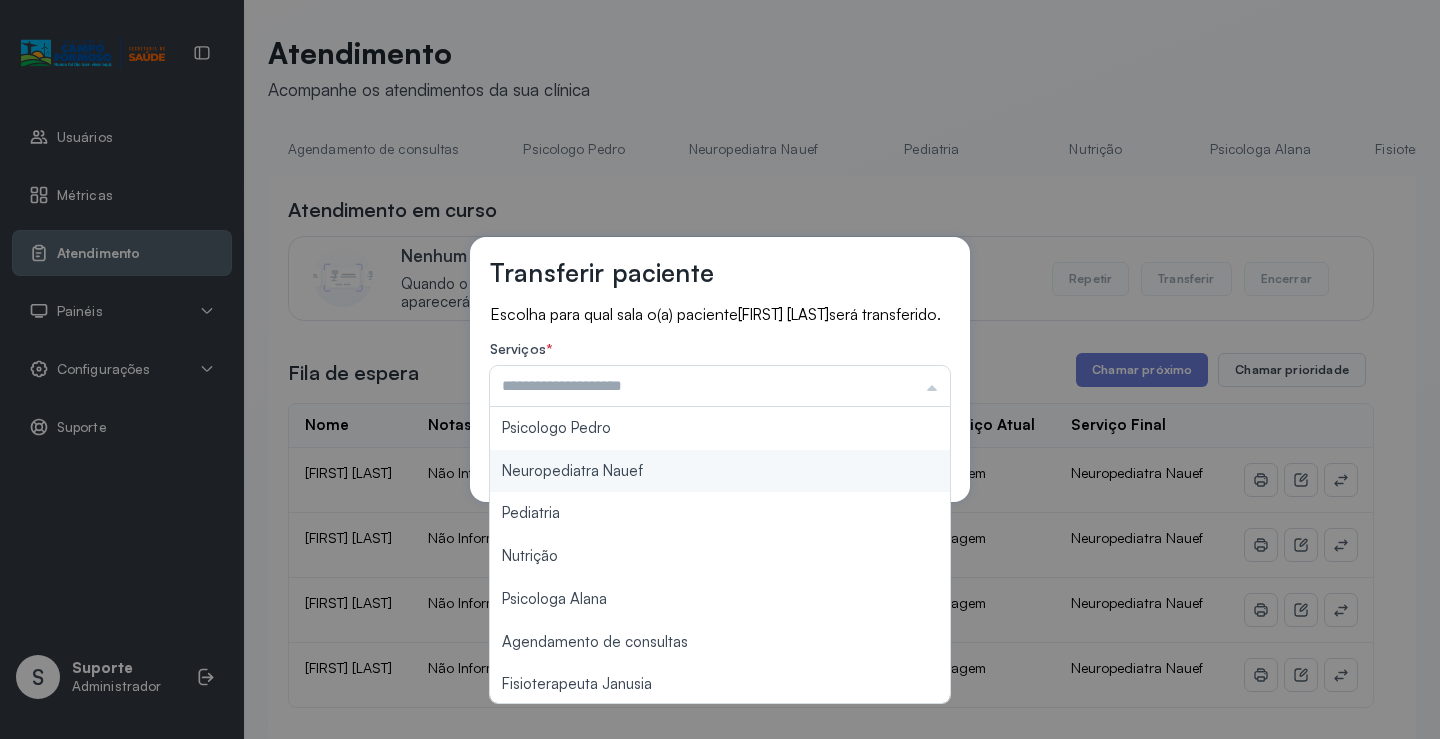 type on "**********" 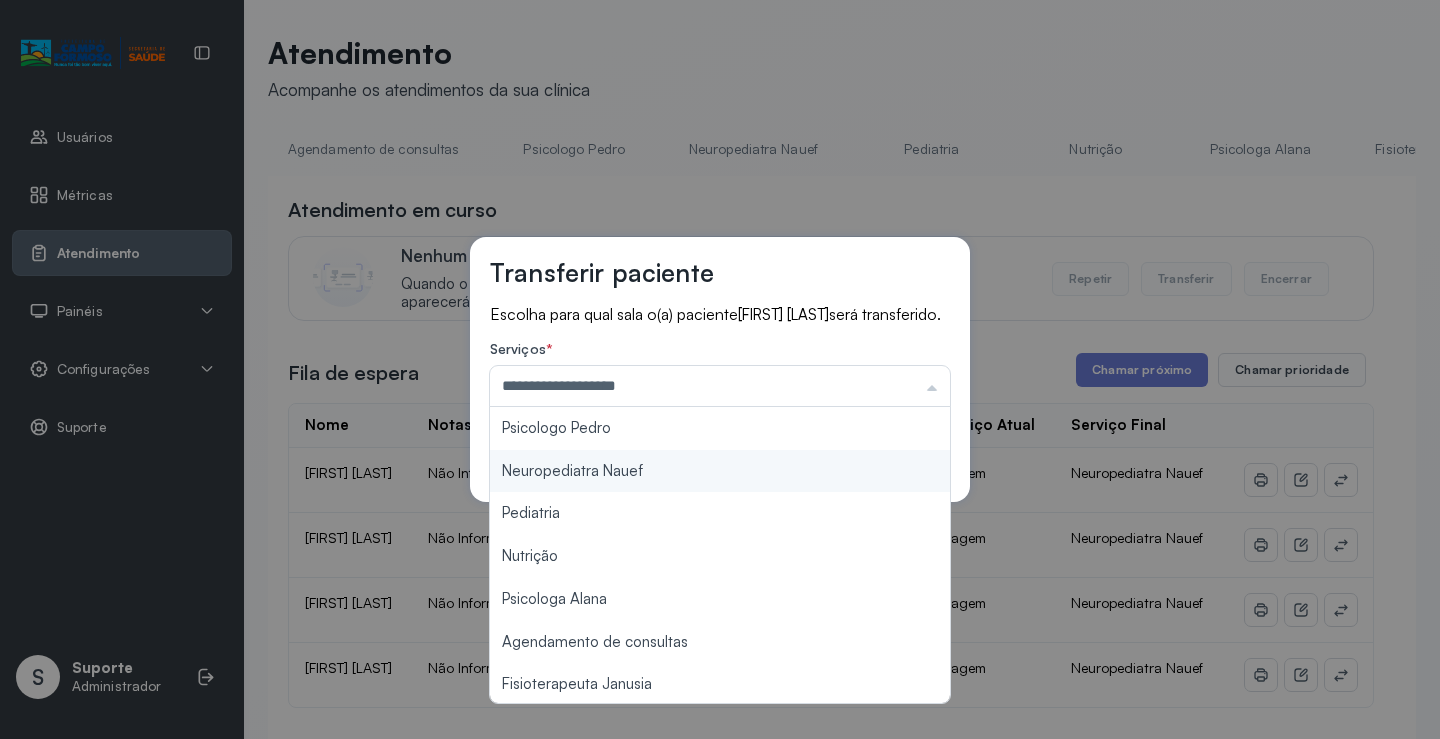 click on "**********" at bounding box center [720, 369] 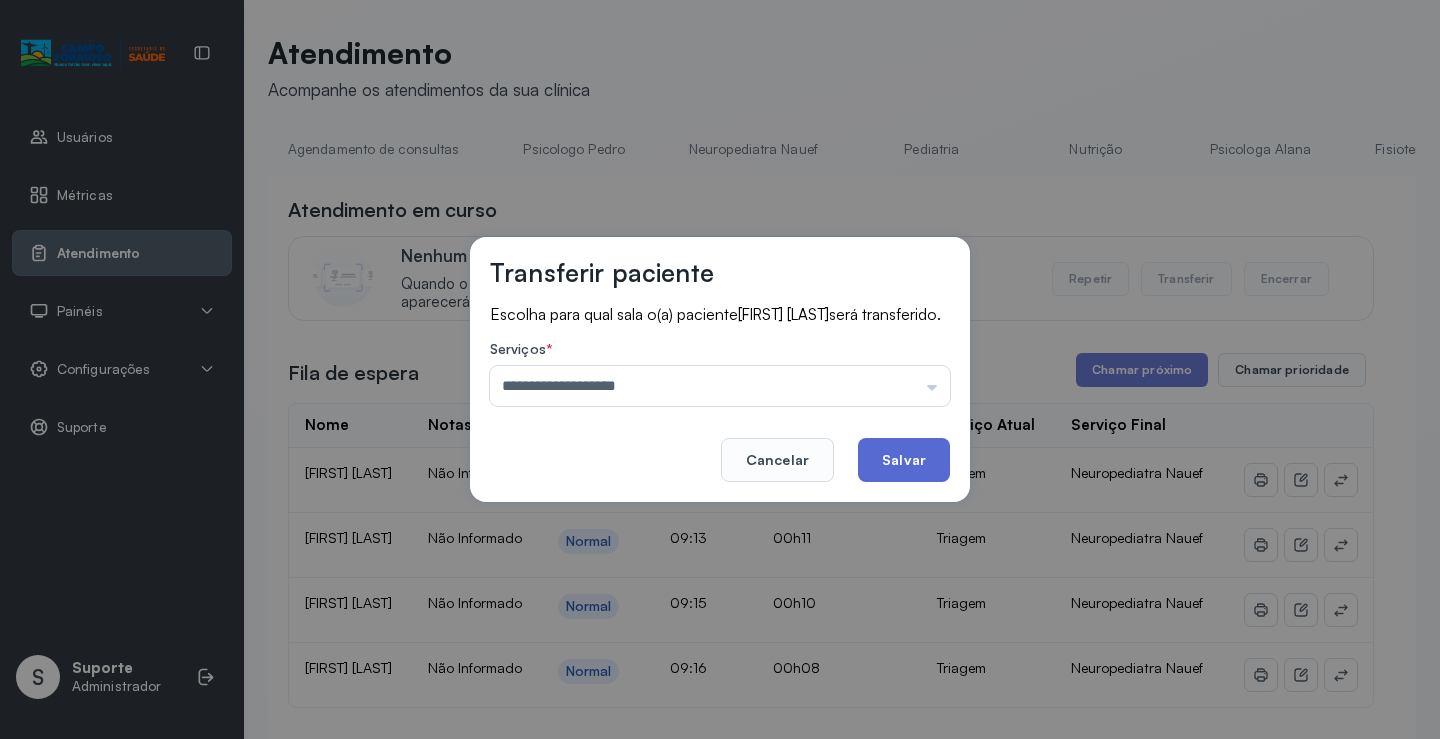 click on "Salvar" 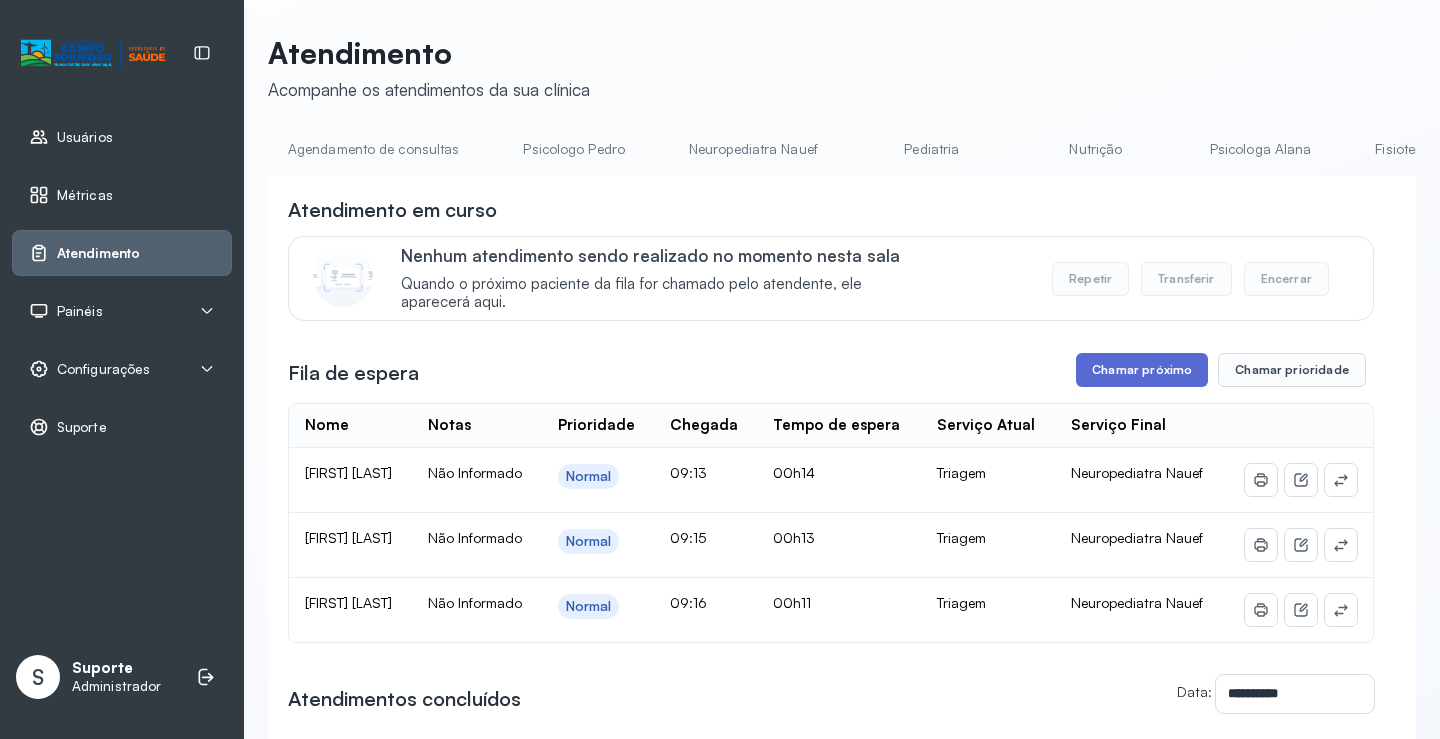 click on "Chamar próximo" at bounding box center [1142, 370] 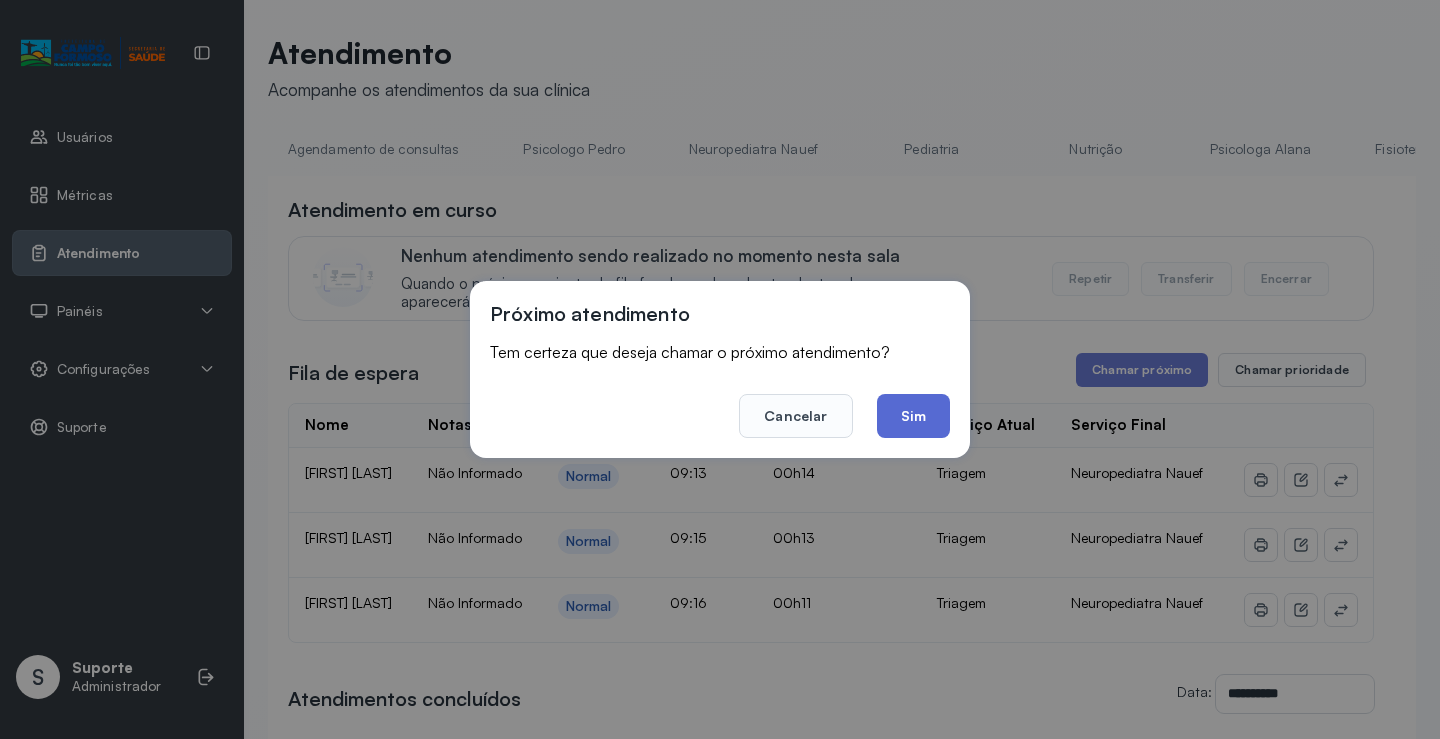 click on "Sim" 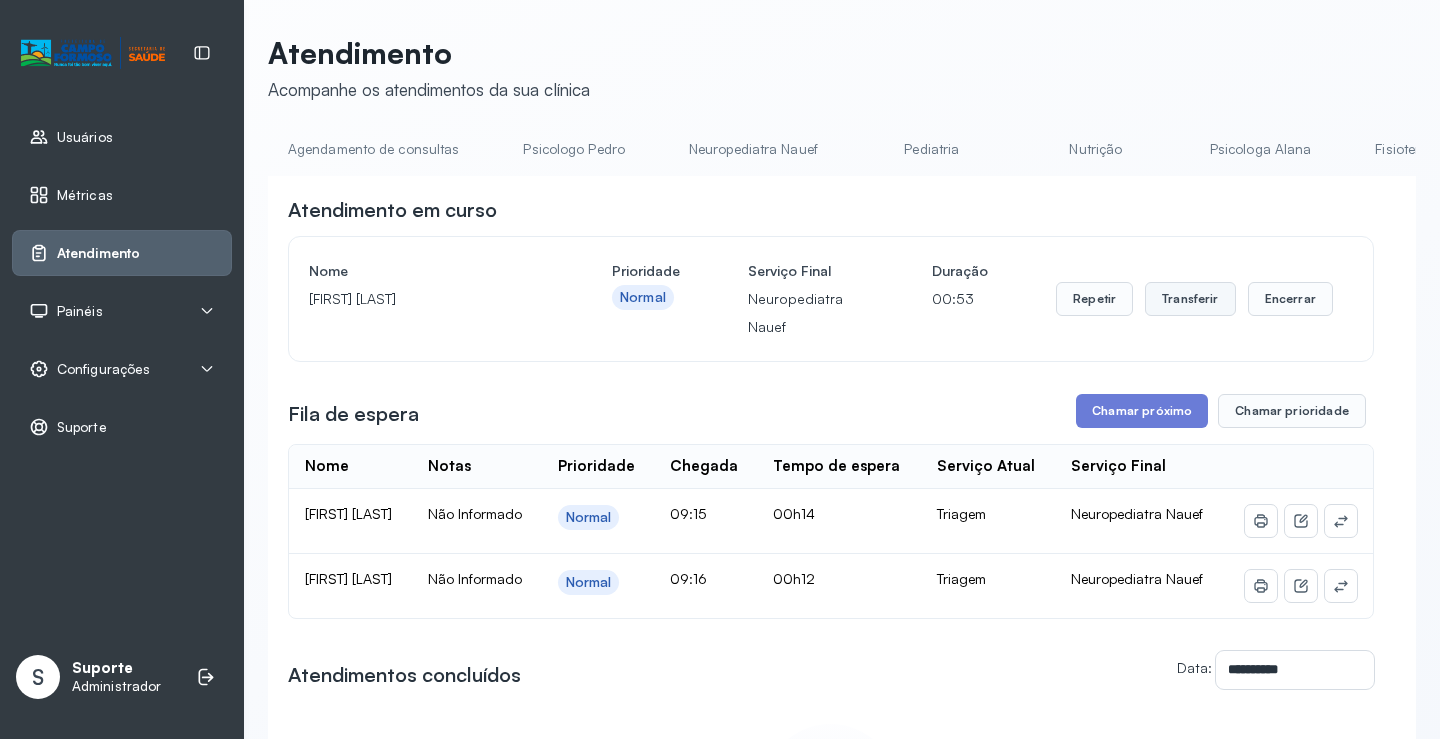 click on "Transferir" at bounding box center (1190, 299) 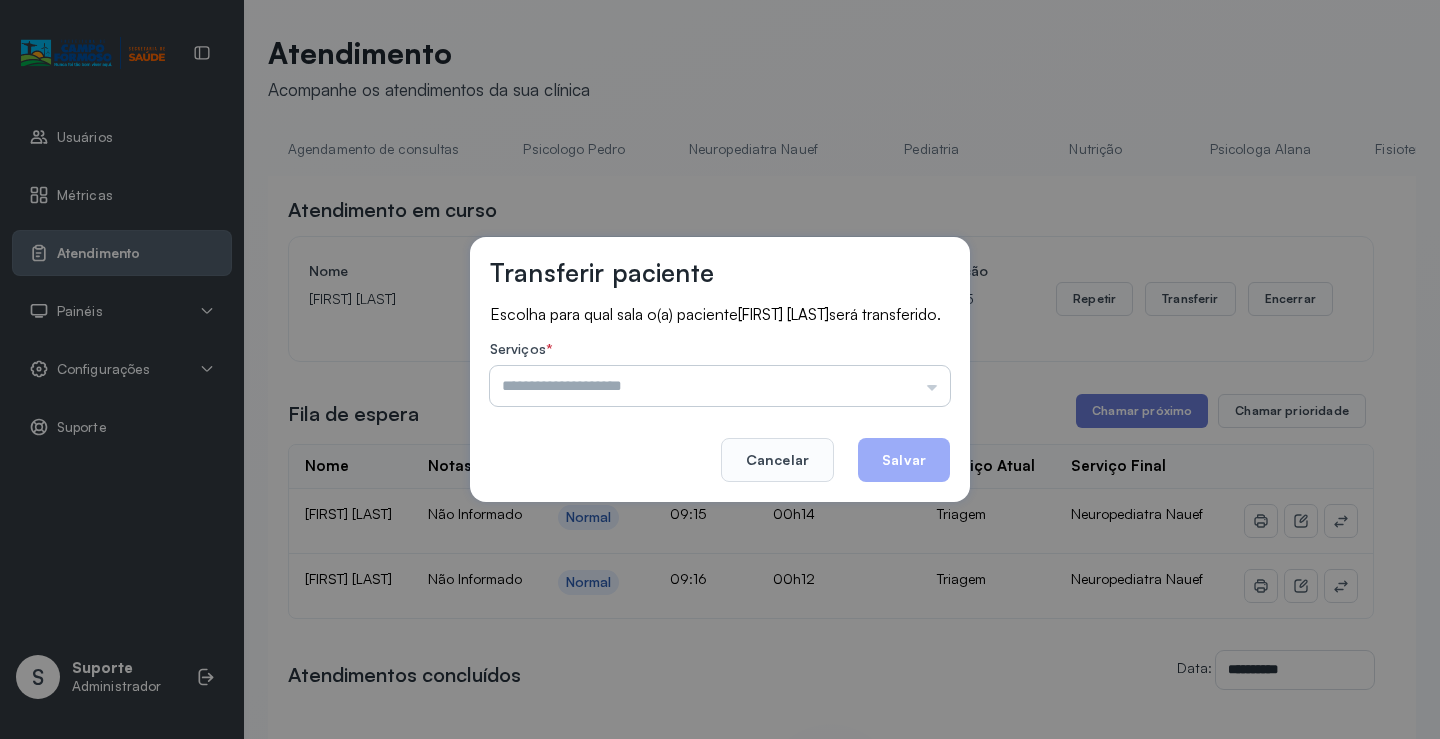 click at bounding box center (720, 386) 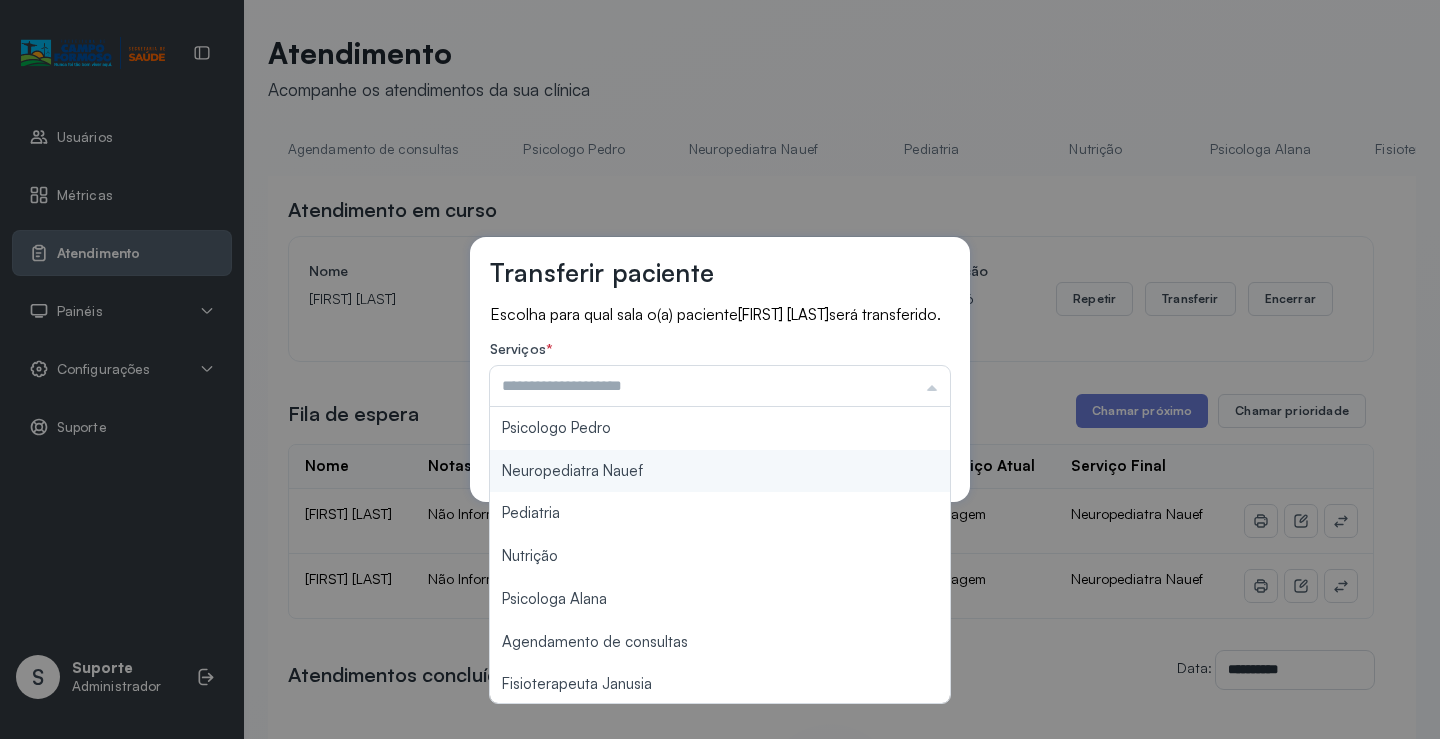 type on "**********" 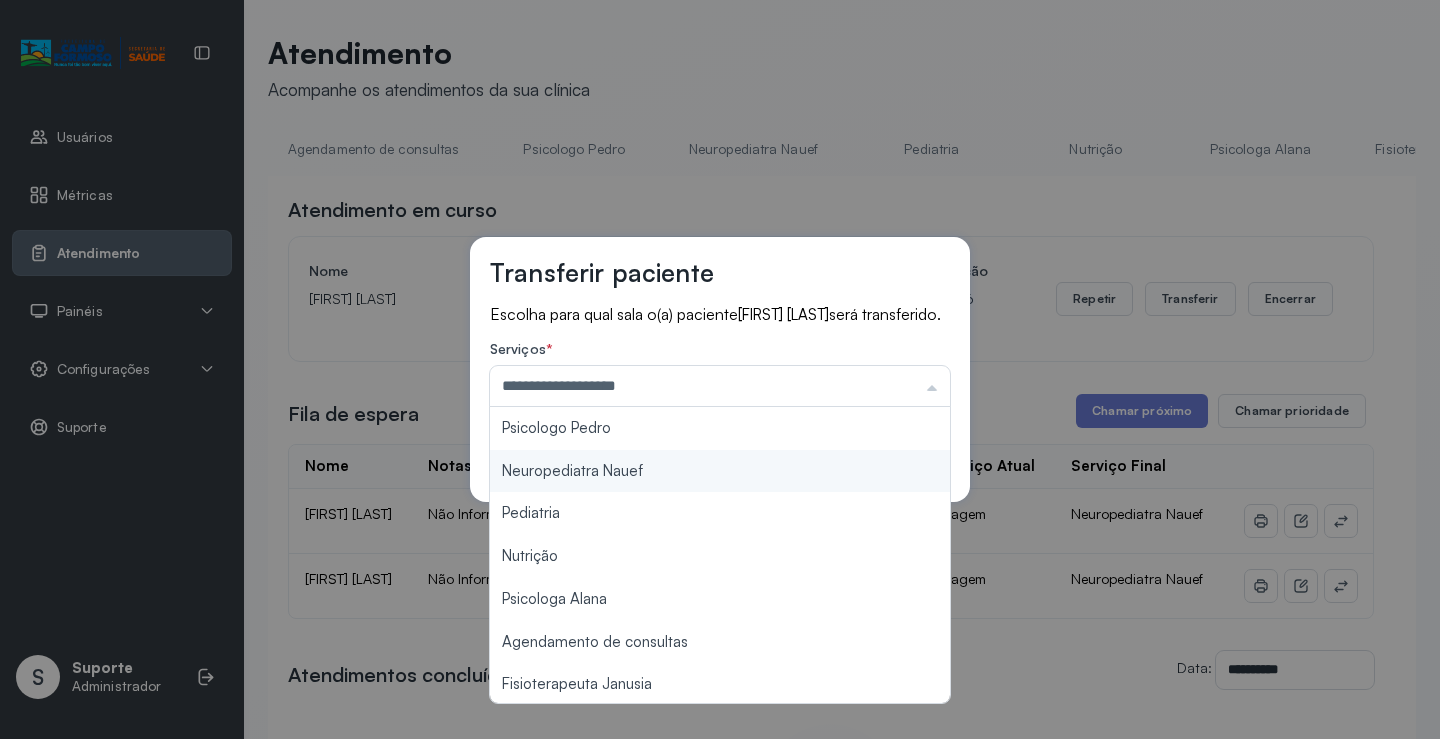 click on "**********" at bounding box center [720, 369] 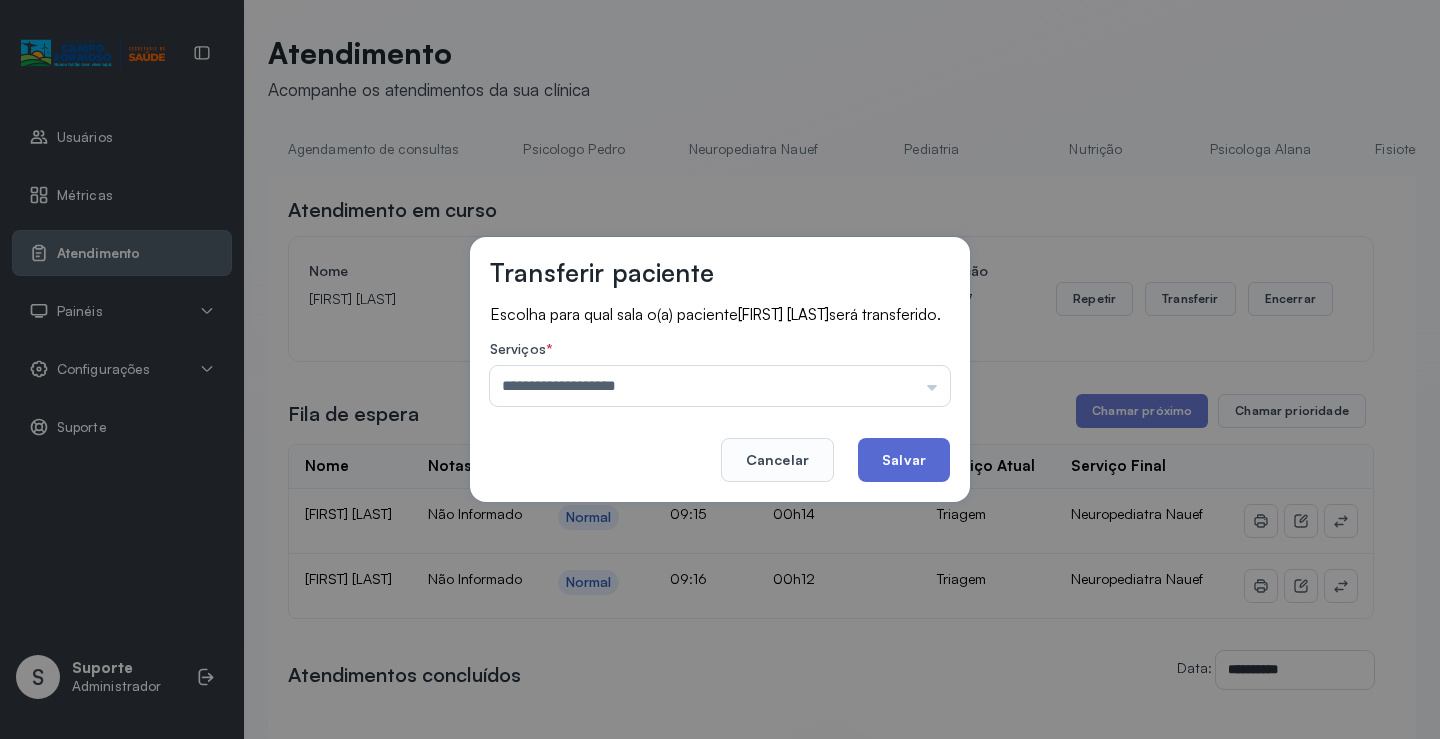 click on "Salvar" 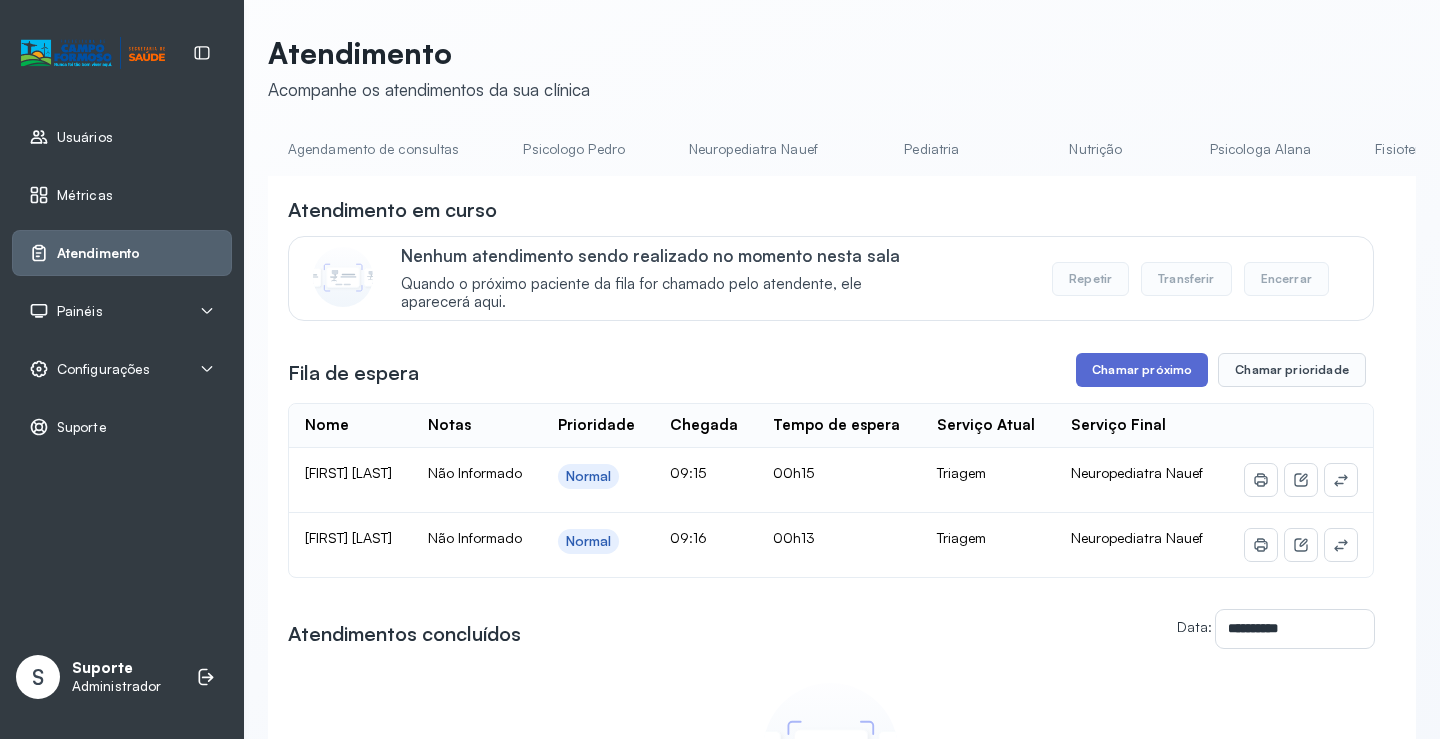 click on "Chamar próximo" at bounding box center (1142, 370) 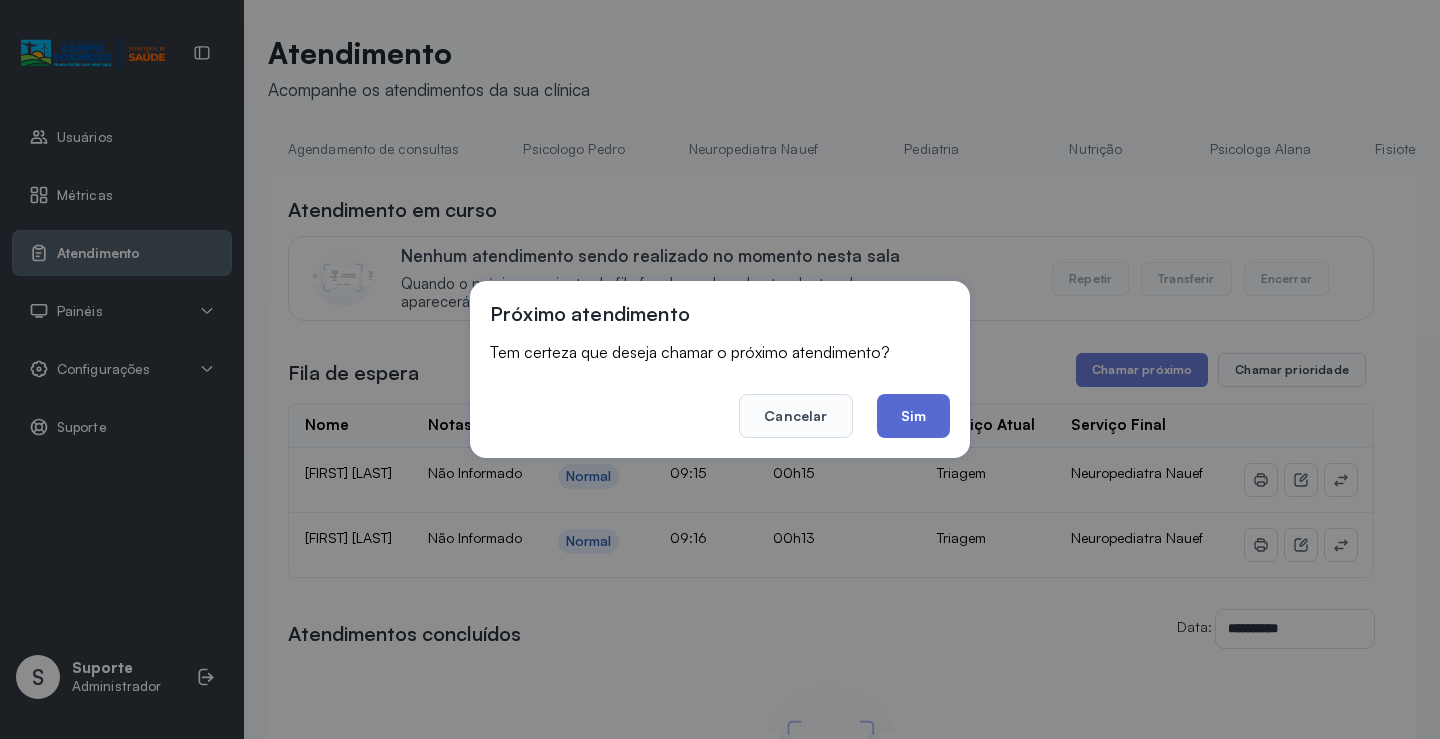 click on "Sim" 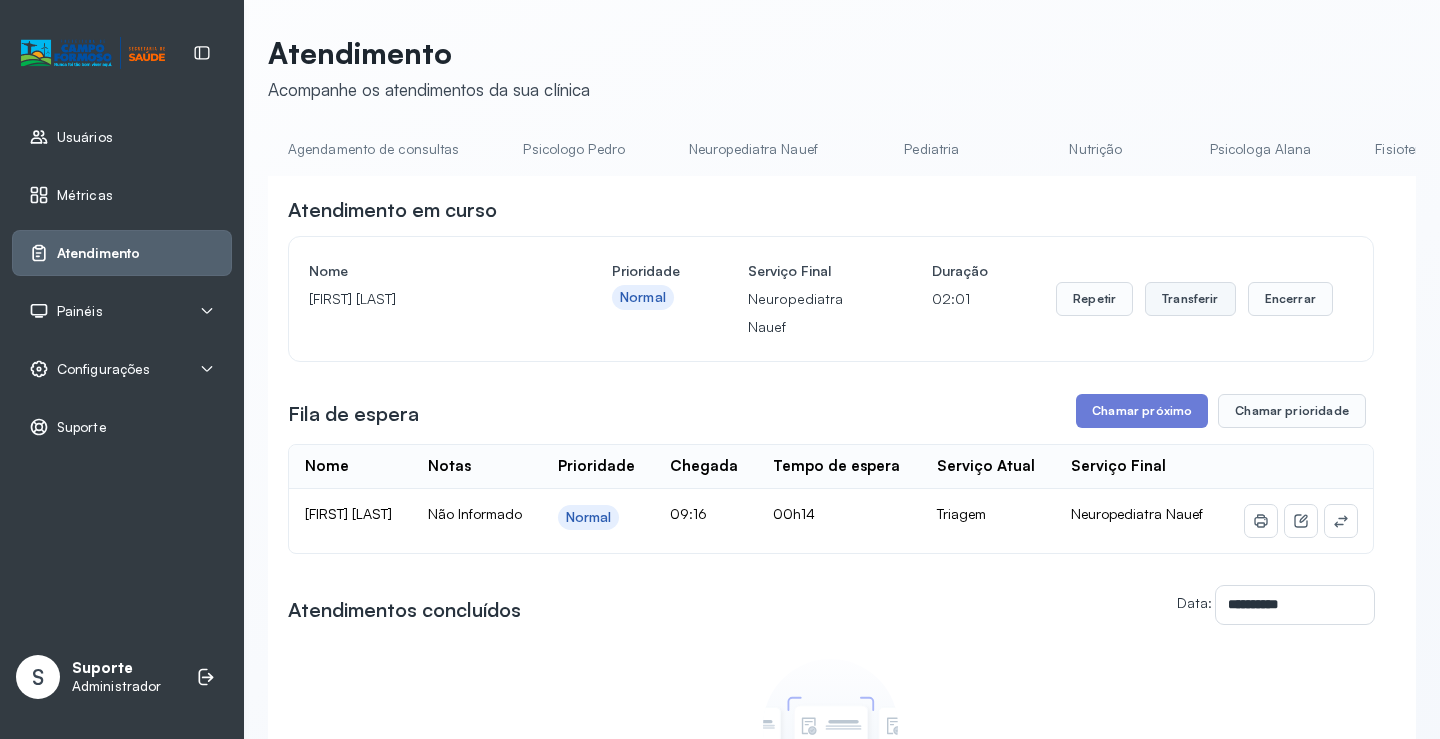 click on "Transferir" at bounding box center [1190, 299] 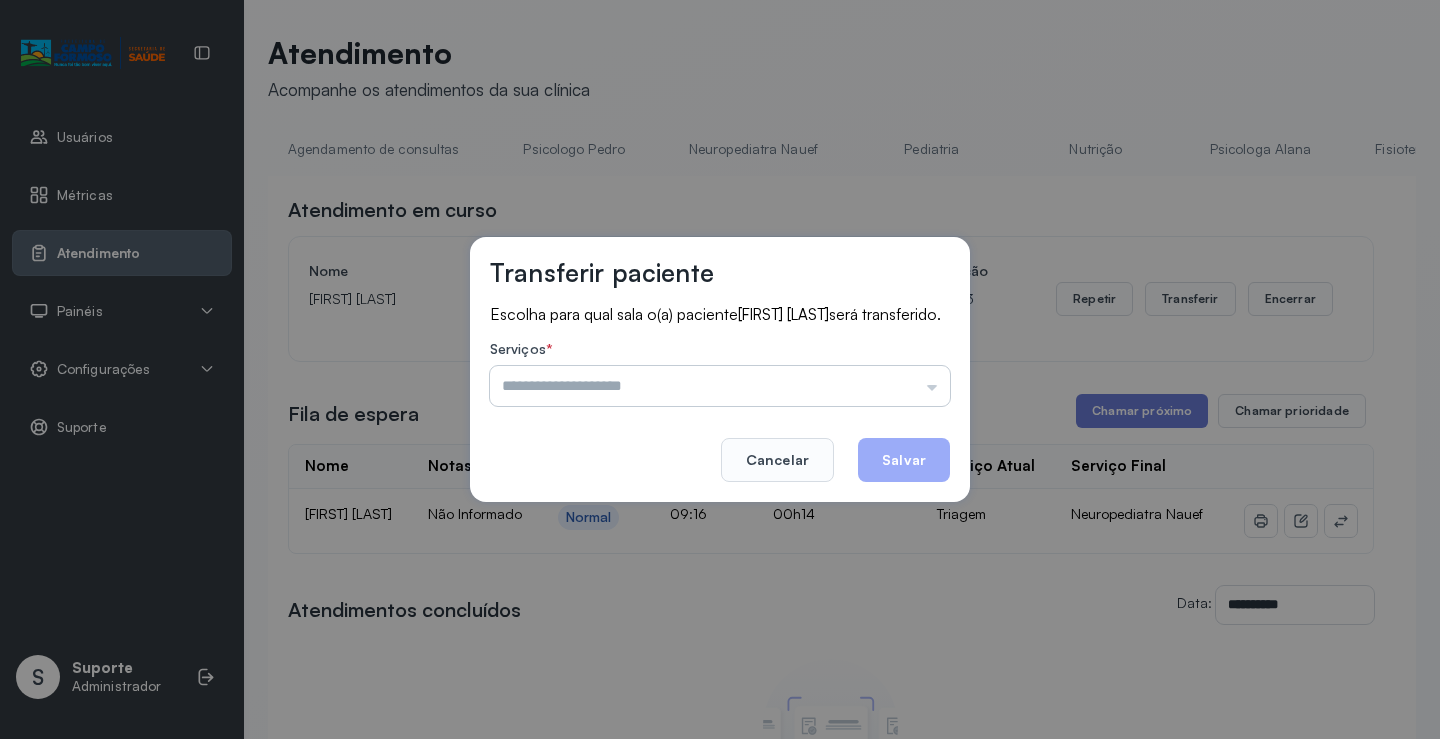 click at bounding box center [720, 386] 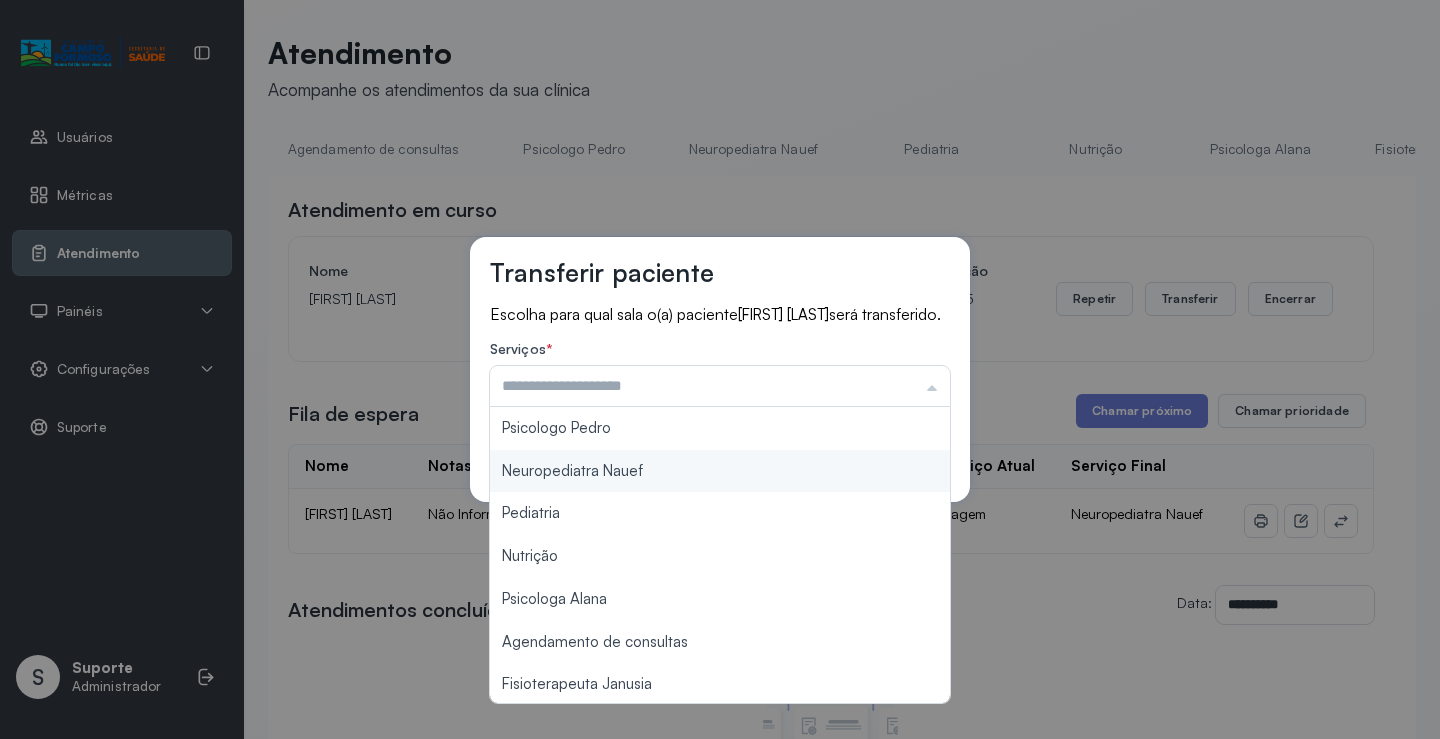 type on "**********" 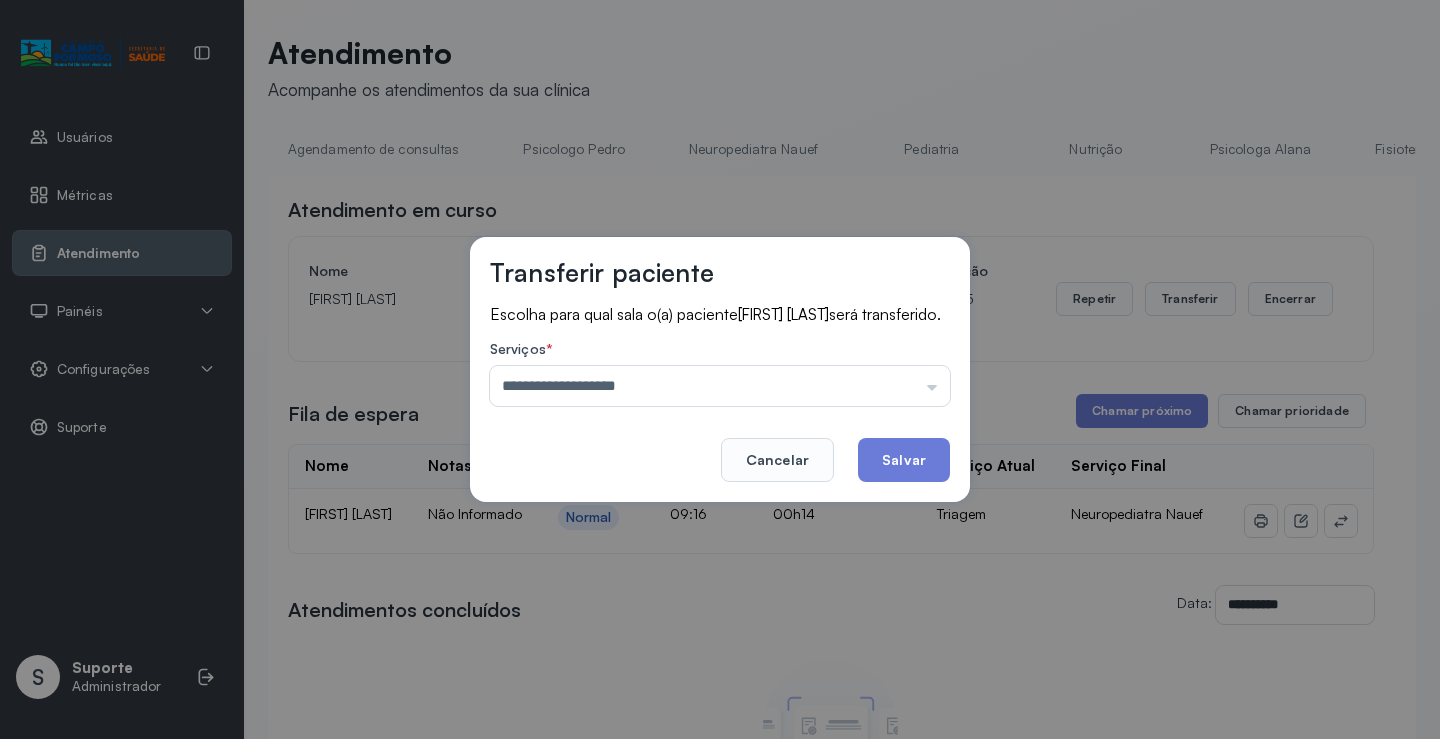 click on "**********" at bounding box center (720, 369) 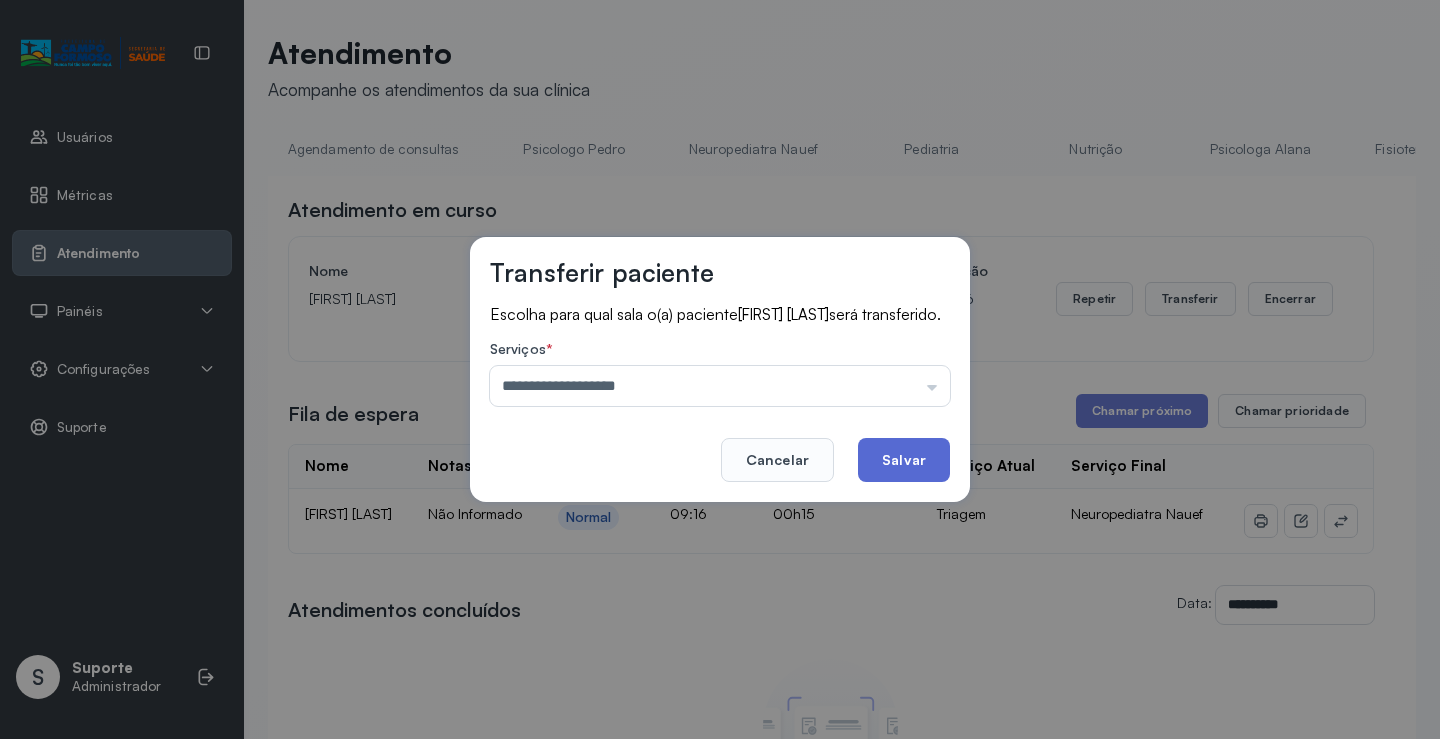 click on "Salvar" 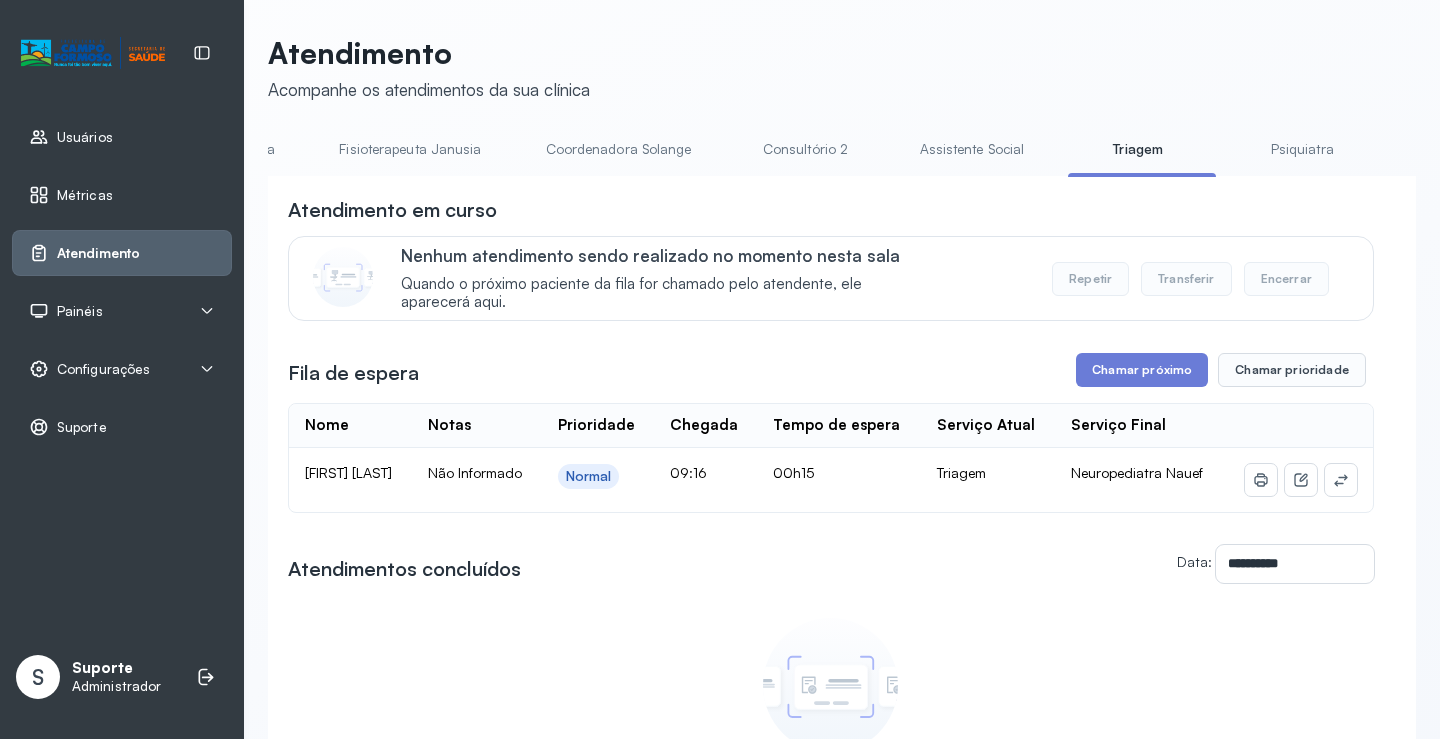 scroll, scrollTop: 0, scrollLeft: 1049, axis: horizontal 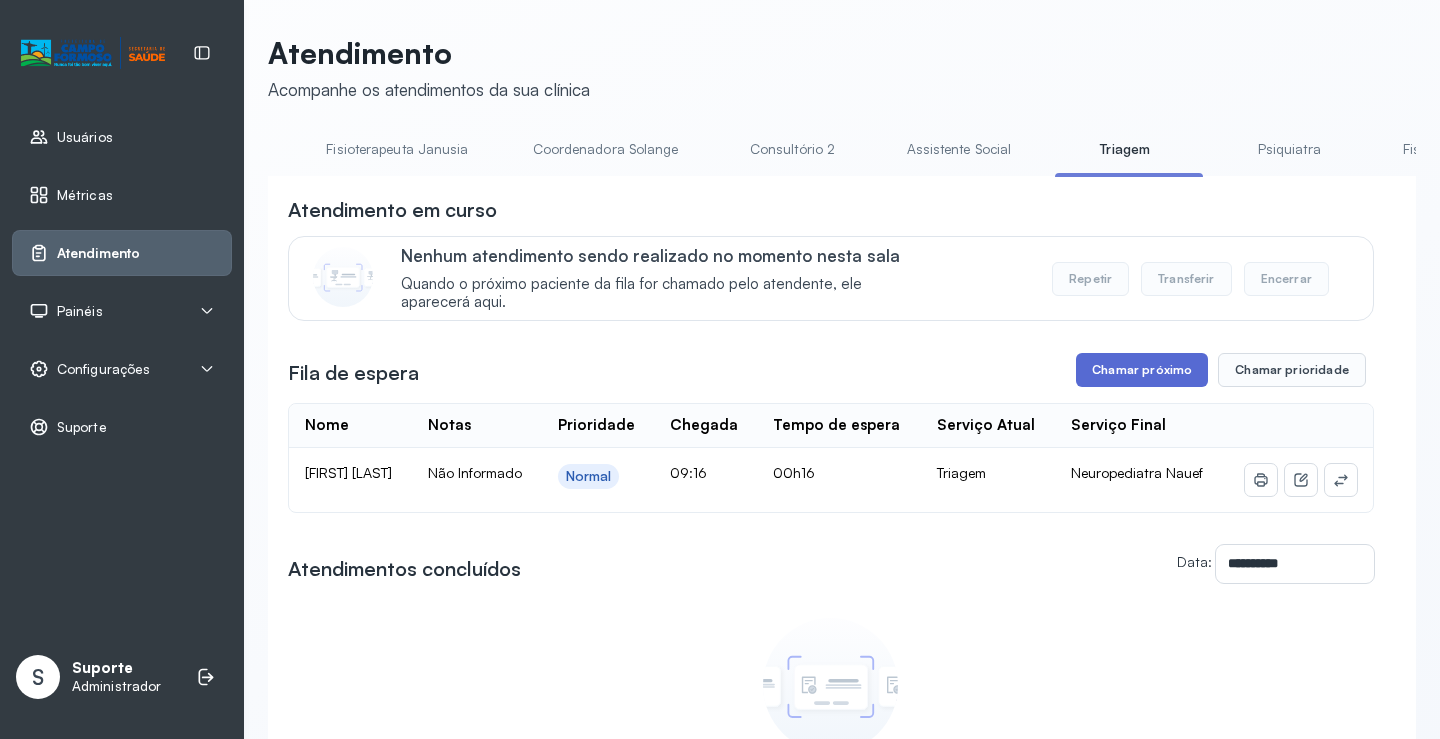 click on "Chamar próximo" at bounding box center (1142, 370) 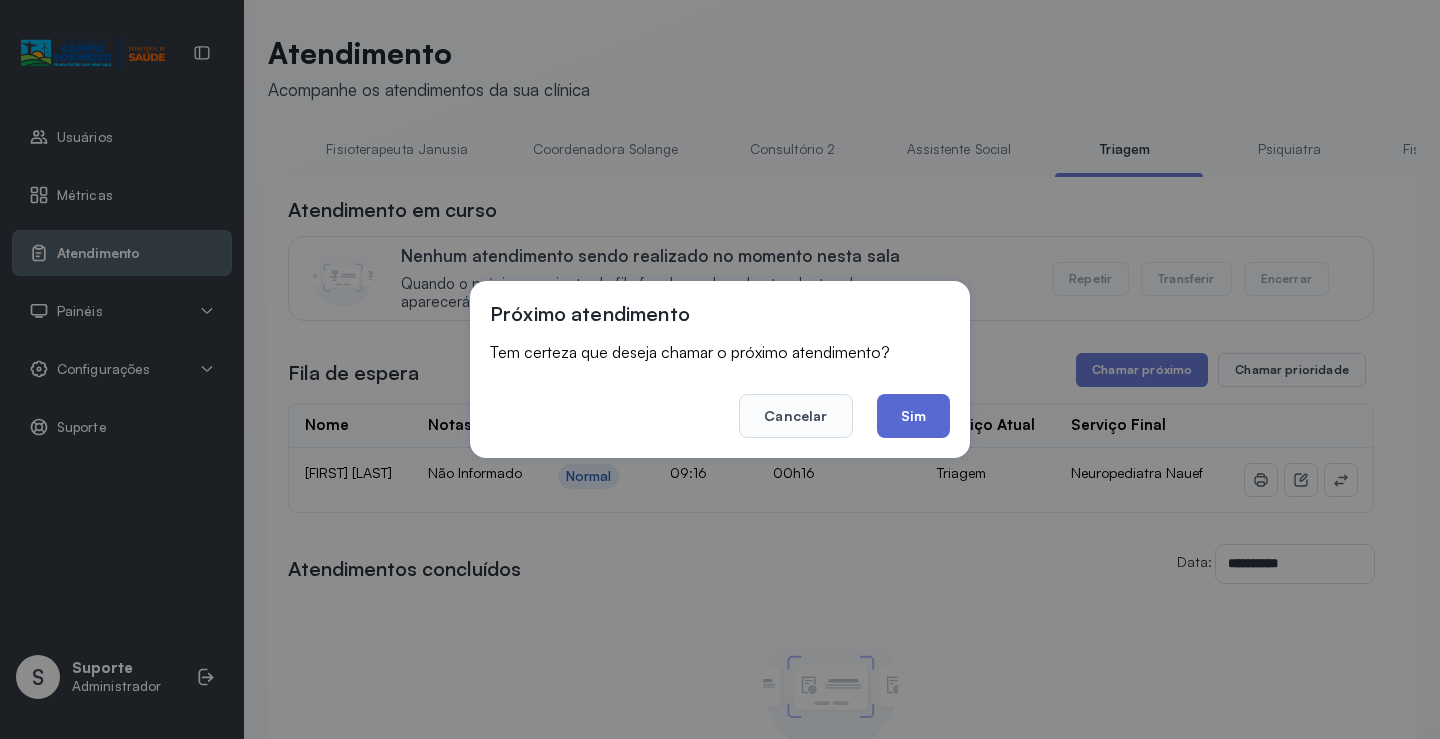 click on "Sim" 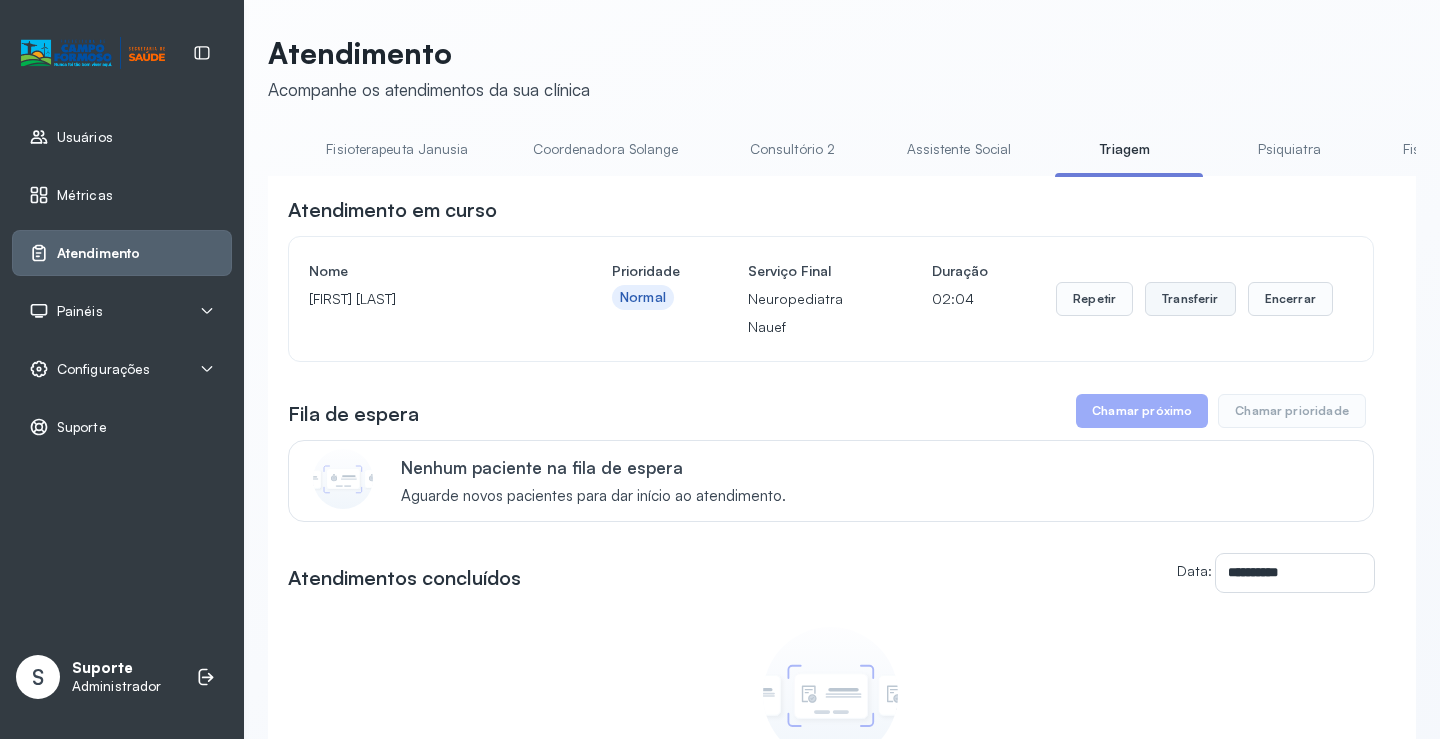 click on "Transferir" at bounding box center (1190, 299) 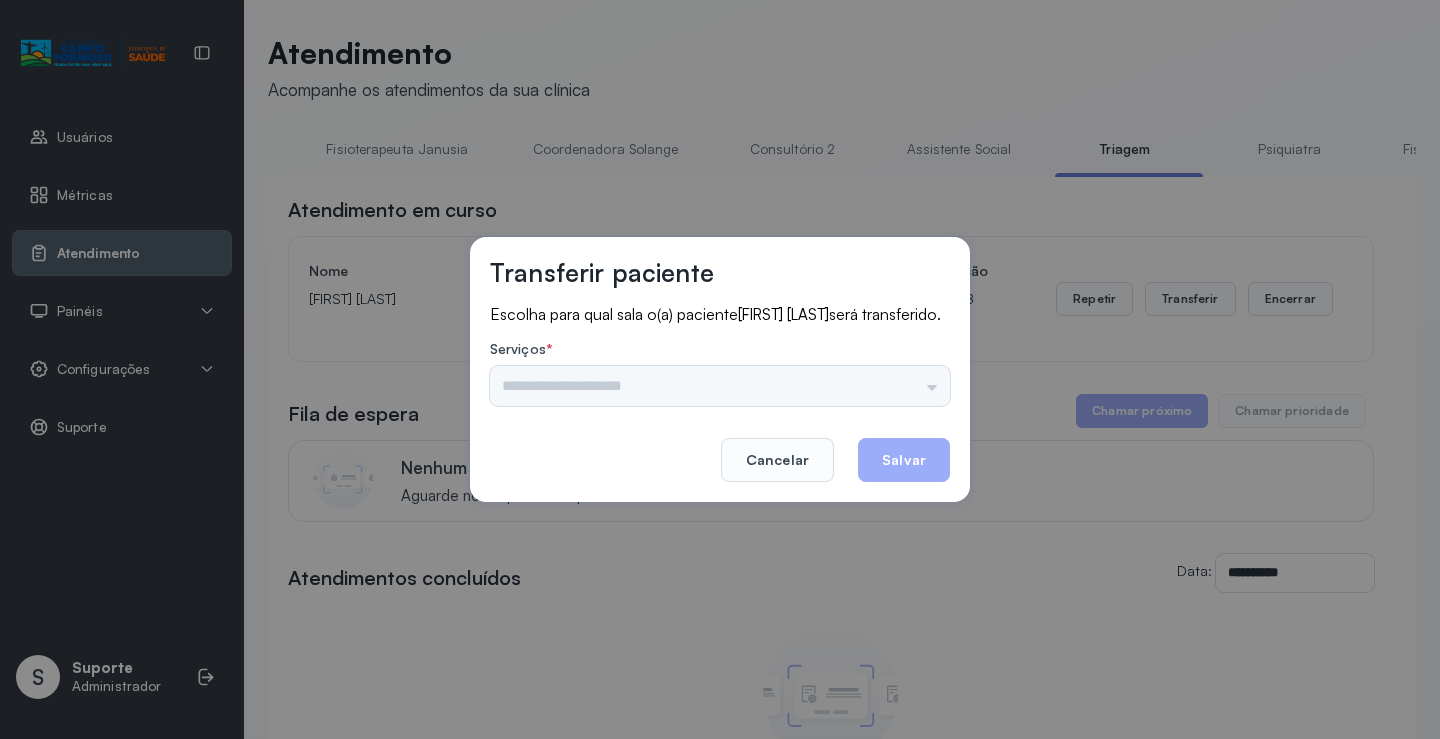 click on "Psicologo Pedro Neuropediatra Nauef Pediatria Nutrição Psicologa Alana Agendamento de consultas Fisioterapeuta Janusia Coordenadora Solange Consultório 2 Assistente Social Psiquiatra Fisioterapeuta Francyne Fisioterapeuta Morgana Neuropediatra João" at bounding box center (720, 386) 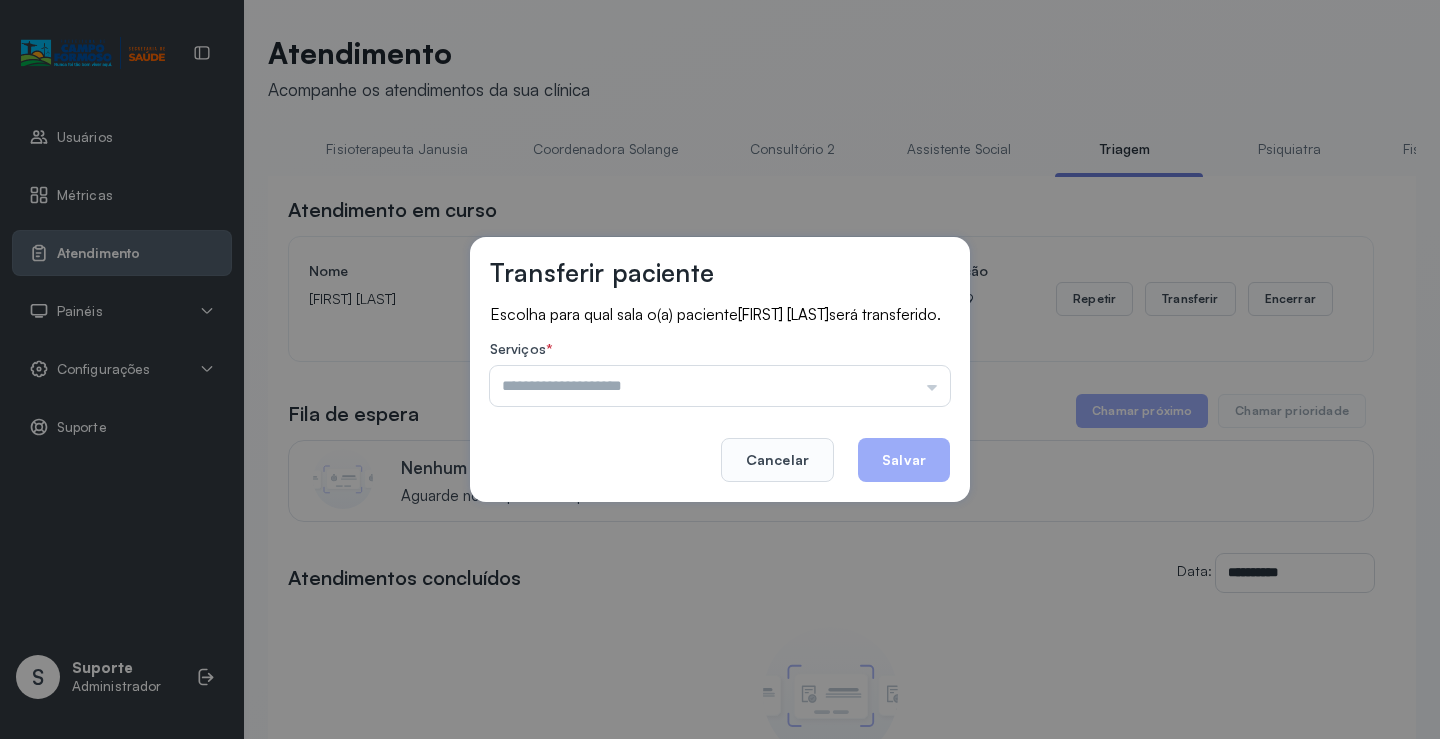 click at bounding box center [720, 386] 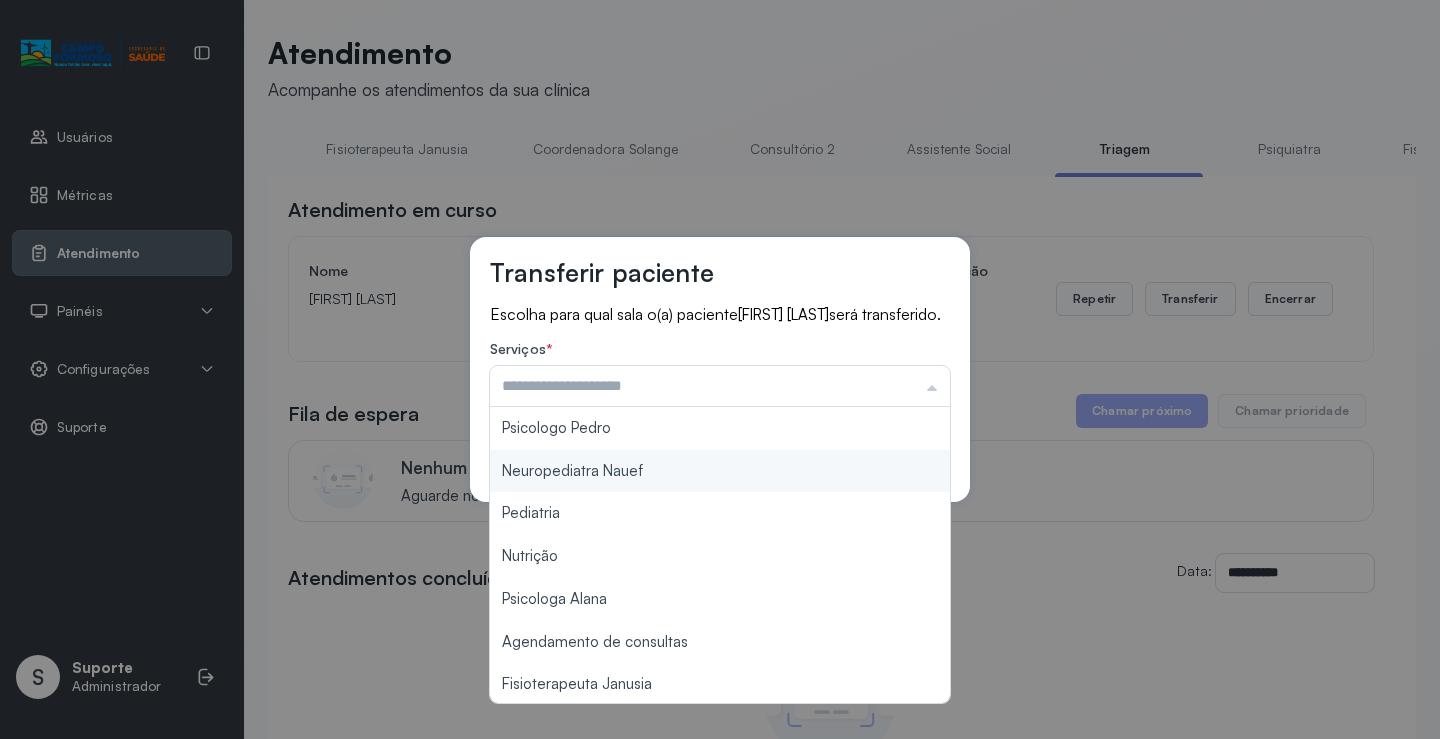 type on "**********" 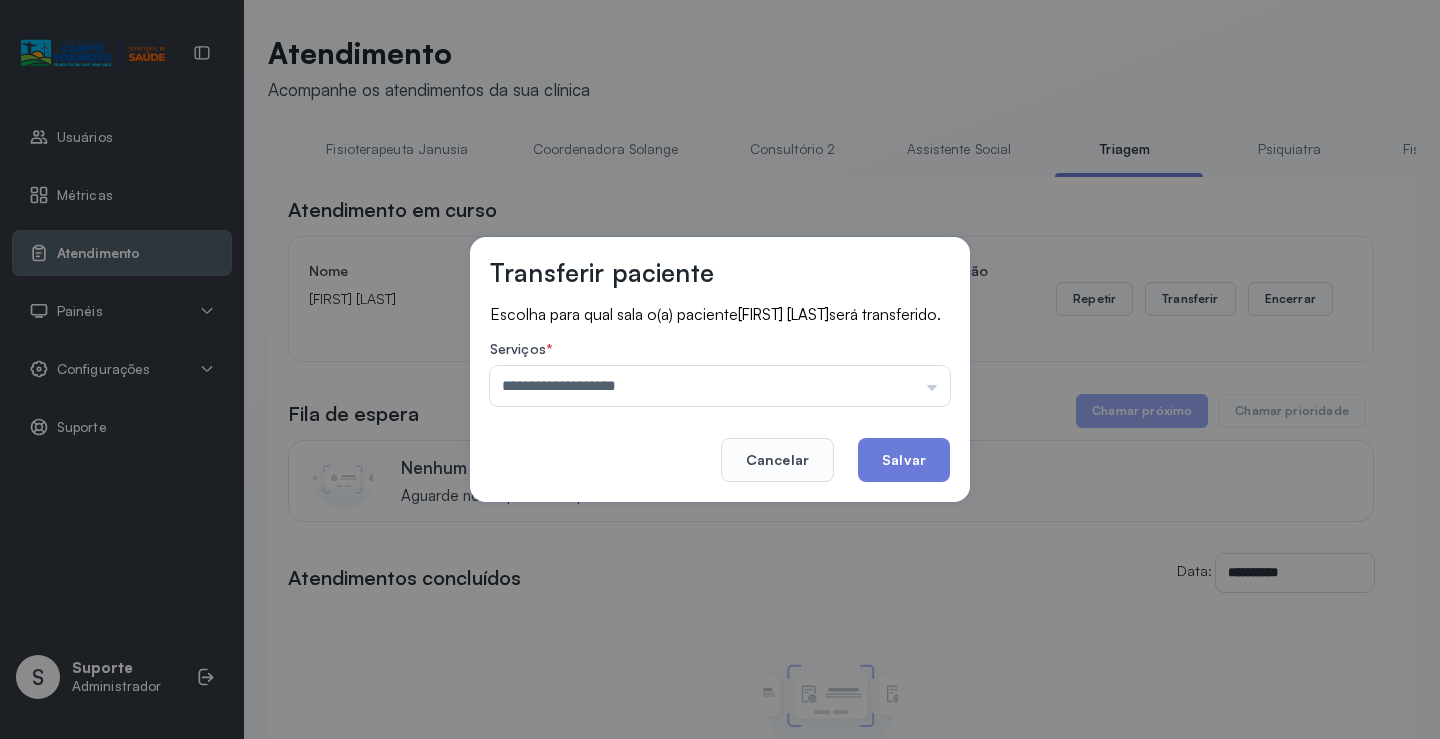 click on "**********" at bounding box center (720, 369) 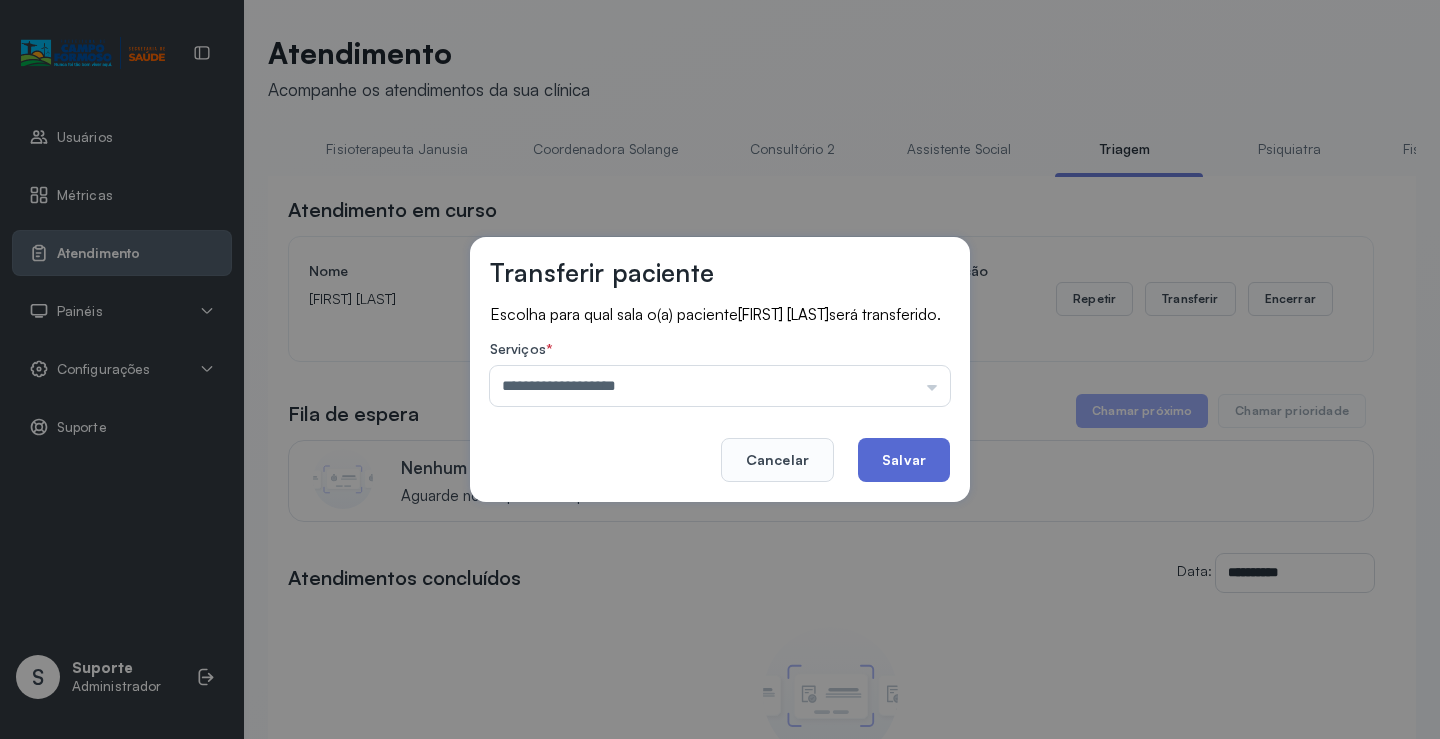 click on "Salvar" 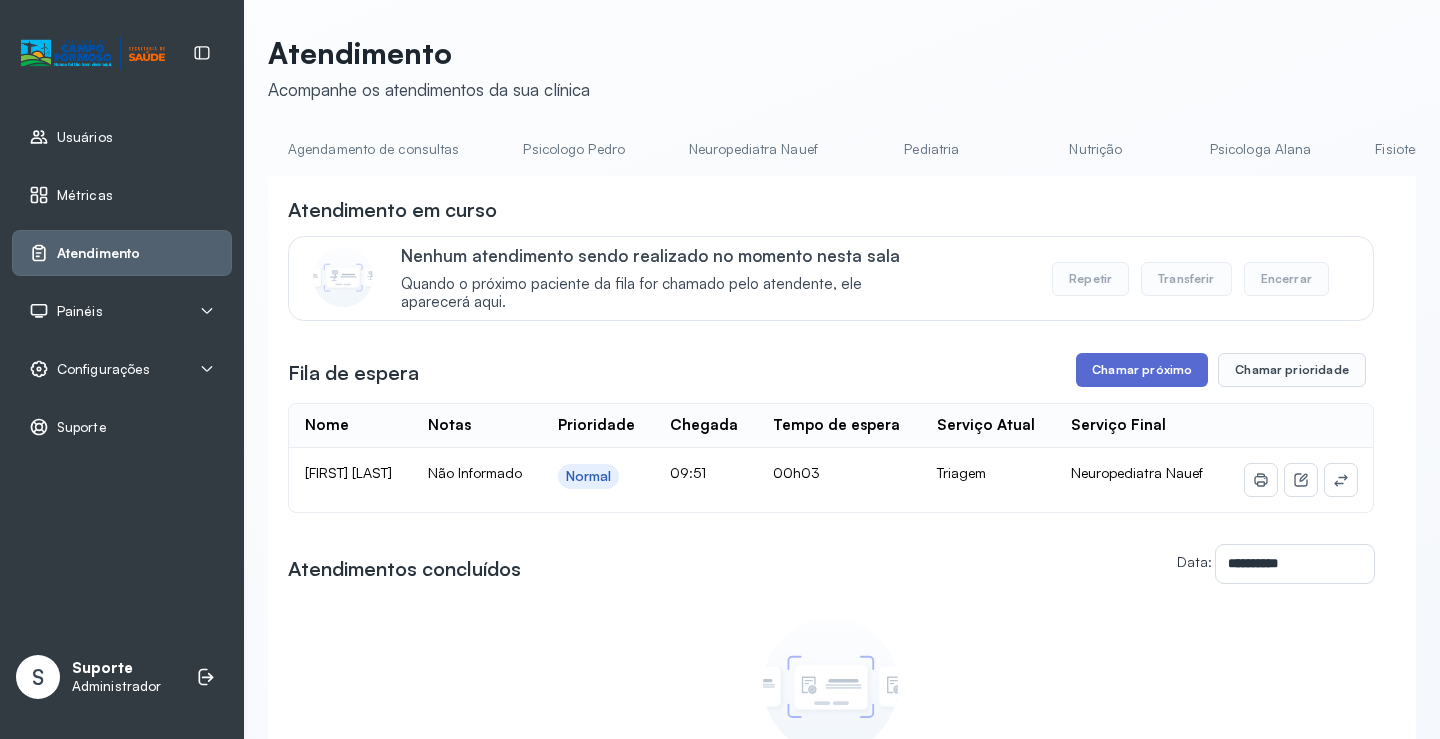 click on "Chamar próximo" at bounding box center (1142, 370) 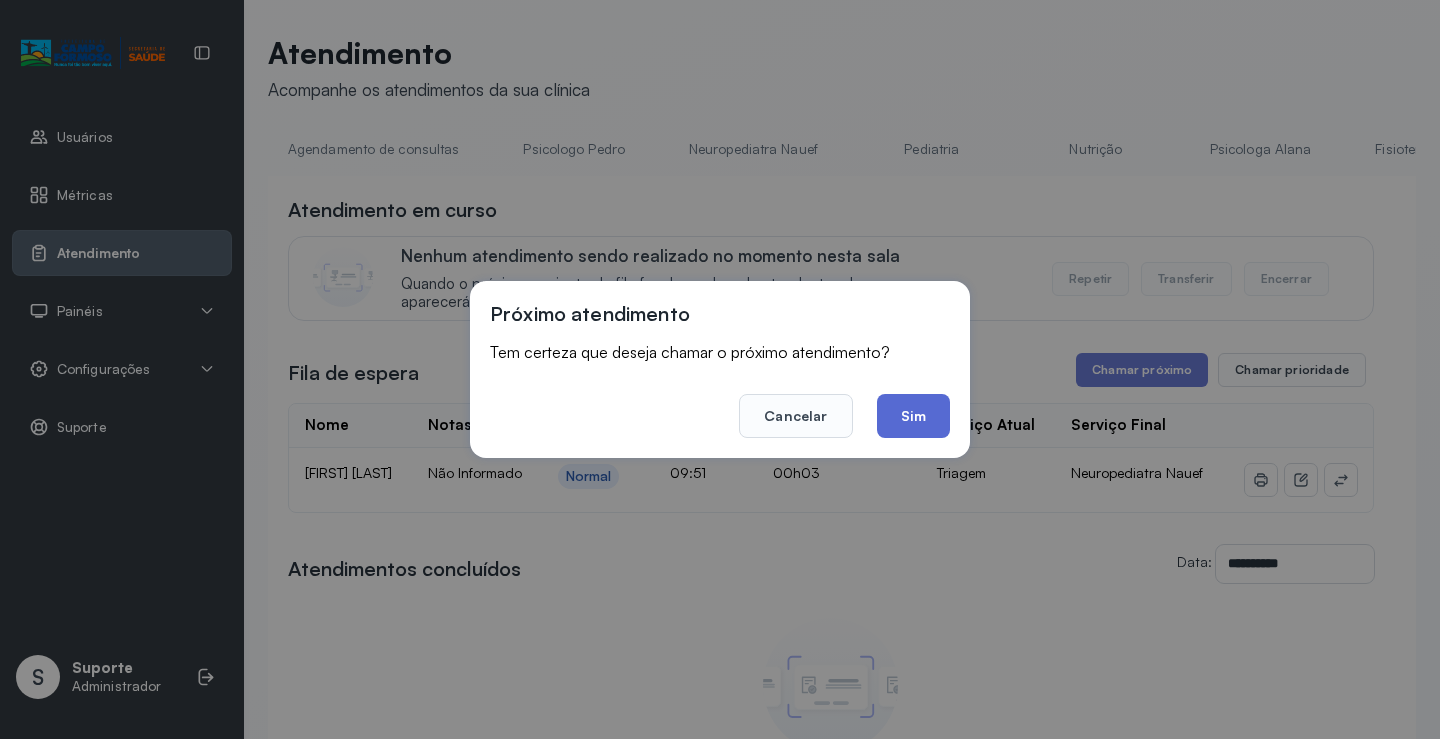 click on "Sim" 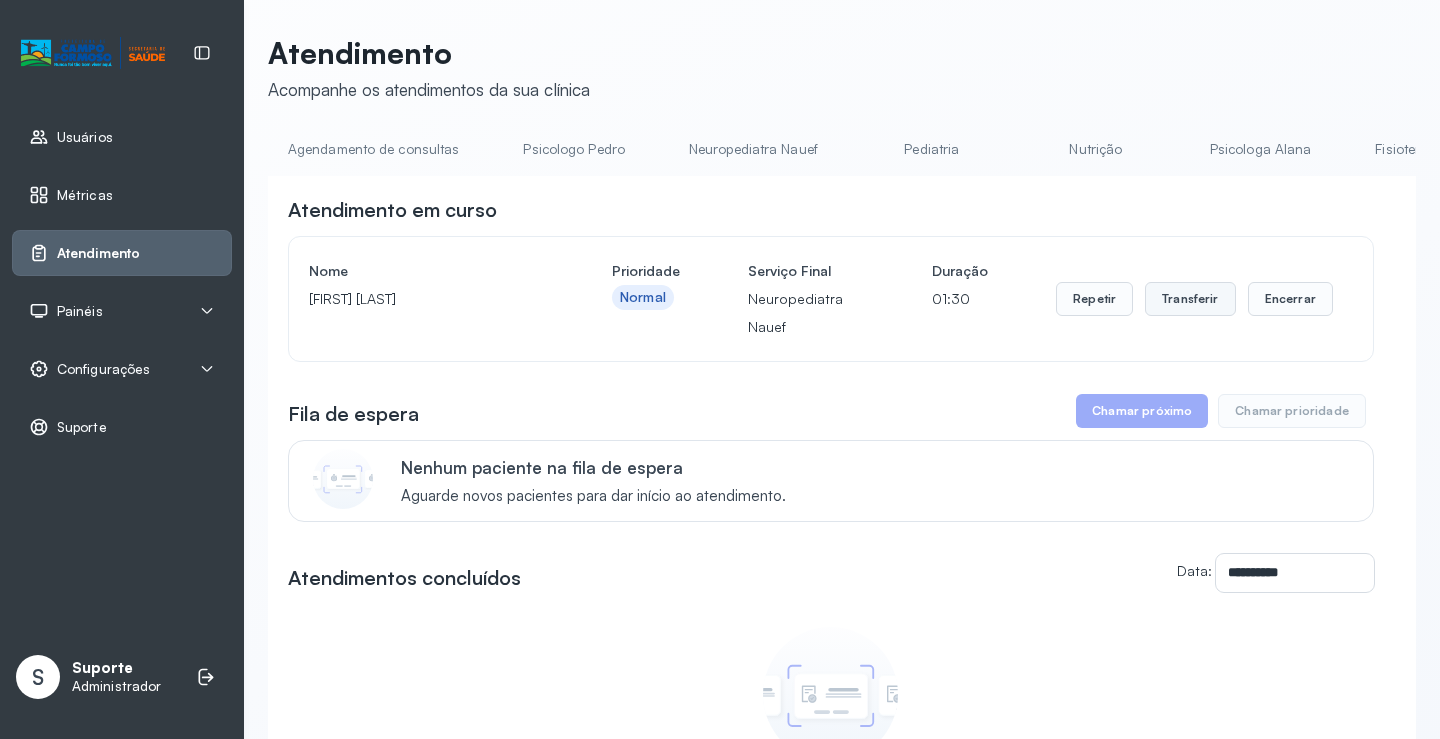 click on "Transferir" at bounding box center [1190, 299] 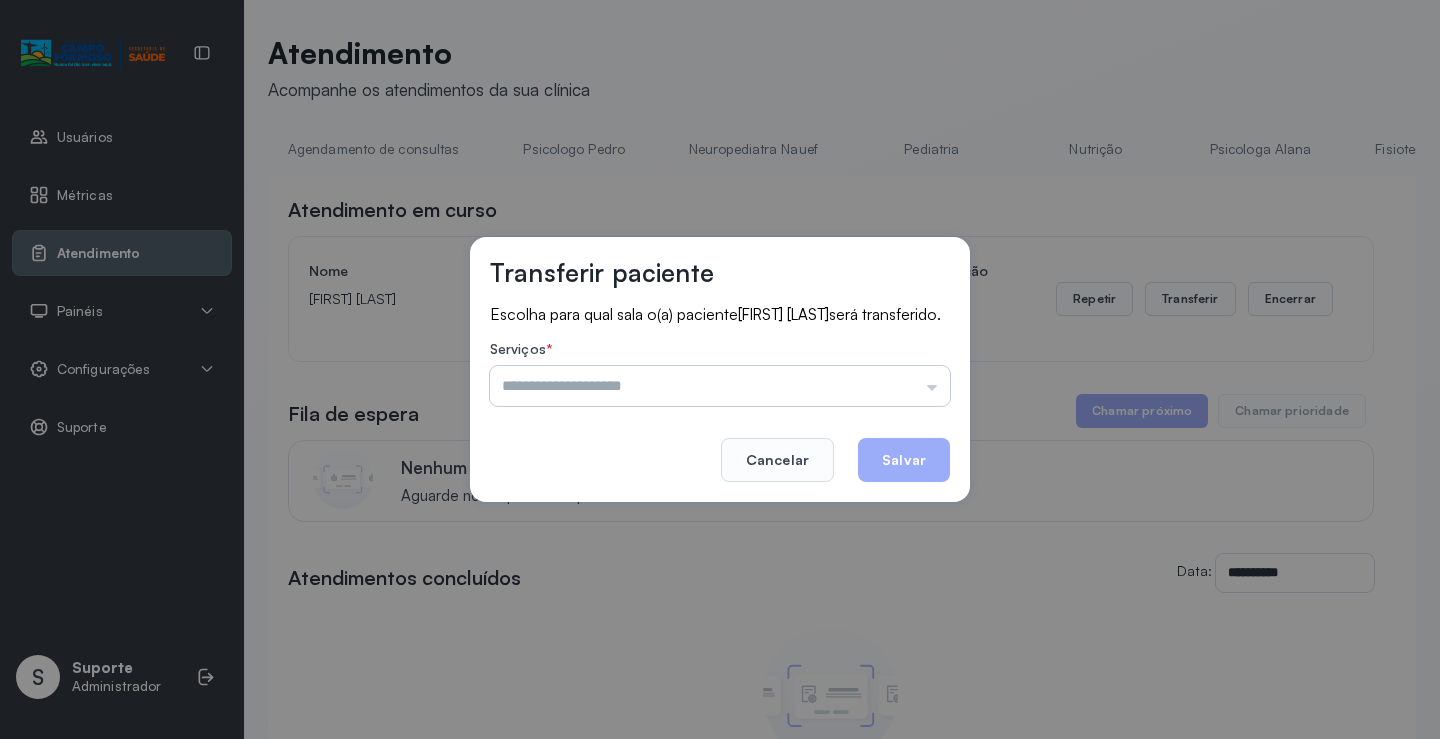 click at bounding box center [720, 386] 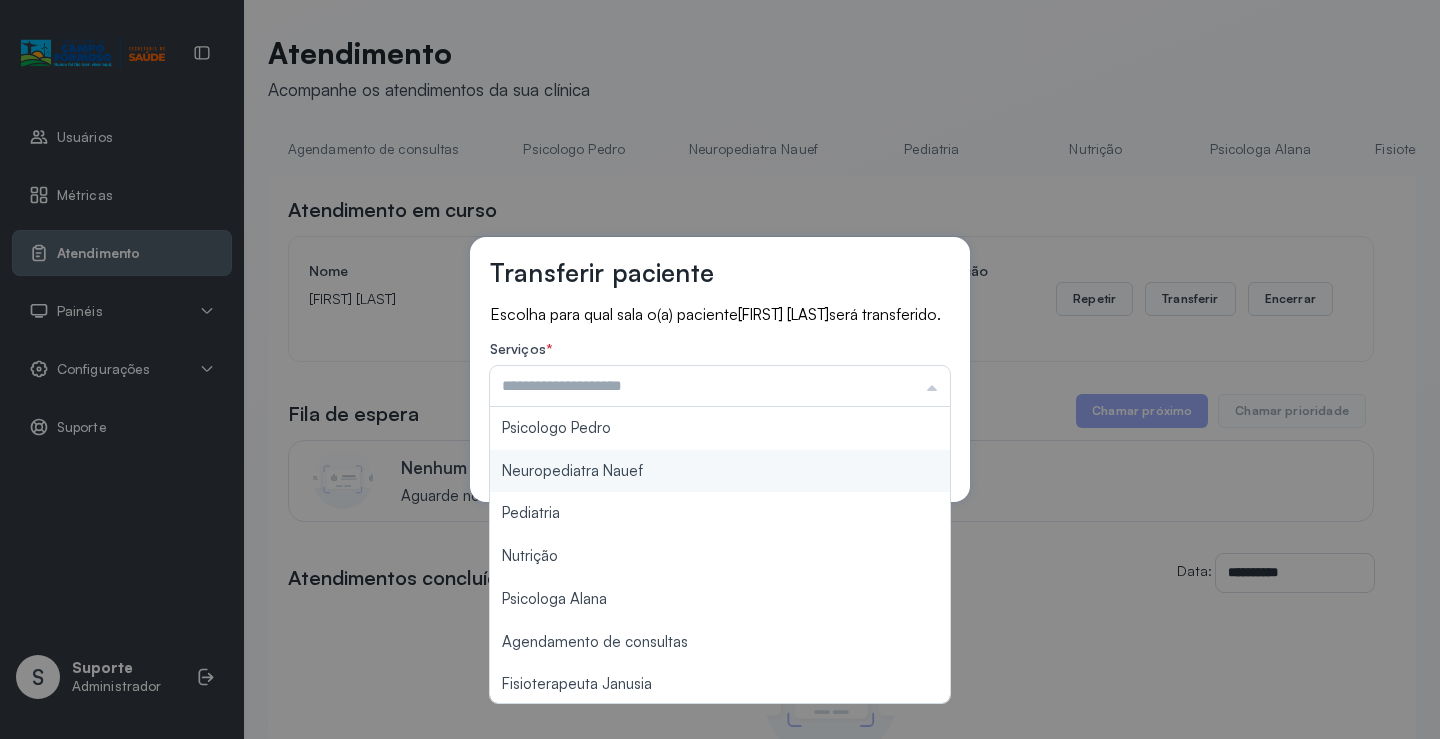 type on "**********" 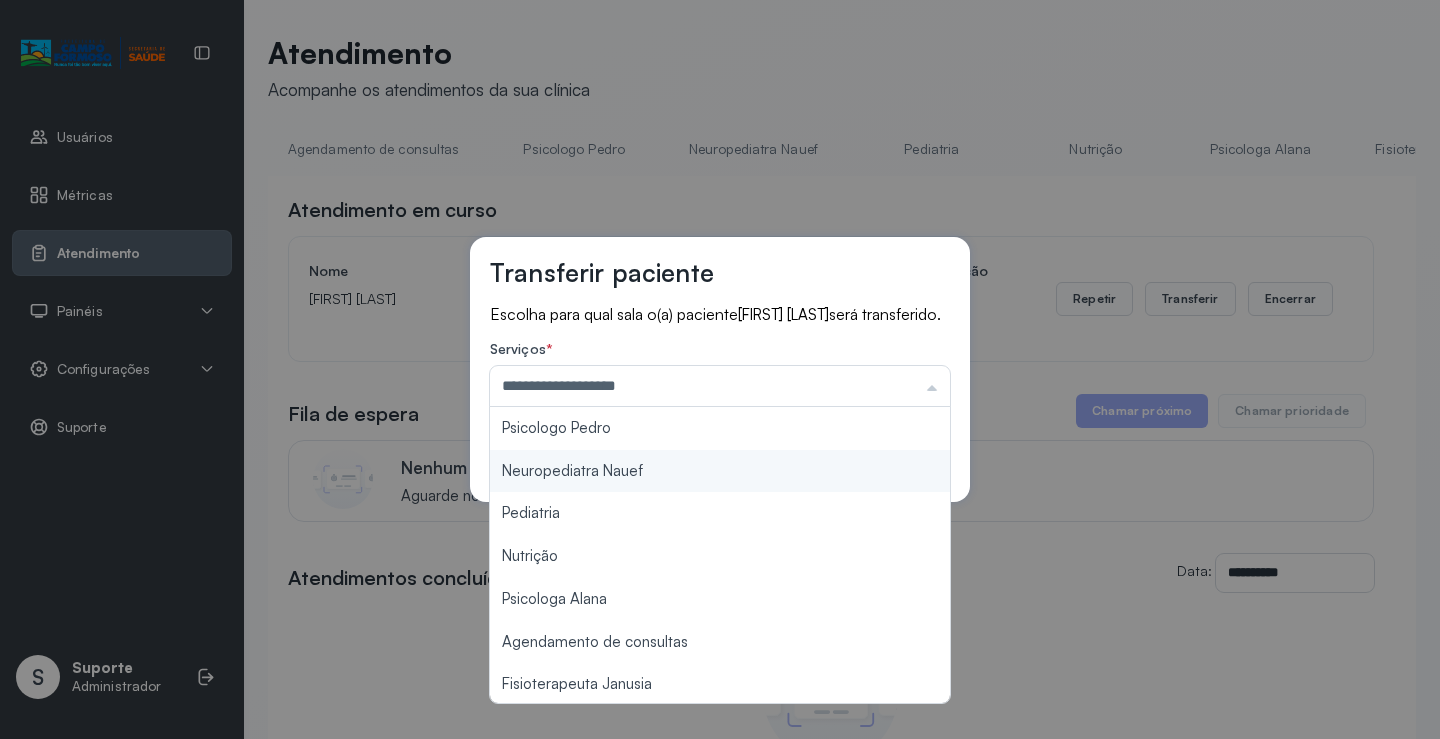 click on "**********" at bounding box center [720, 369] 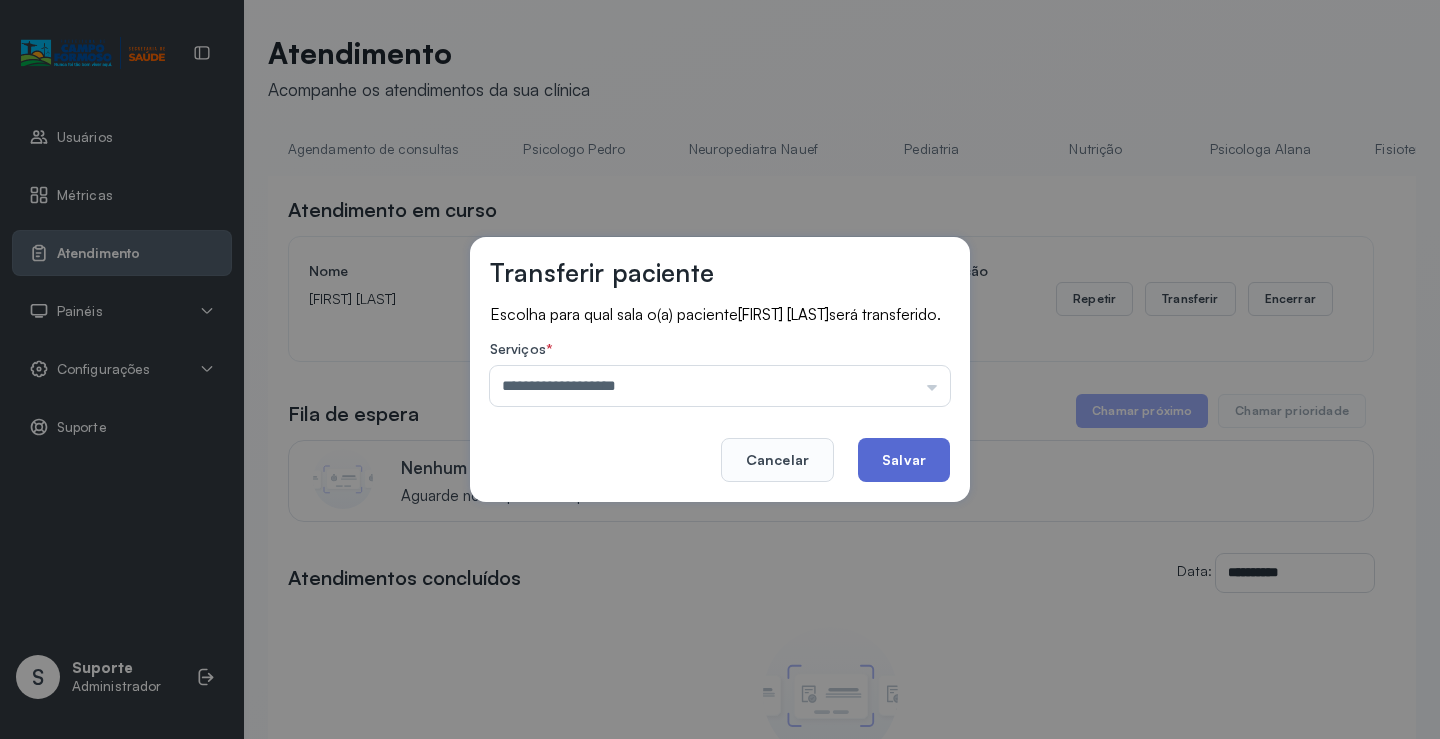click on "Salvar" 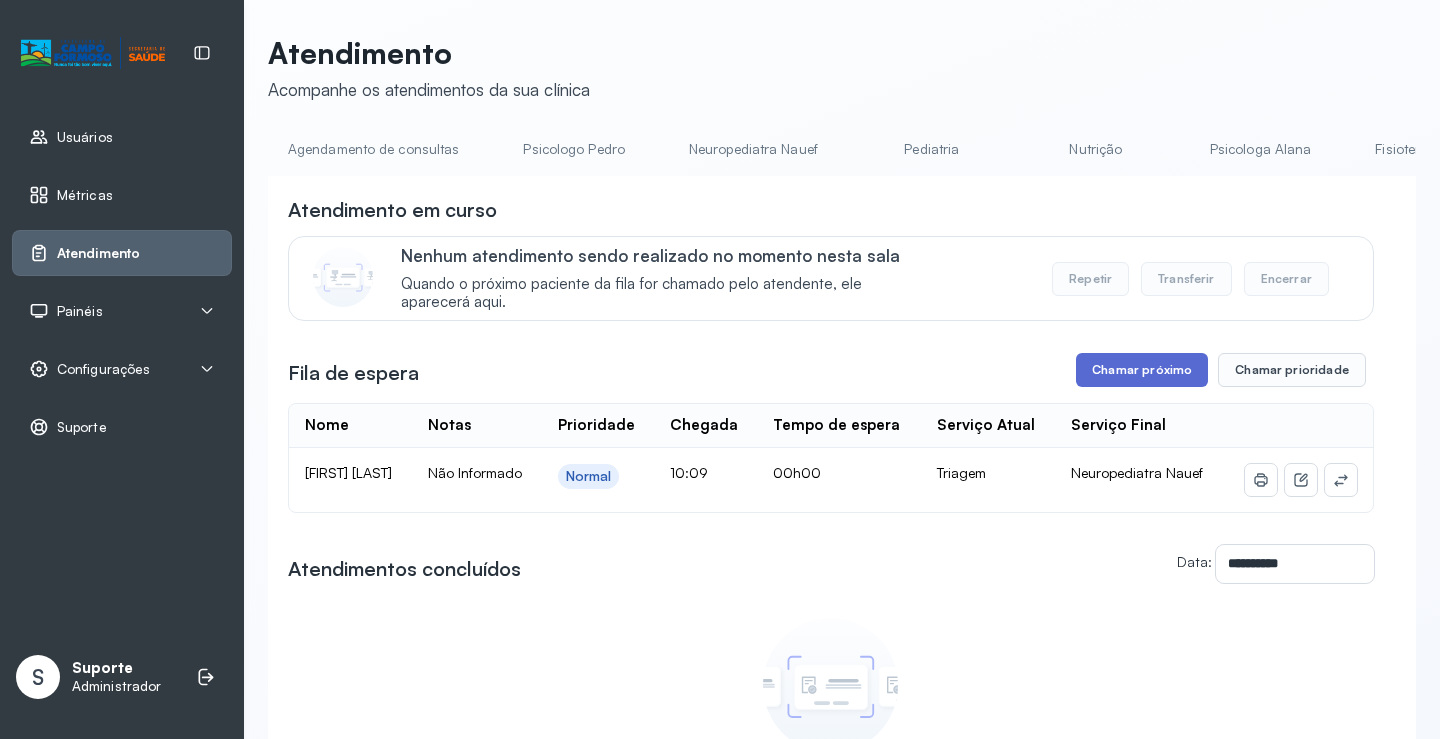 click on "Chamar próximo" at bounding box center [1142, 370] 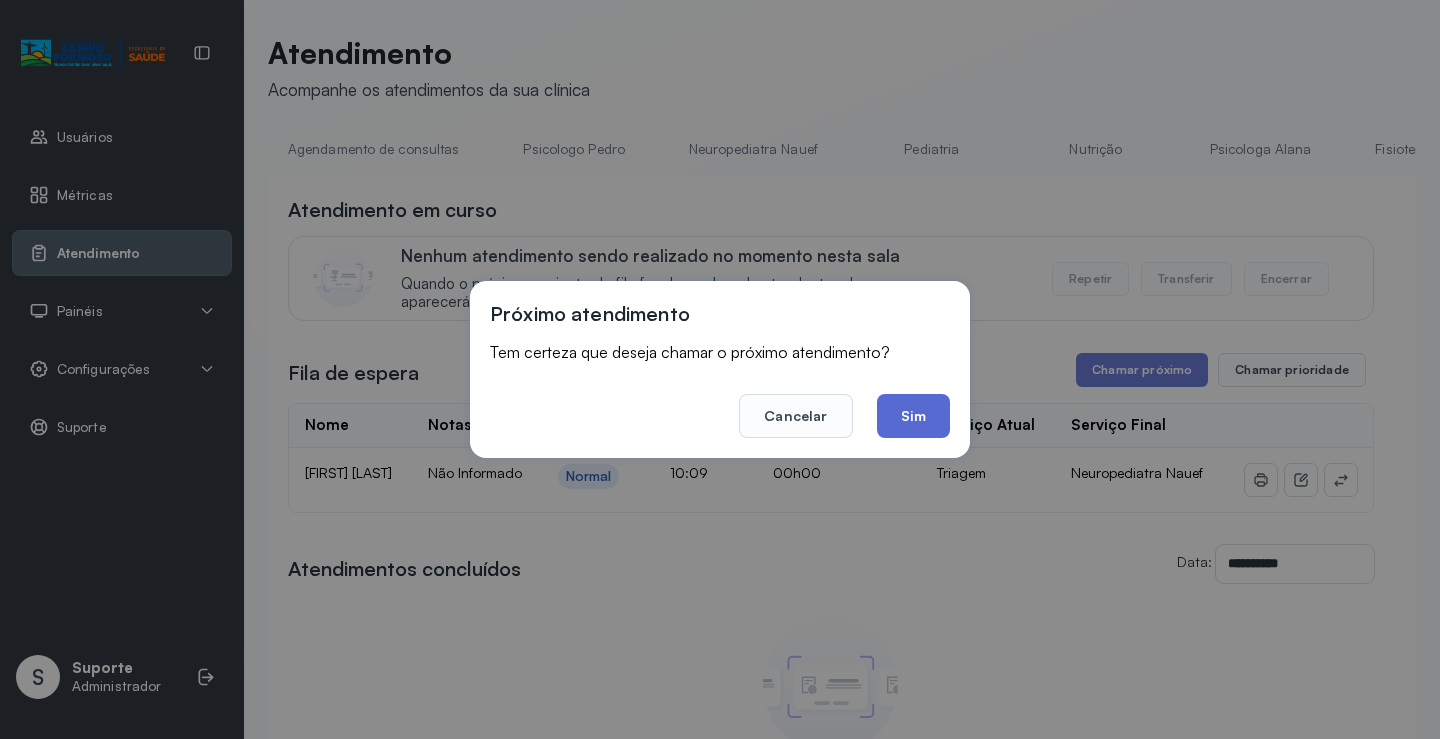 click on "Sim" 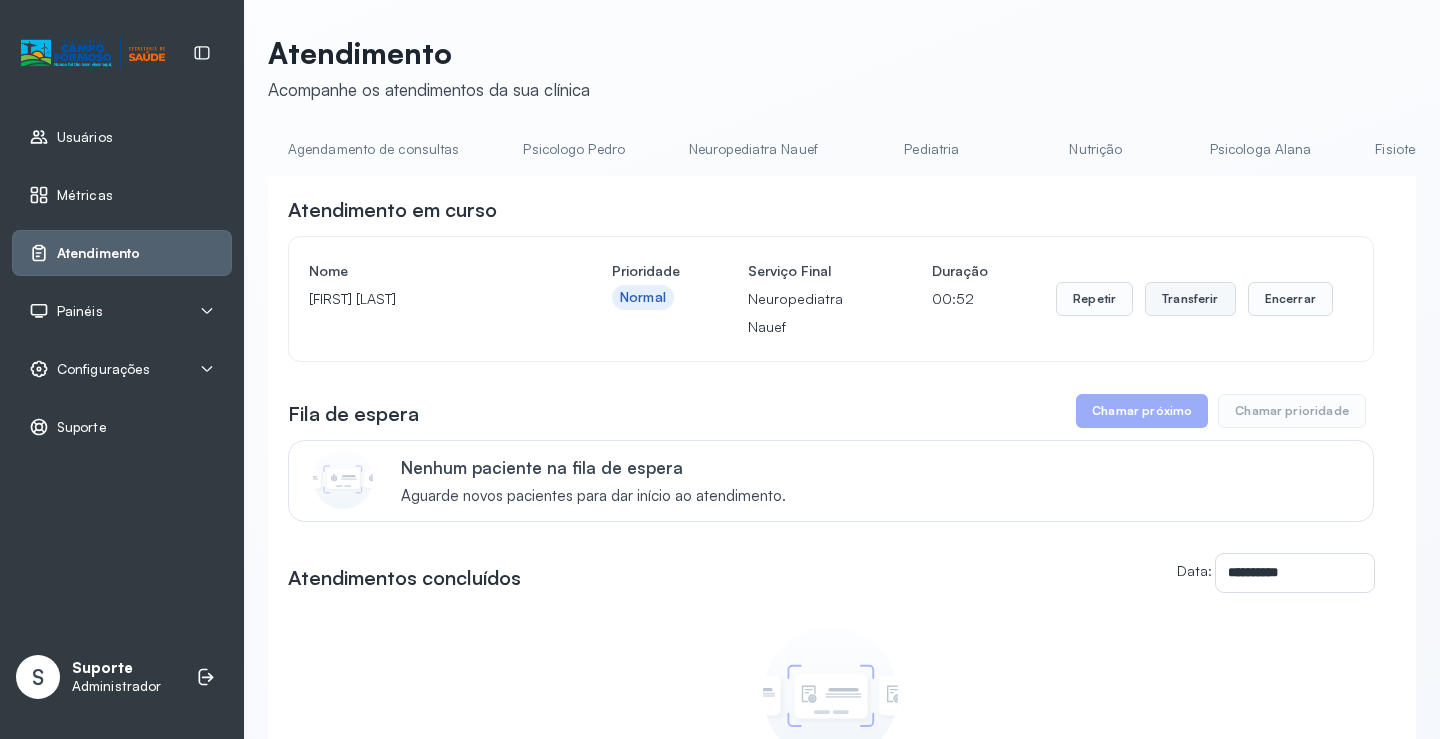 click on "Transferir" at bounding box center [1190, 299] 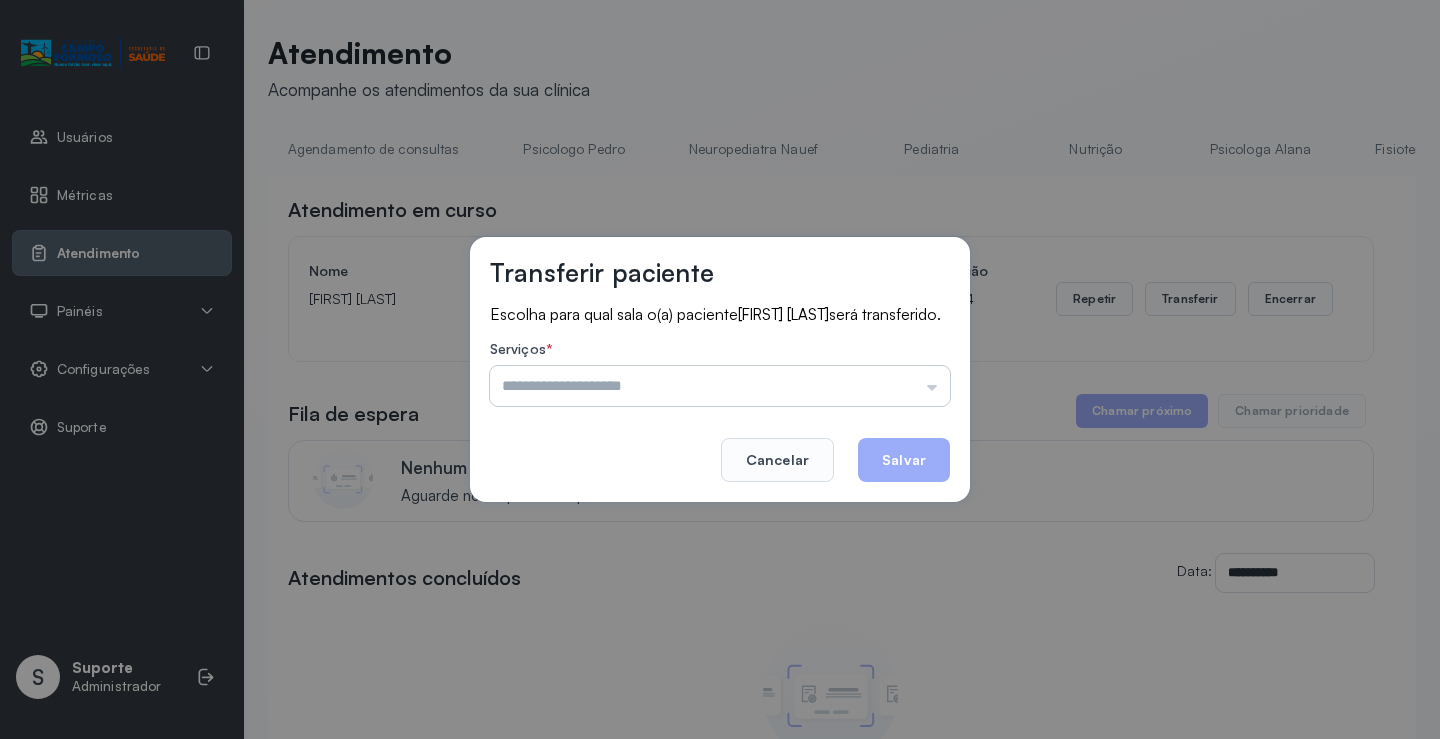 click at bounding box center (720, 386) 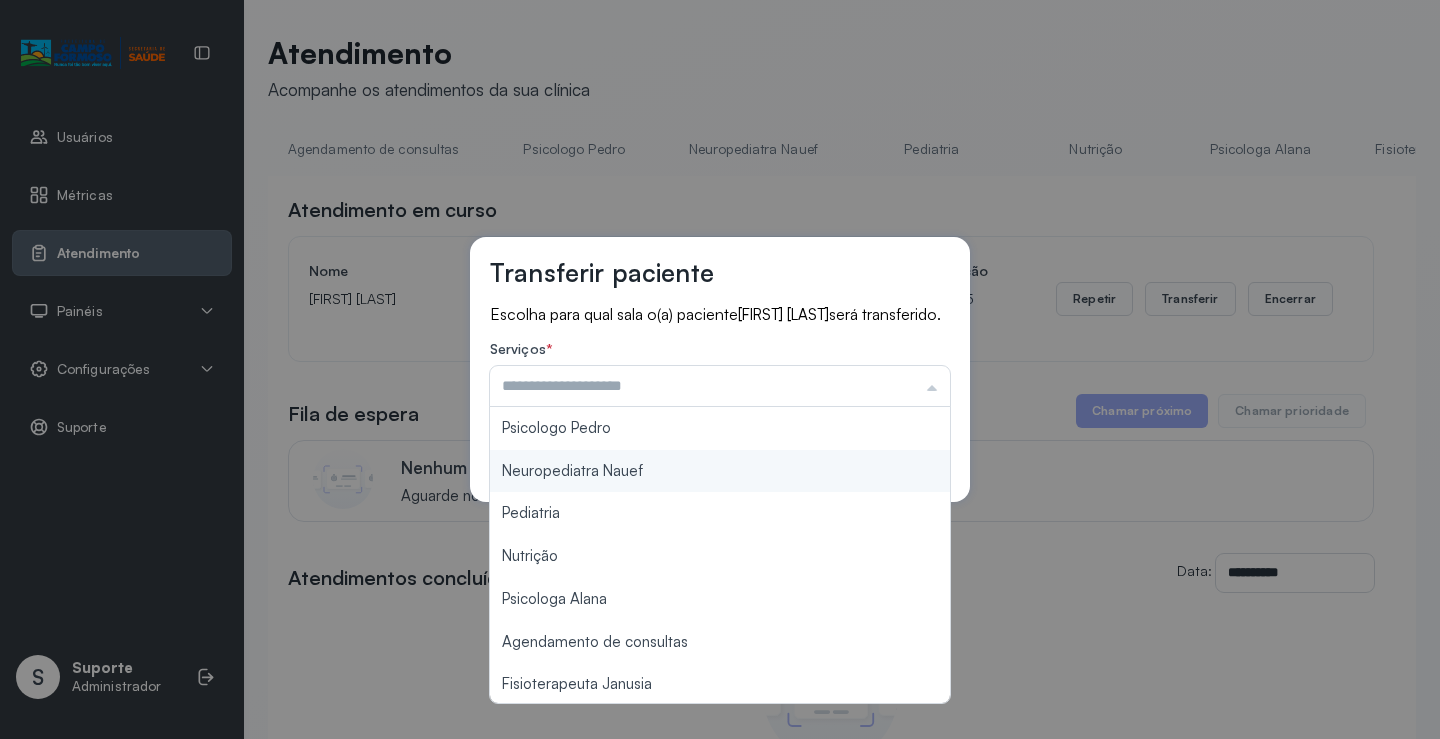 type on "**********" 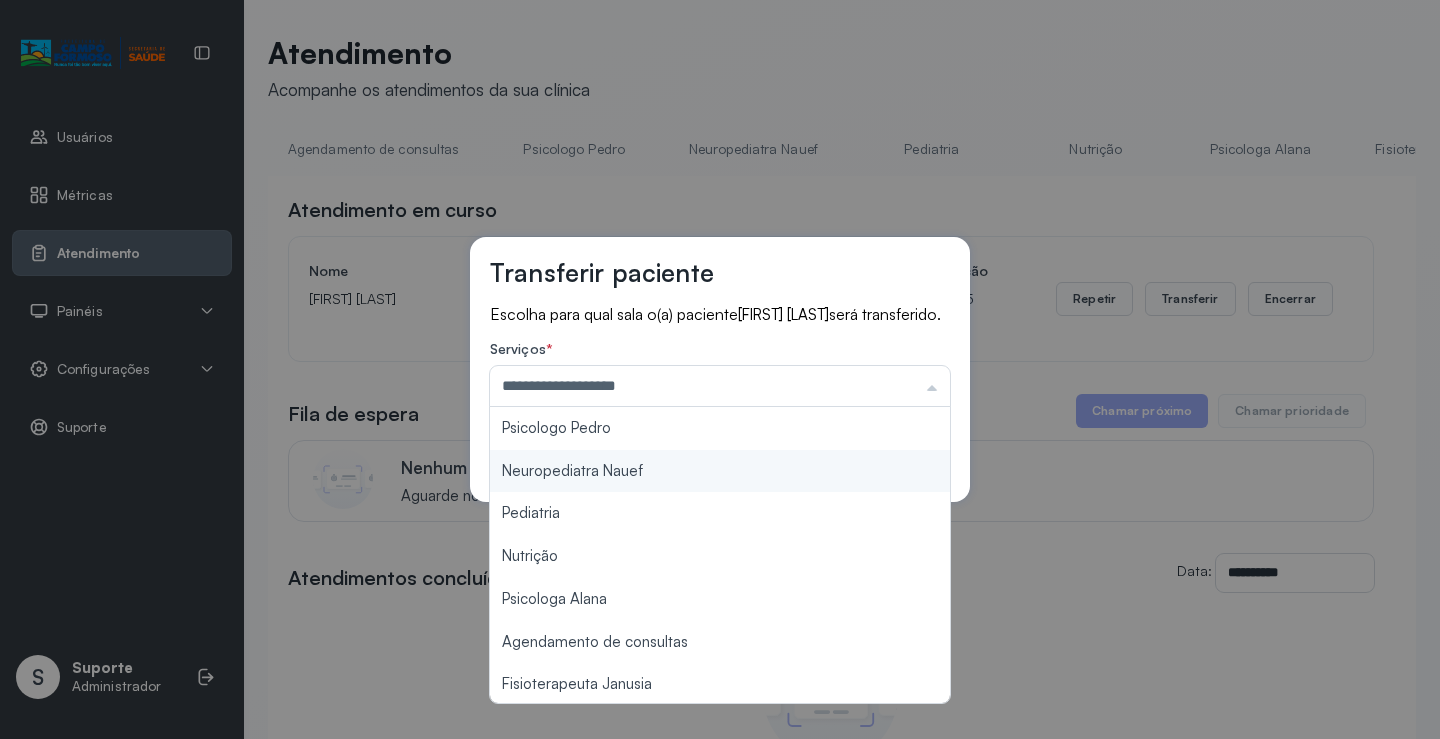click on "**********" at bounding box center (720, 369) 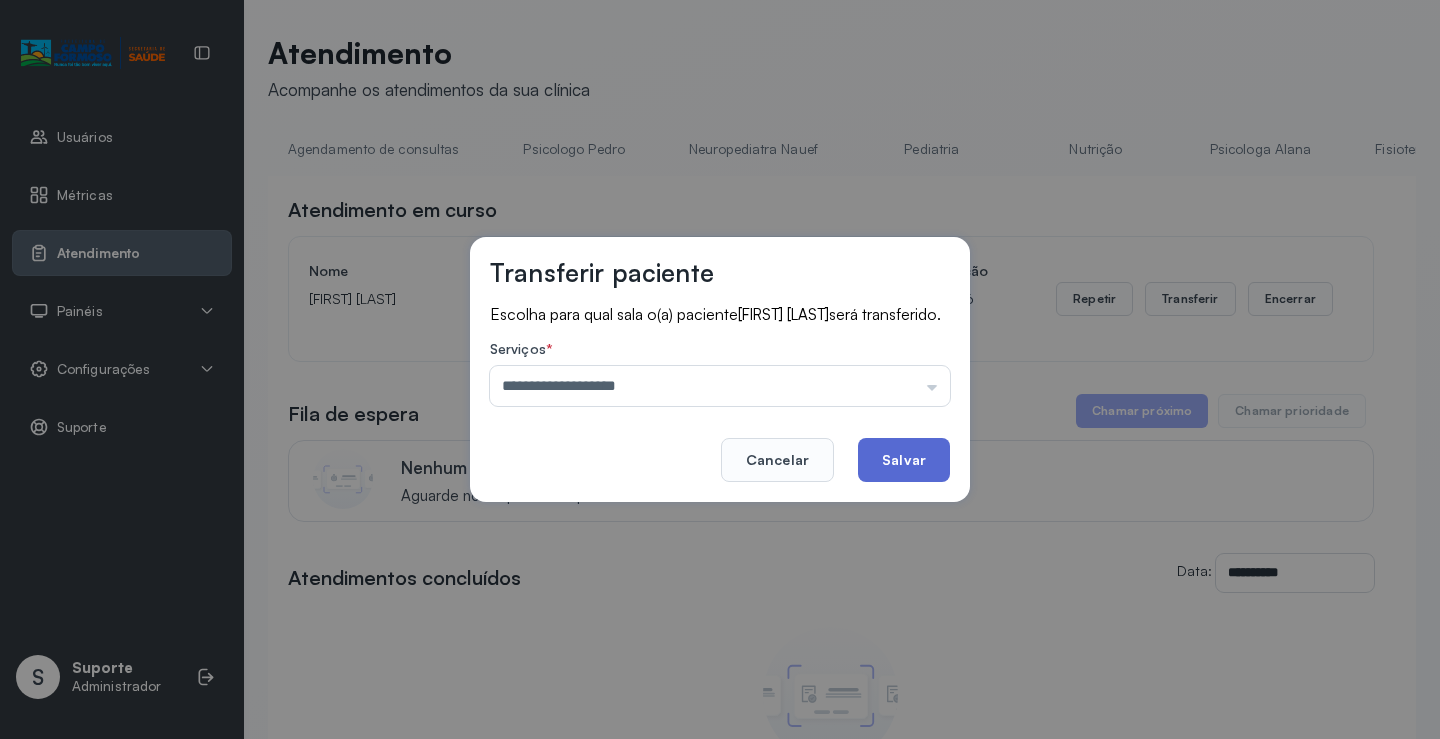 click on "Salvar" 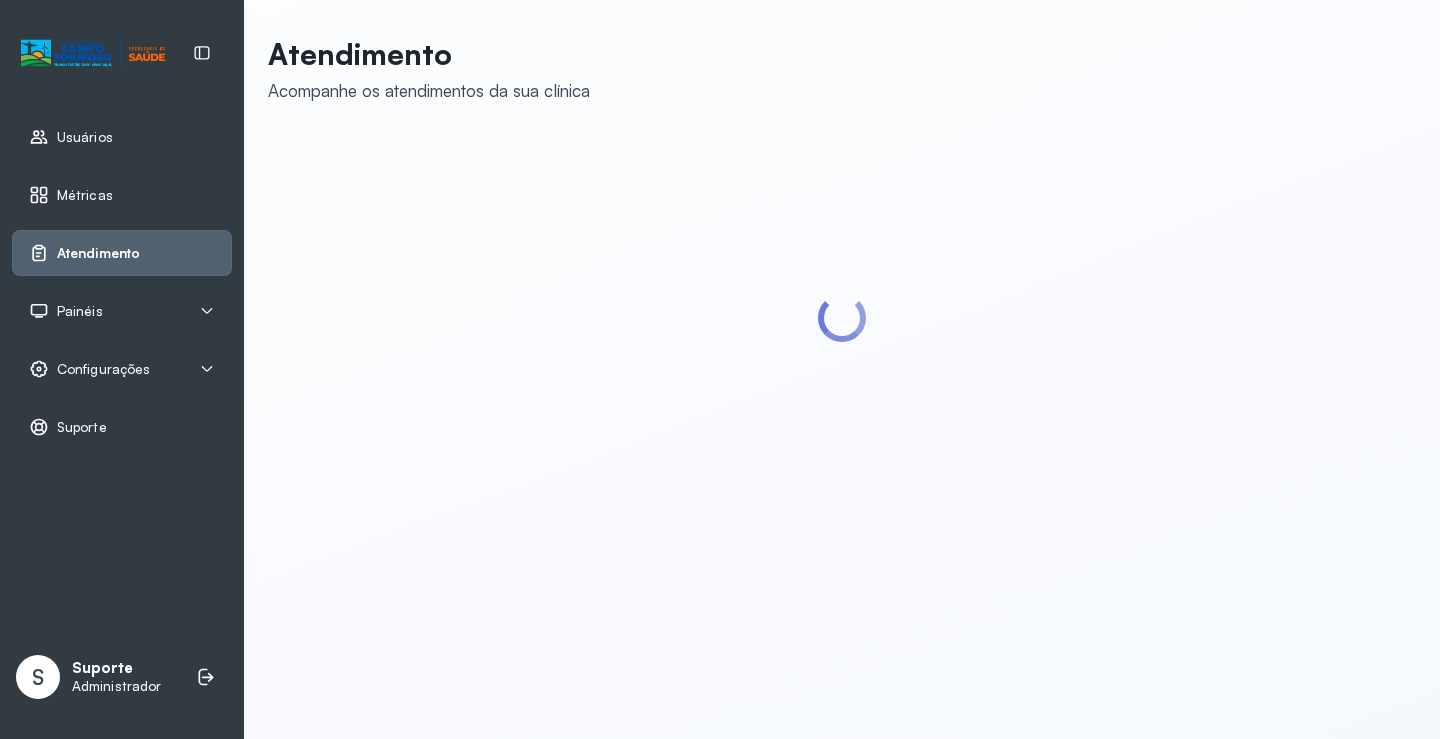 scroll, scrollTop: 0, scrollLeft: 0, axis: both 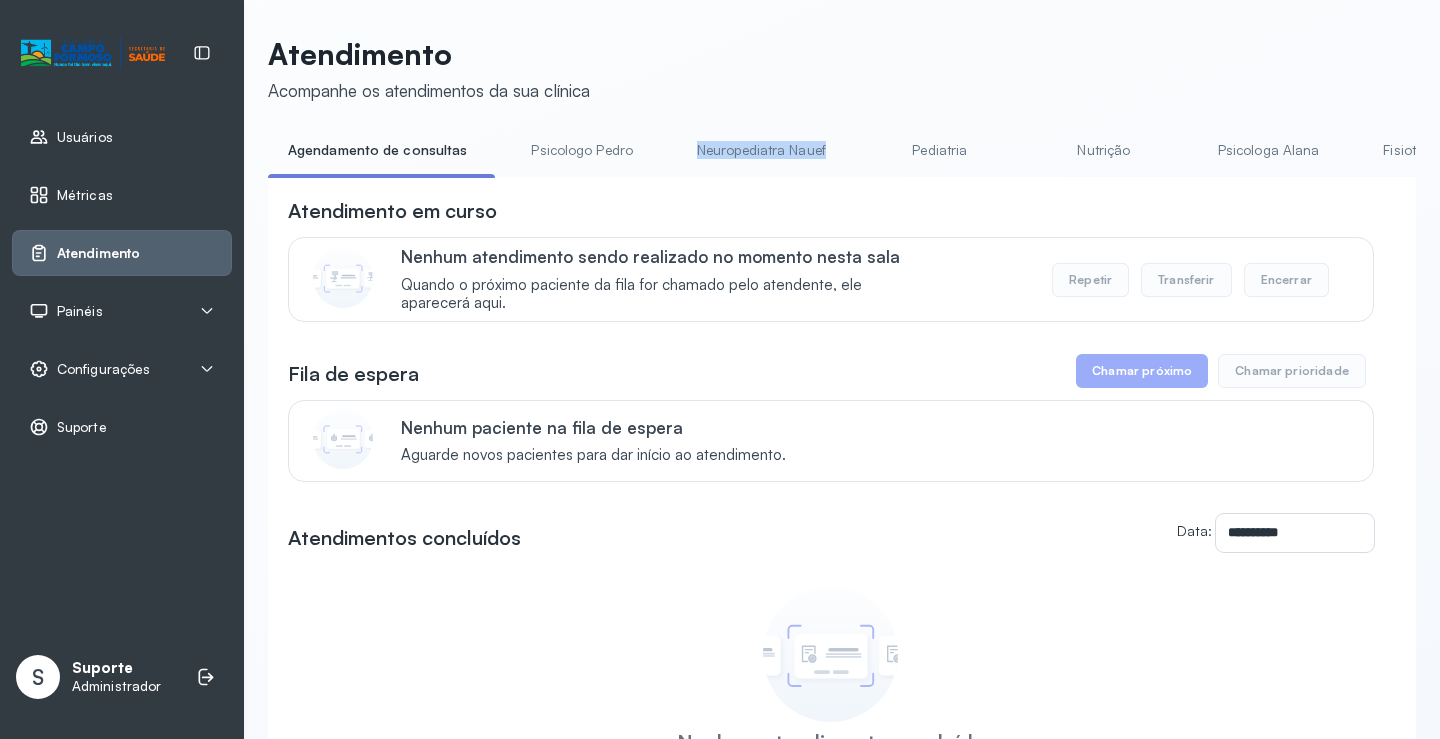 drag, startPoint x: 659, startPoint y: 177, endPoint x: 899, endPoint y: 172, distance: 240.05208 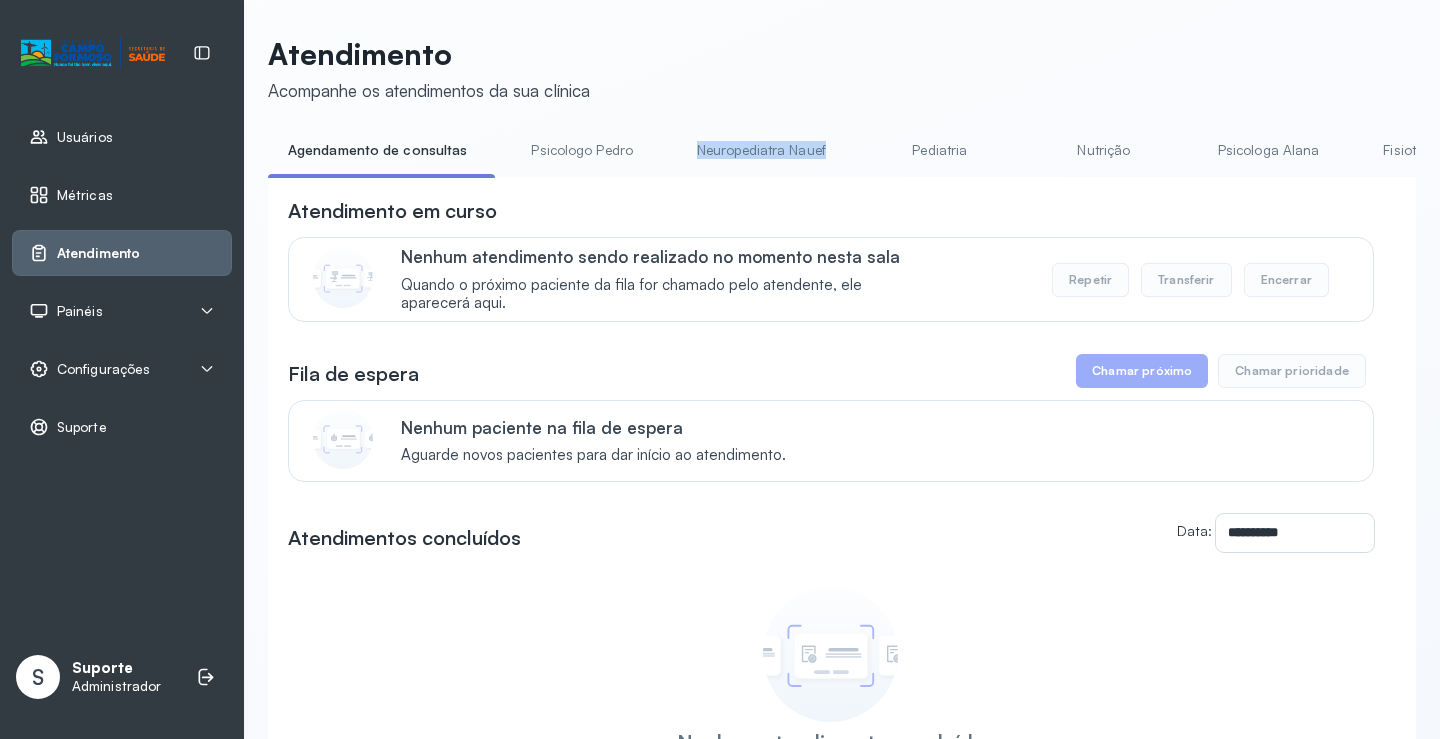 click on "Agendamento de consultas Psicologo Pedro Neuropediatra Nauef Pediatria Nutrição Psicologa Alana Fisioterapeuta Janusia Coordenadora Solange Consultório 2 Assistente Social Triagem Psiquiatra Fisioterapeuta Francyne Fisioterapeuta Morgana Neuropediatra João" at bounding box center [842, 156] 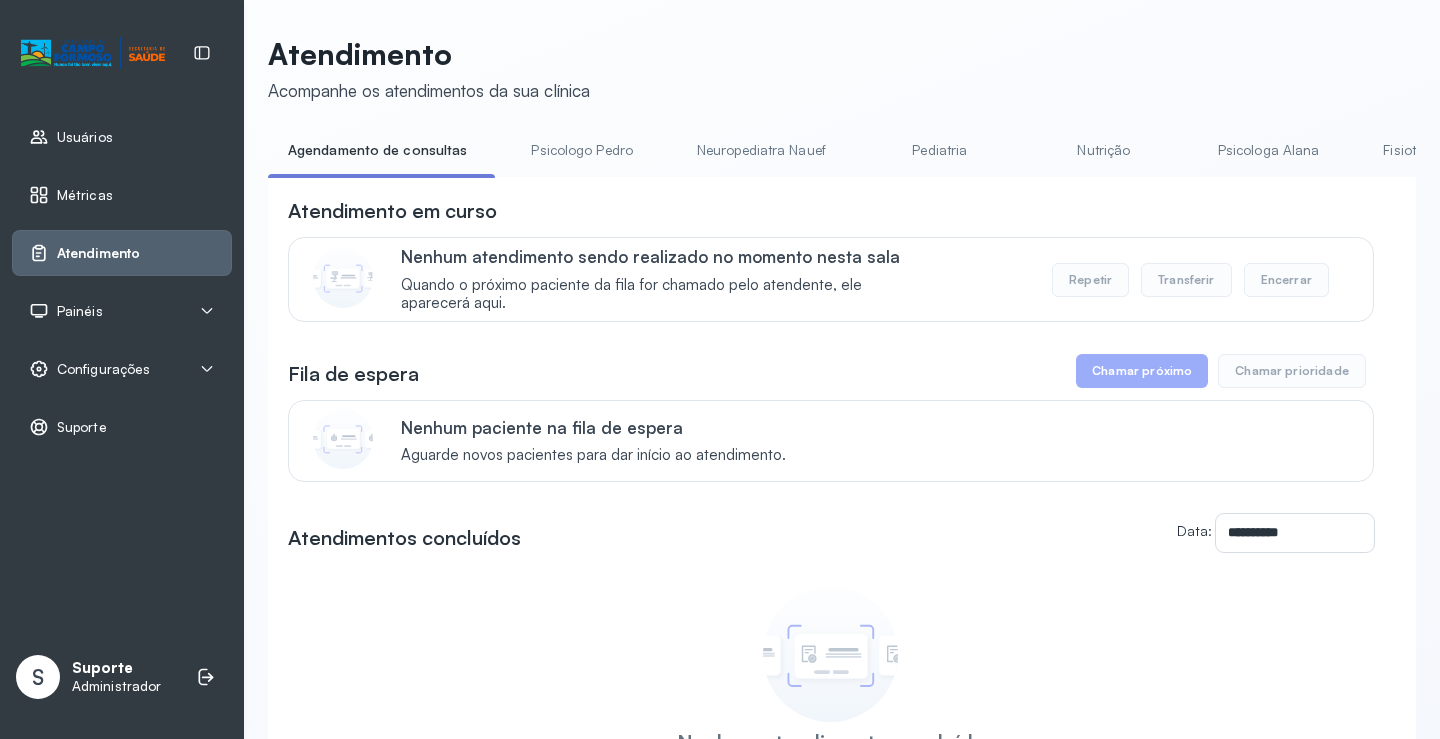 drag, startPoint x: 871, startPoint y: 198, endPoint x: 742, endPoint y: 182, distance: 129.98846 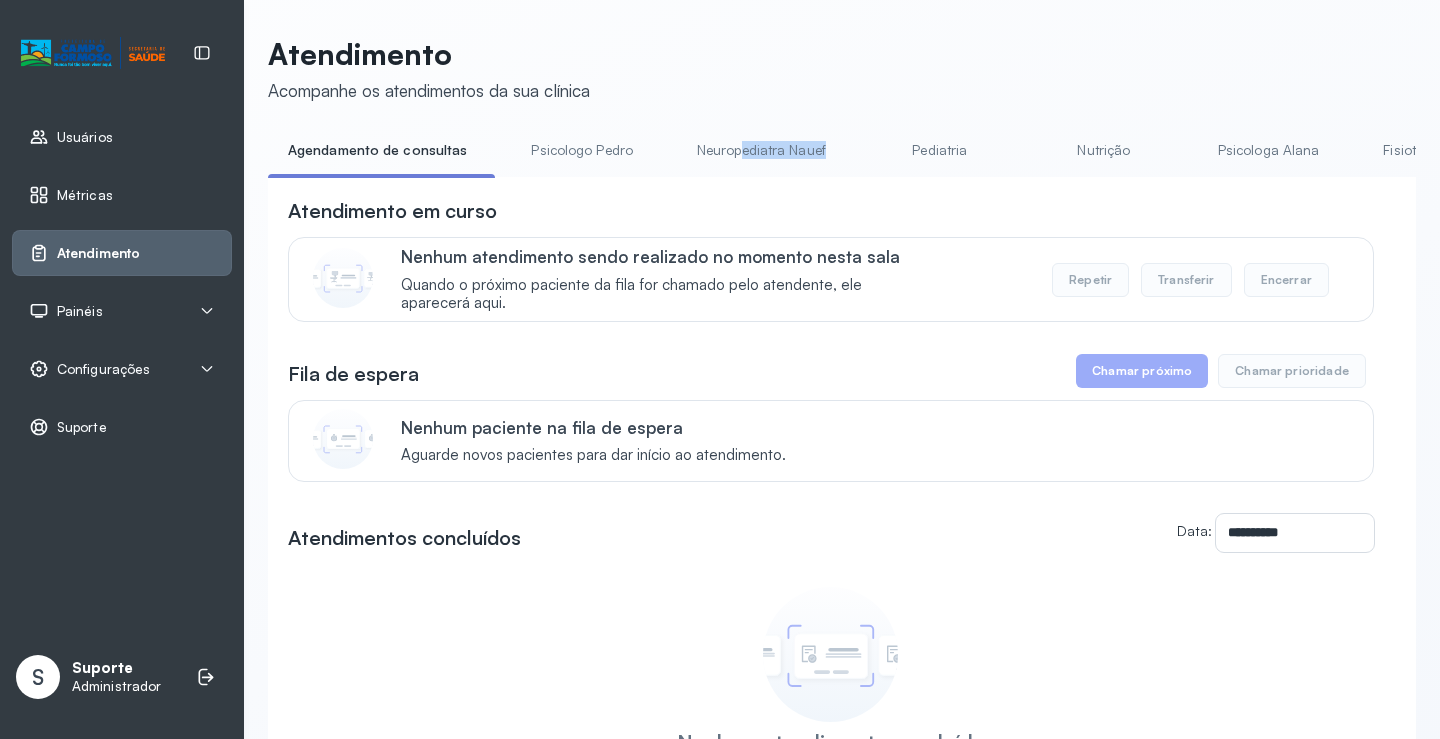 drag, startPoint x: 733, startPoint y: 177, endPoint x: 816, endPoint y: 173, distance: 83.09633 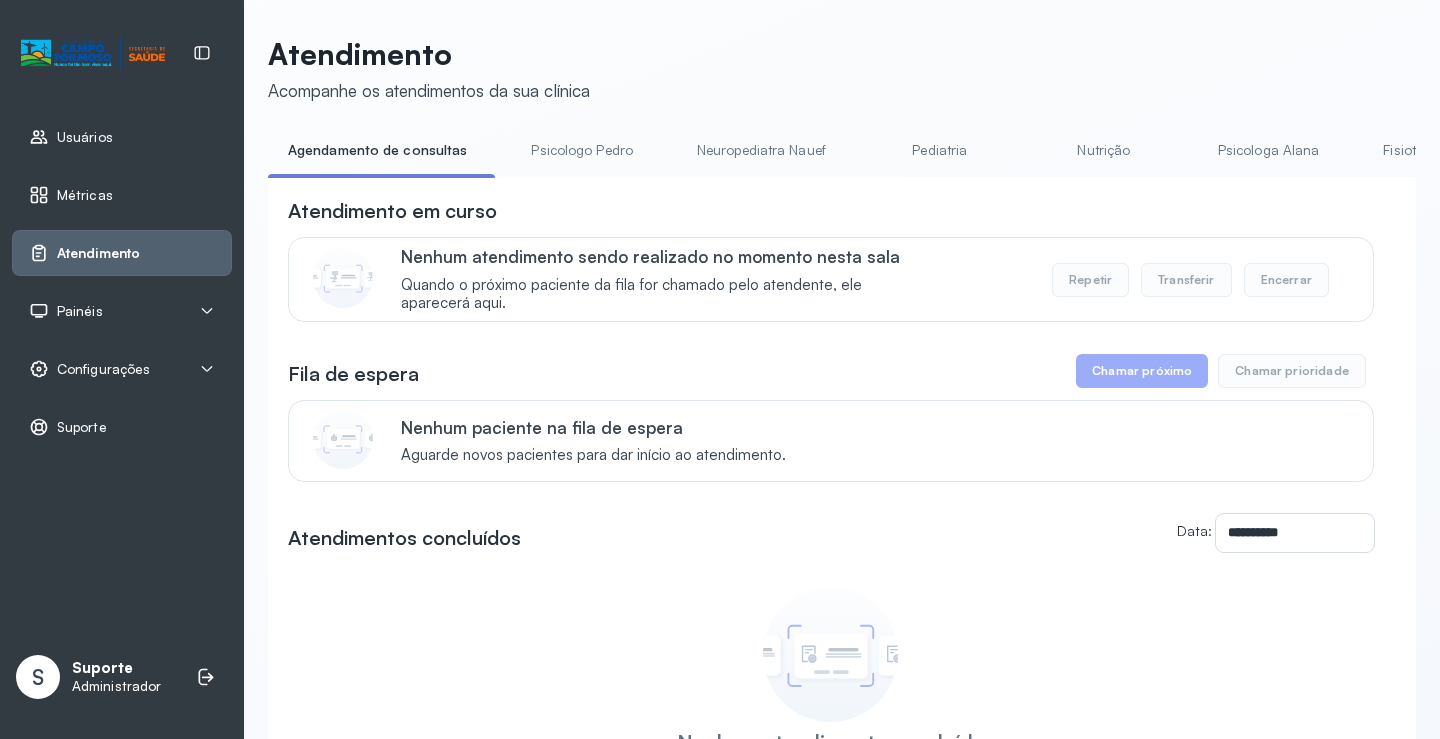 drag, startPoint x: 815, startPoint y: 189, endPoint x: 734, endPoint y: 192, distance: 81.055534 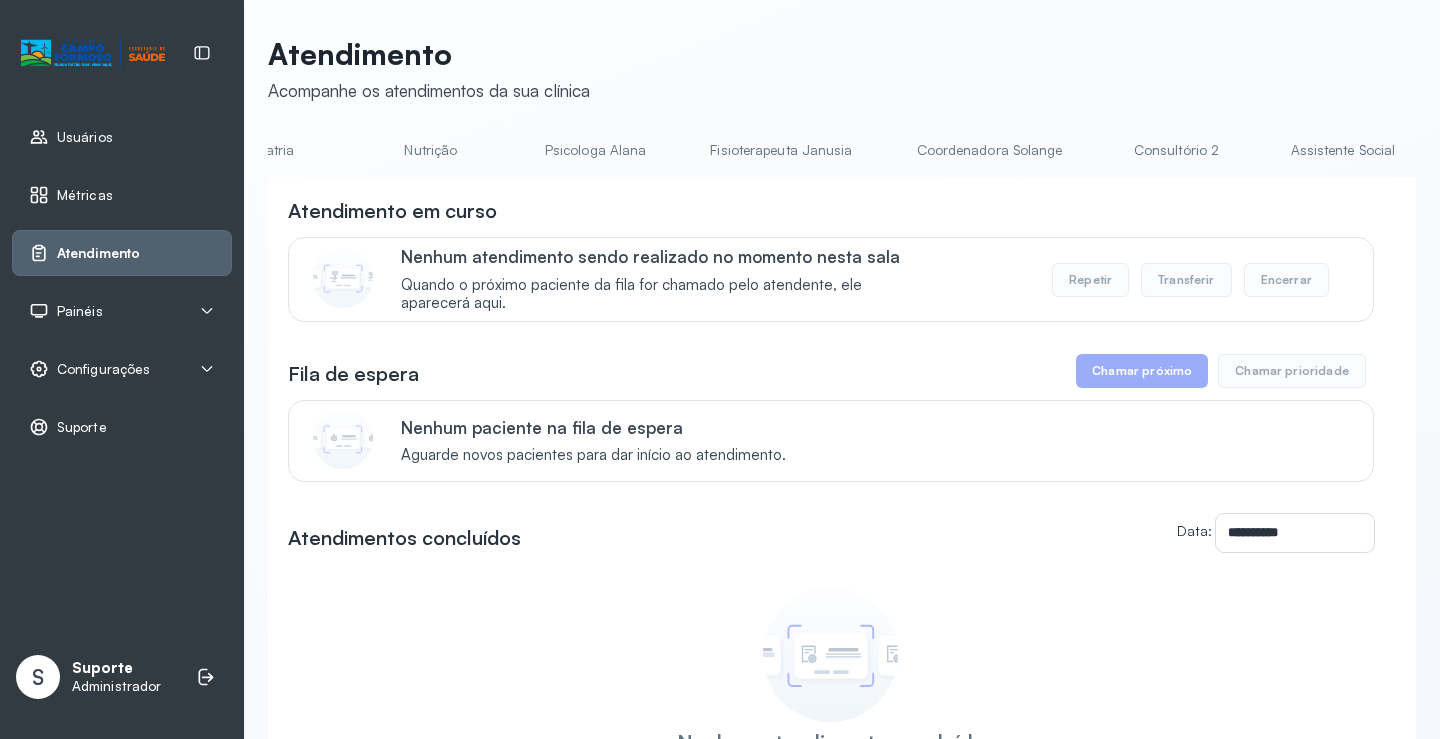 scroll, scrollTop: 0, scrollLeft: 678, axis: horizontal 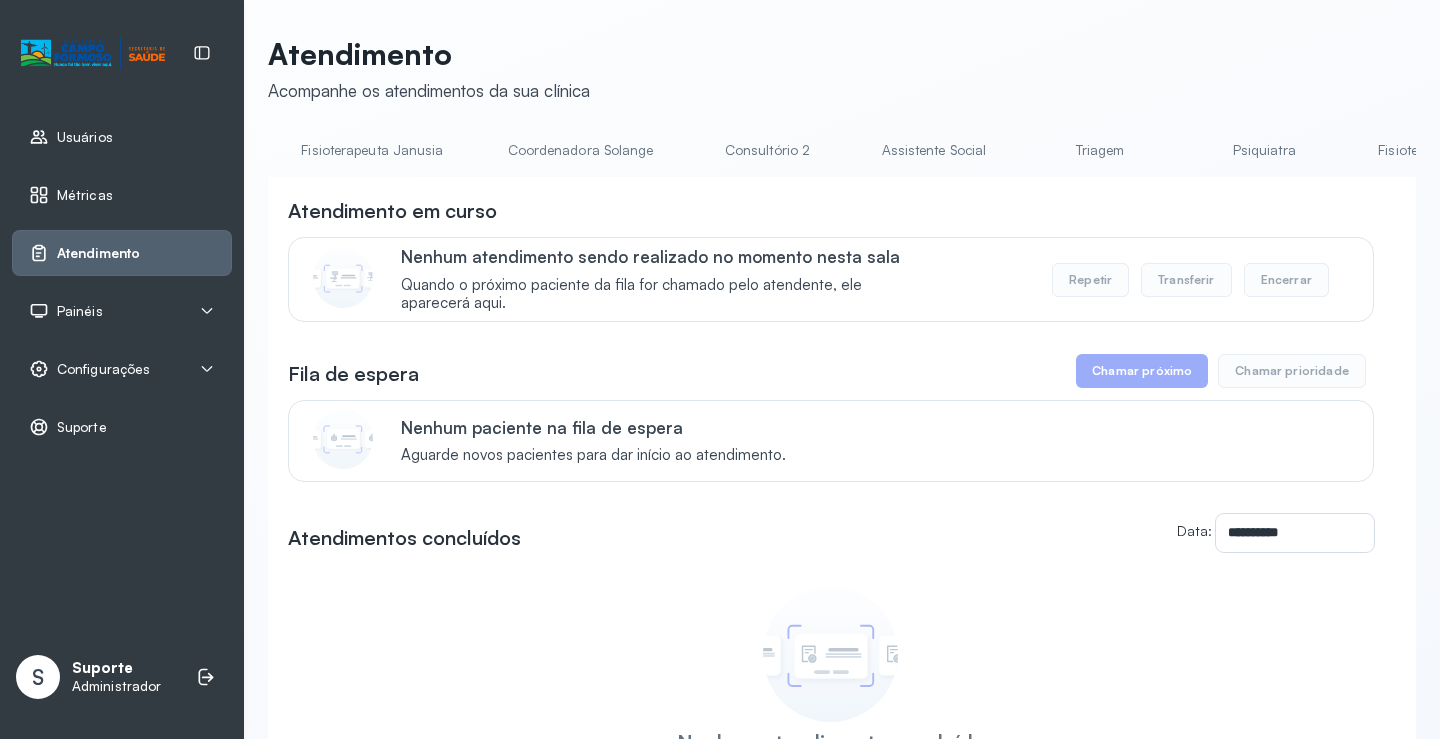 click on "Triagem" at bounding box center [1100, 150] 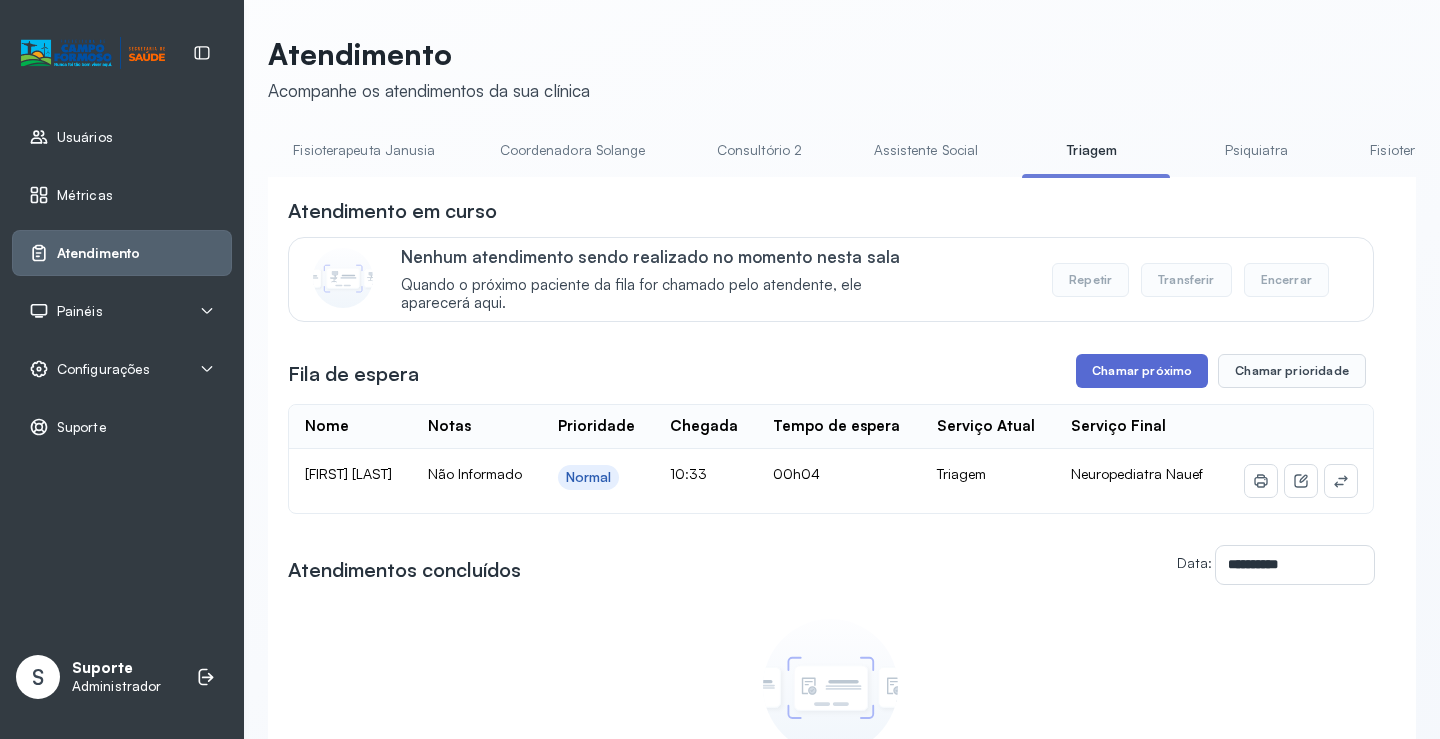 click on "Chamar próximo" at bounding box center [1142, 371] 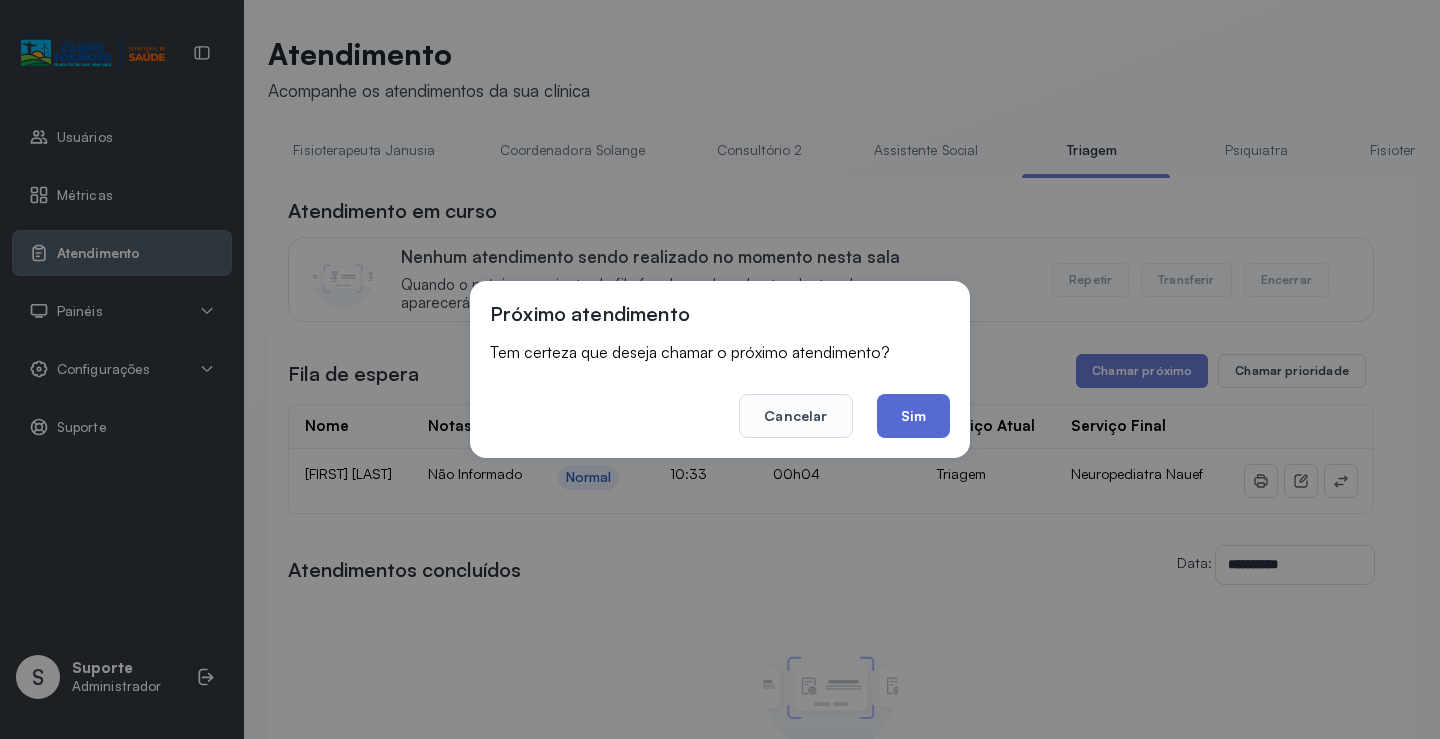 click on "Sim" 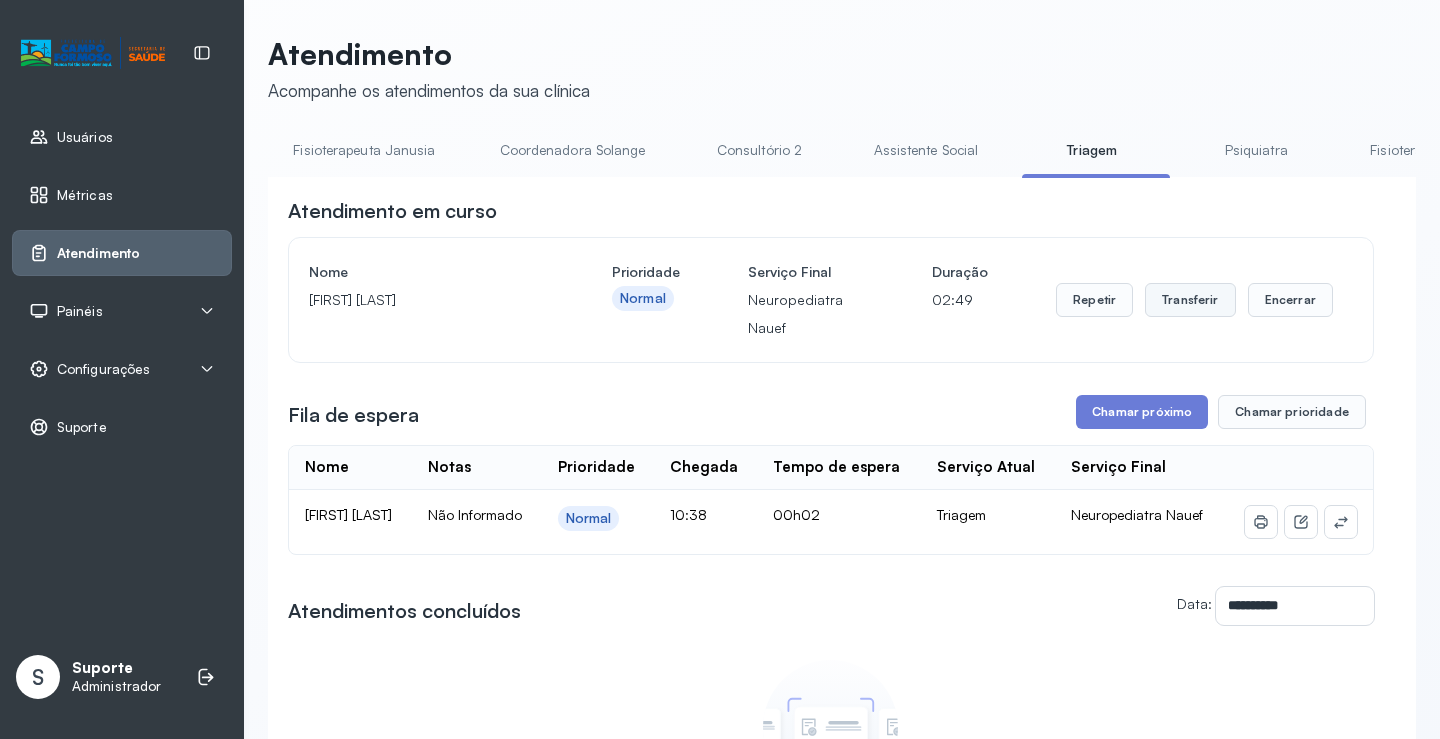 click on "Transferir" at bounding box center [1190, 300] 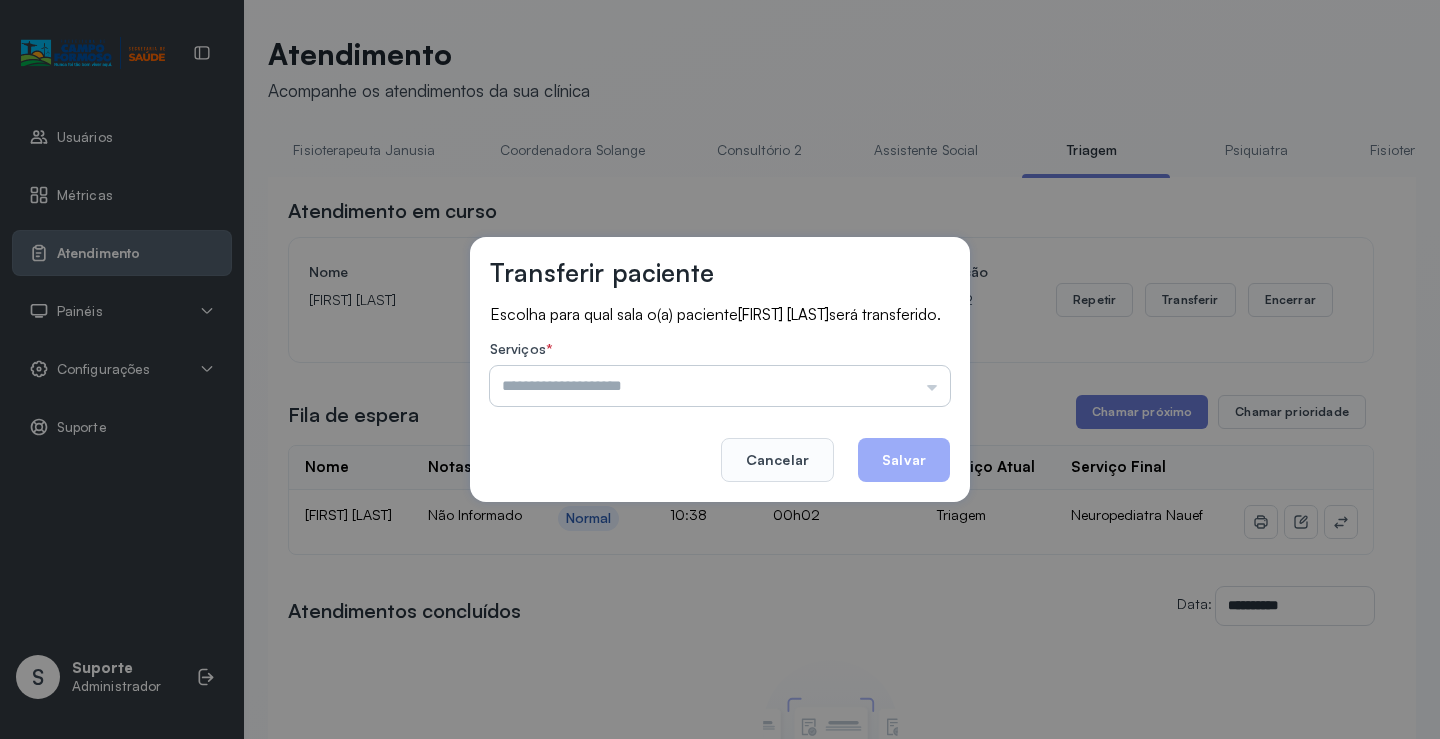 click at bounding box center [720, 386] 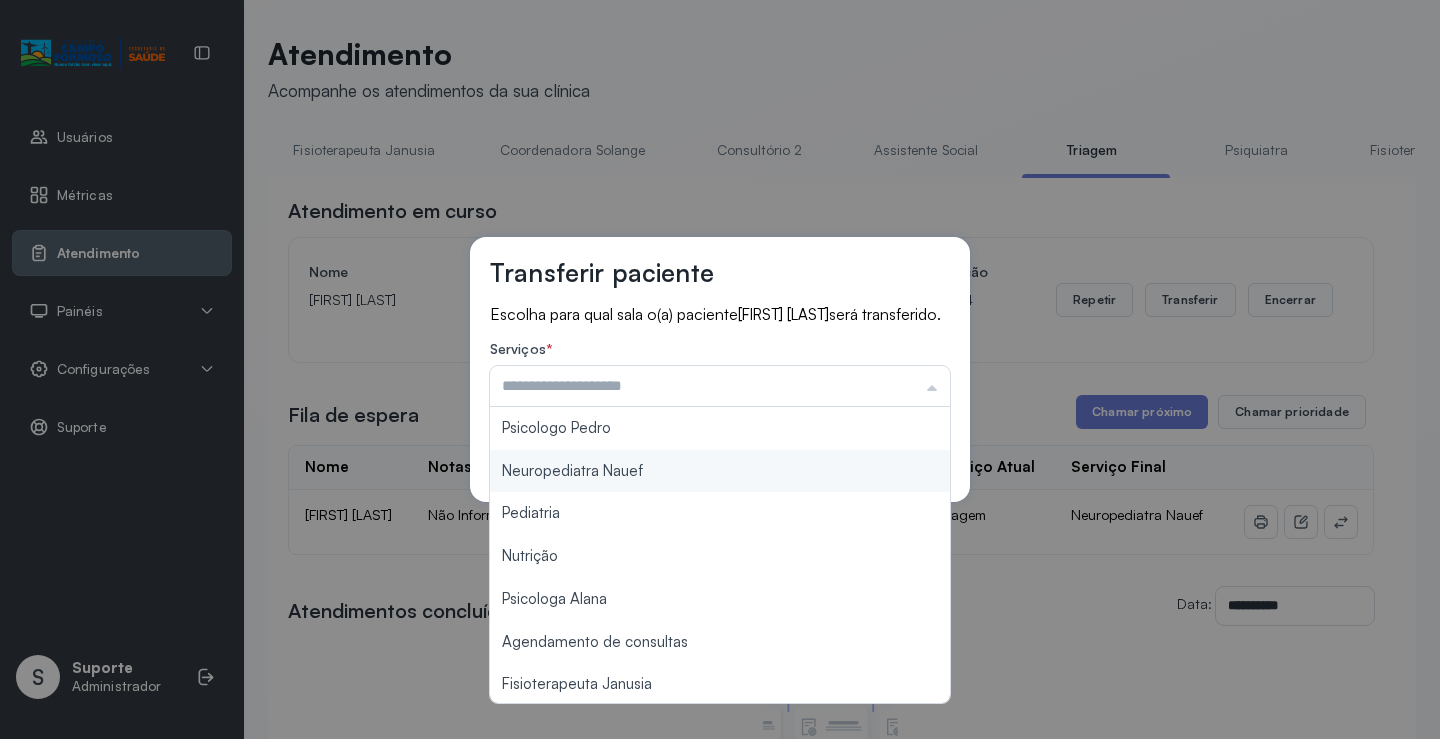 type on "**********" 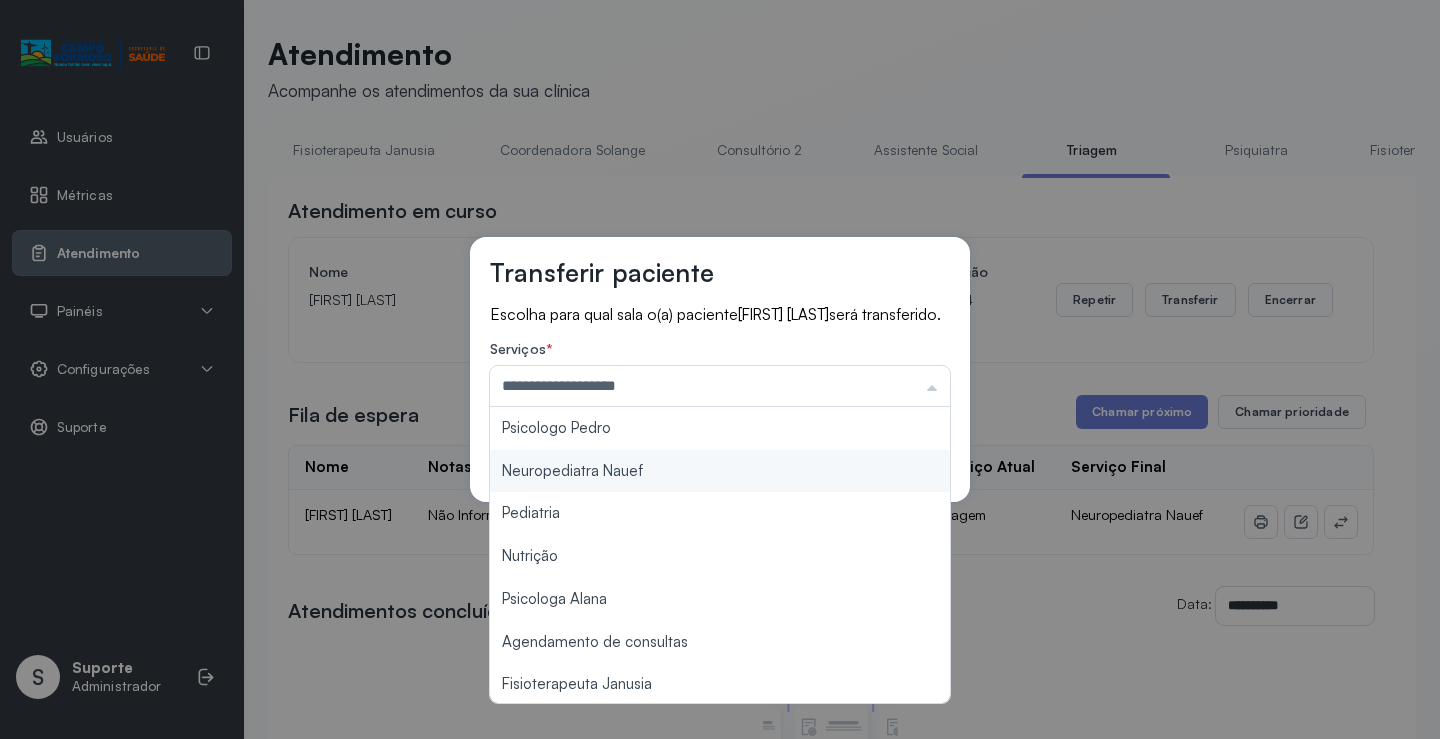 click on "**********" at bounding box center [720, 369] 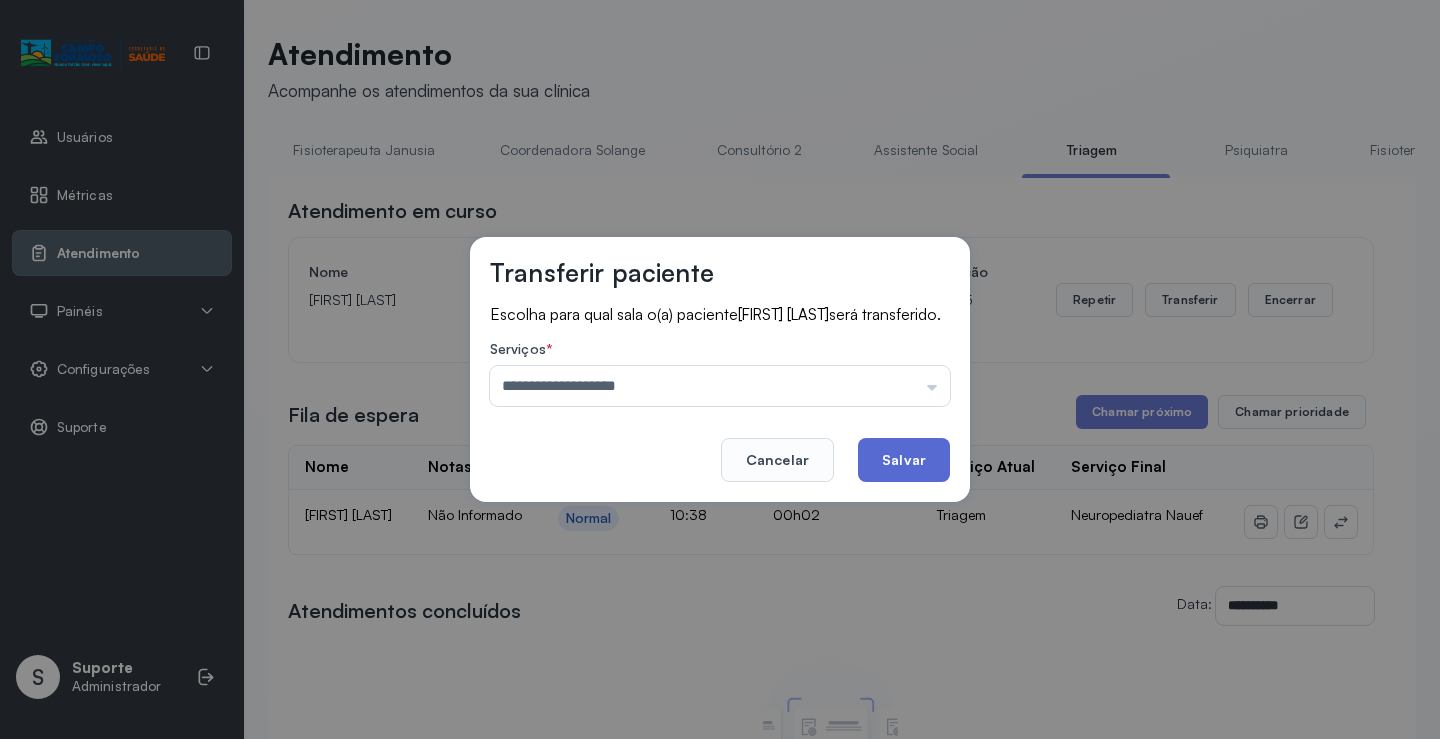 click on "Salvar" 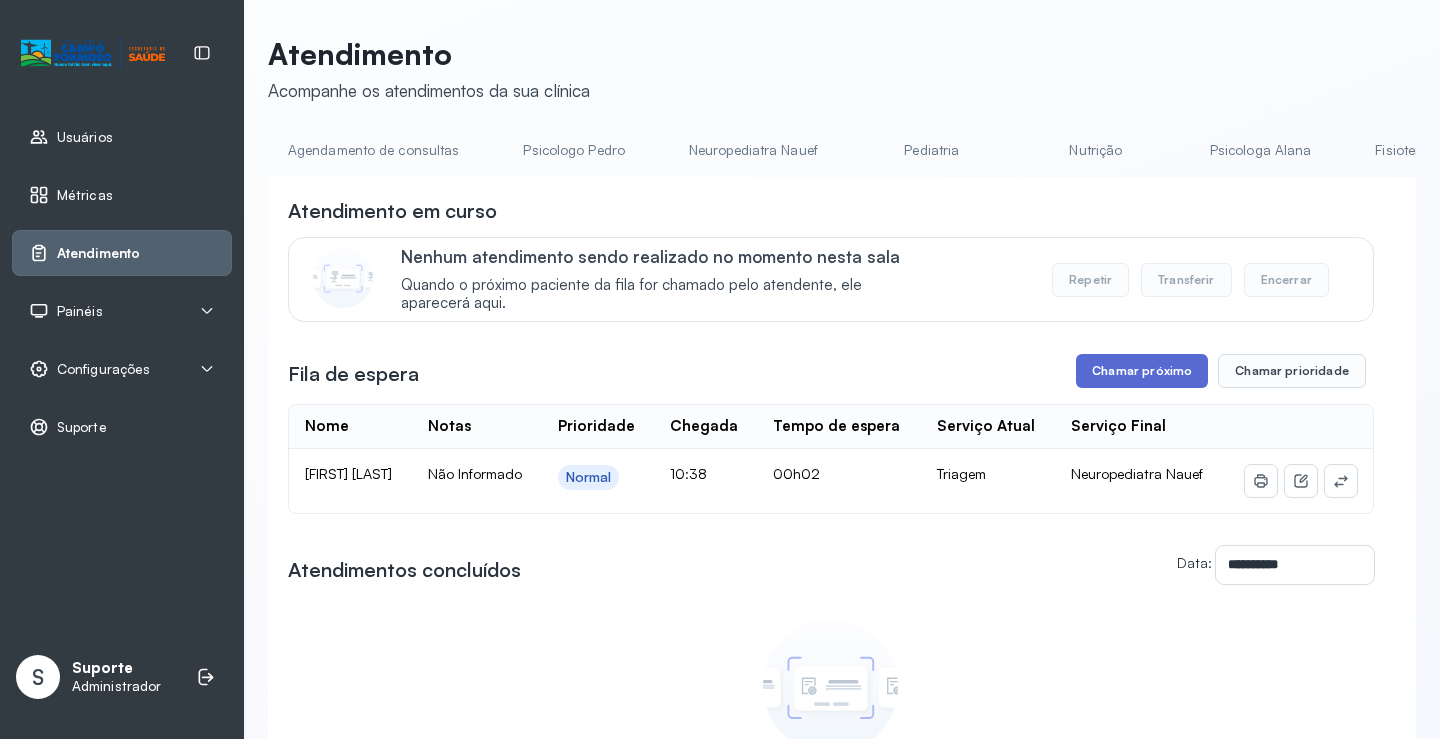 click on "Chamar próximo" at bounding box center (1142, 371) 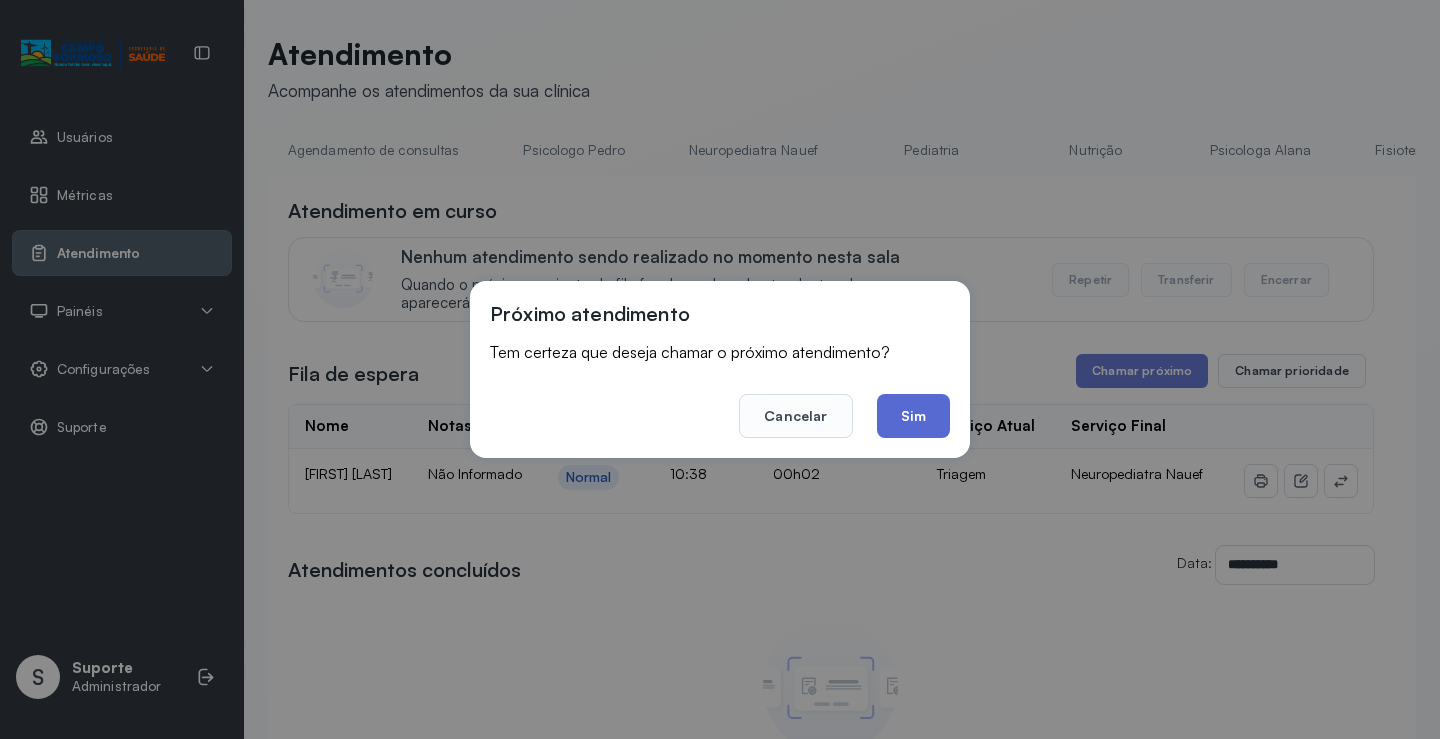 click on "Sim" 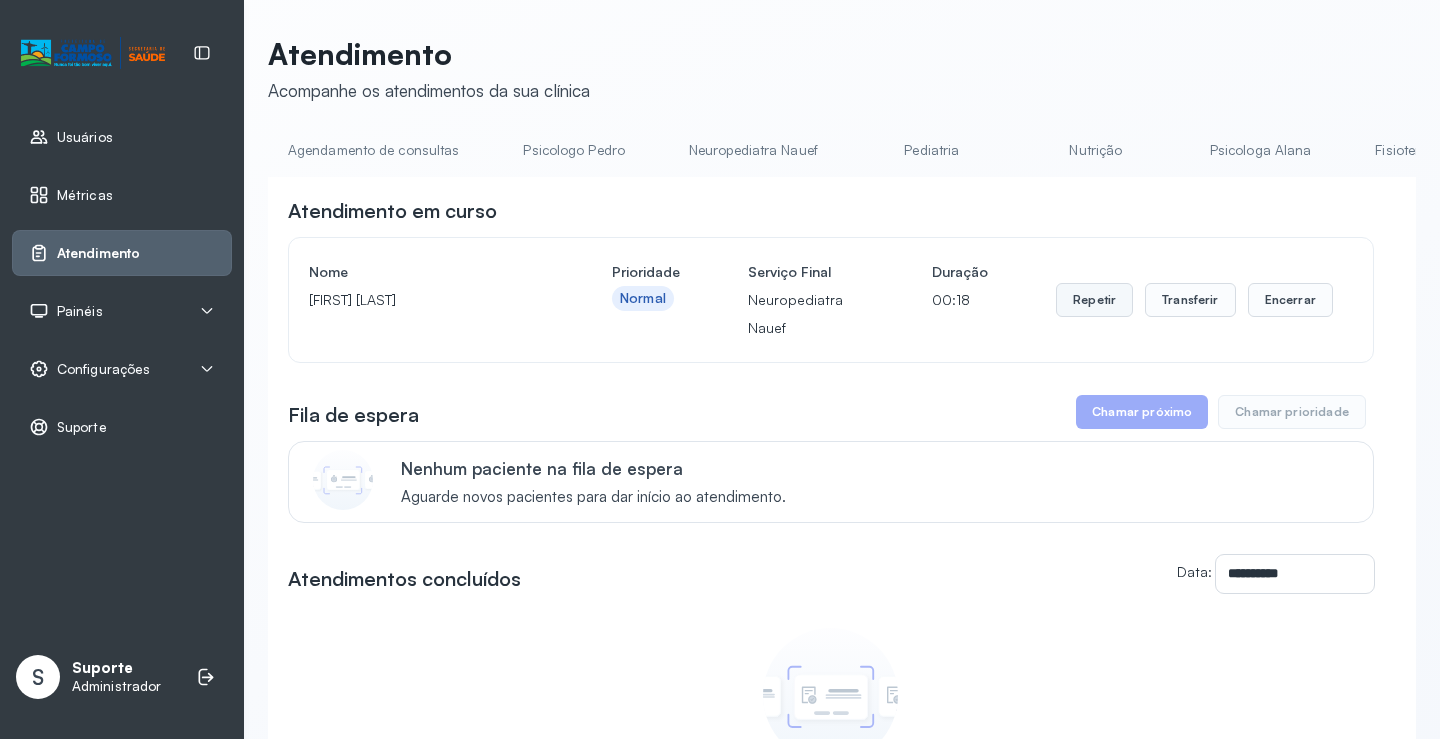 click on "Repetir" at bounding box center [1094, 300] 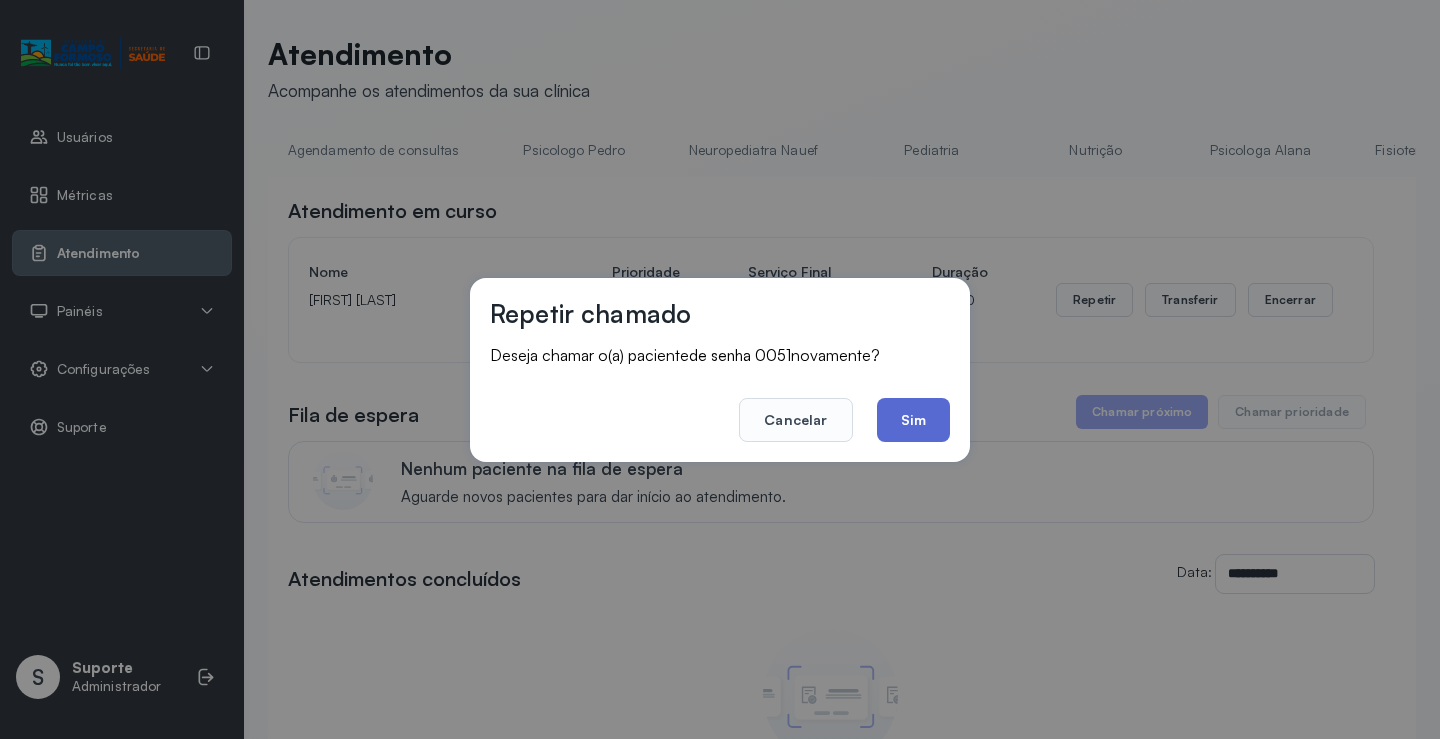click on "Sim" 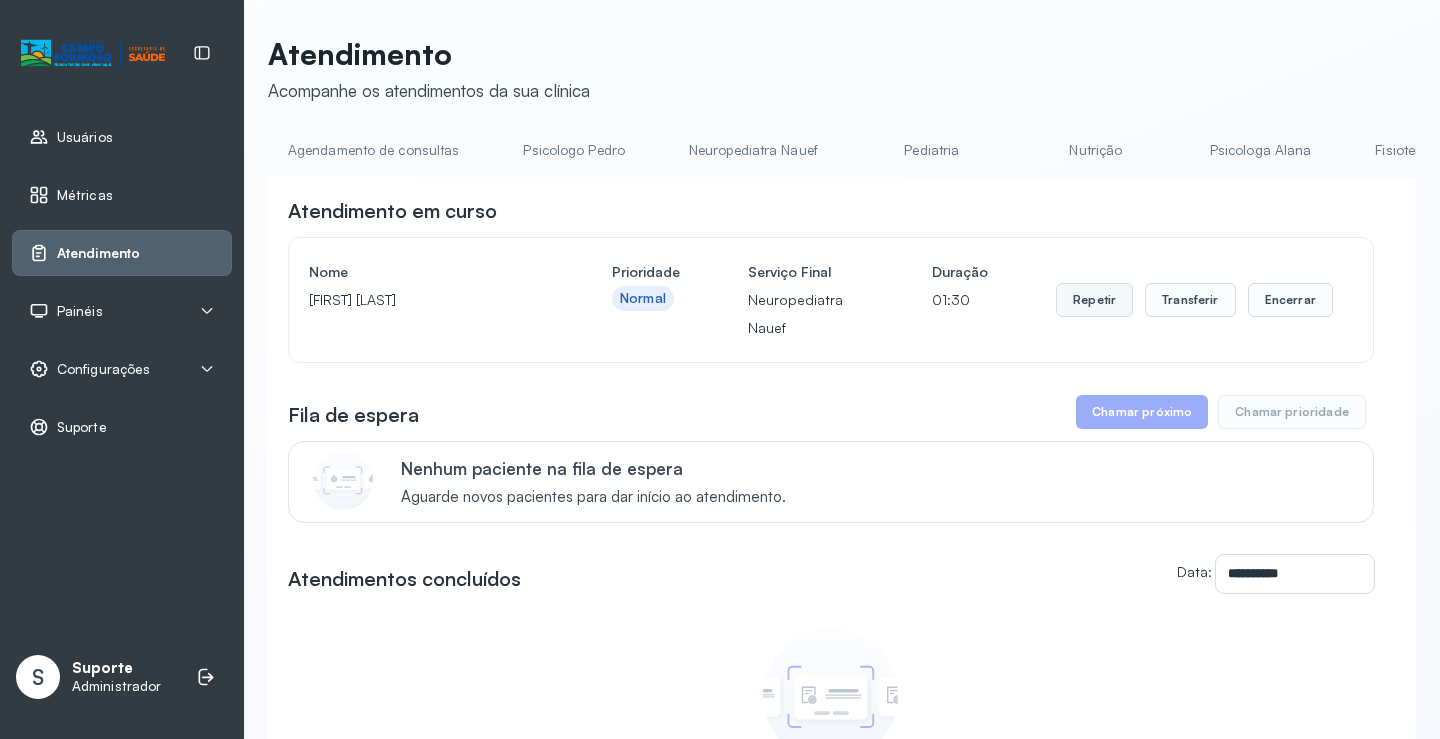 click on "Repetir" at bounding box center [1094, 300] 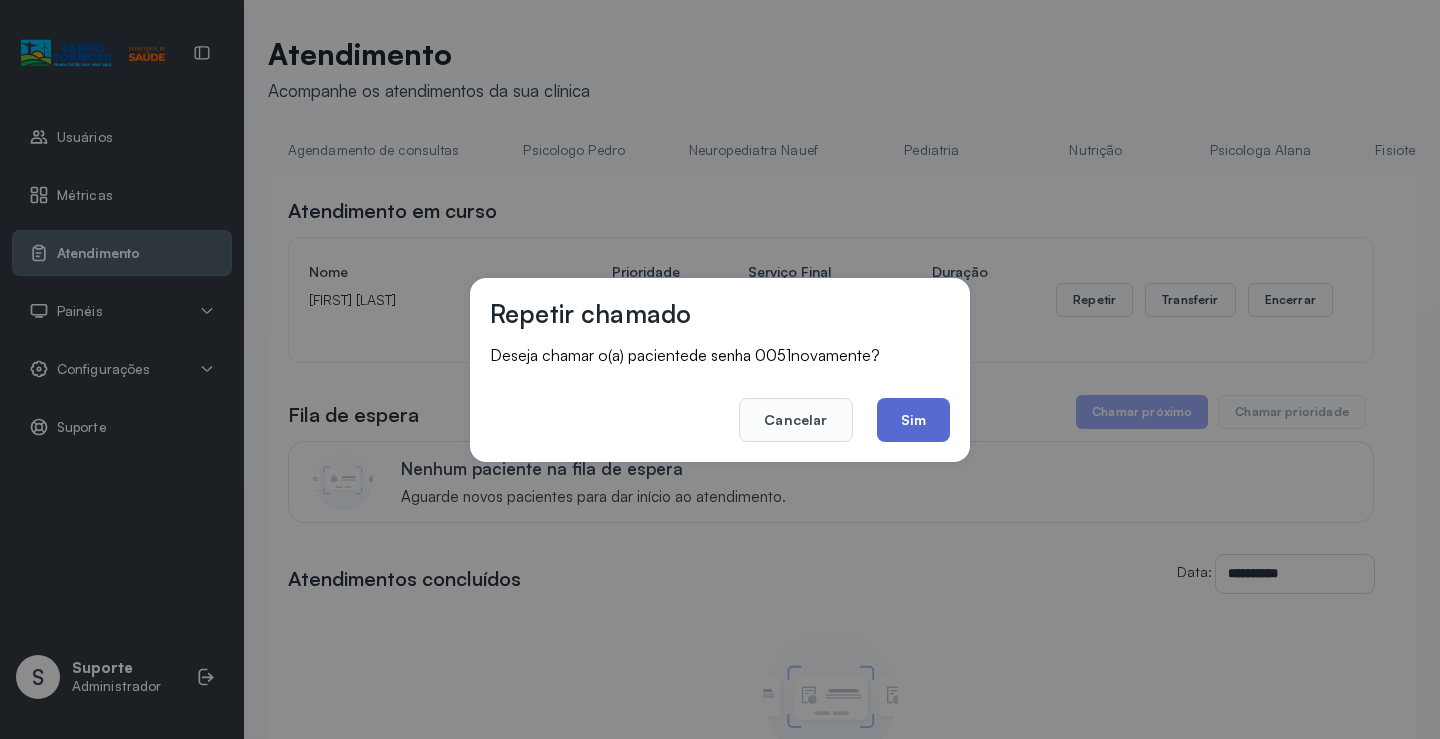 click on "Sim" 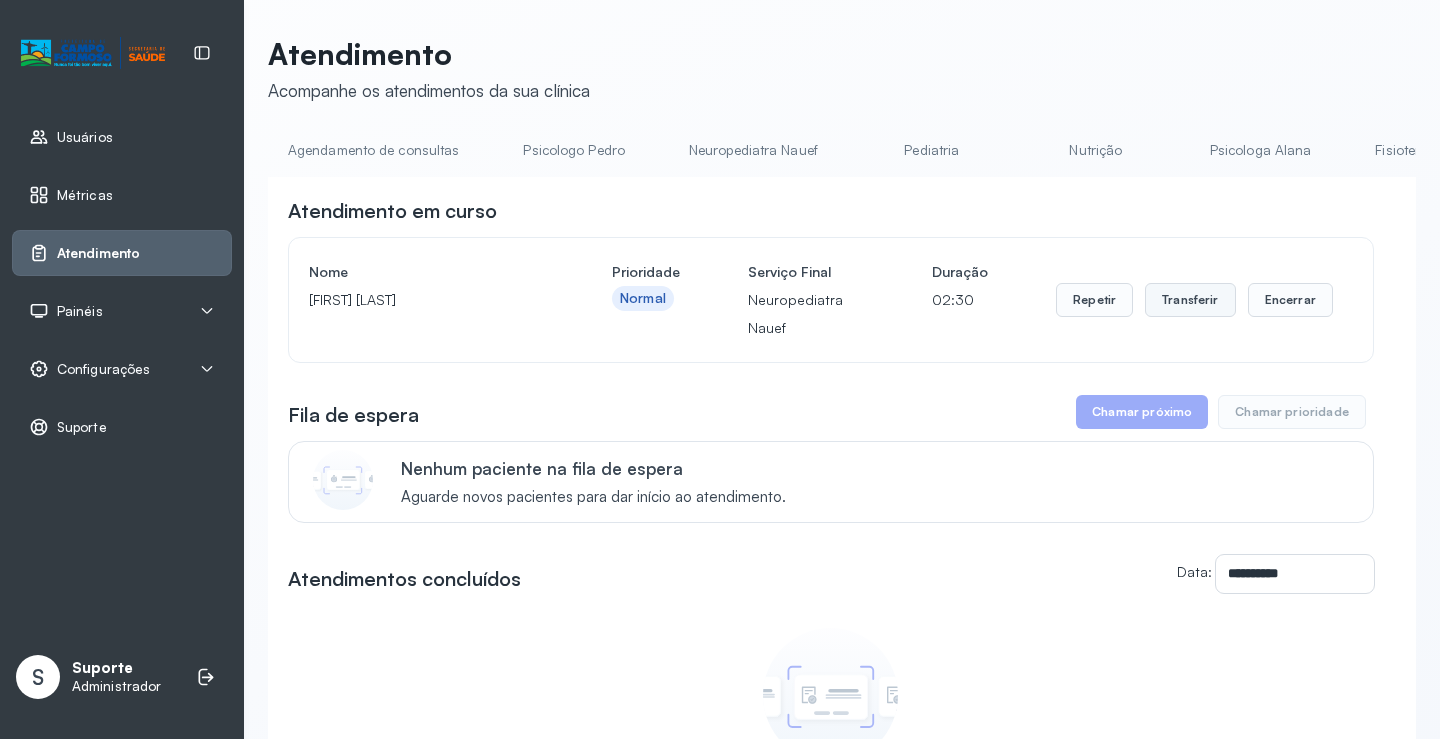 click on "Transferir" at bounding box center (1190, 300) 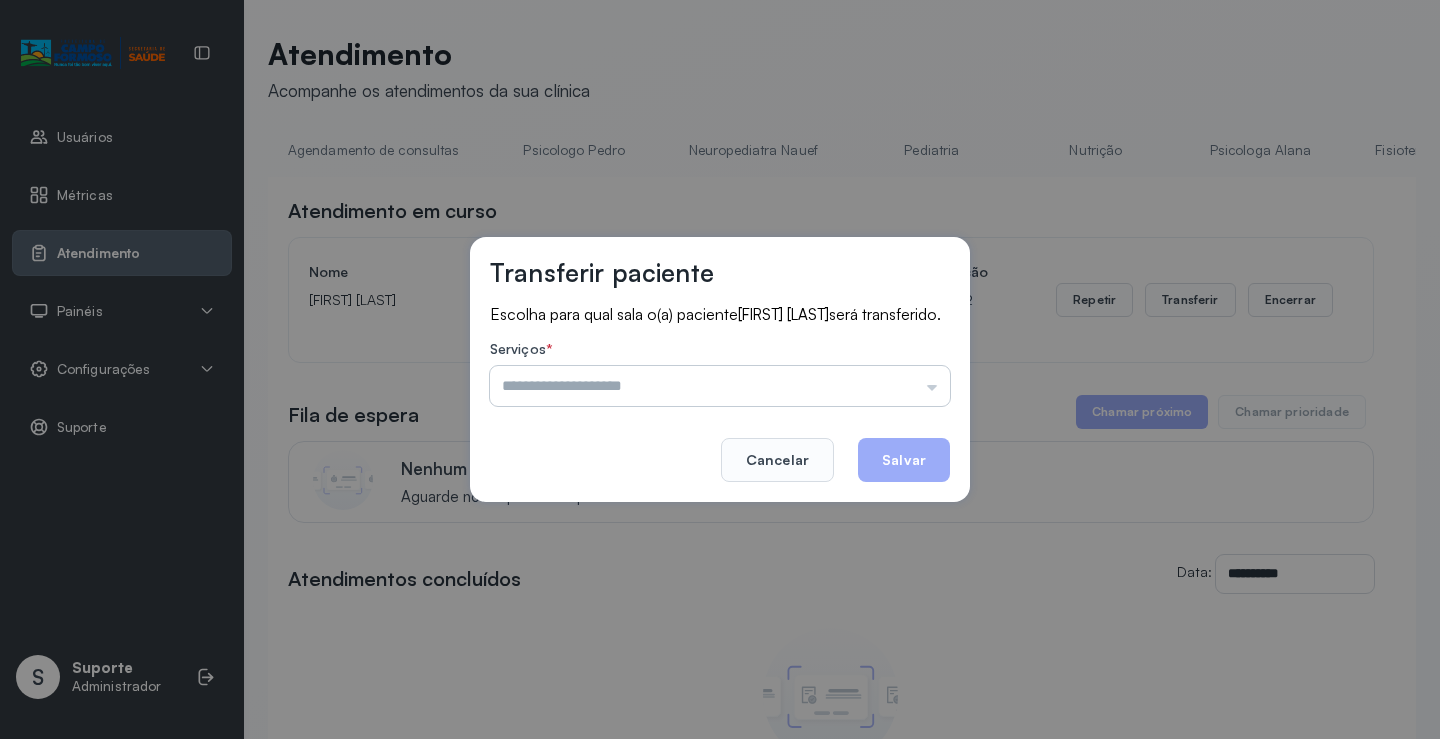 click at bounding box center [720, 386] 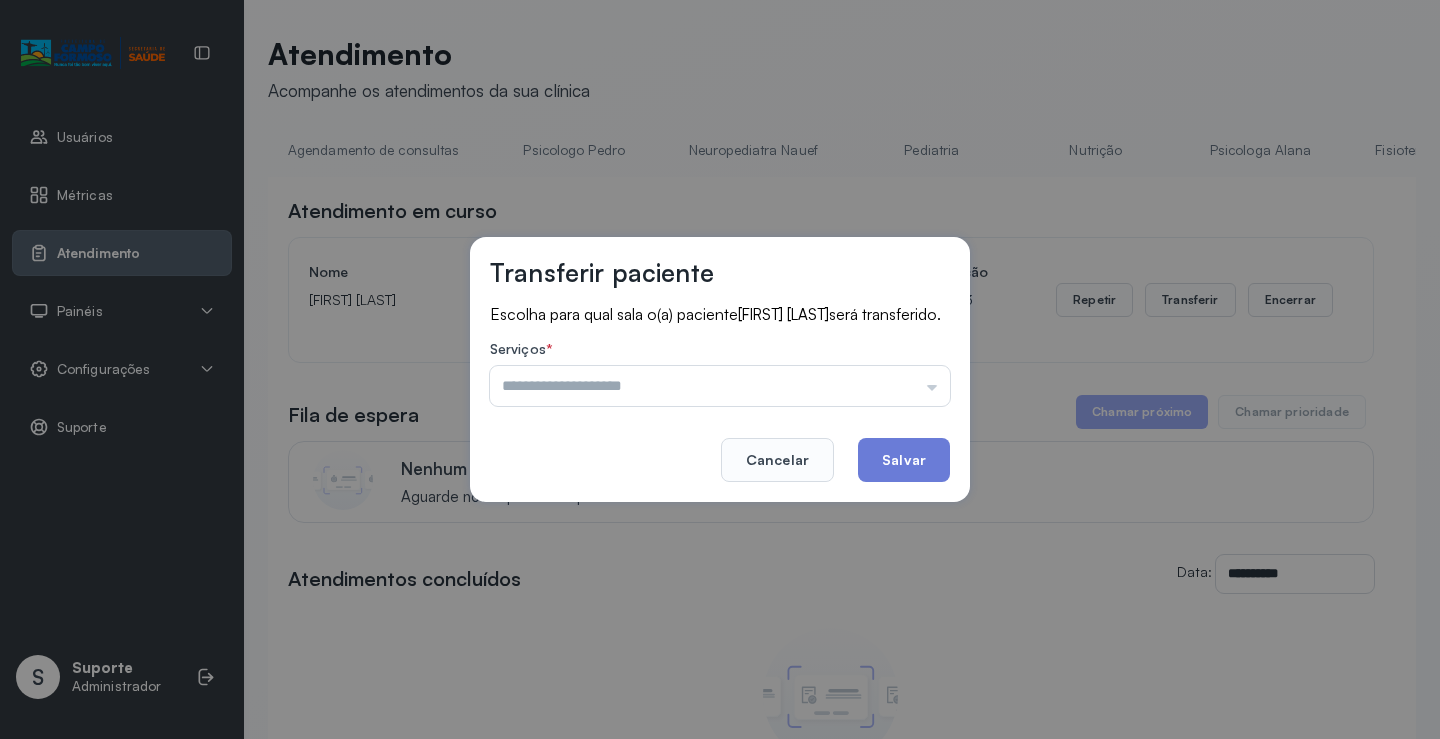 type on "**********" 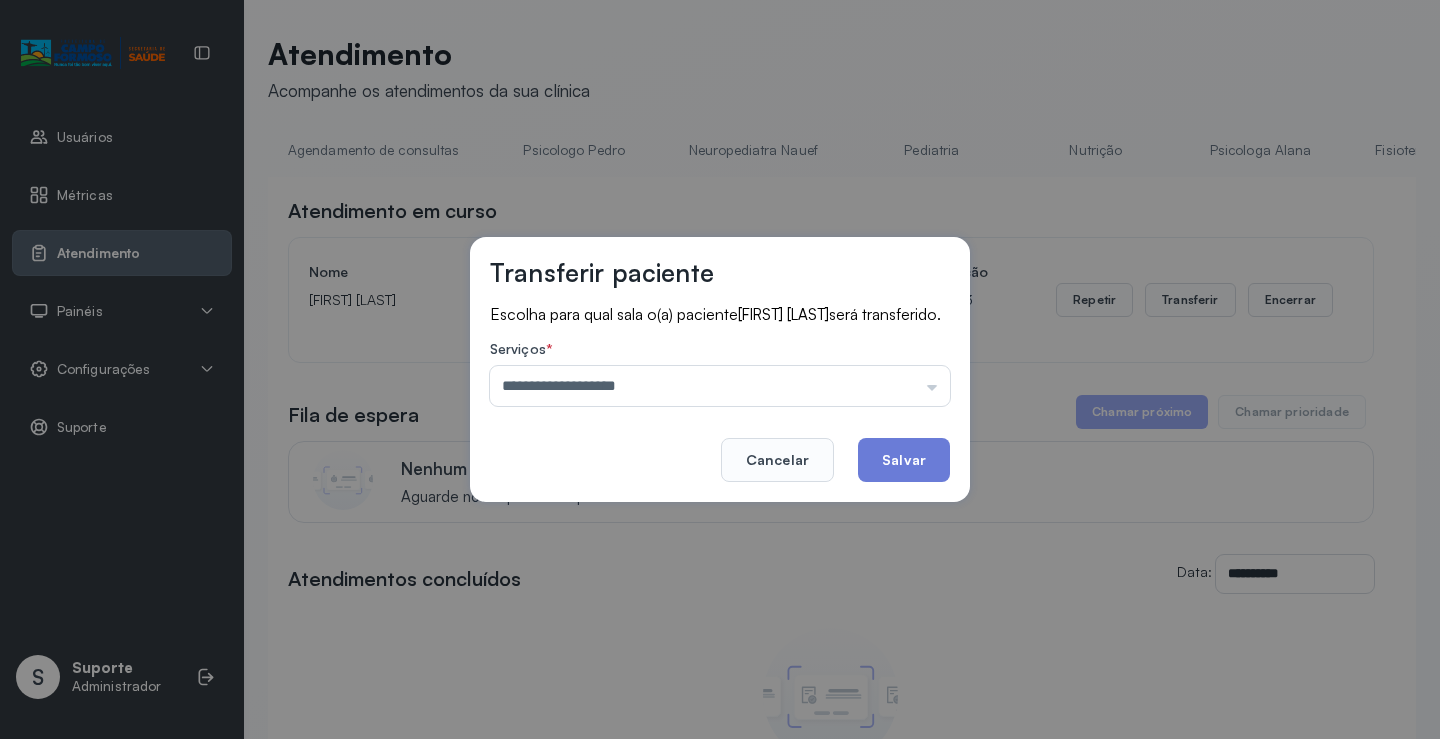 click on "**********" at bounding box center (720, 369) 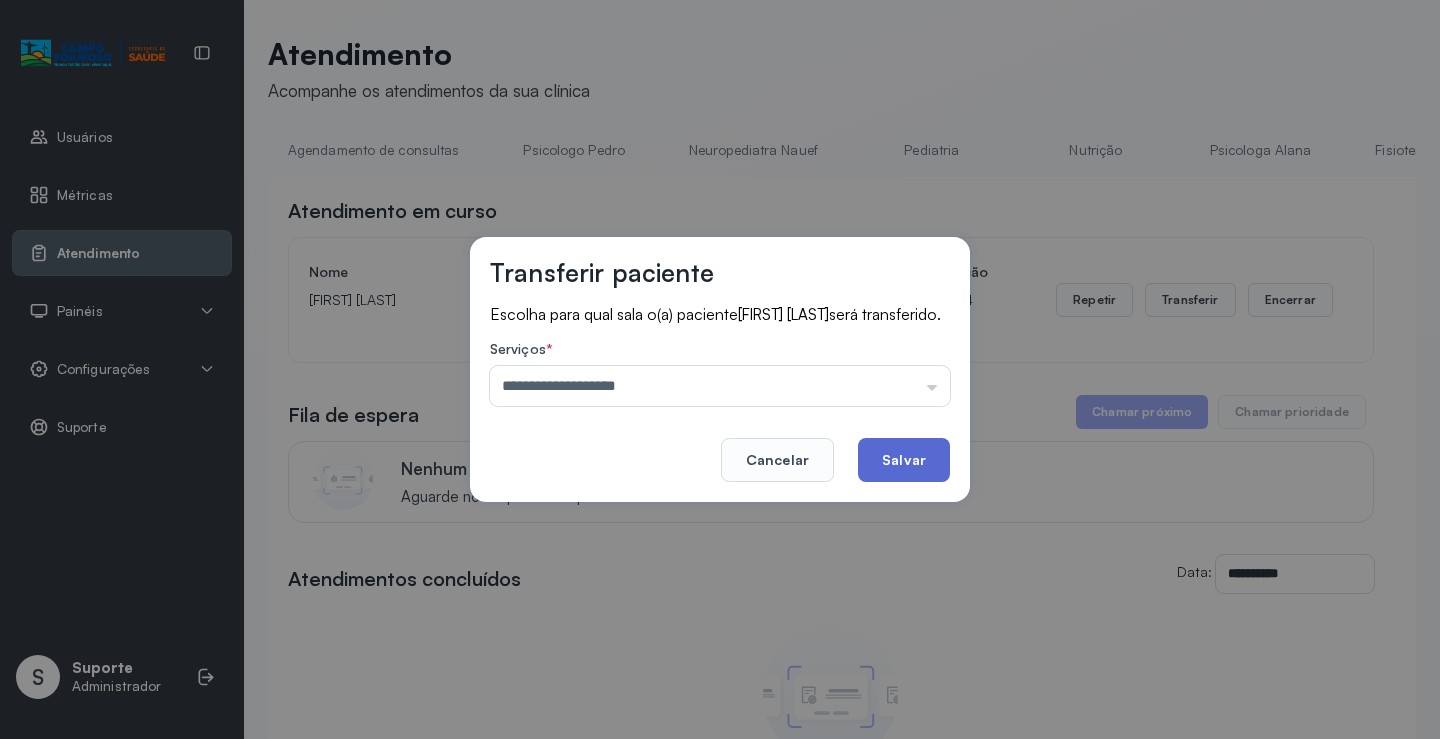 click on "Salvar" 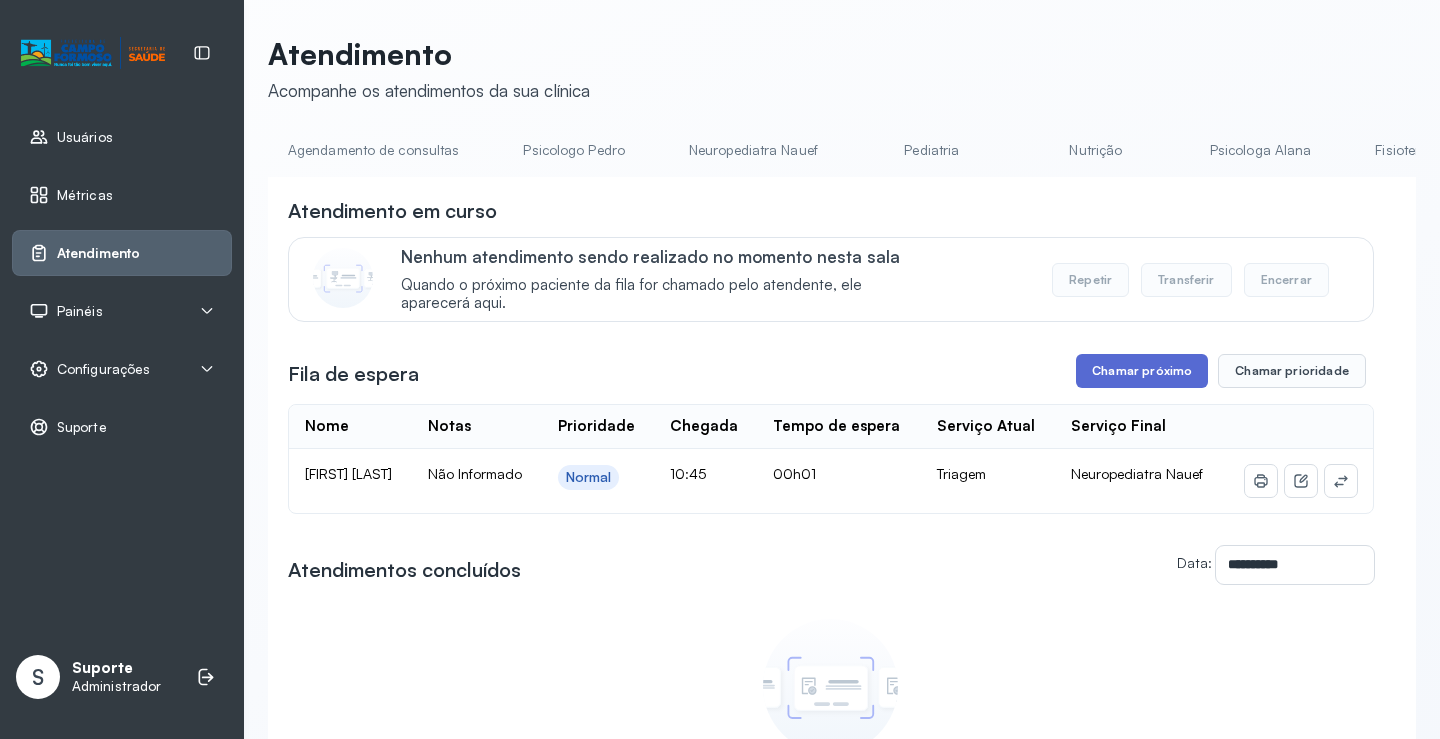 click on "Chamar próximo" at bounding box center (1142, 371) 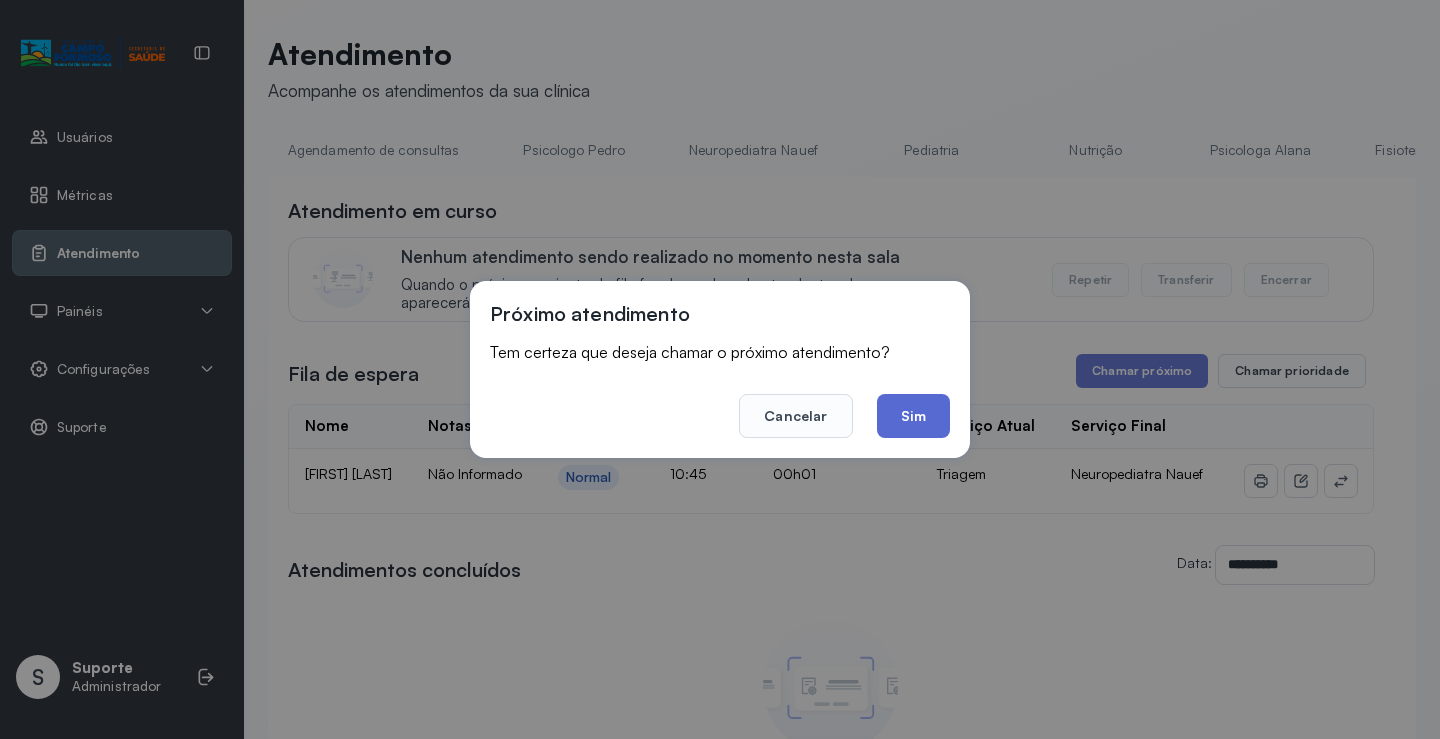 click on "Sim" 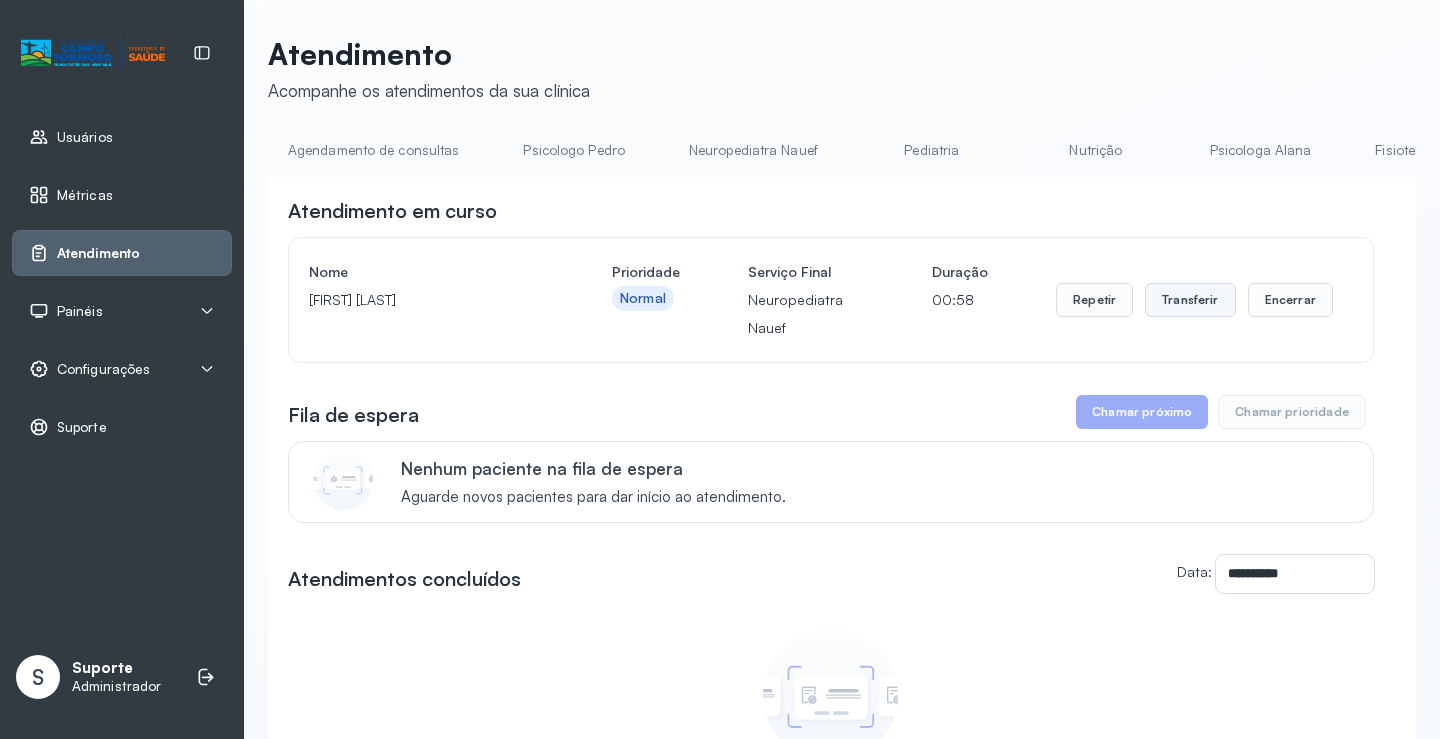 click on "Transferir" at bounding box center [1190, 300] 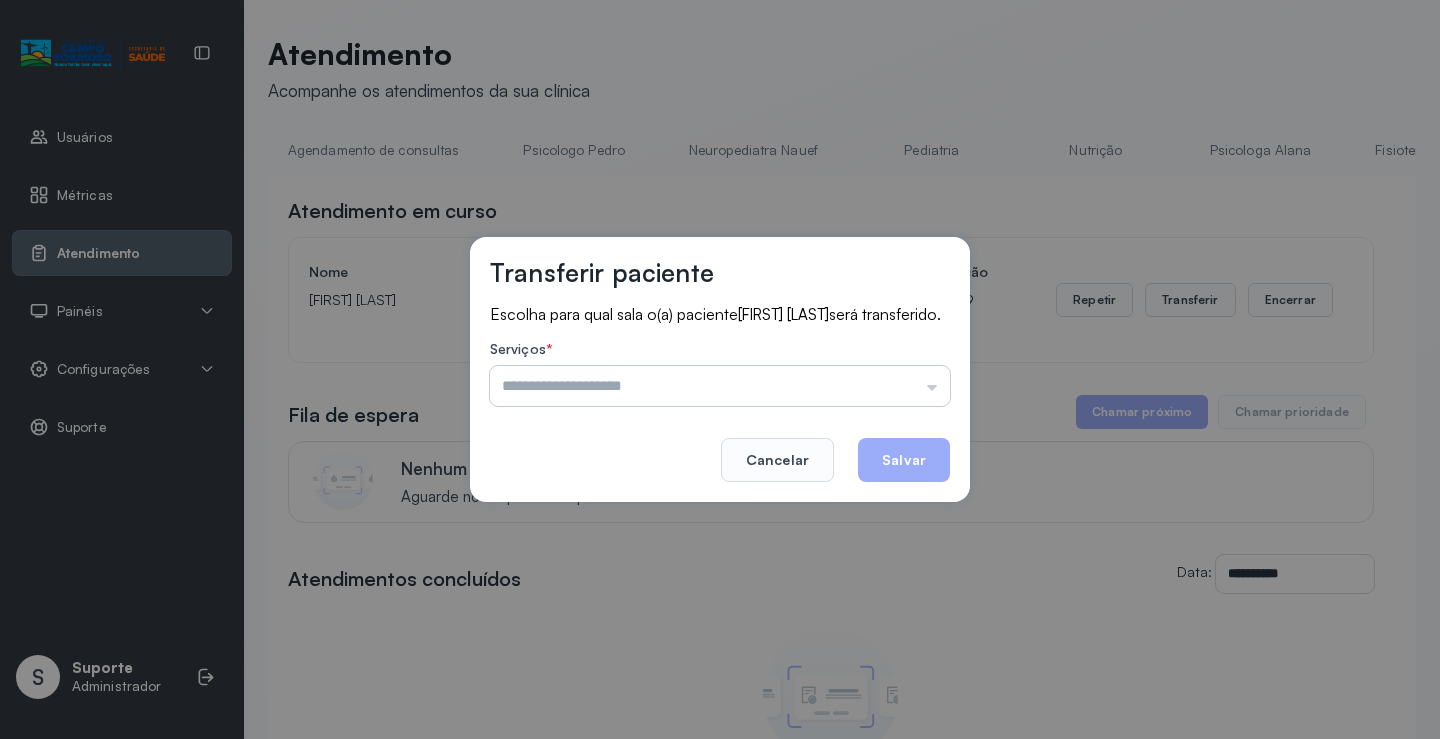 click at bounding box center (720, 386) 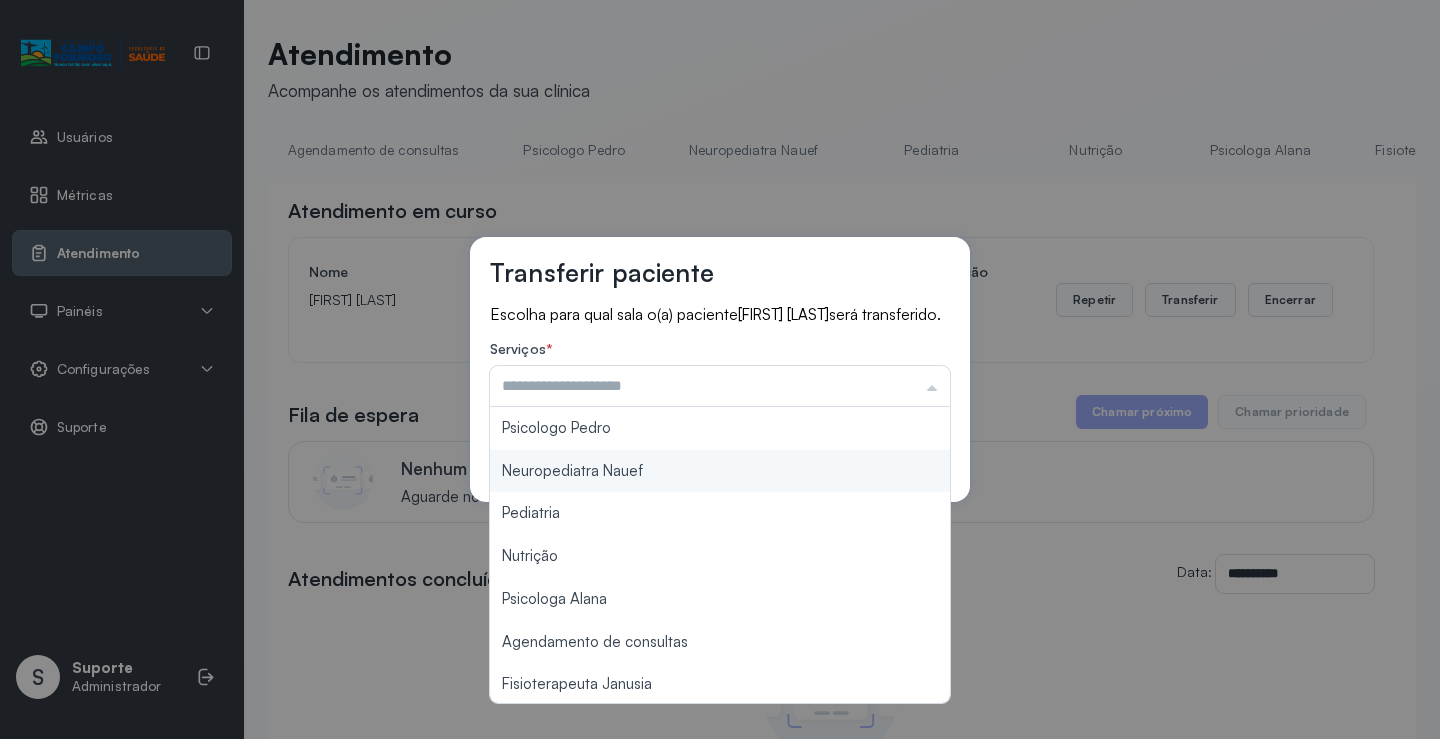 type on "**********" 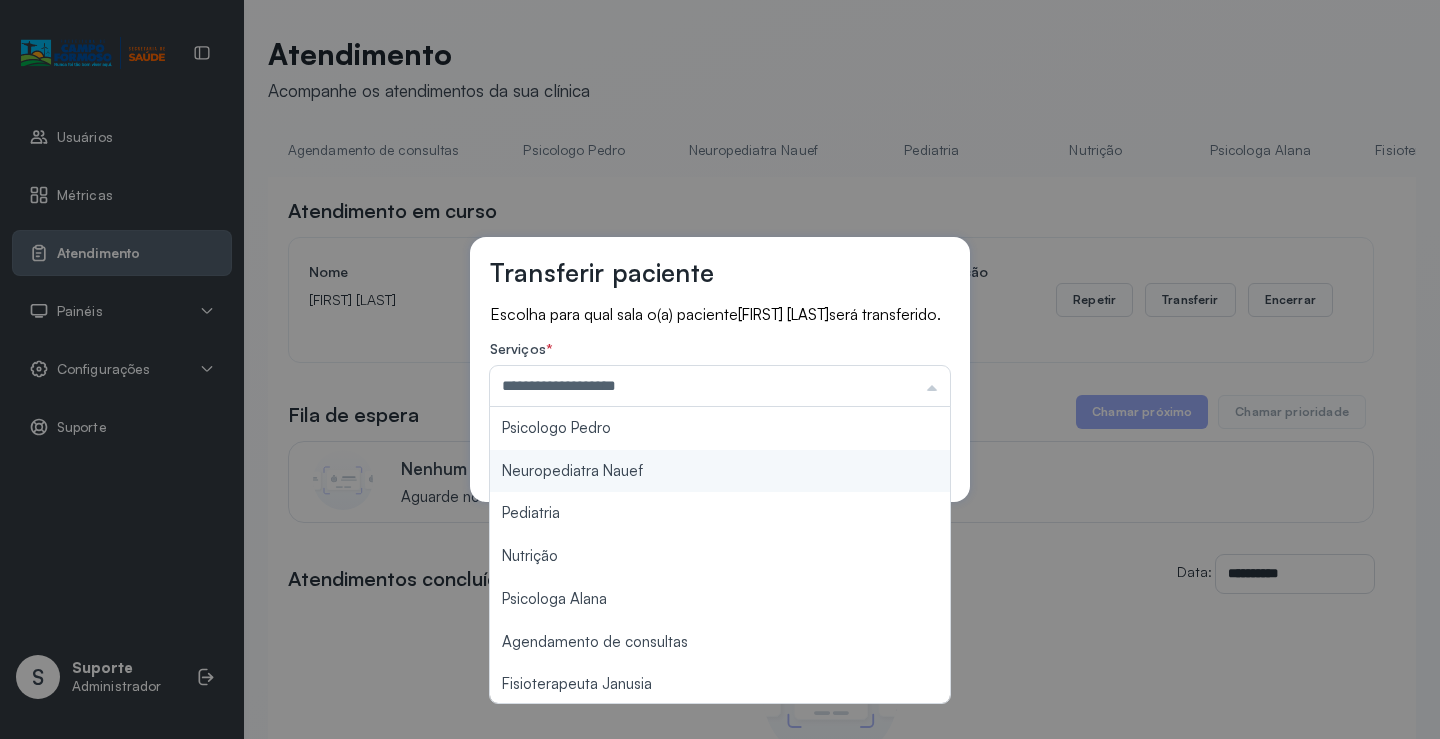 click on "**********" at bounding box center (720, 369) 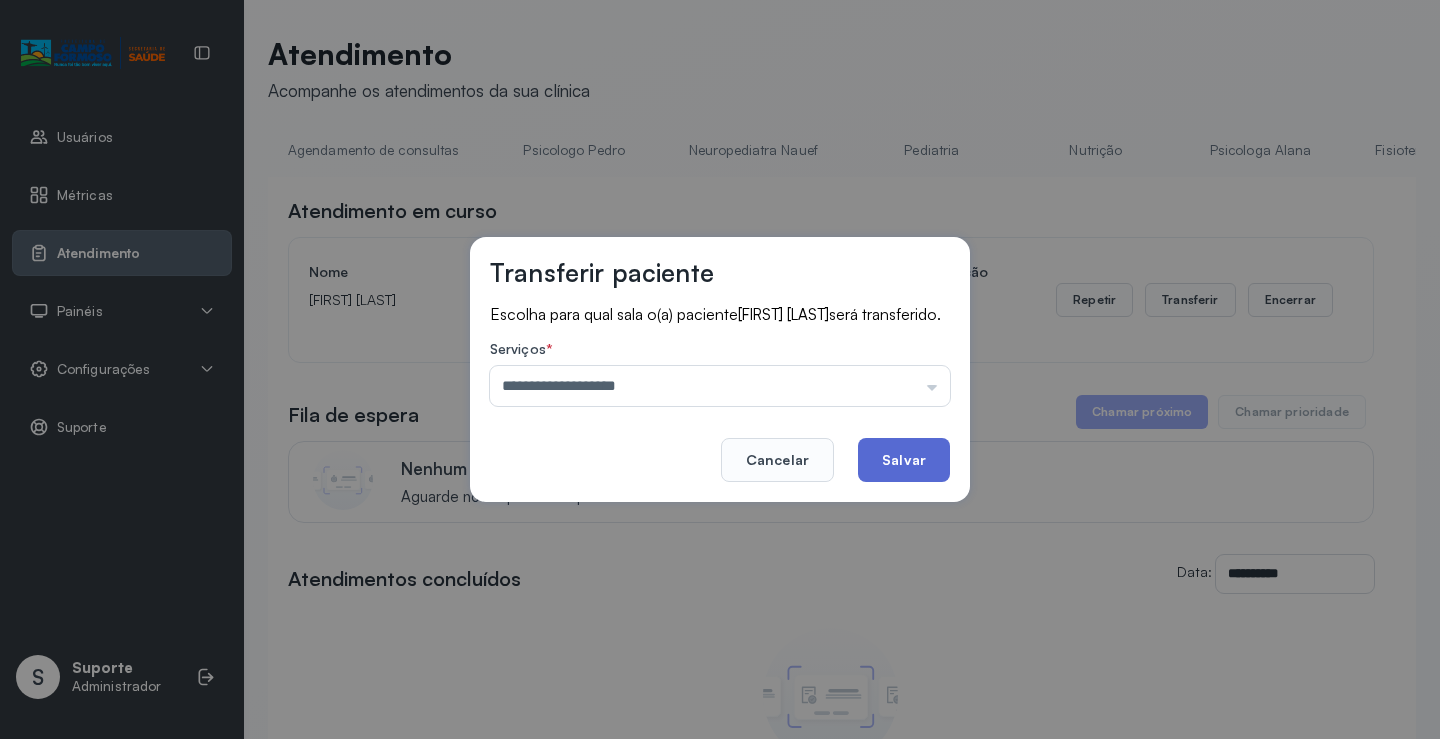click on "Salvar" 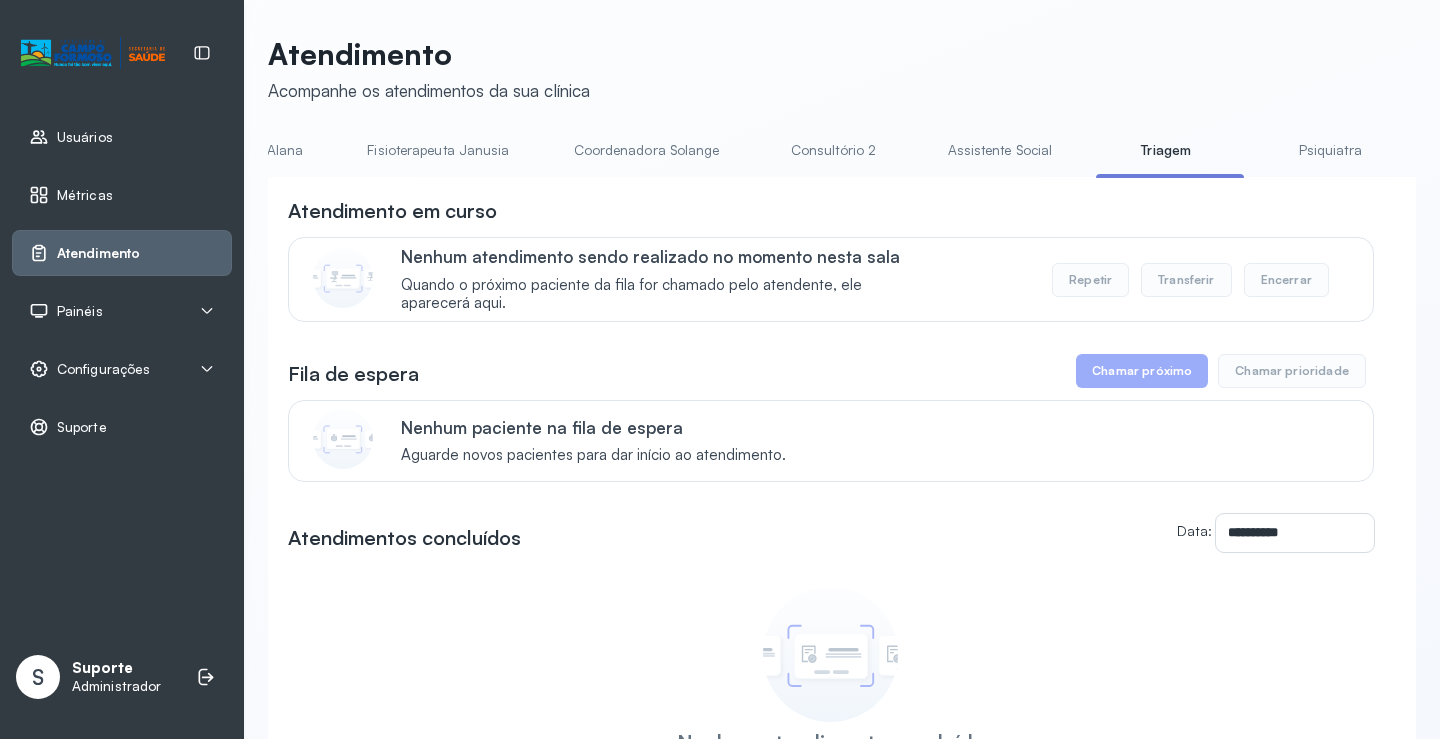 scroll, scrollTop: 0, scrollLeft: 1053, axis: horizontal 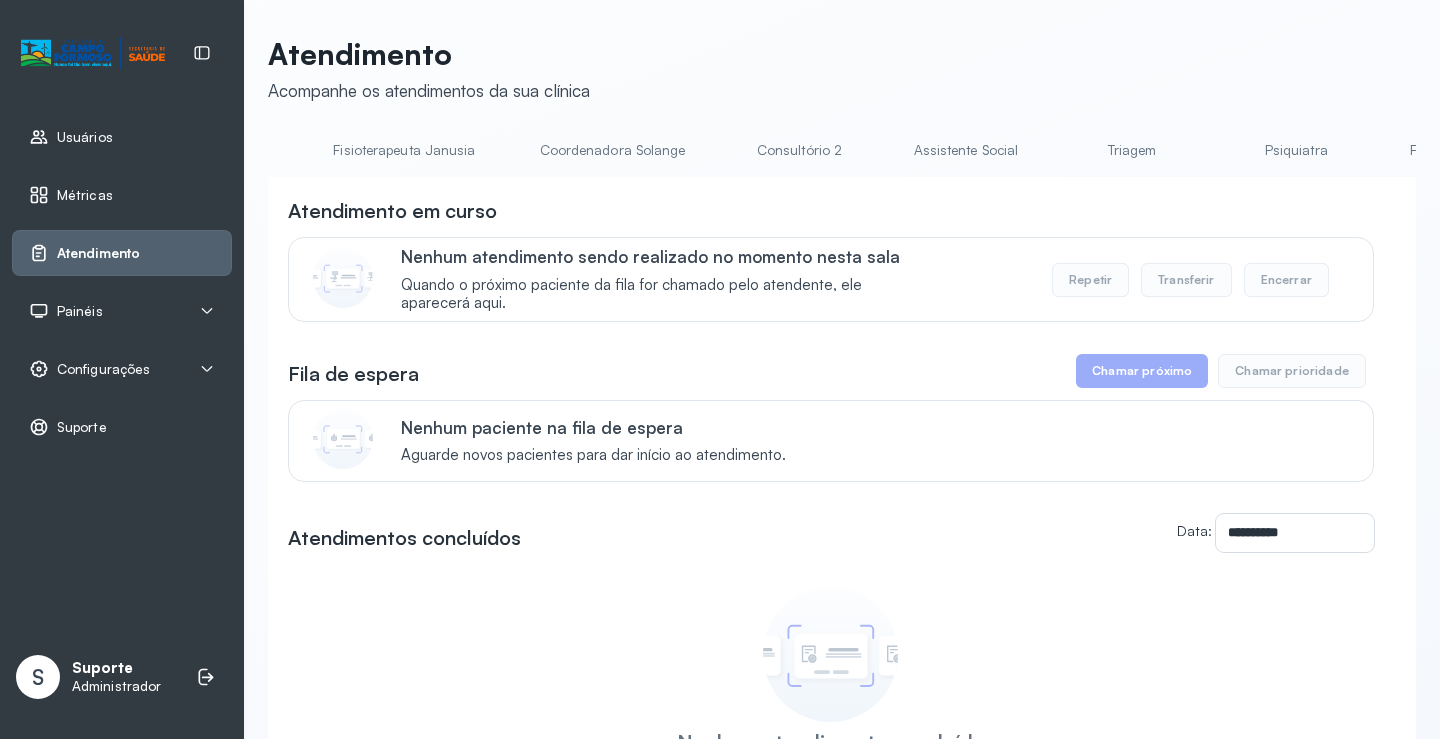 click on "Triagem" at bounding box center (1132, 150) 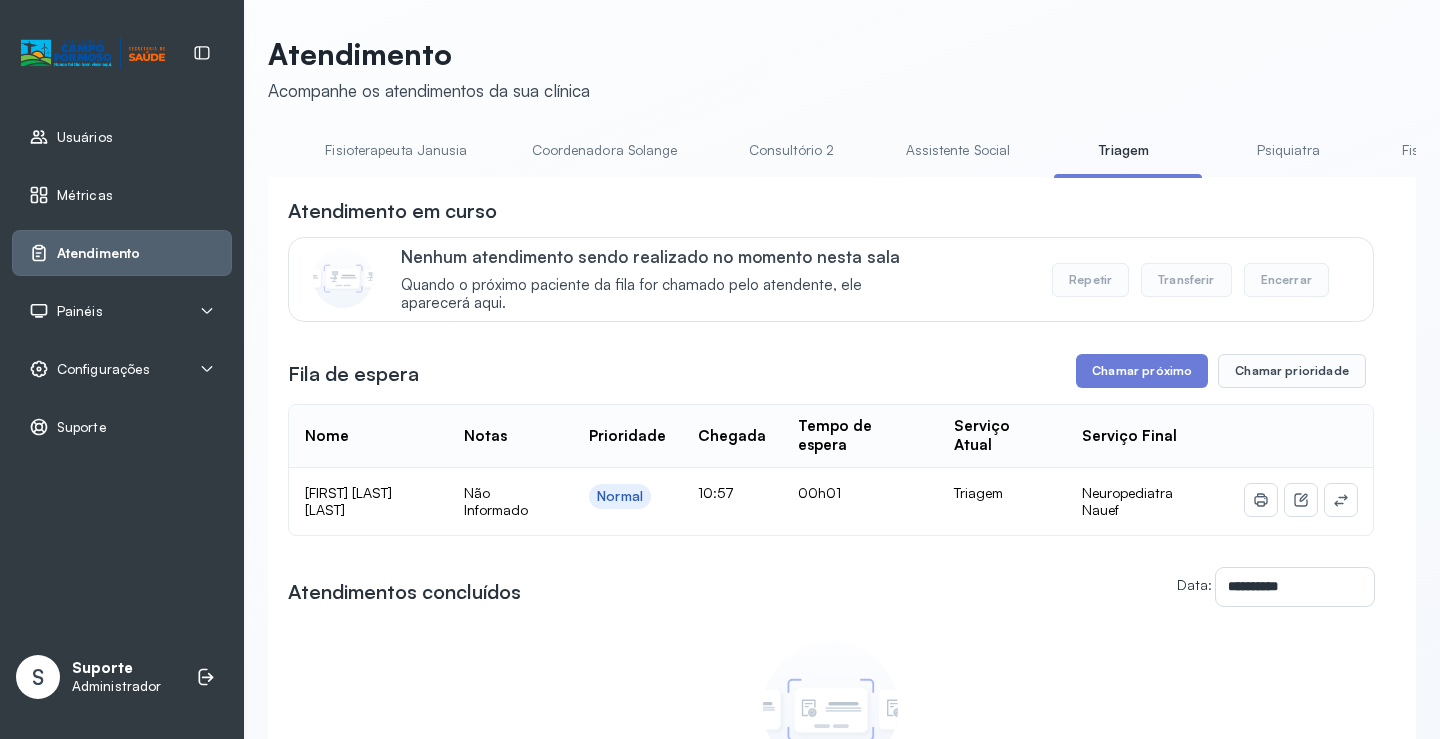 click on "**********" at bounding box center (831, 519) 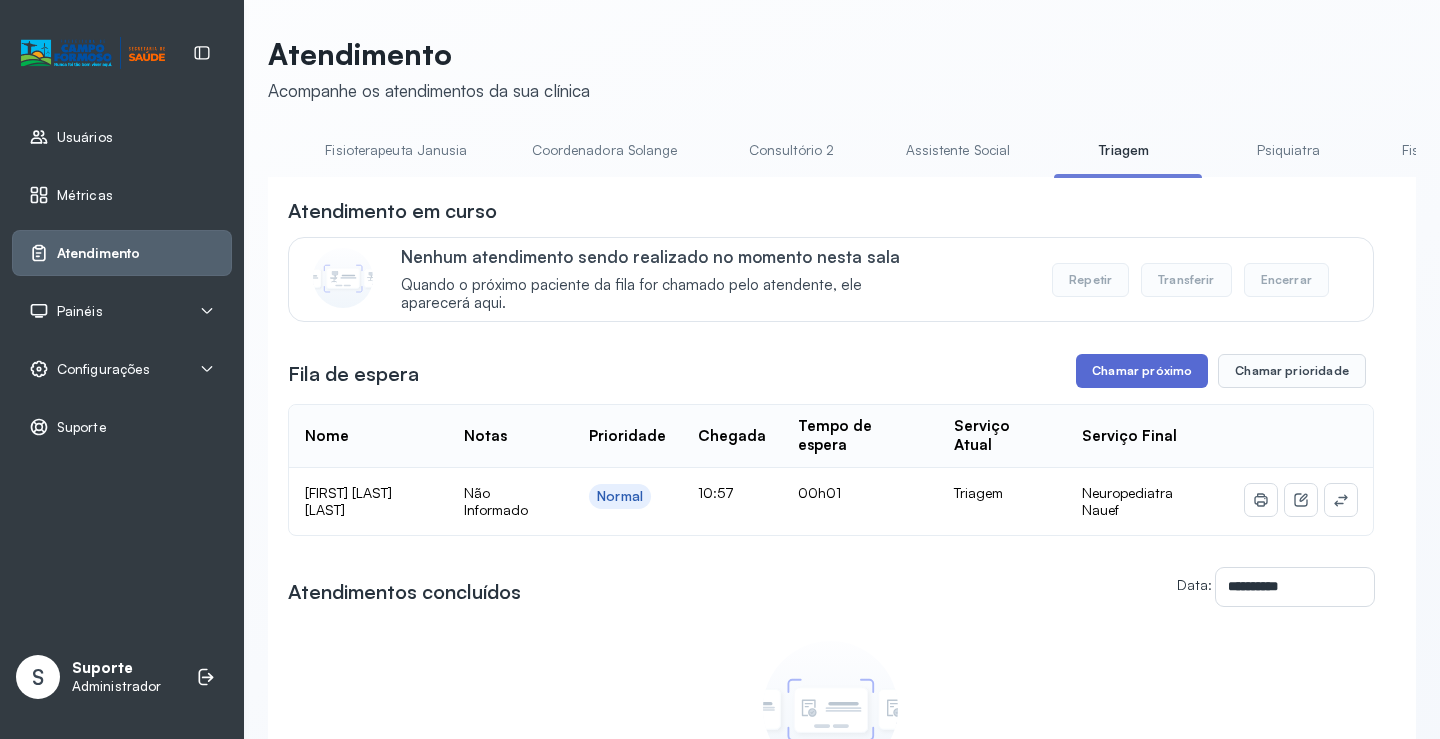 click on "Chamar próximo" at bounding box center [1142, 371] 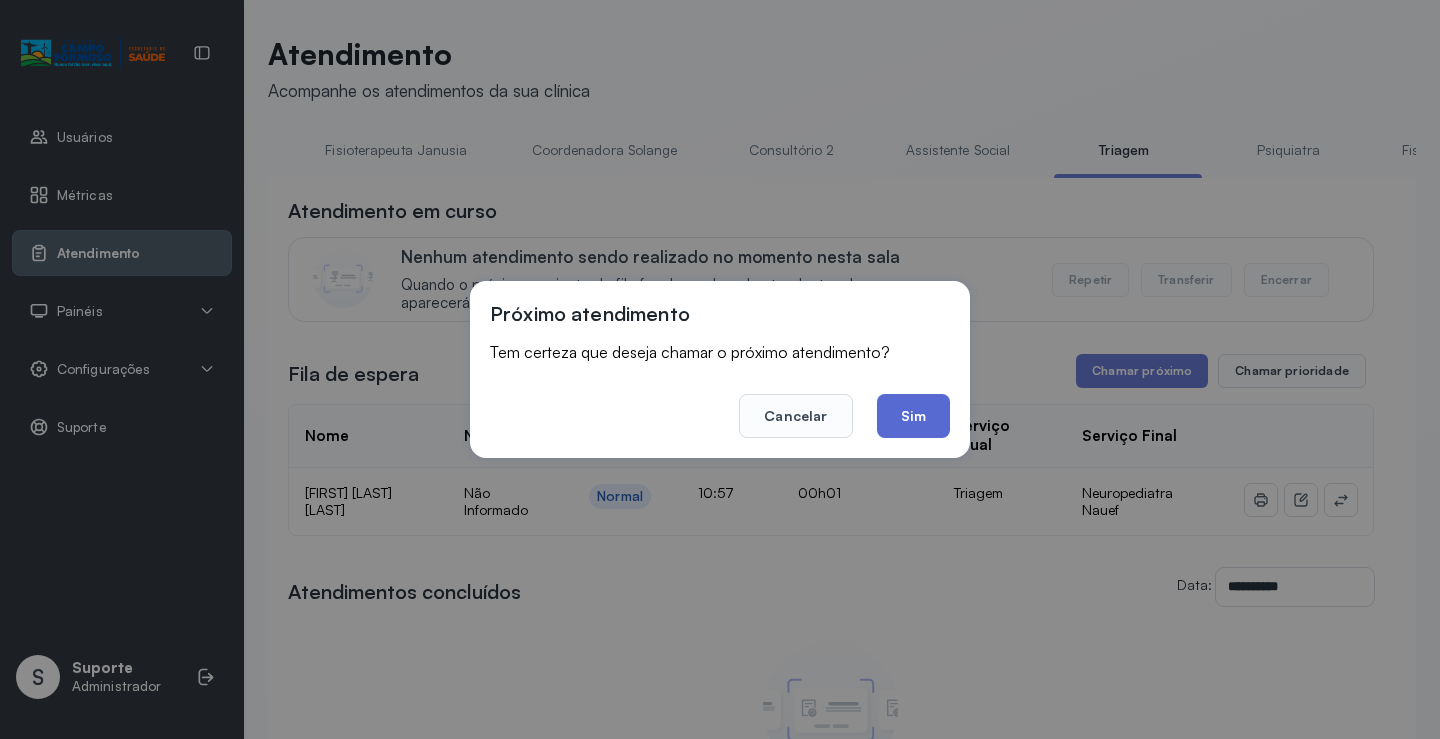 click on "Sim" 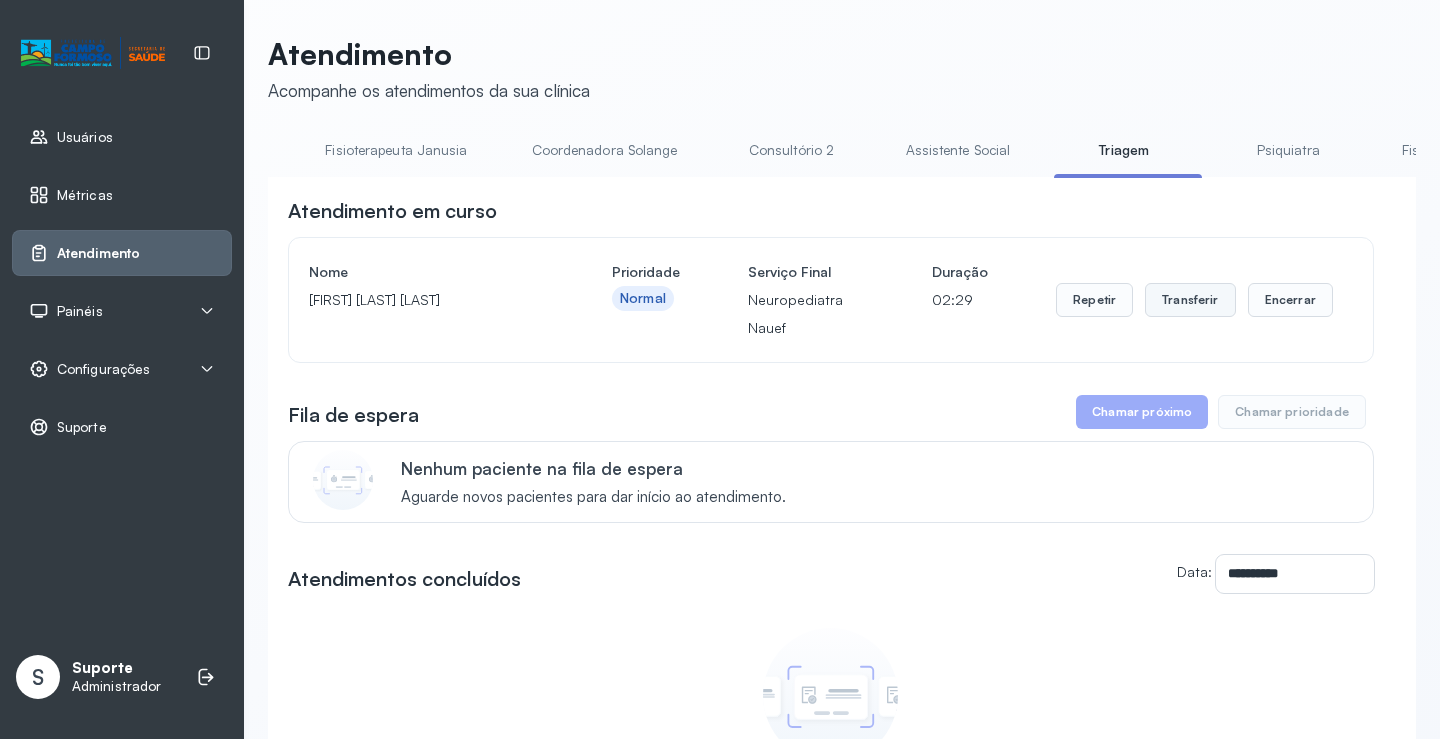 click on "Transferir" at bounding box center [1190, 300] 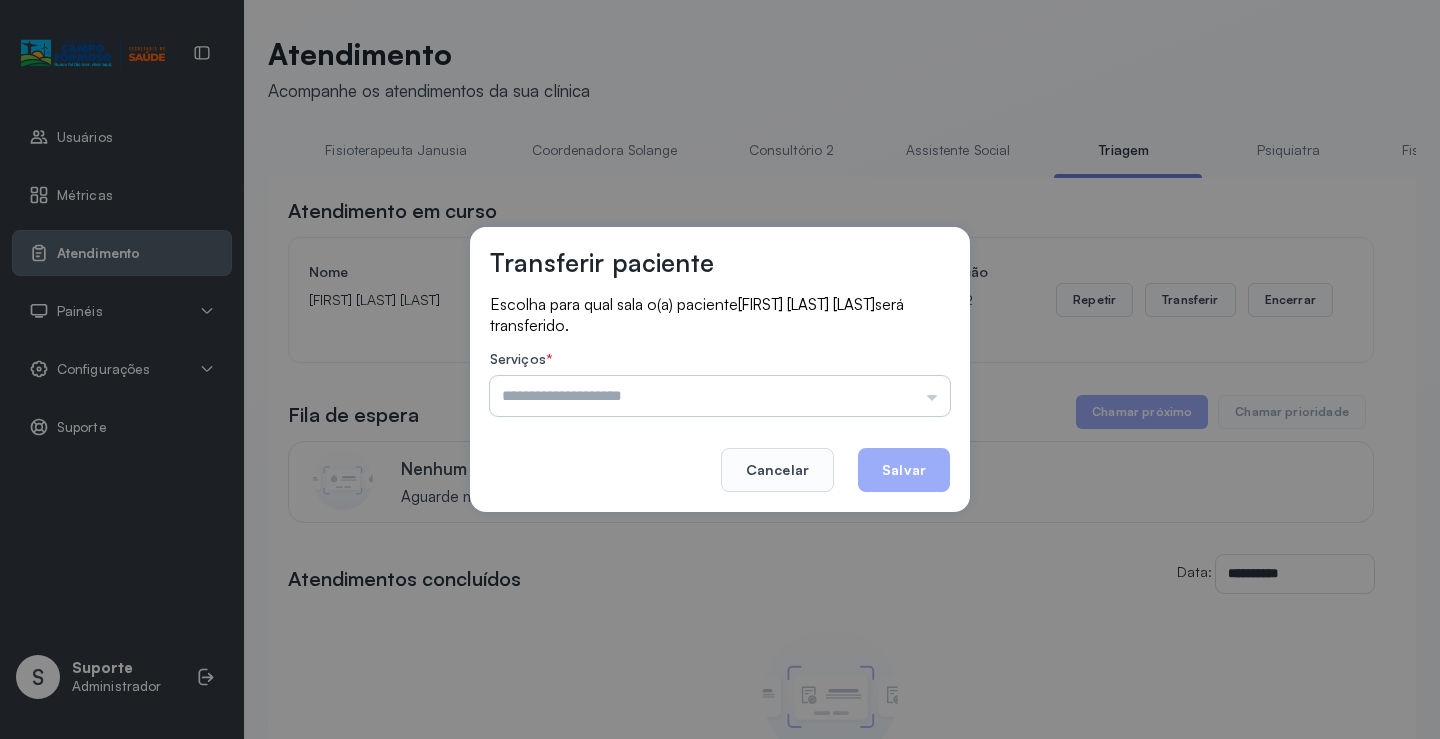 click at bounding box center (720, 396) 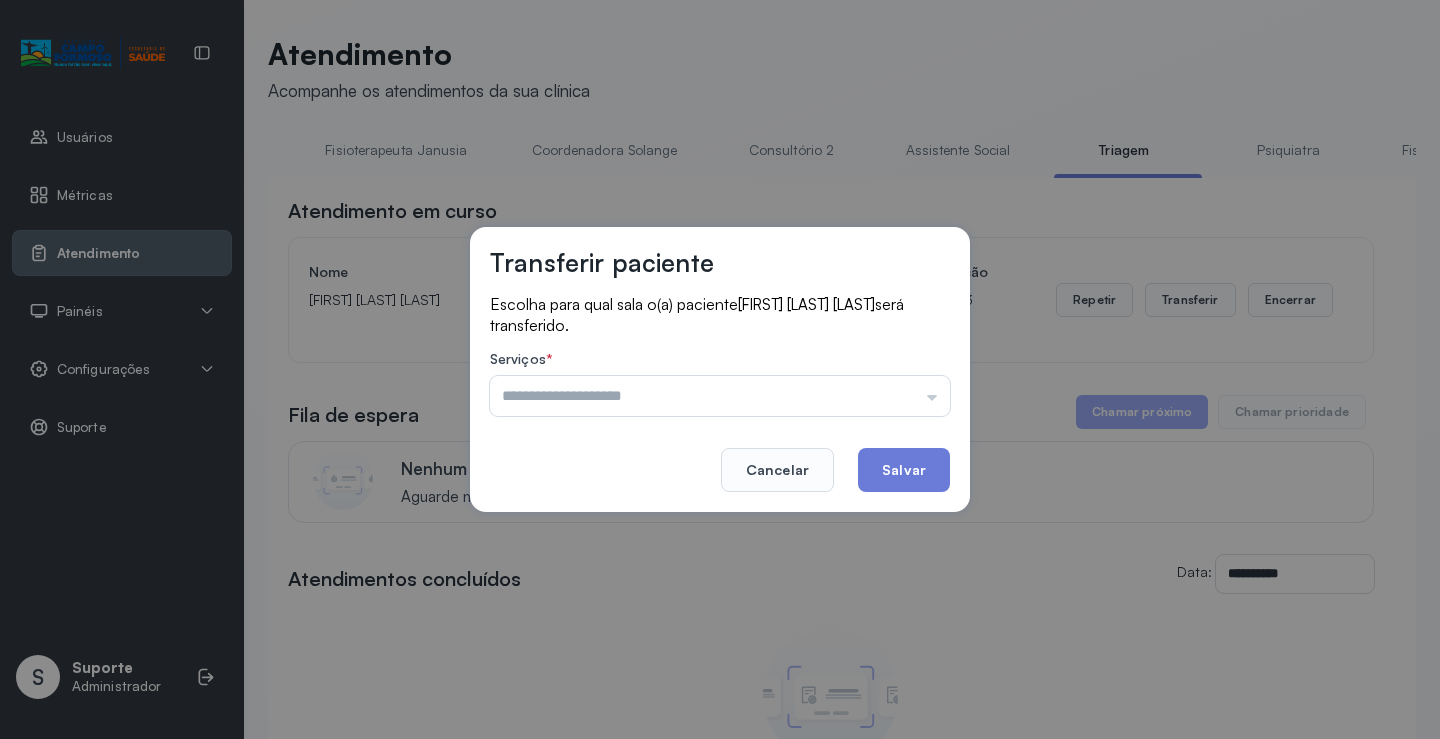 type on "**********" 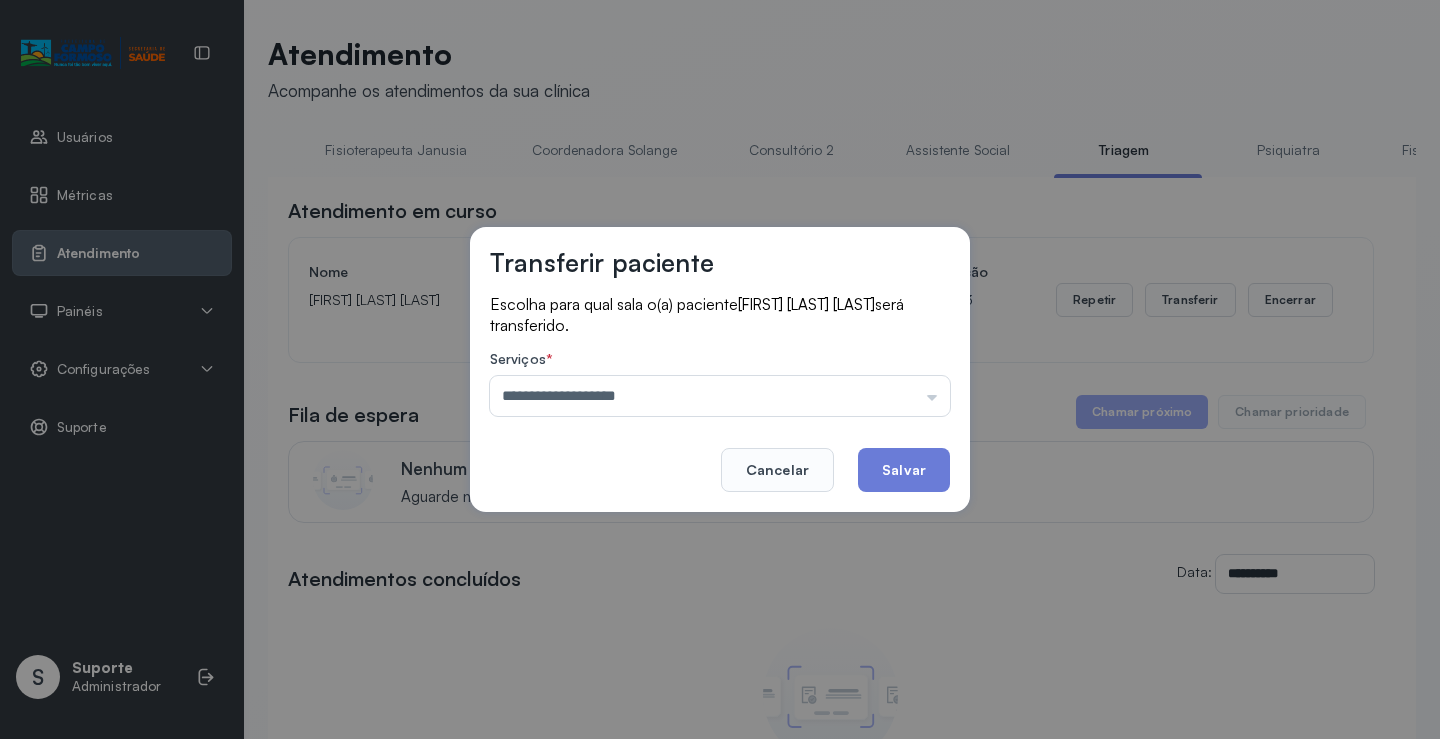 click on "**********" at bounding box center [720, 369] 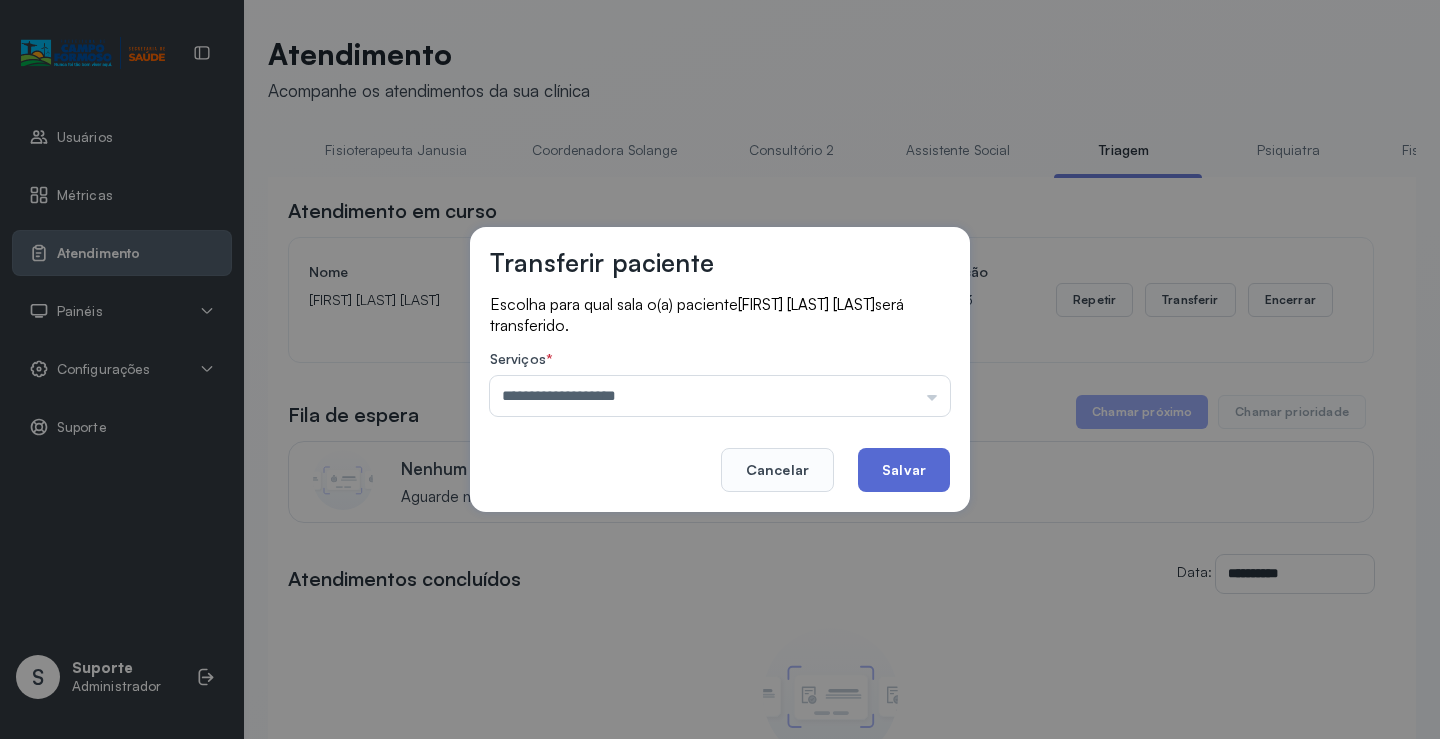 click on "Salvar" 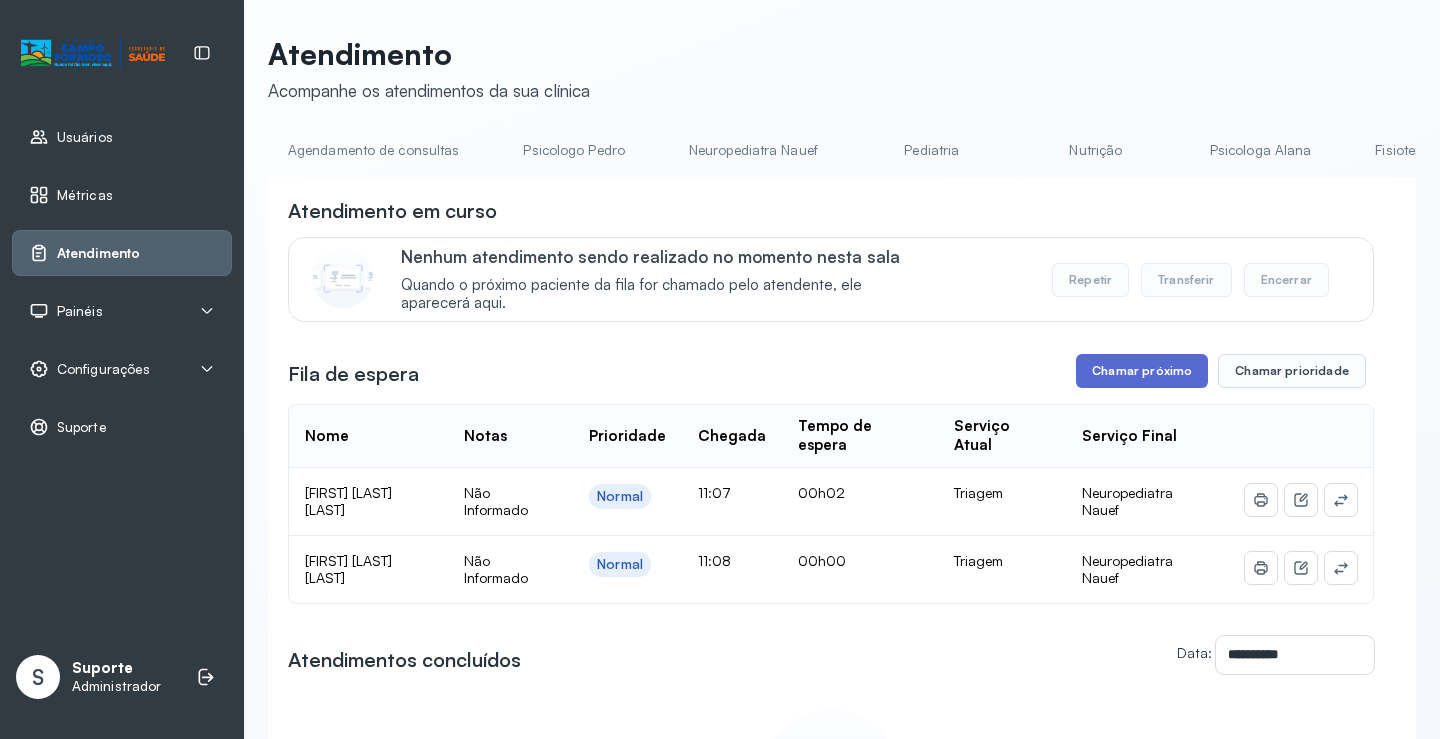 click on "Chamar próximo" at bounding box center [1142, 371] 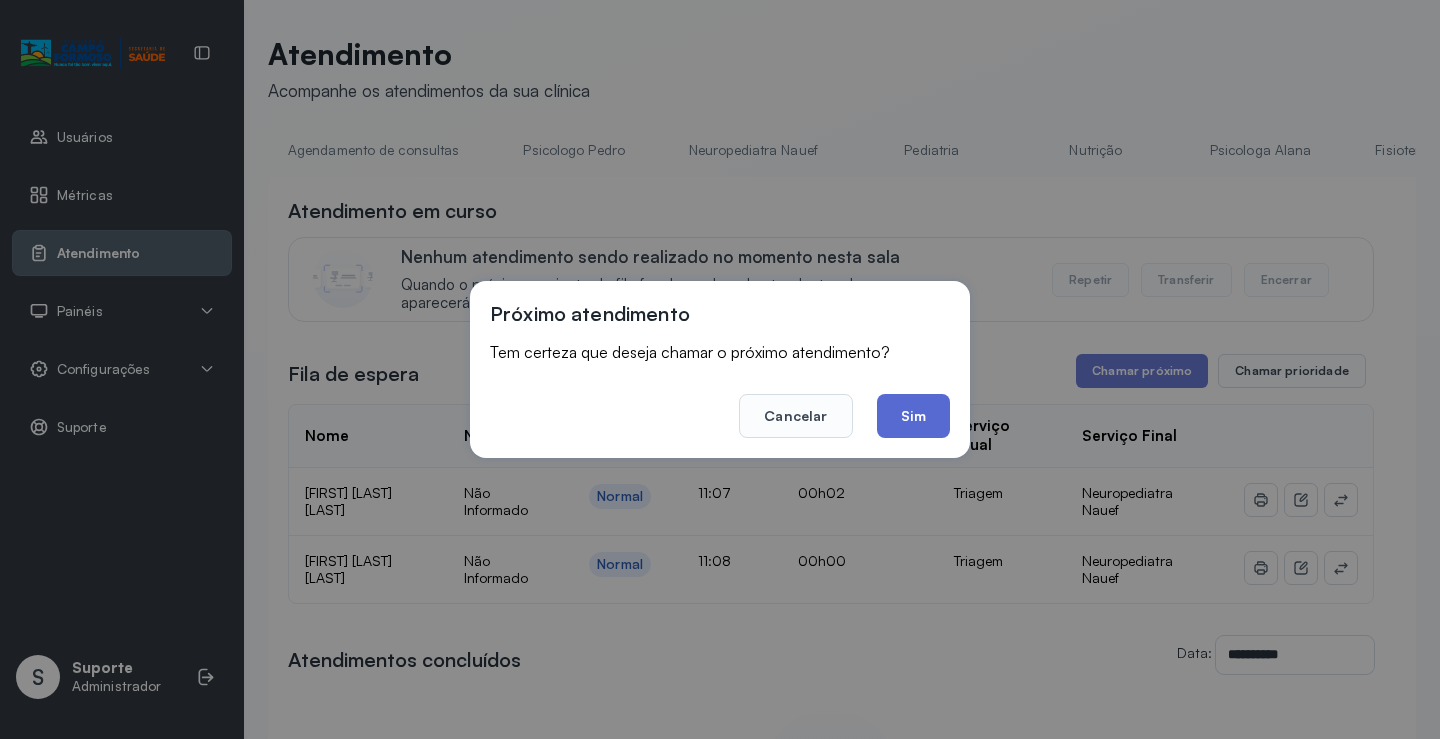 click on "Sim" 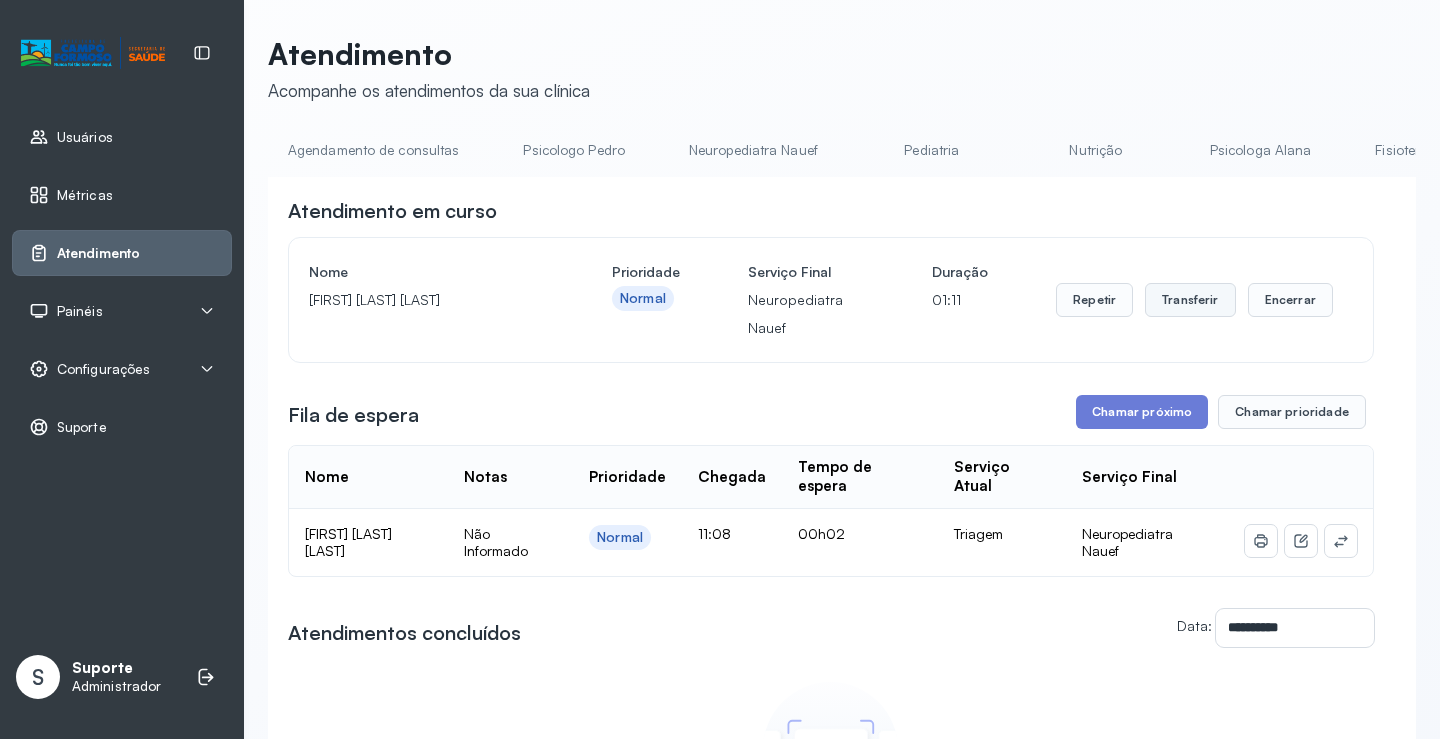 click on "Transferir" at bounding box center [1190, 300] 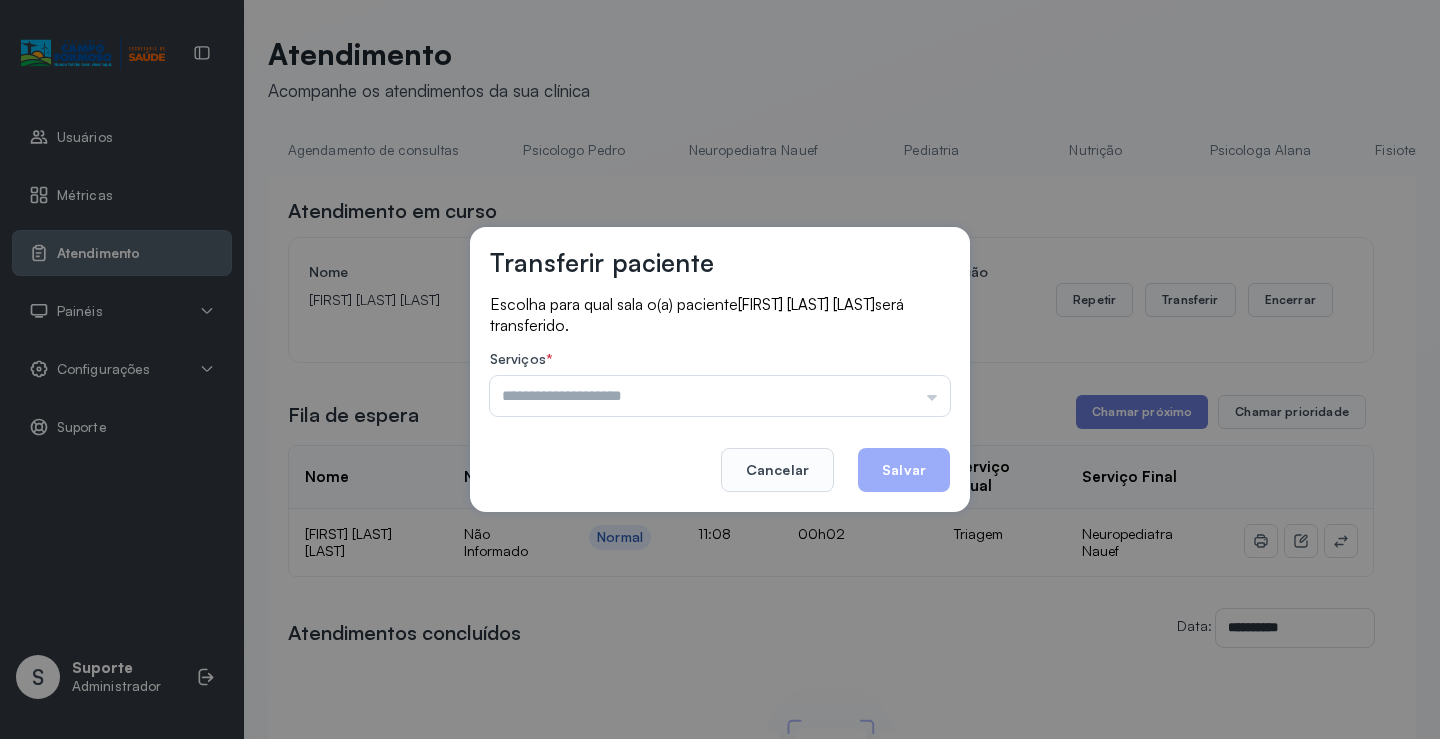 click at bounding box center [720, 396] 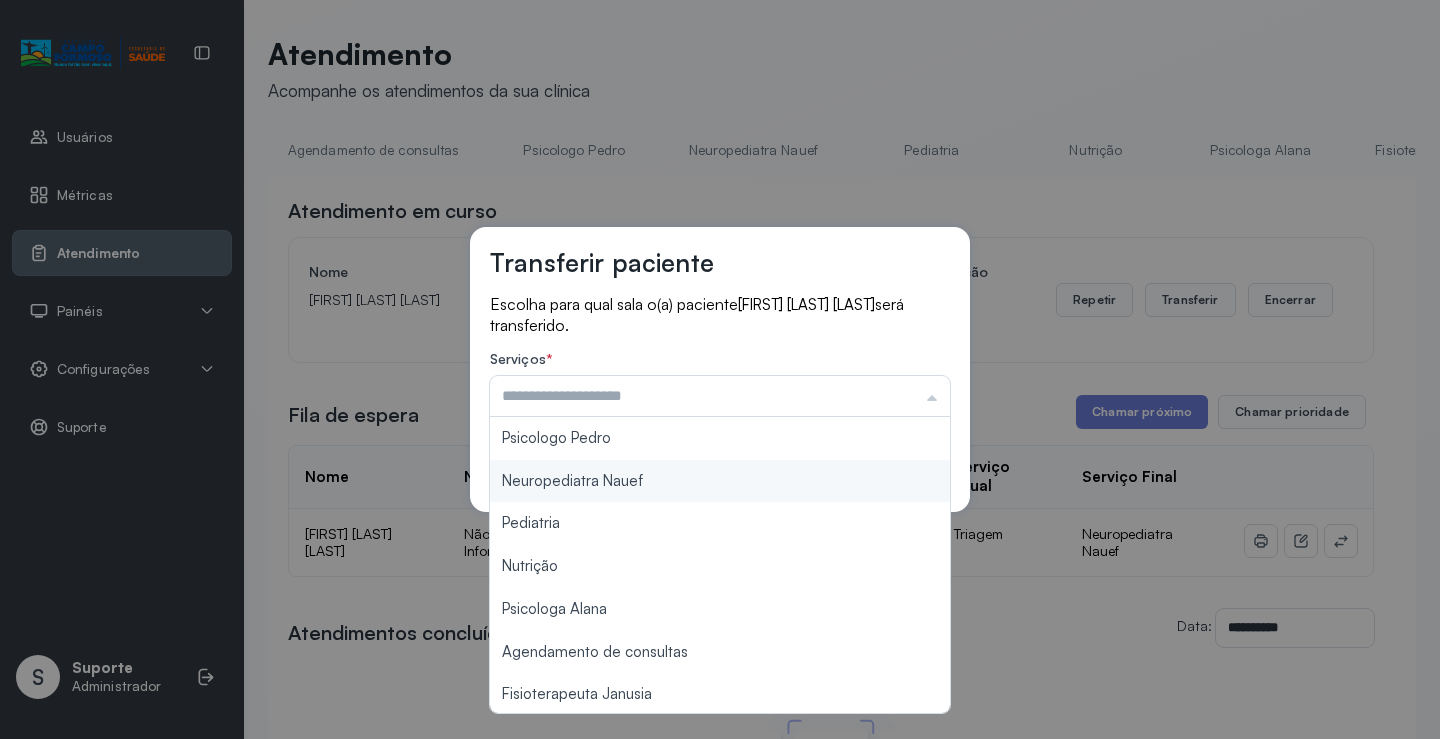 type on "**********" 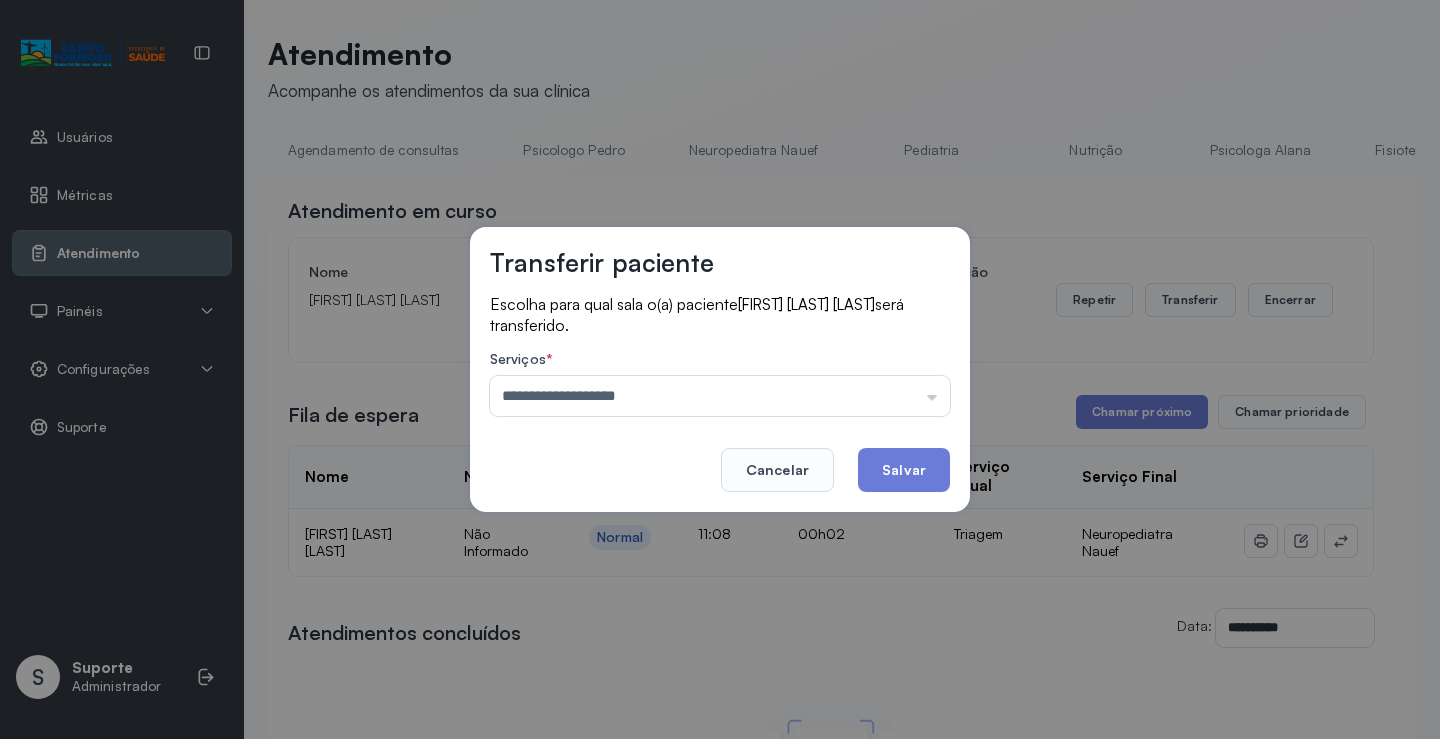 click on "**********" at bounding box center (720, 369) 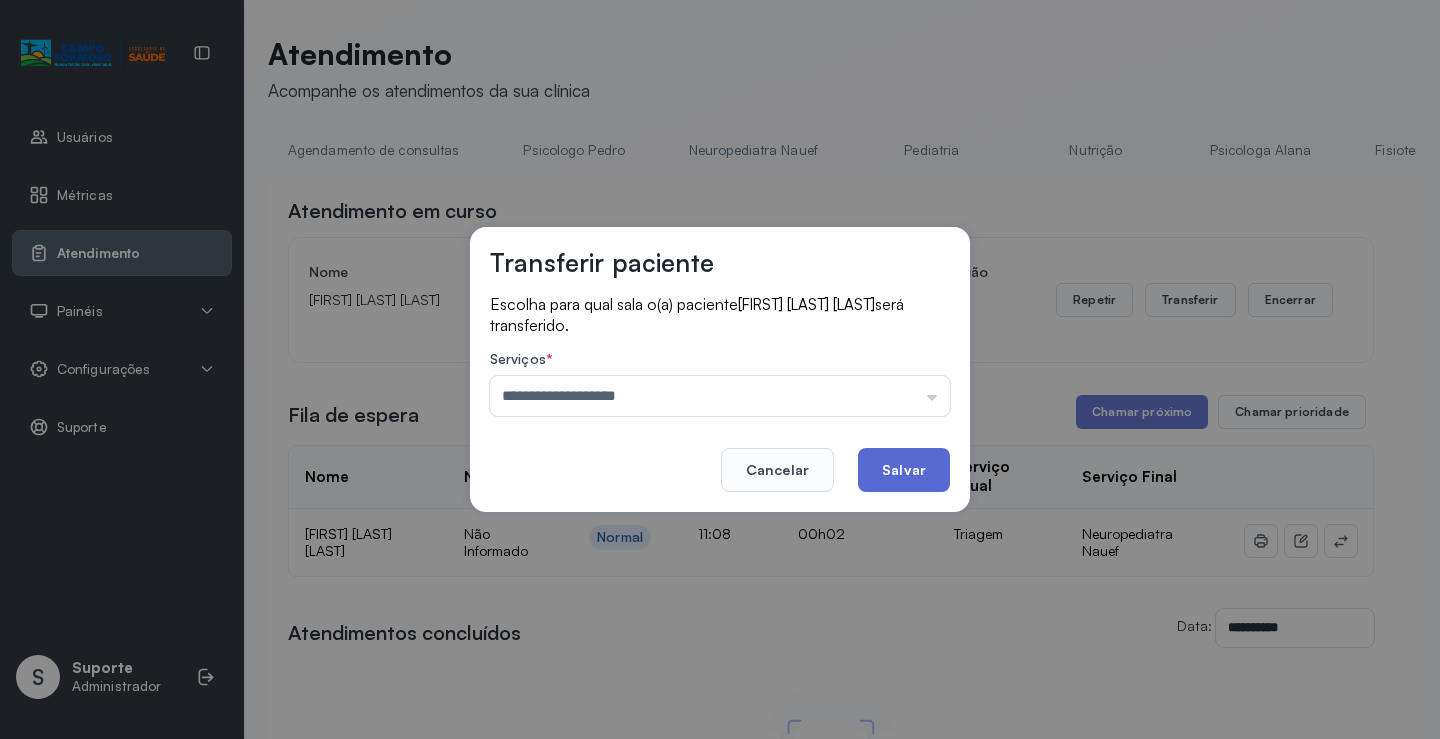 click on "Salvar" 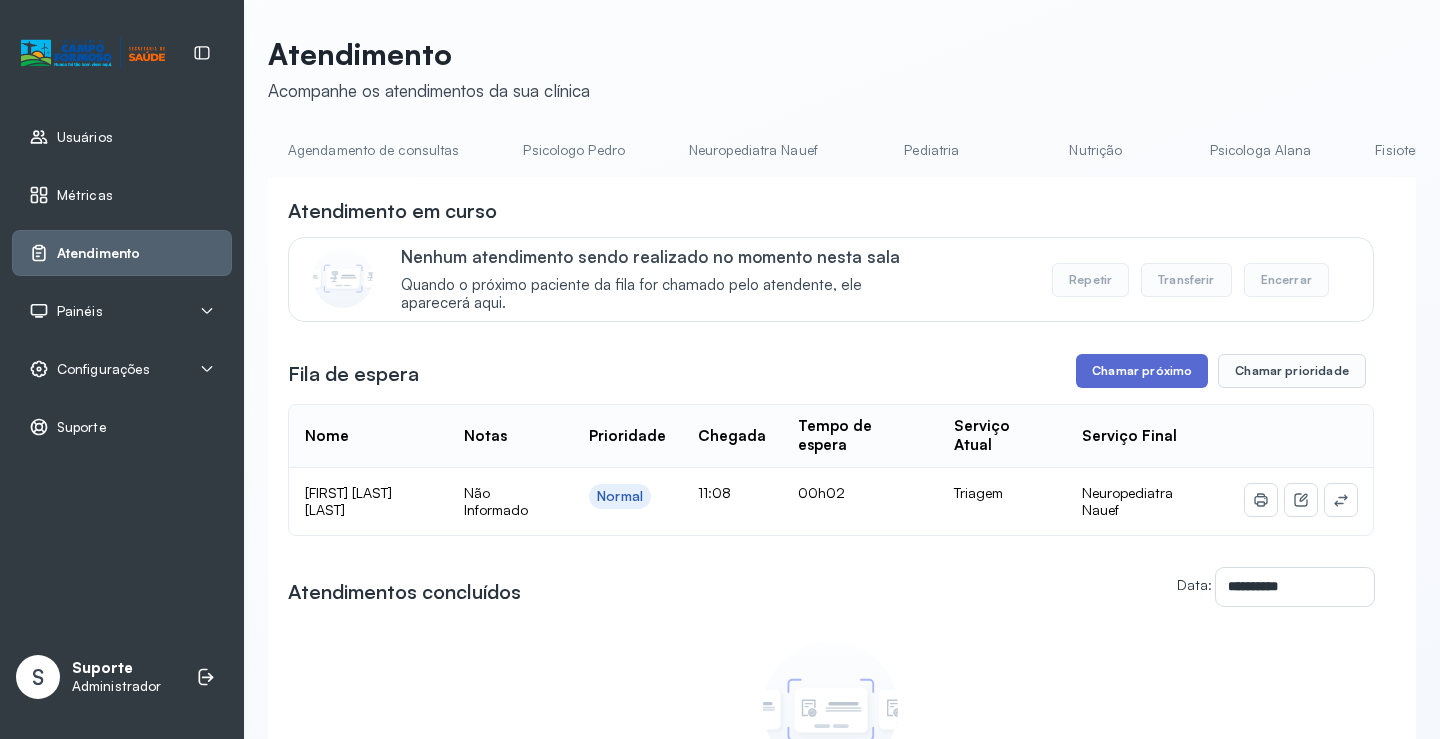 click on "Chamar próximo" at bounding box center (1142, 371) 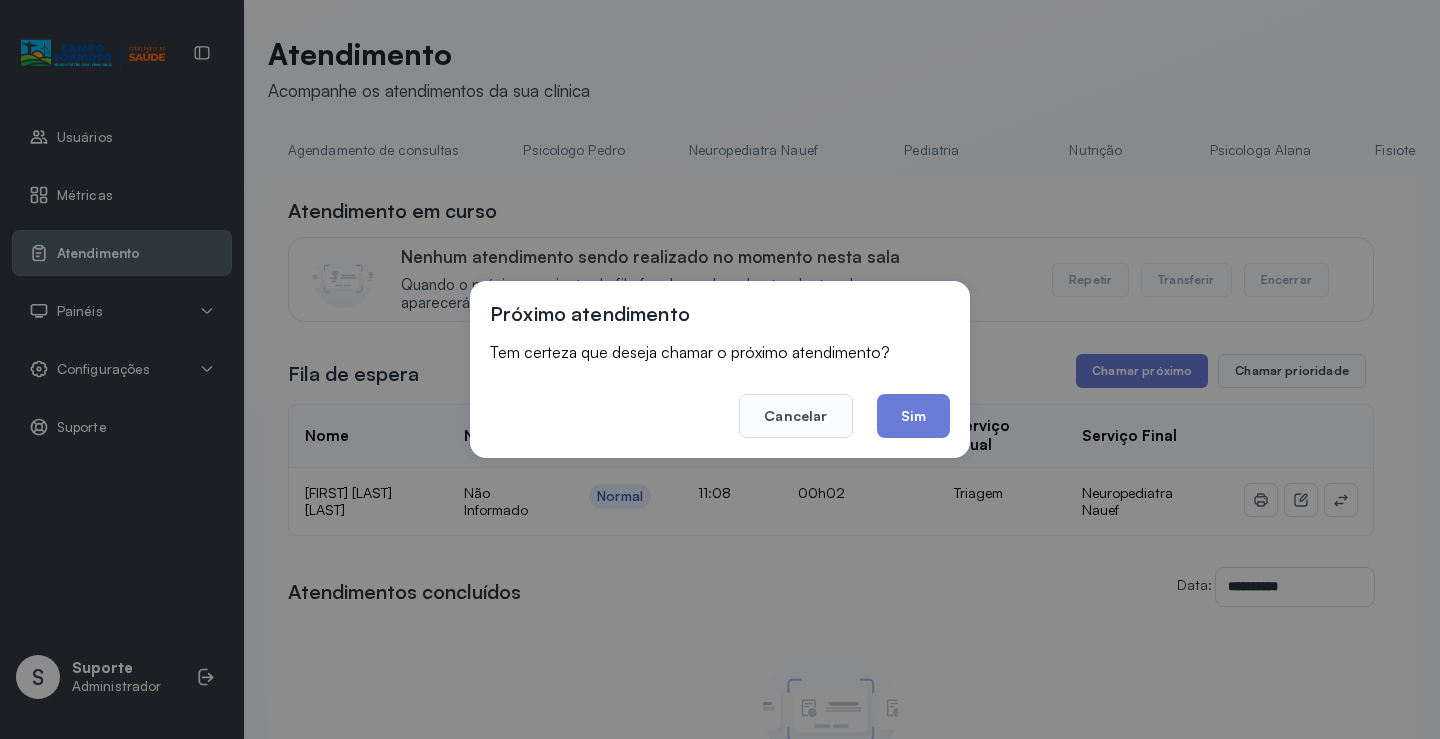 drag, startPoint x: 900, startPoint y: 400, endPoint x: 843, endPoint y: 331, distance: 89.498604 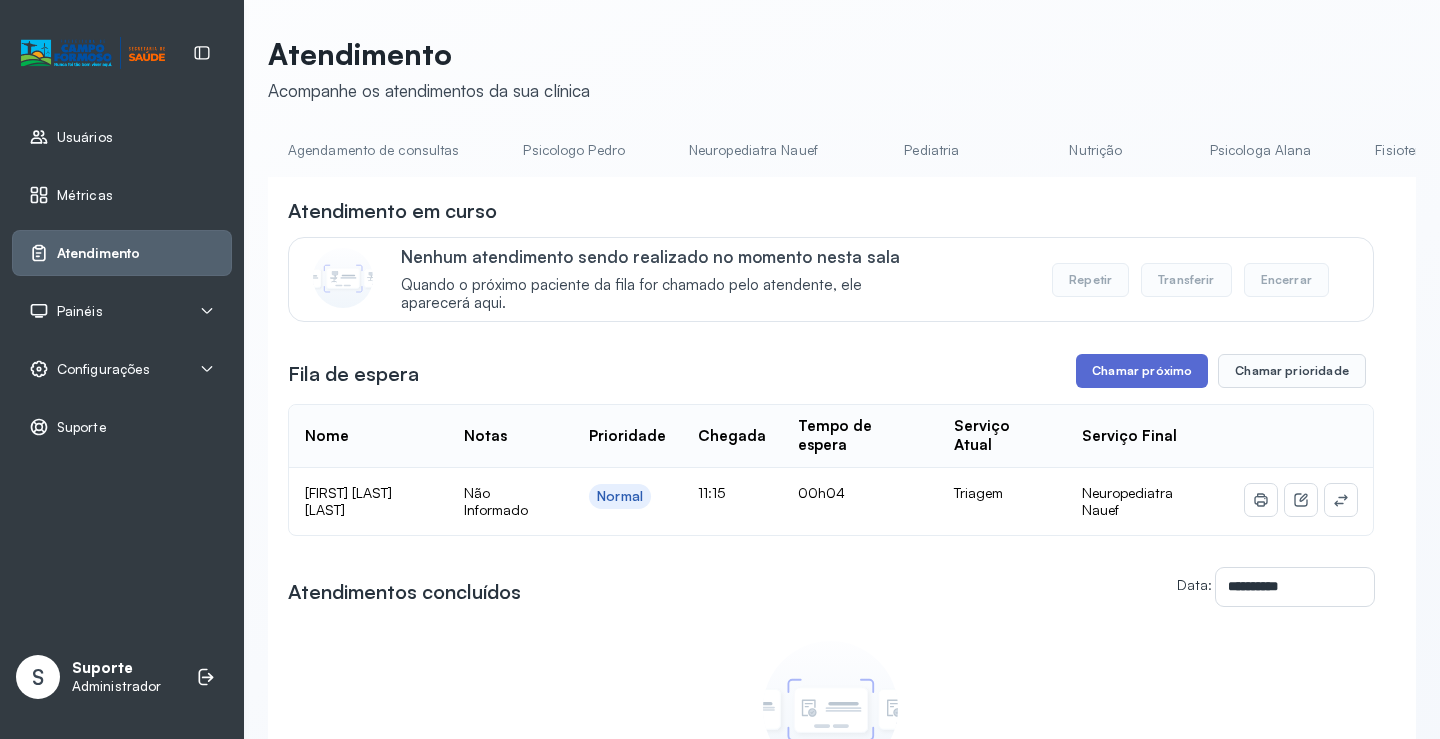 click on "Chamar próximo" at bounding box center [1142, 371] 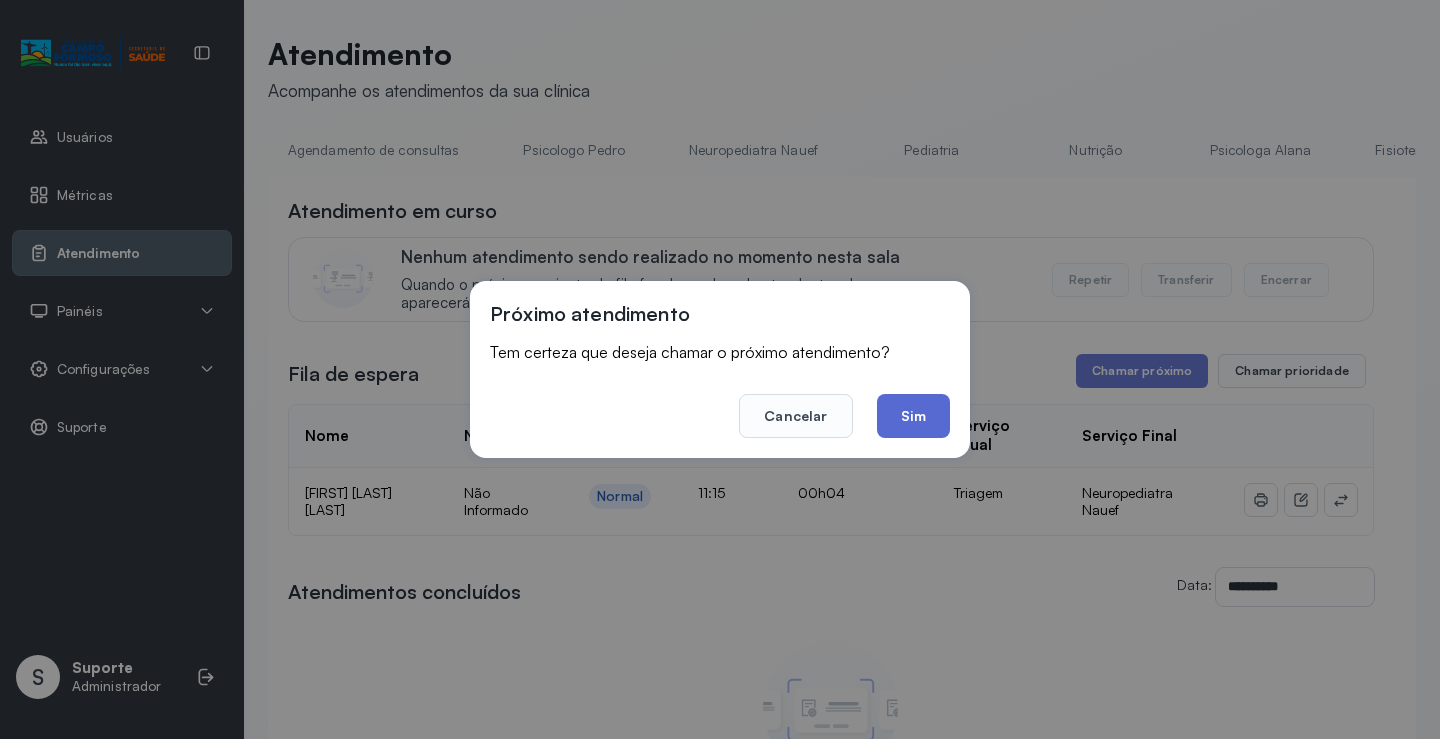 click on "Sim" 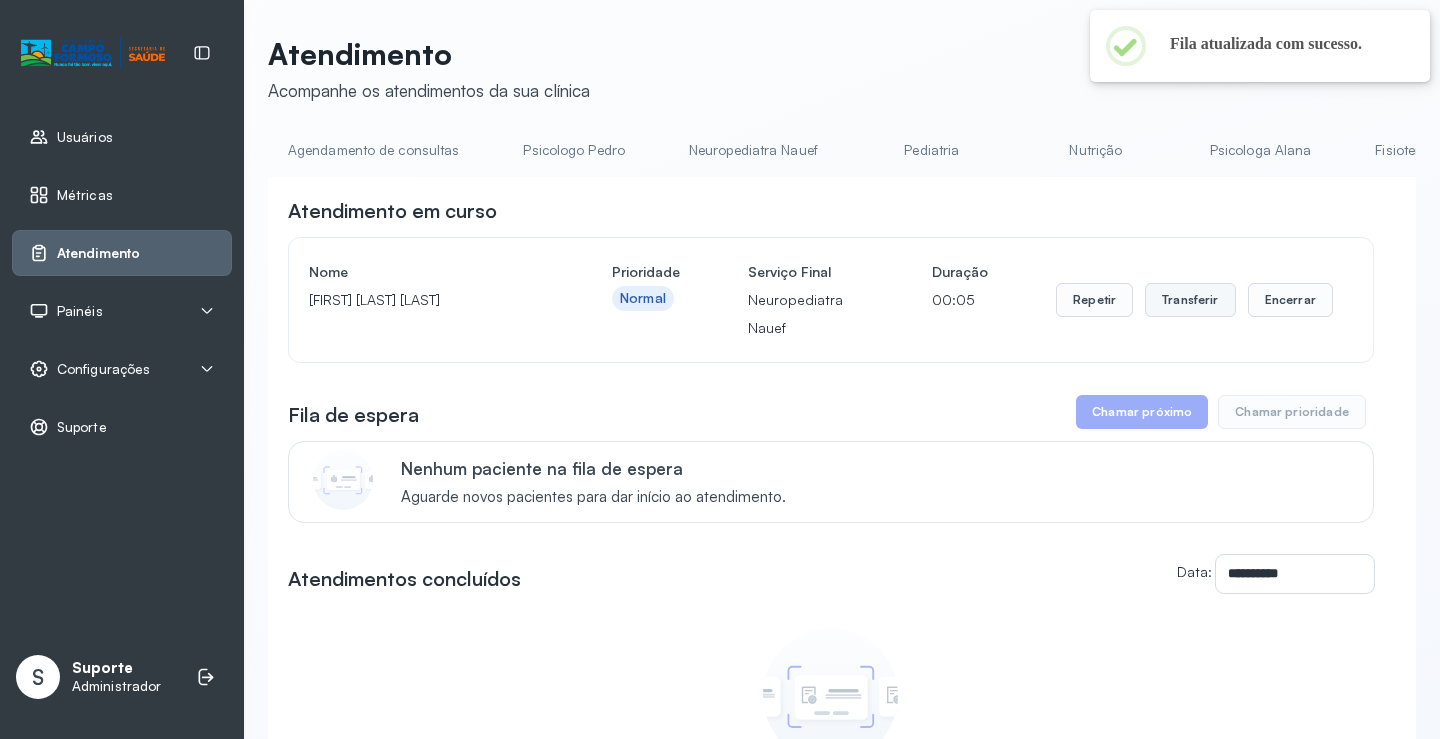 click on "Transferir" at bounding box center (1190, 300) 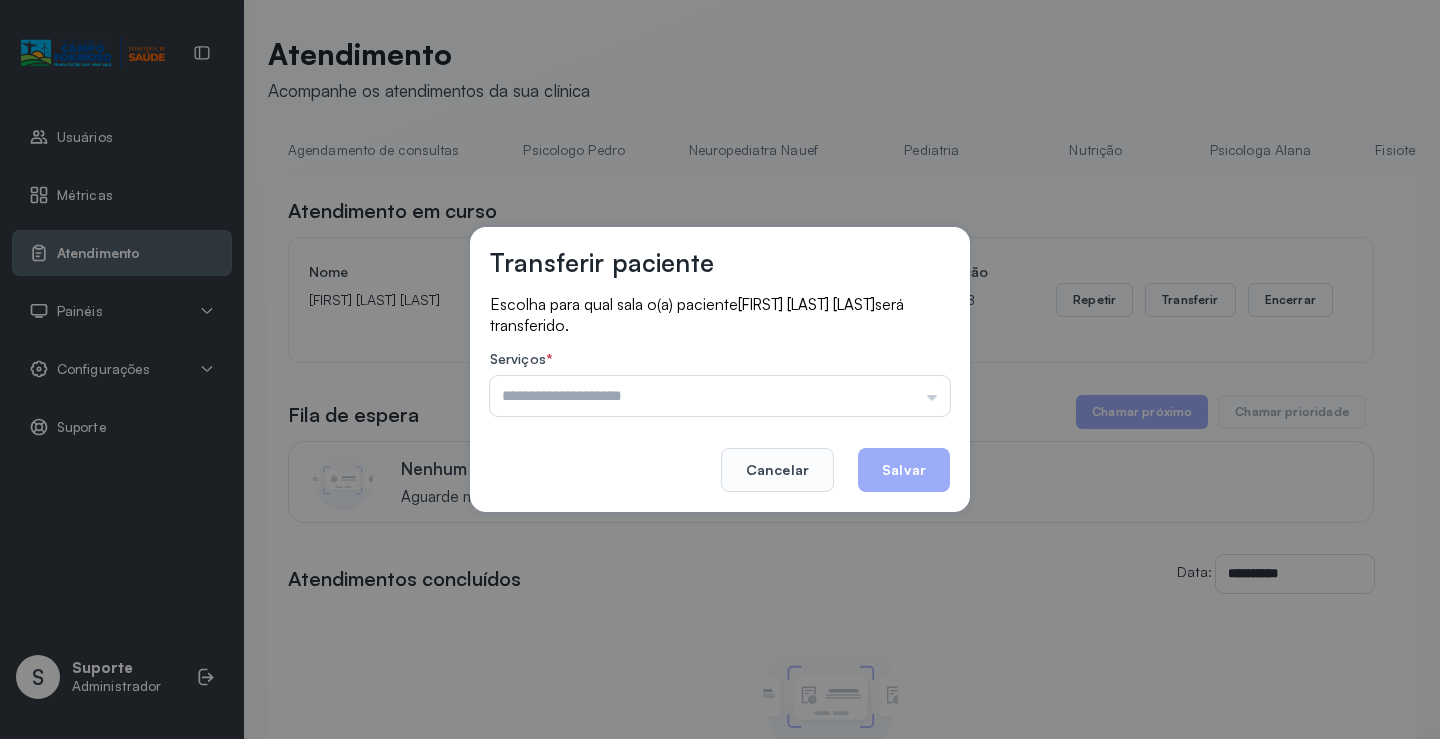 click at bounding box center (720, 396) 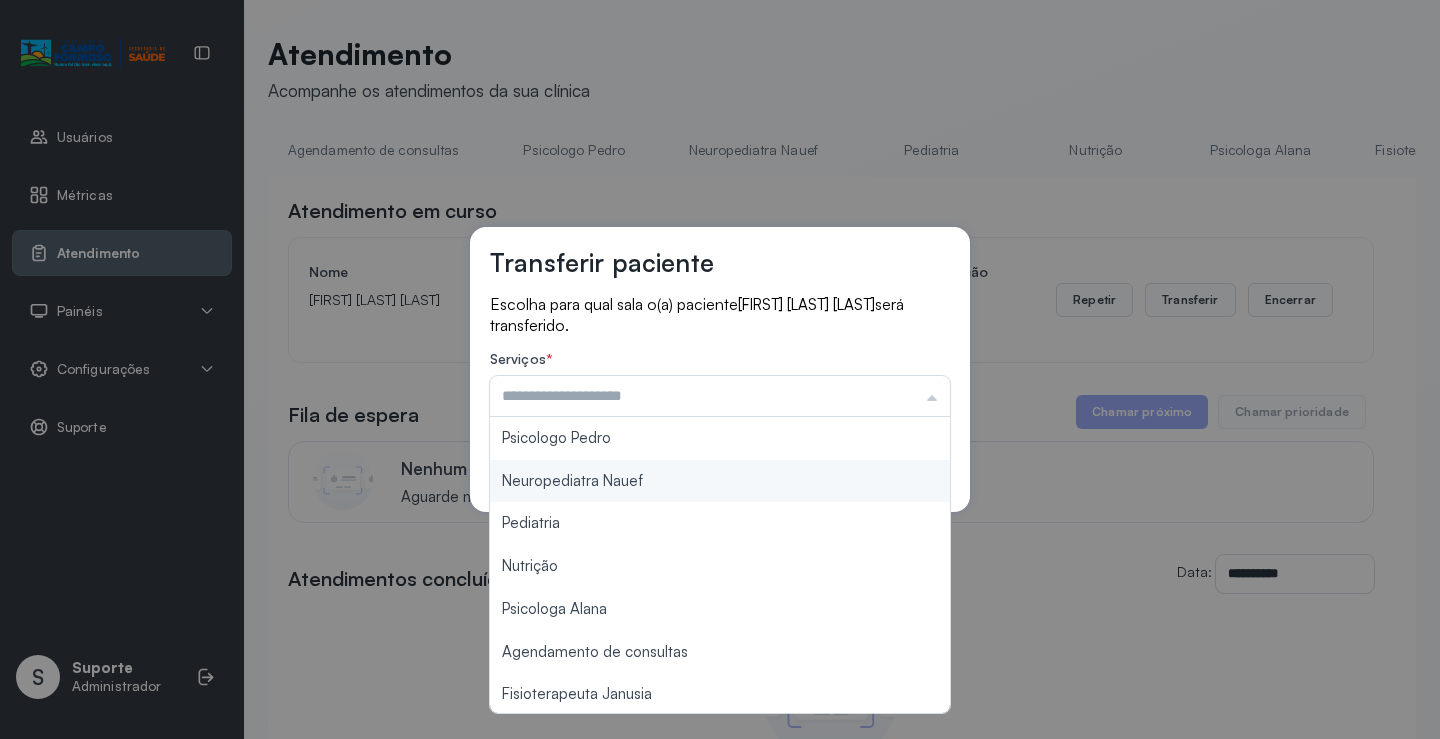 type on "**********" 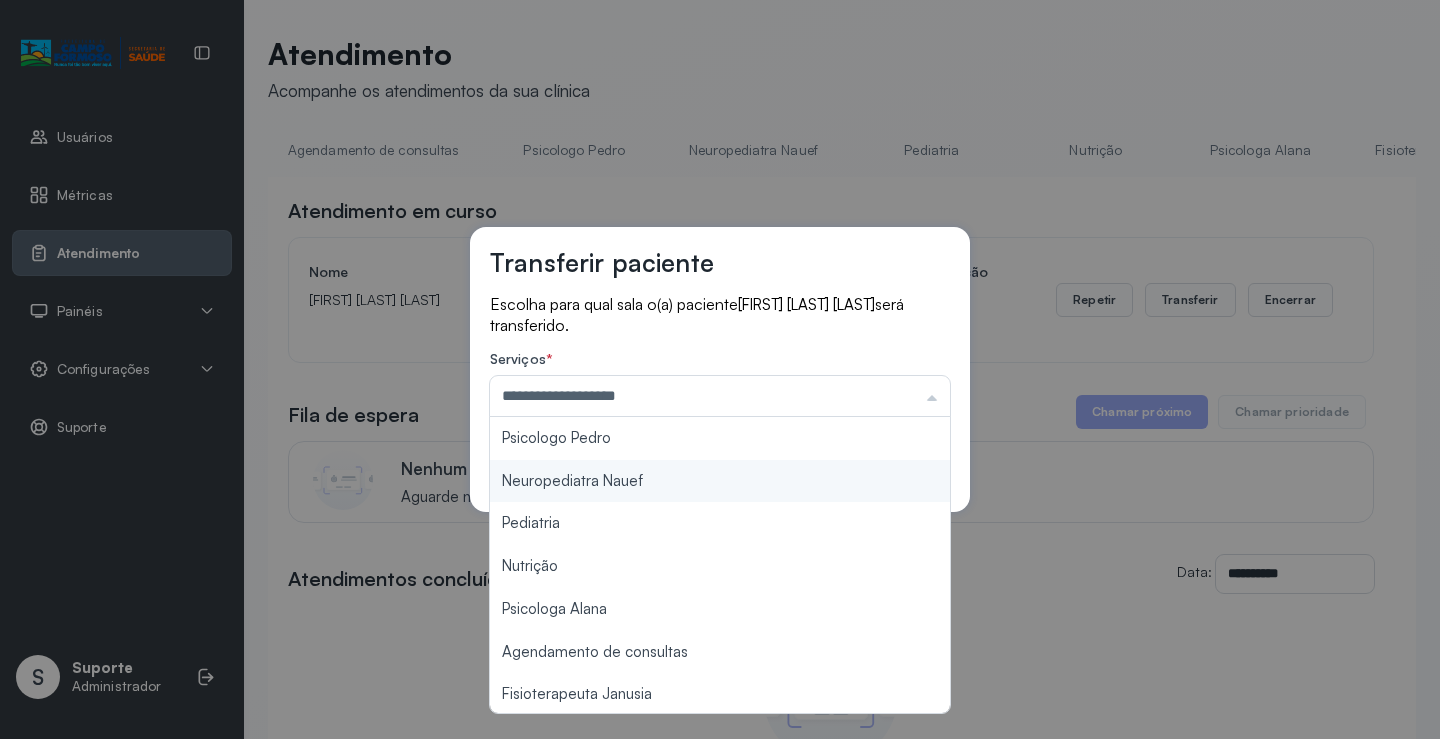 click on "**********" at bounding box center [720, 369] 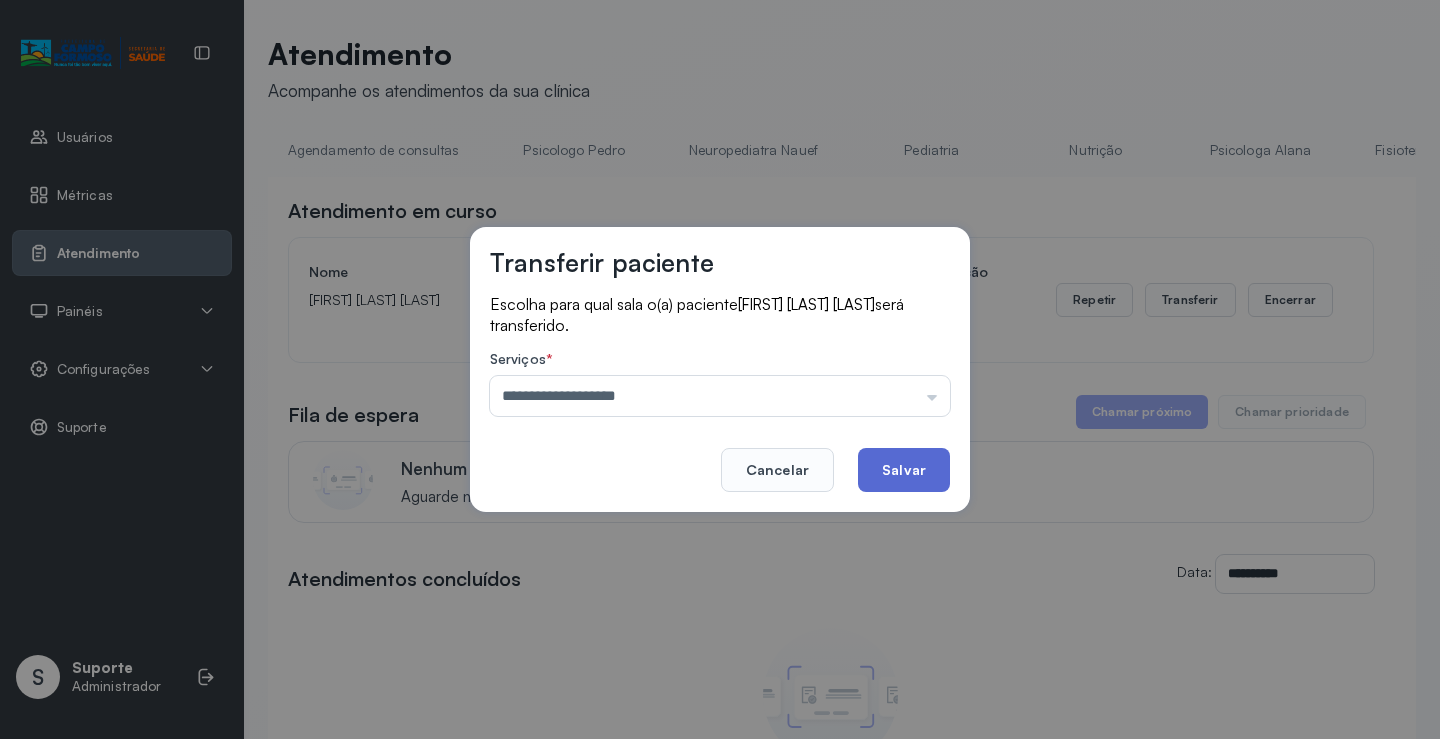 click on "Salvar" 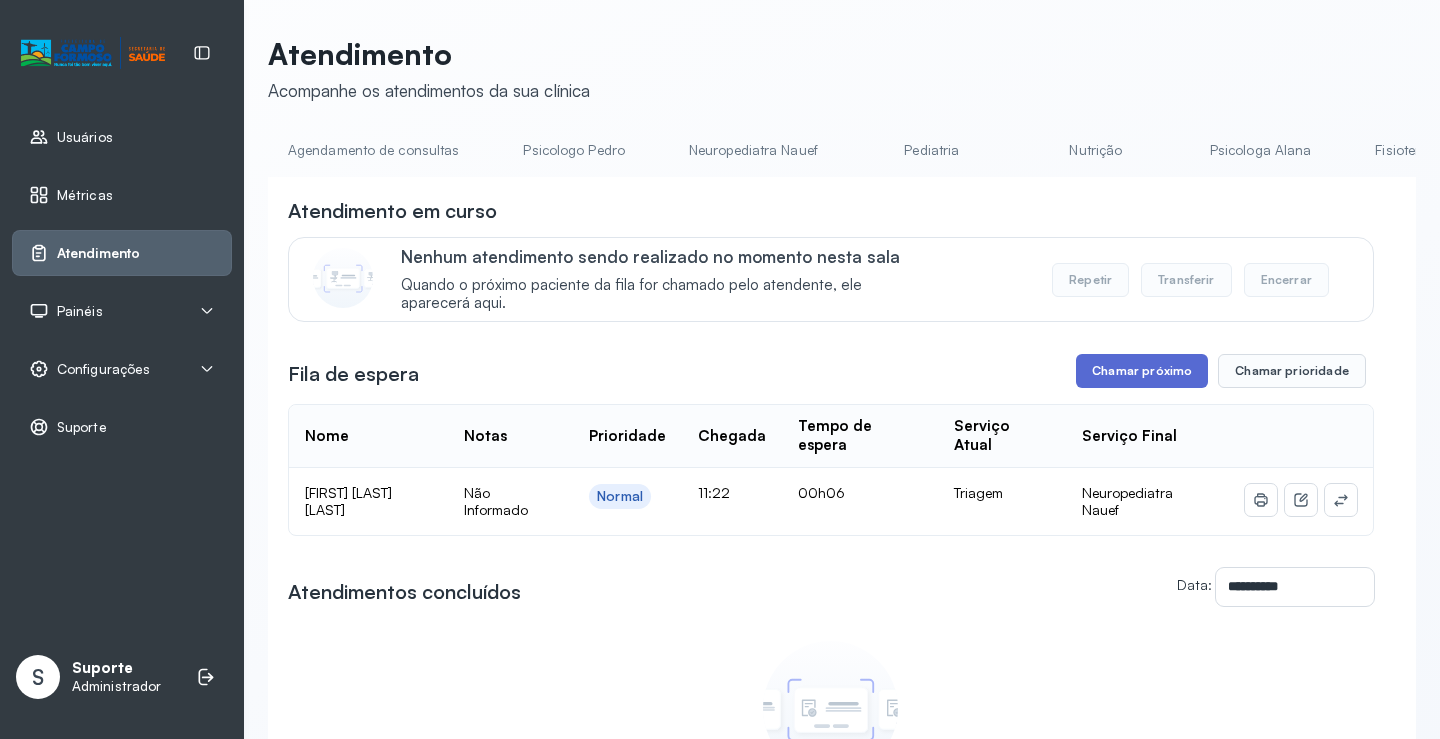 click on "Chamar próximo" at bounding box center (1142, 371) 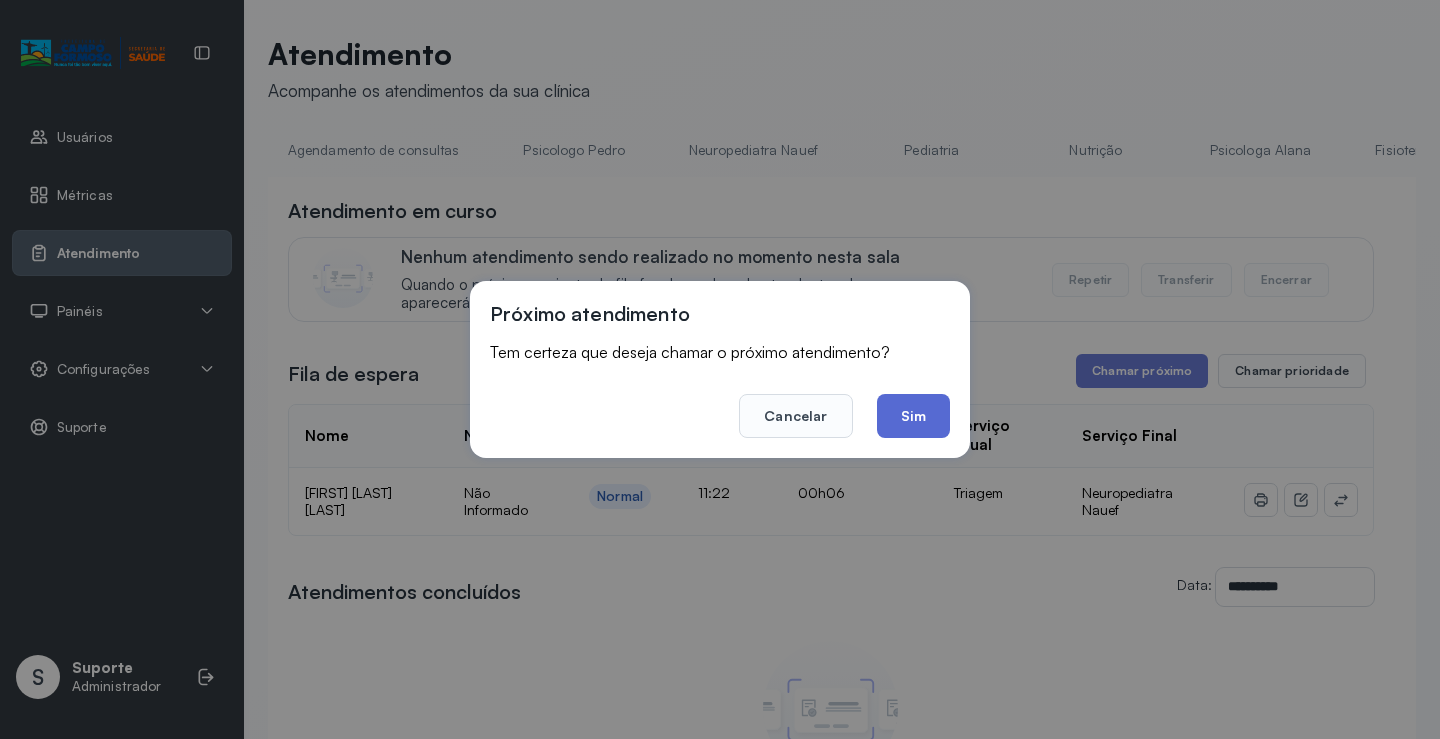 click on "Sim" 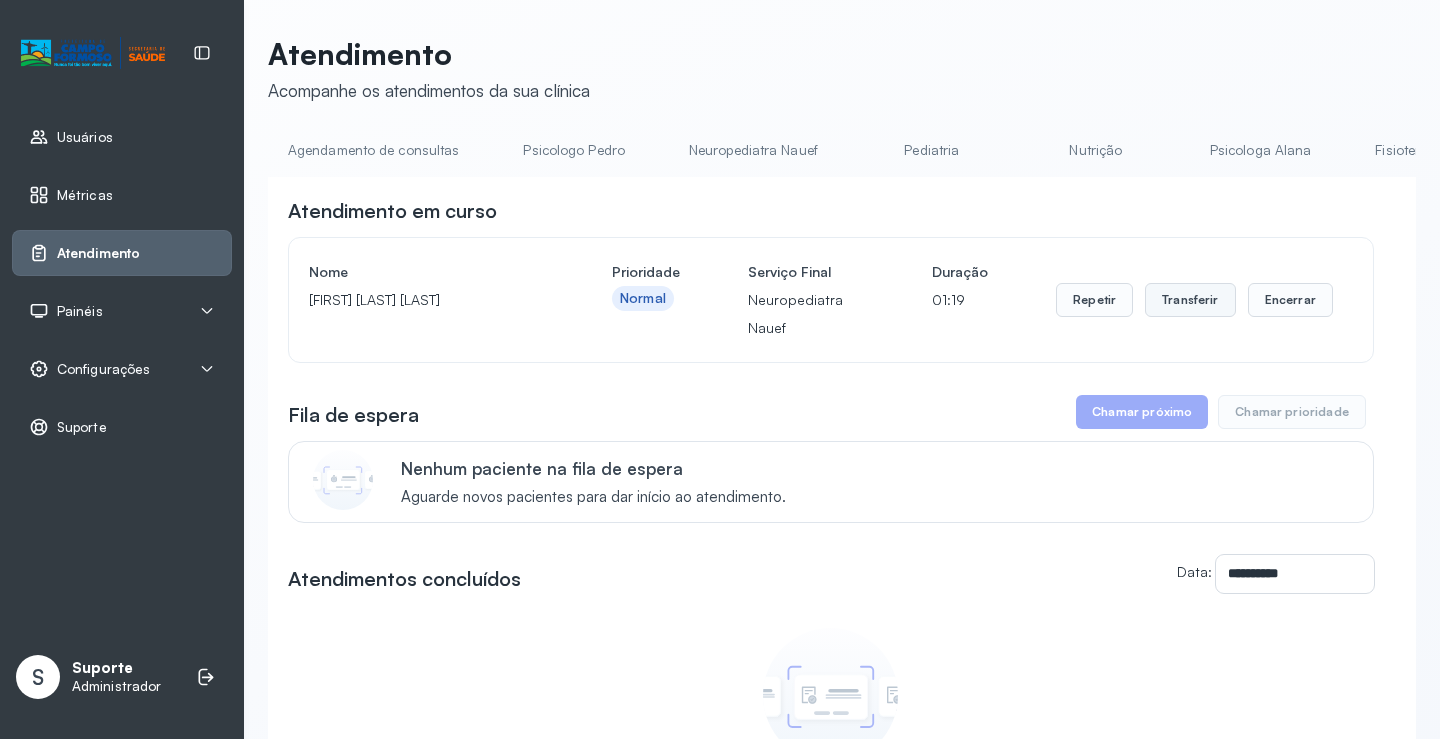 click on "Transferir" at bounding box center [1190, 300] 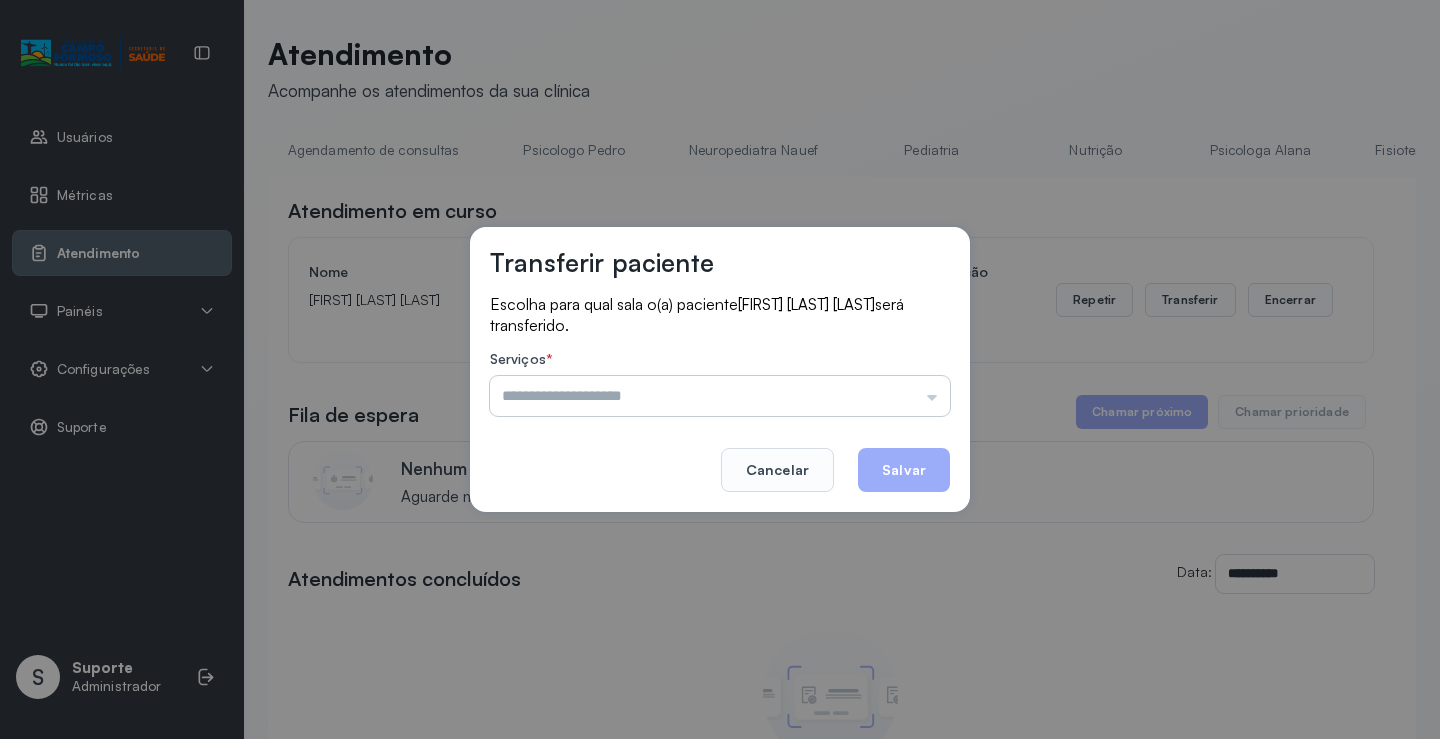 click at bounding box center [720, 396] 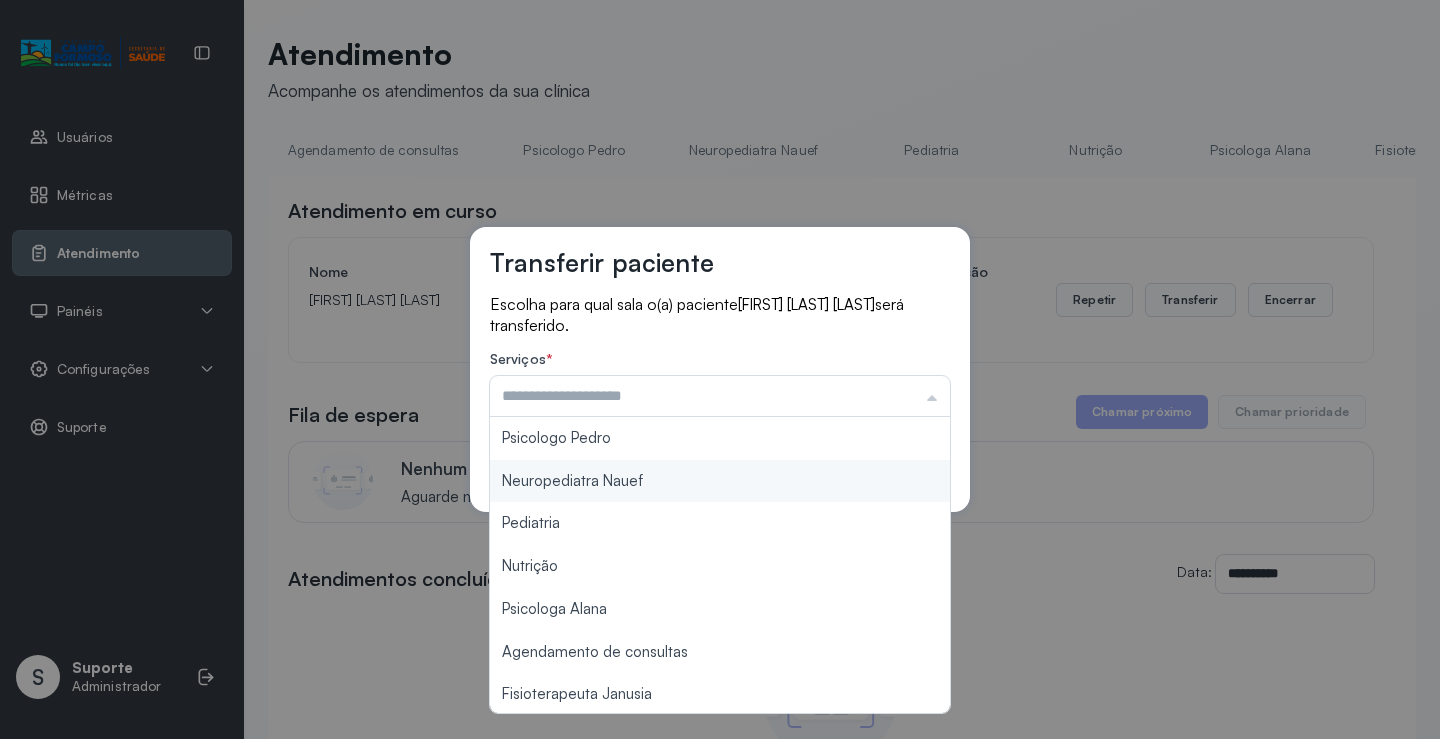 type on "**********" 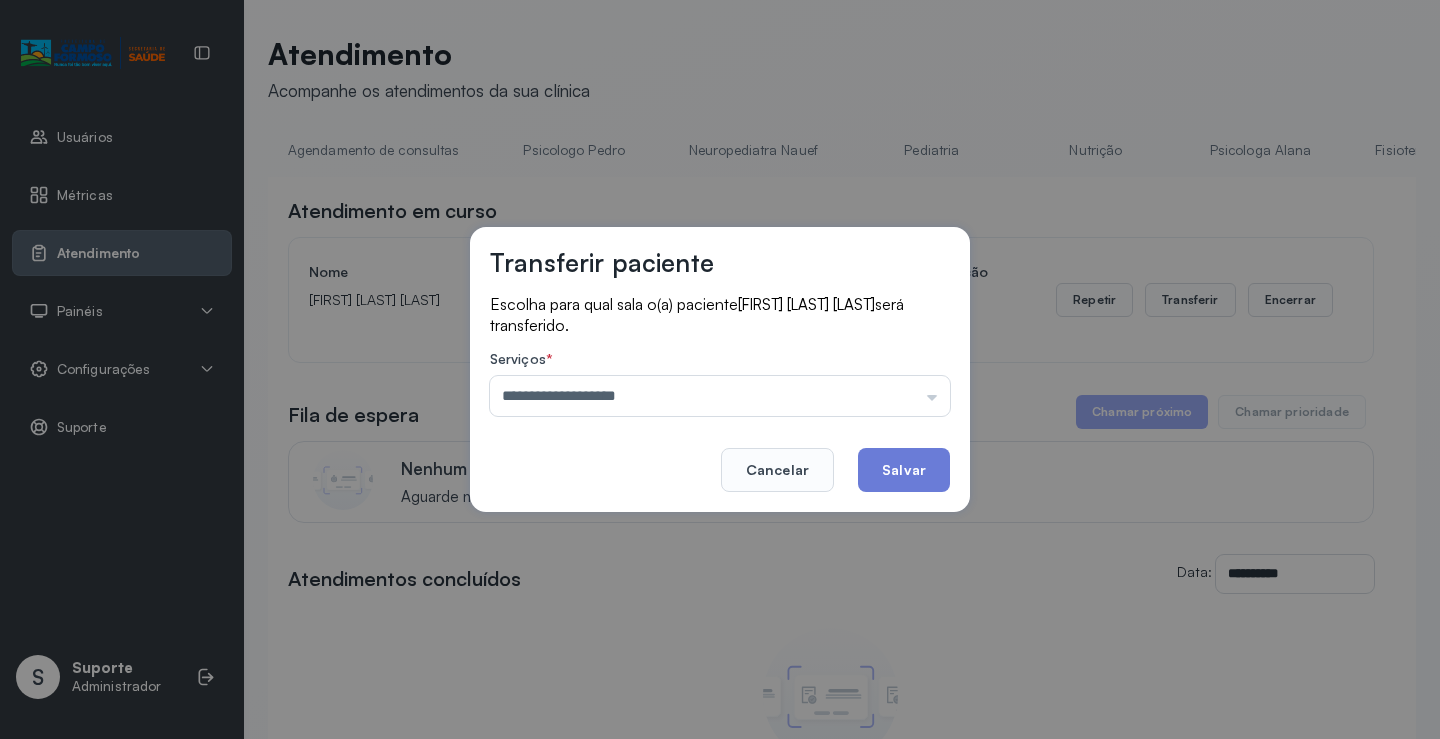 click on "**********" at bounding box center (720, 369) 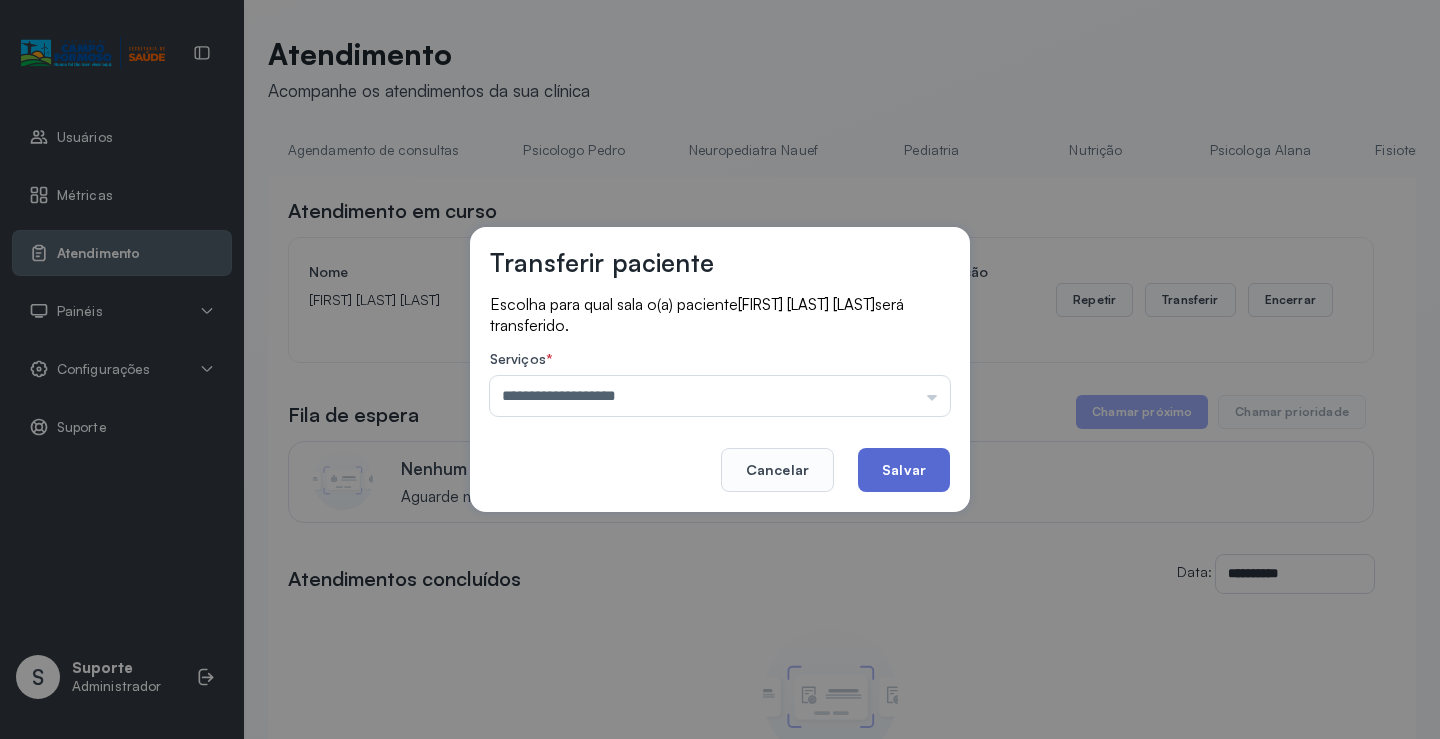click on "Salvar" 